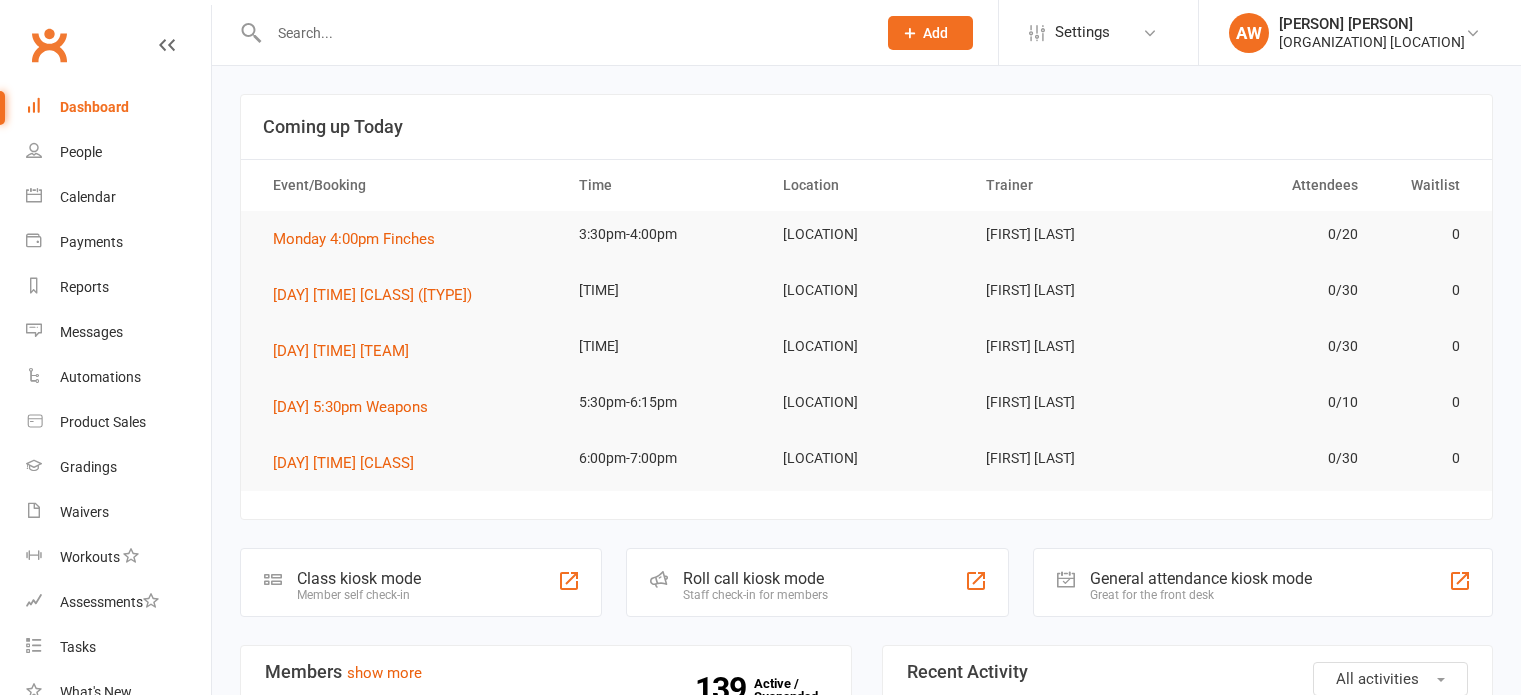scroll, scrollTop: 0, scrollLeft: 0, axis: both 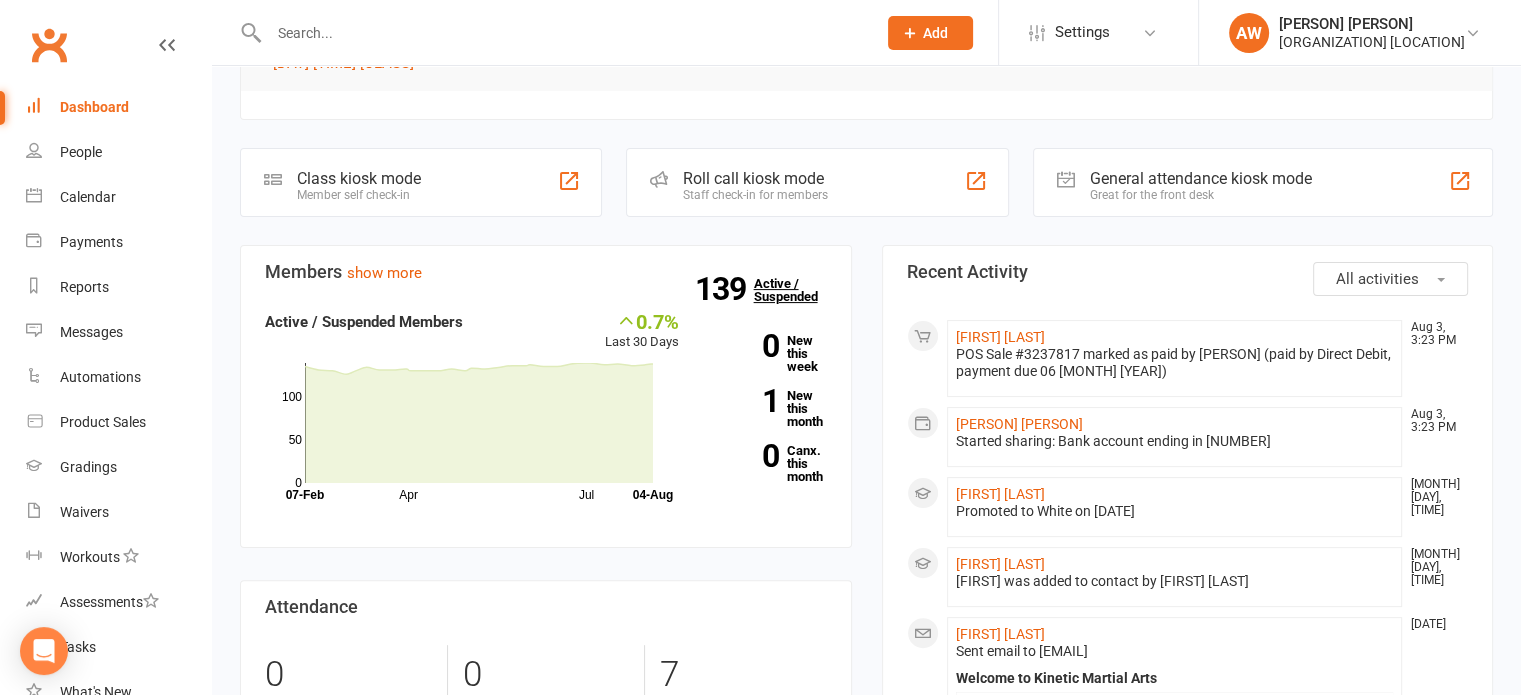 click on "139 Active / Suspended" at bounding box center [798, 290] 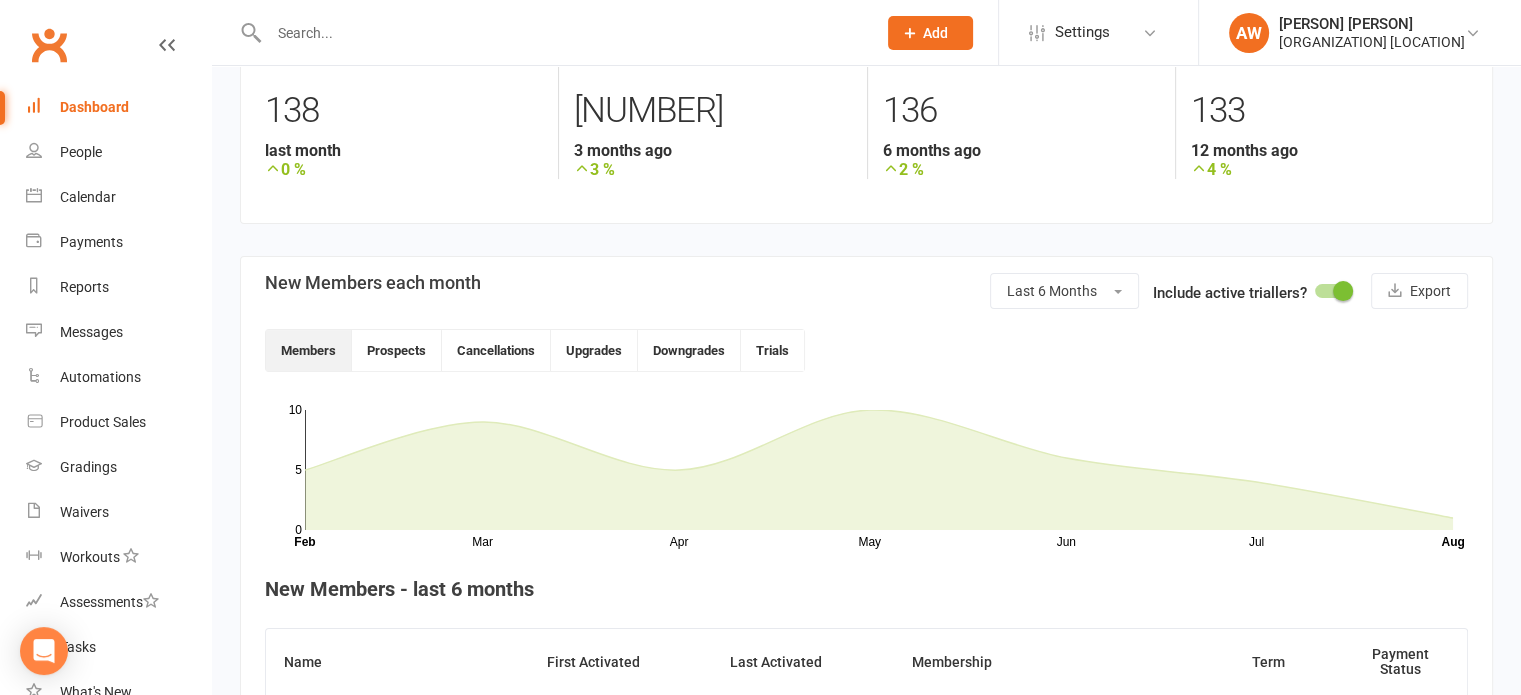 scroll, scrollTop: 200, scrollLeft: 0, axis: vertical 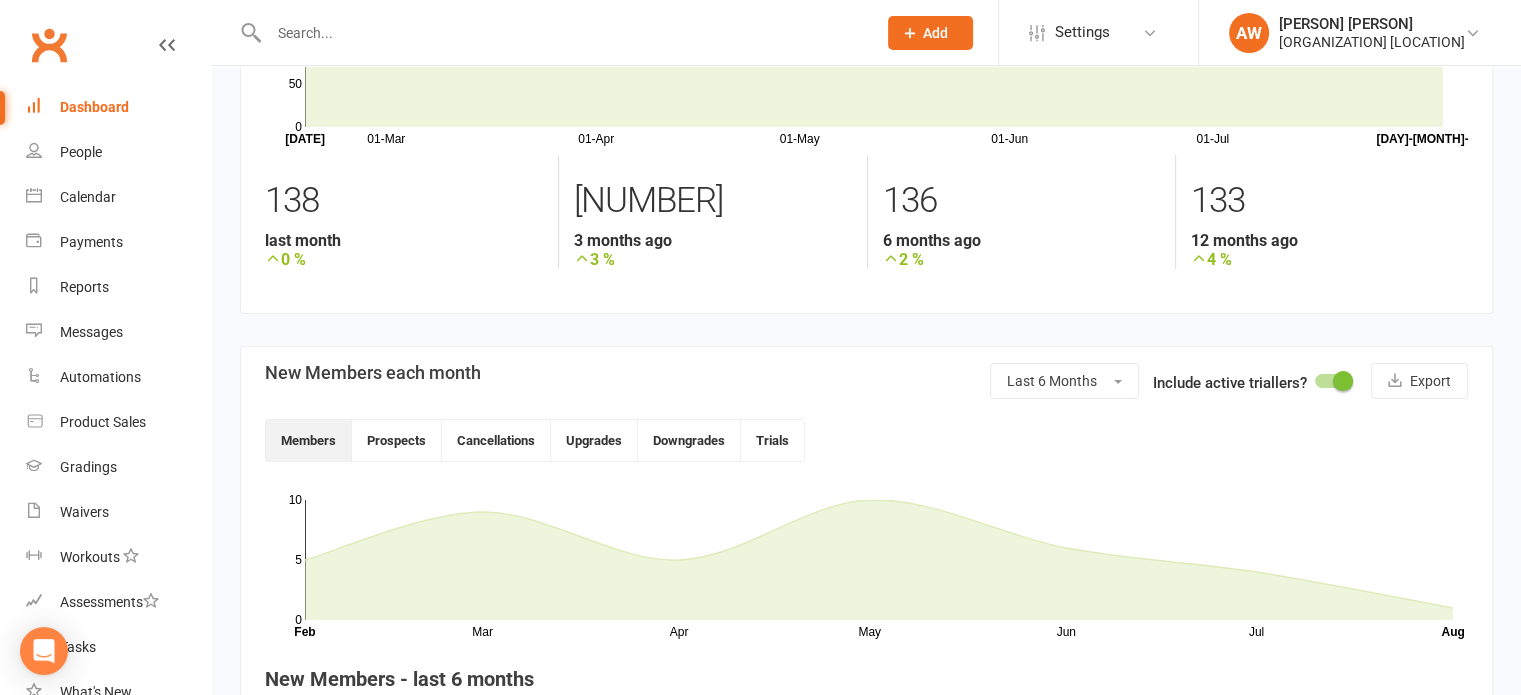 click on "Dashboard" at bounding box center (94, 107) 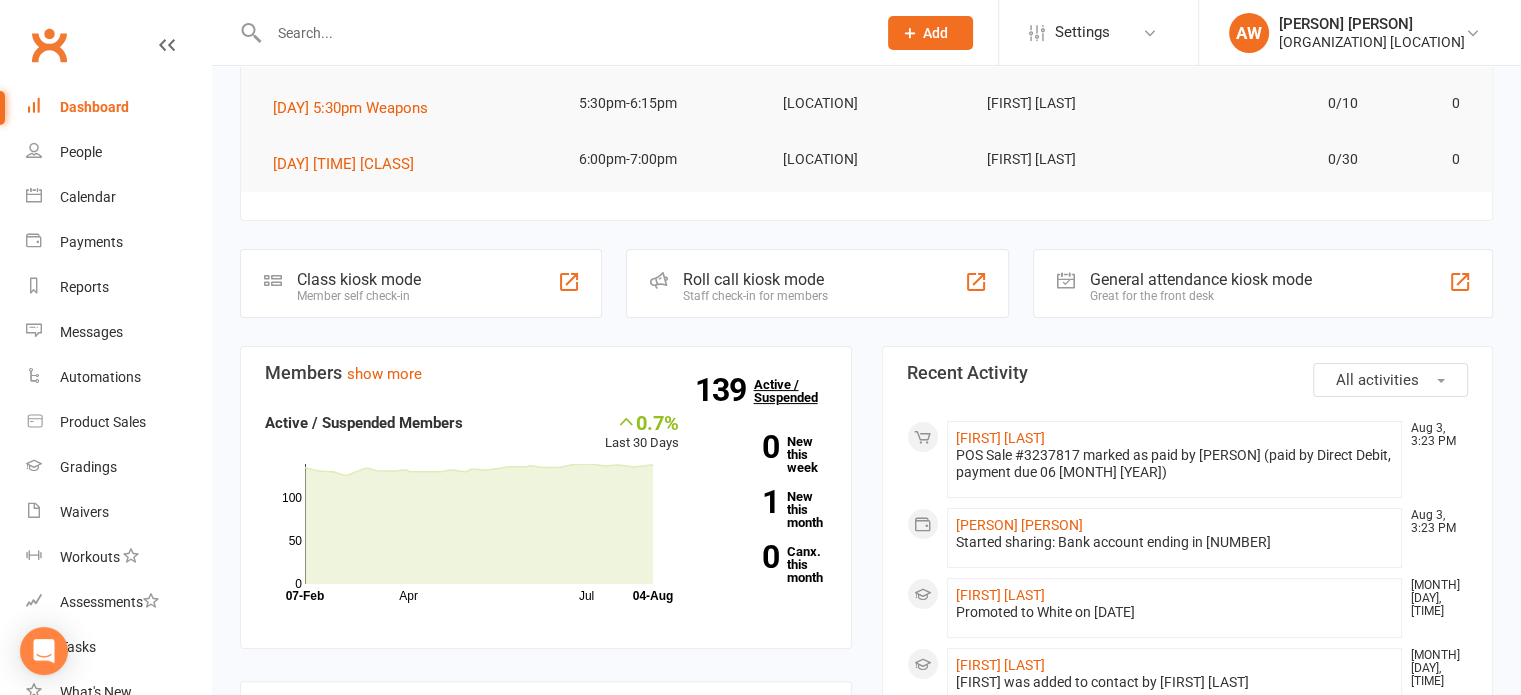scroll, scrollTop: 300, scrollLeft: 0, axis: vertical 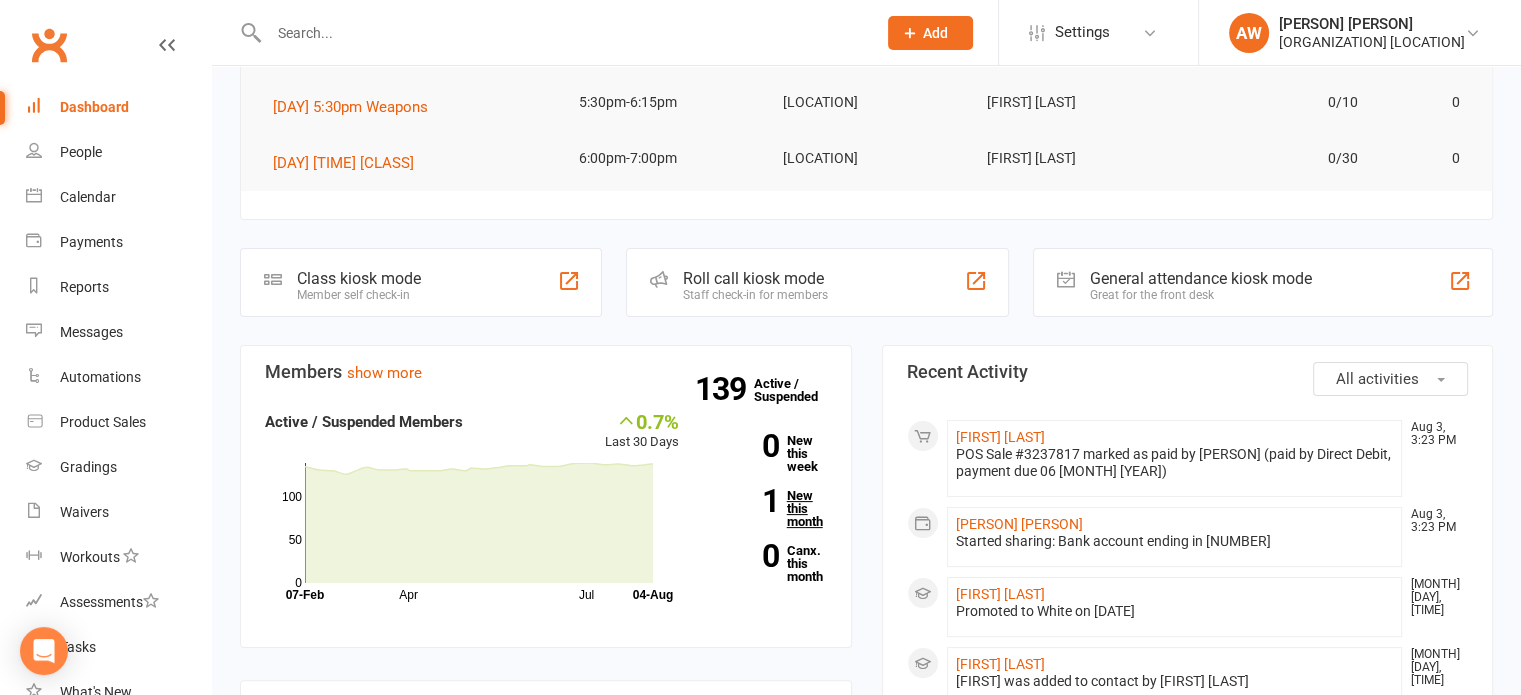 click on "1 New this month" at bounding box center [768, 508] 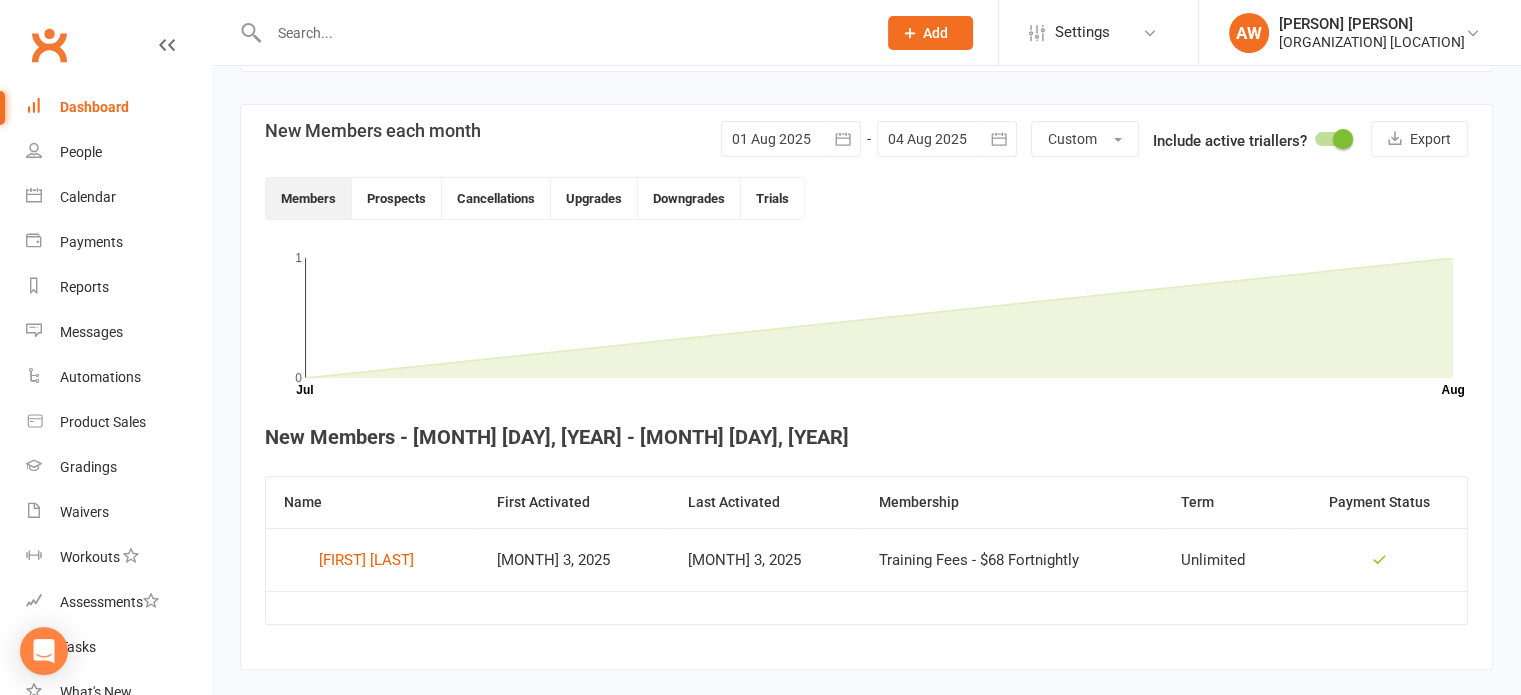 scroll, scrollTop: 456, scrollLeft: 0, axis: vertical 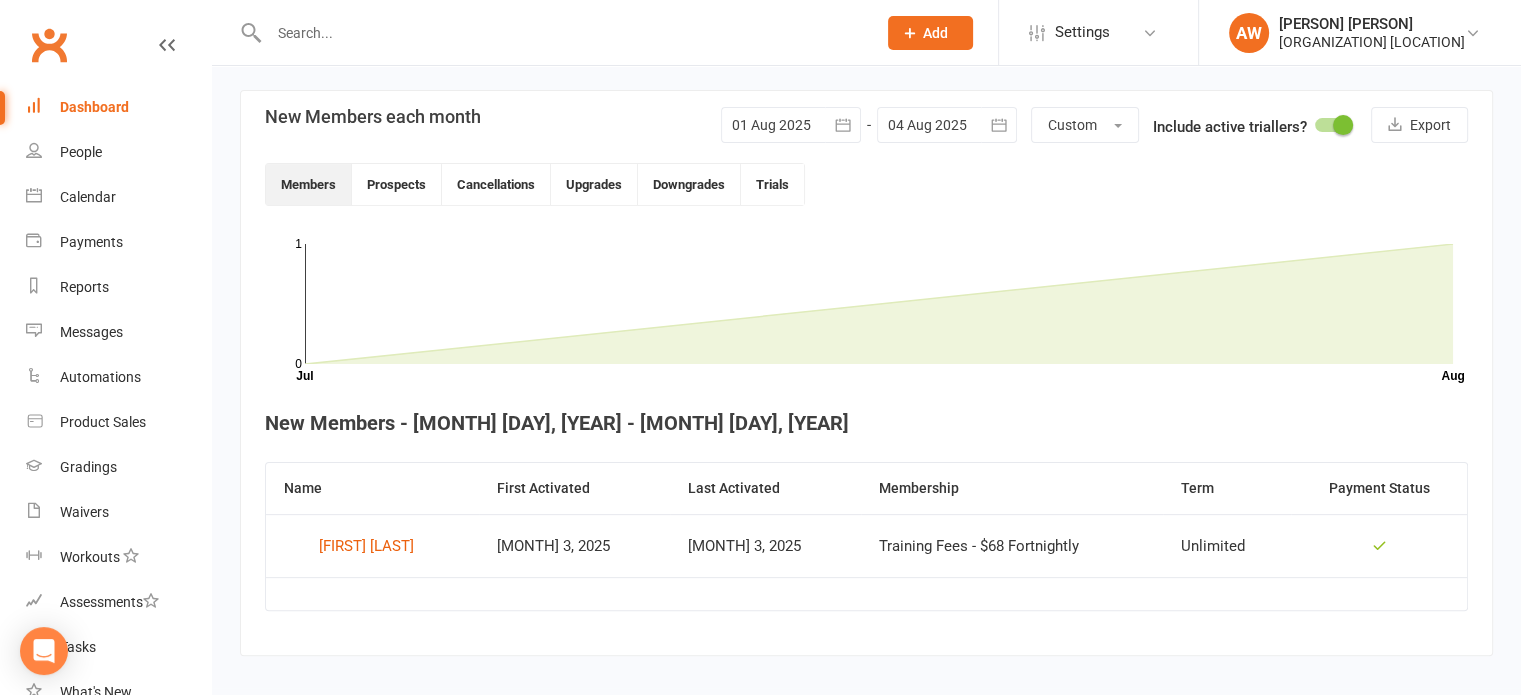 click 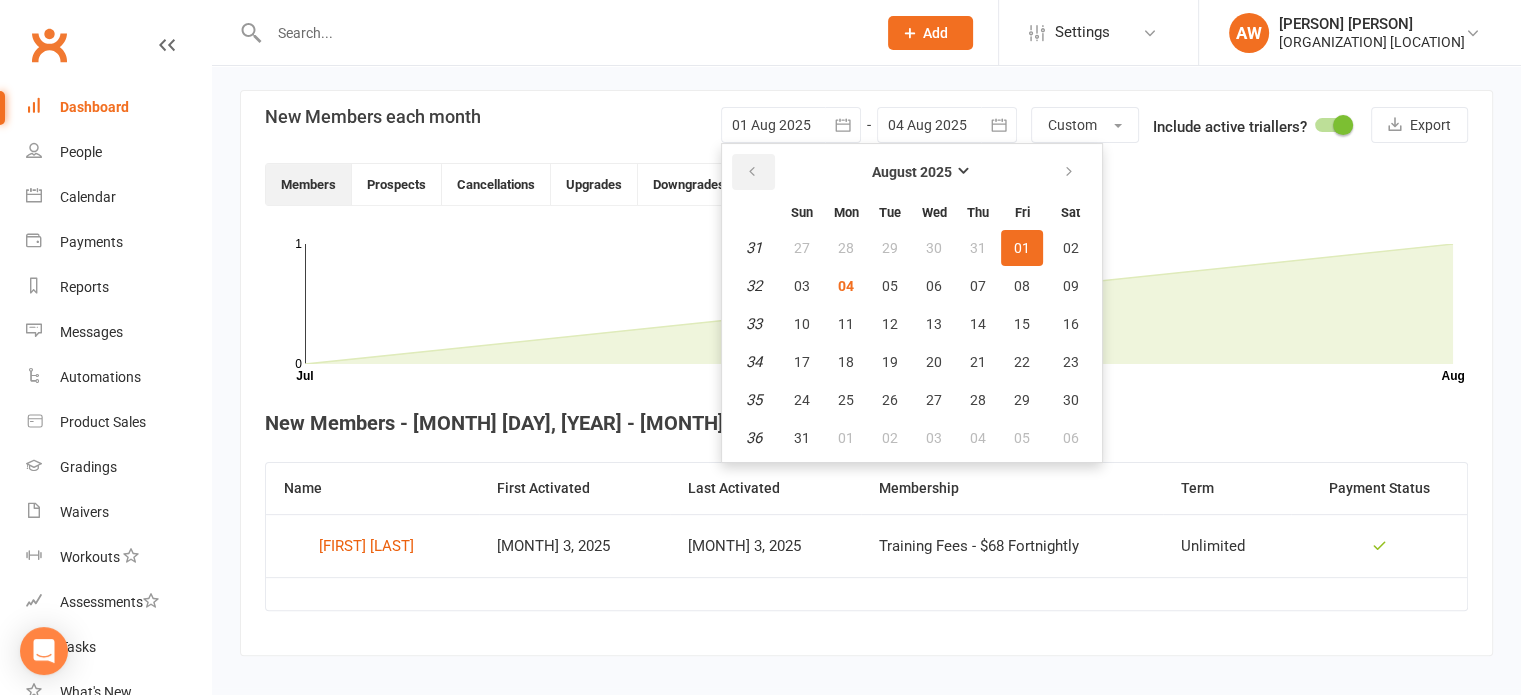click at bounding box center (752, 172) 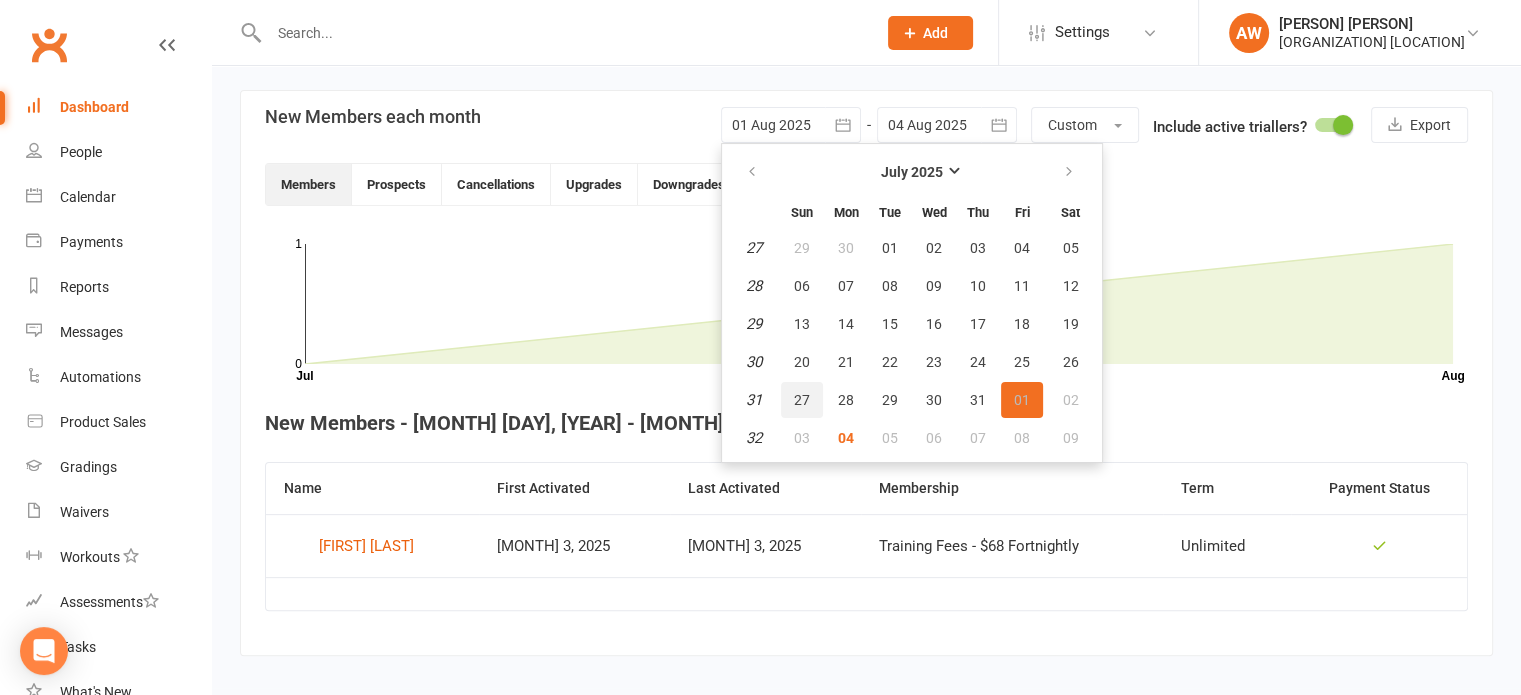 click on "27" at bounding box center [802, 400] 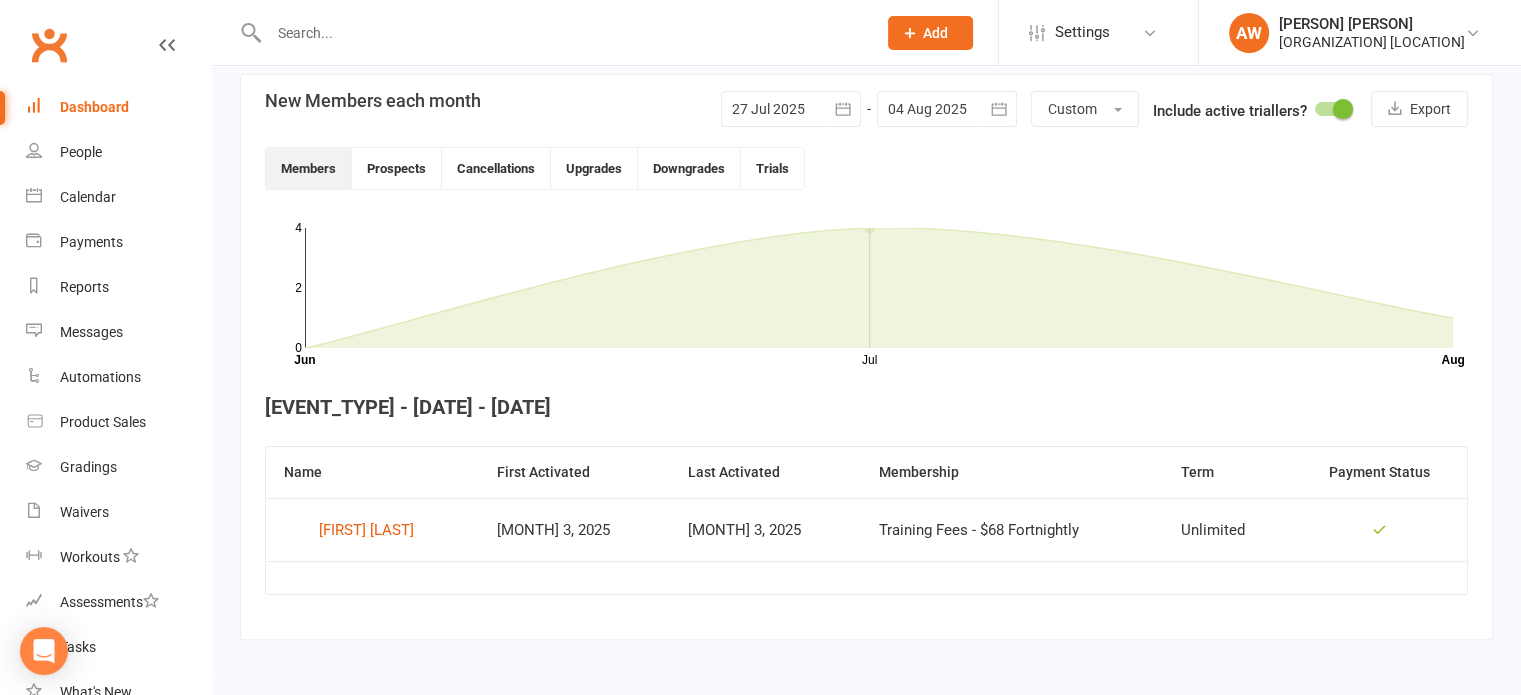 scroll, scrollTop: 476, scrollLeft: 0, axis: vertical 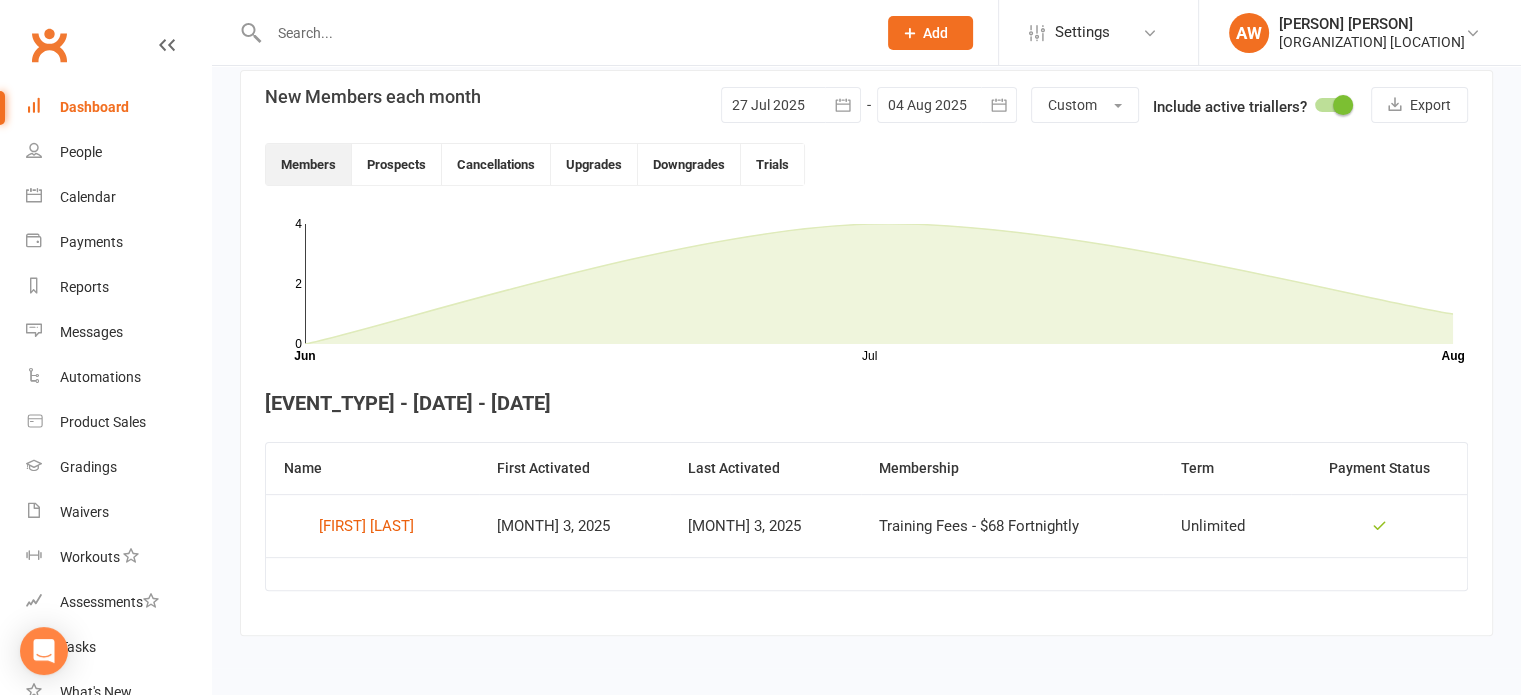 click 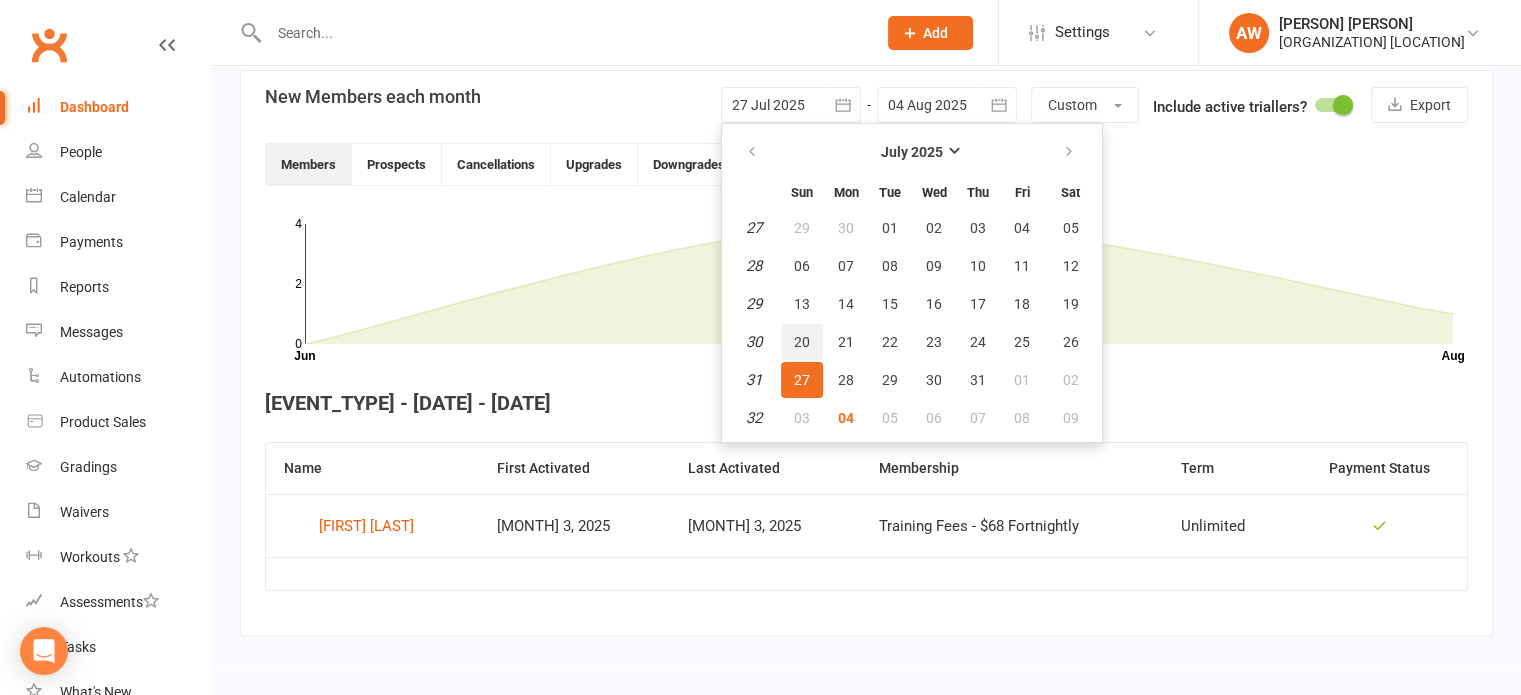 click on "20" at bounding box center (802, 342) 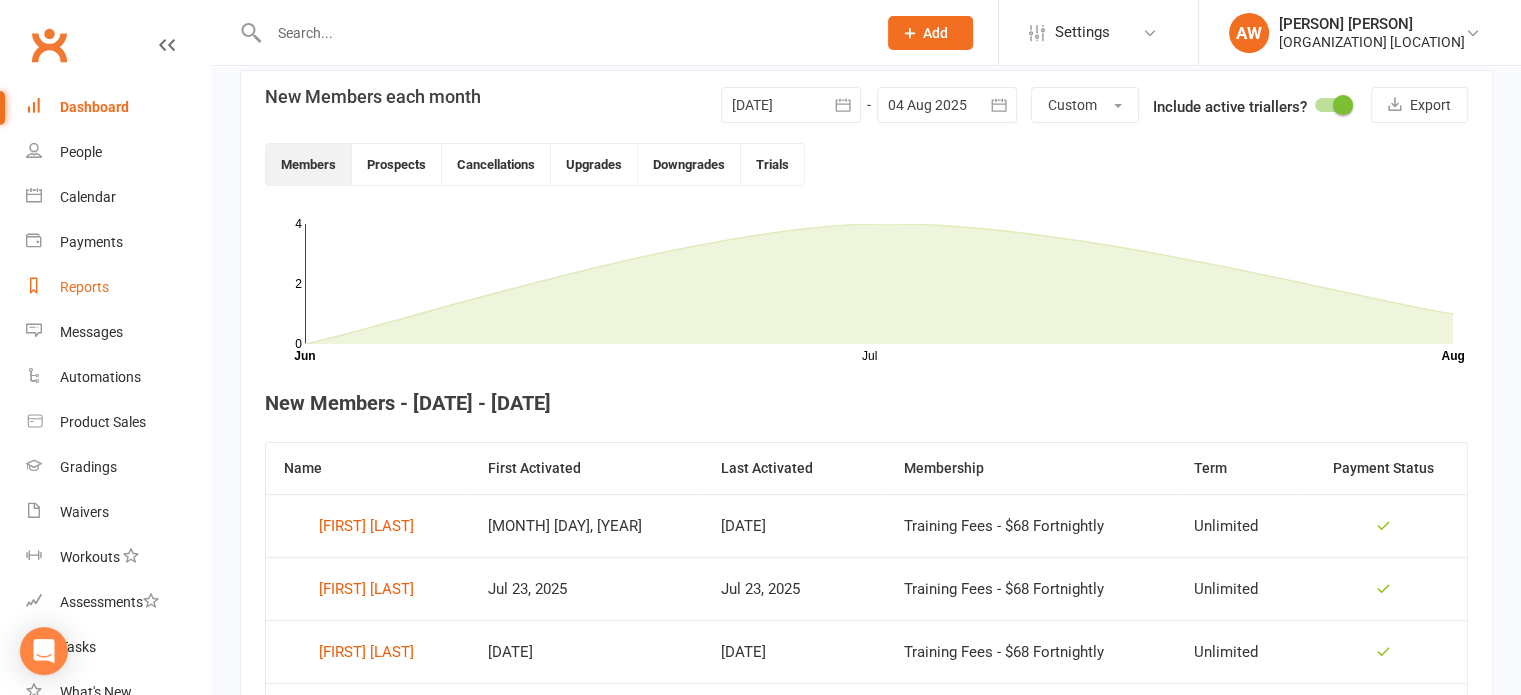 click on "Reports" at bounding box center [84, 287] 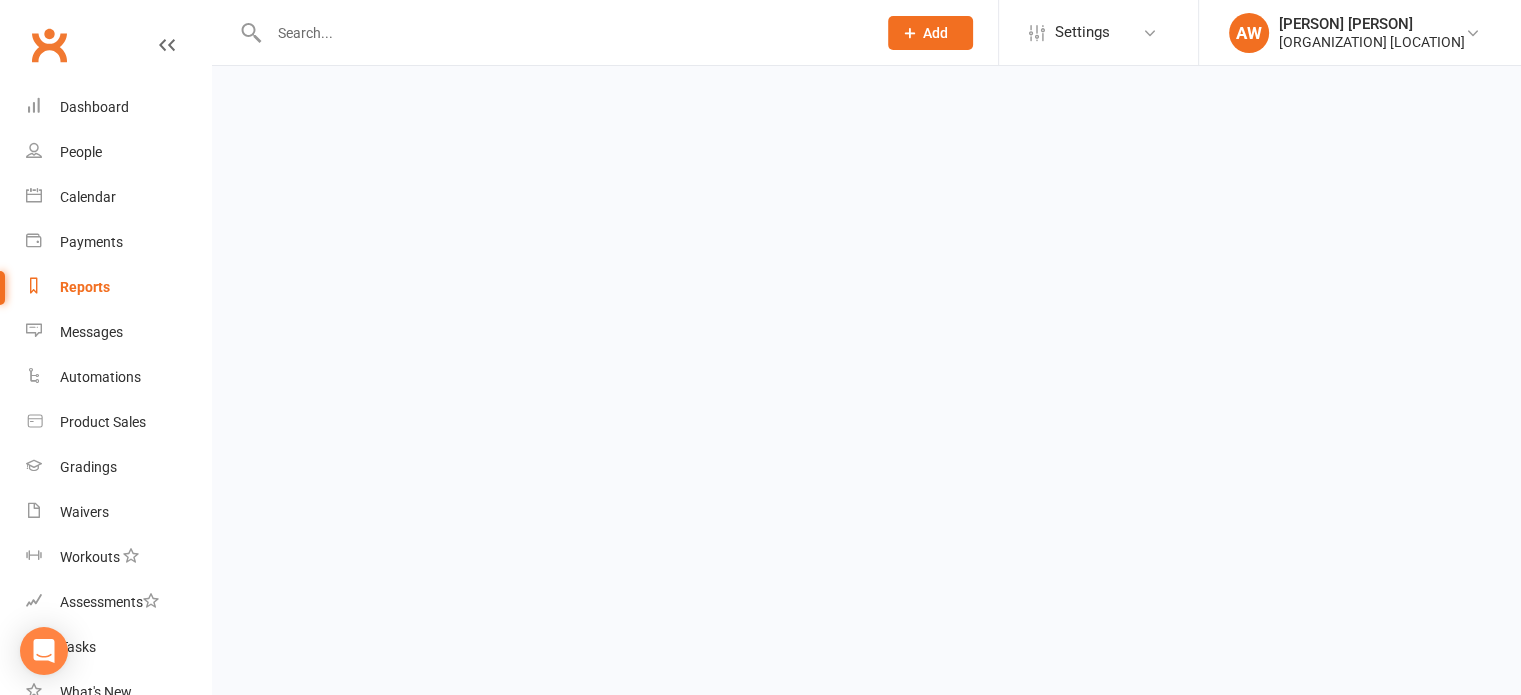 scroll, scrollTop: 0, scrollLeft: 0, axis: both 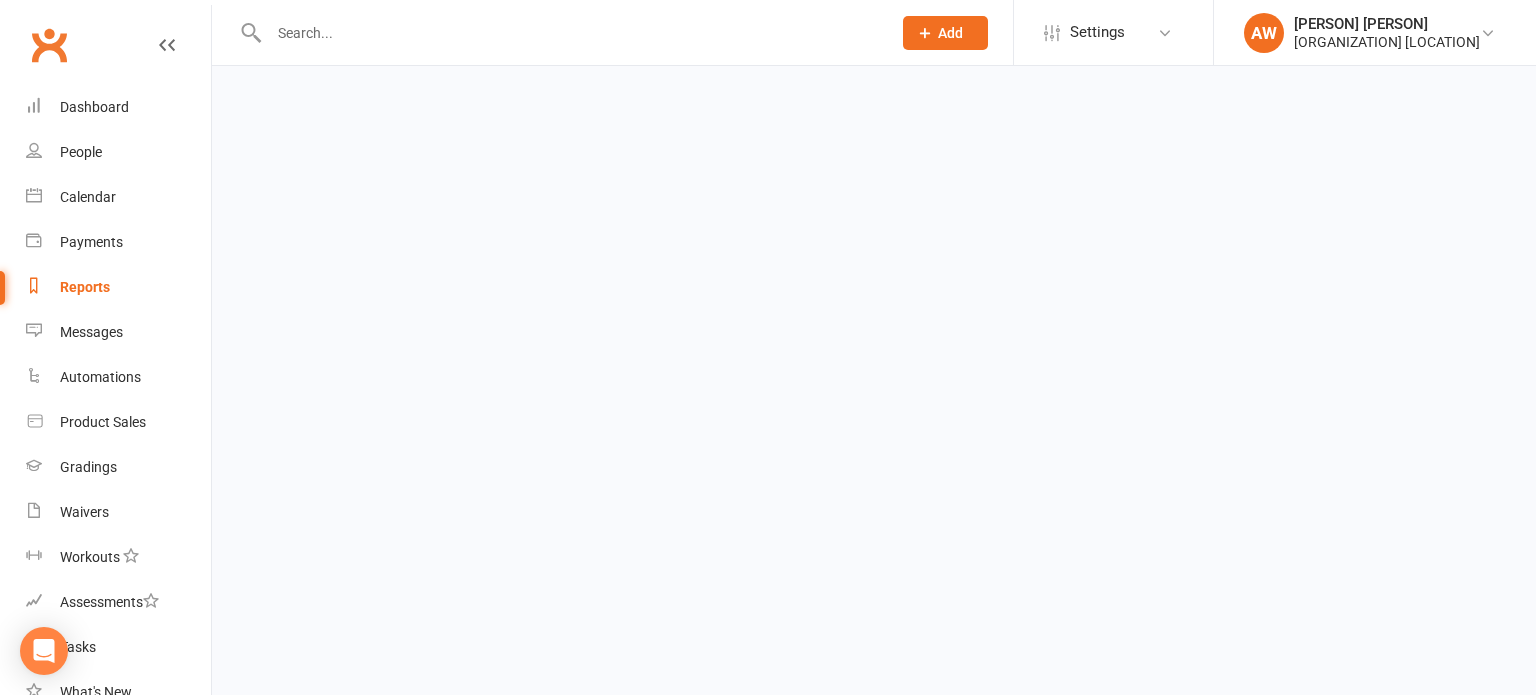 select on "100" 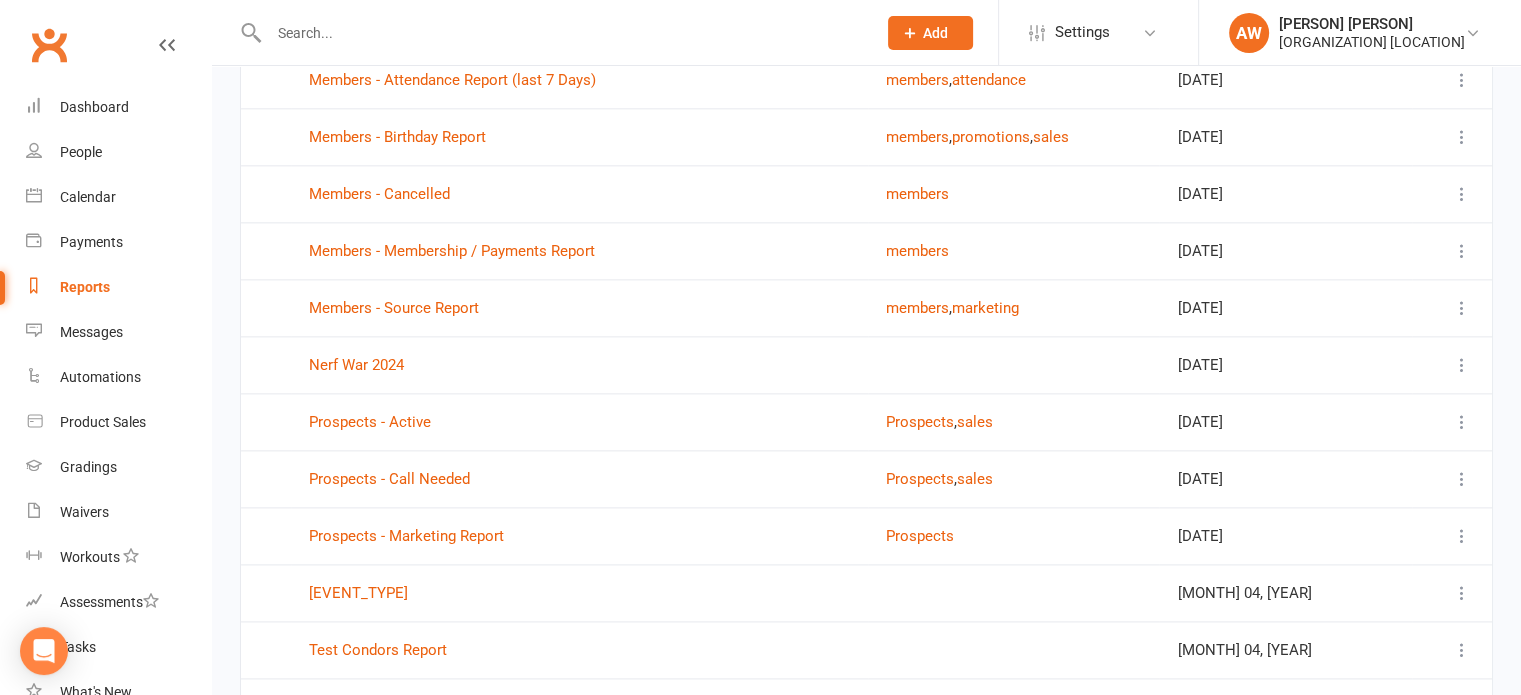 scroll, scrollTop: 2797, scrollLeft: 0, axis: vertical 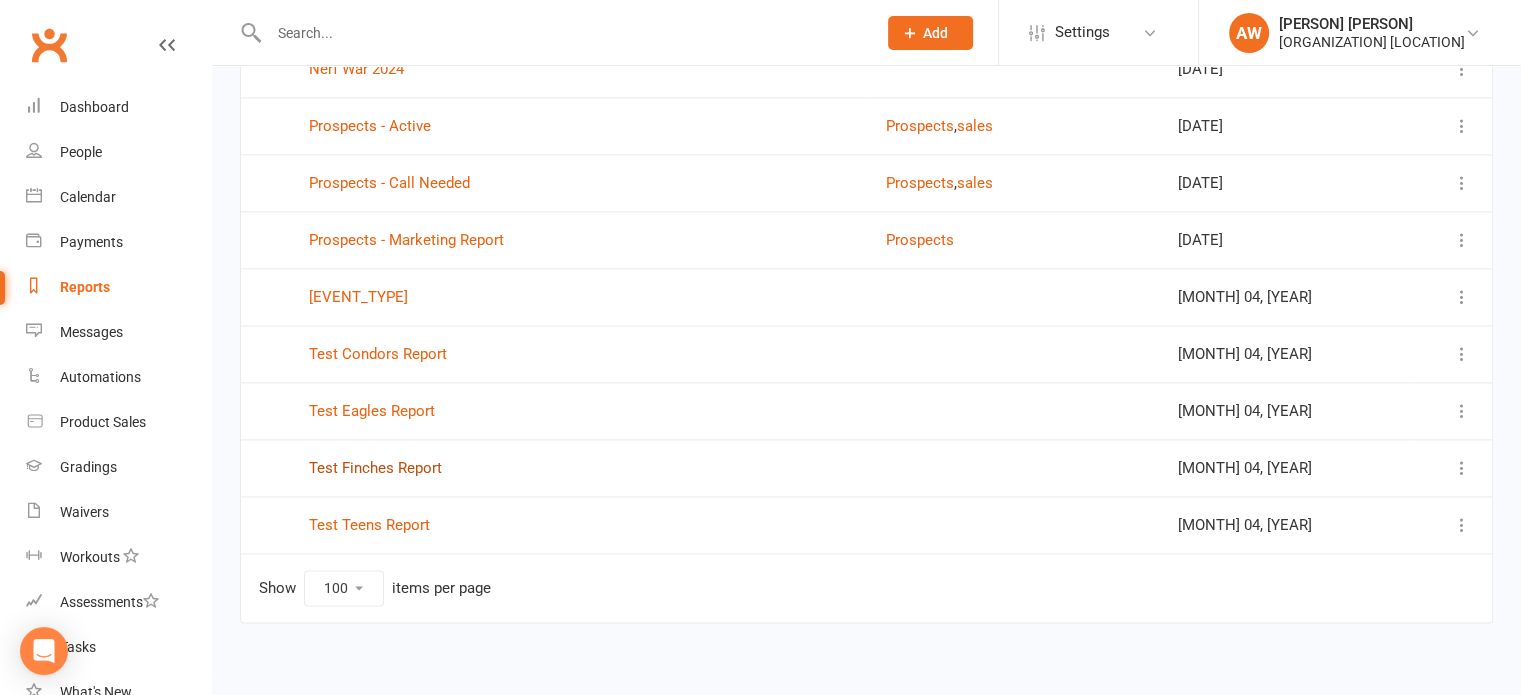 click on "Test Finches Report" at bounding box center (375, 468) 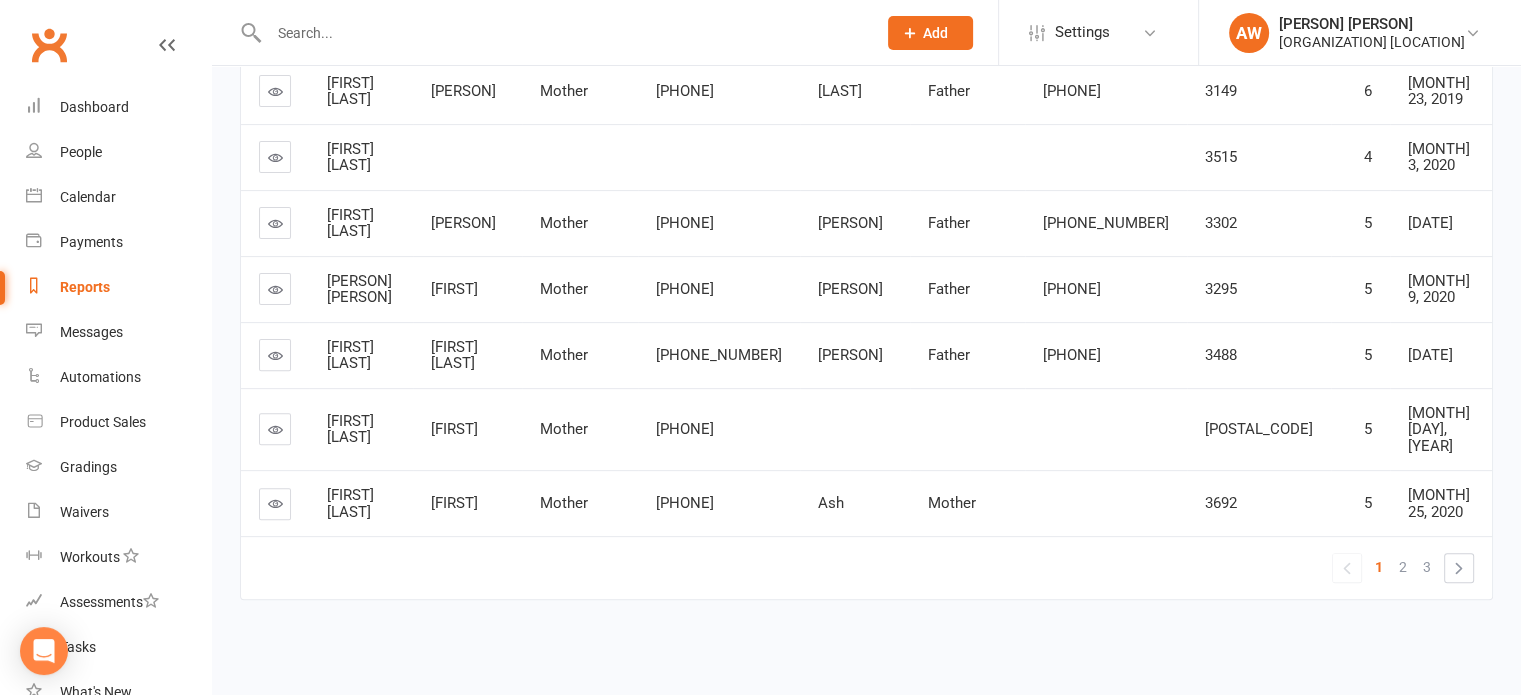 scroll, scrollTop: 0, scrollLeft: 0, axis: both 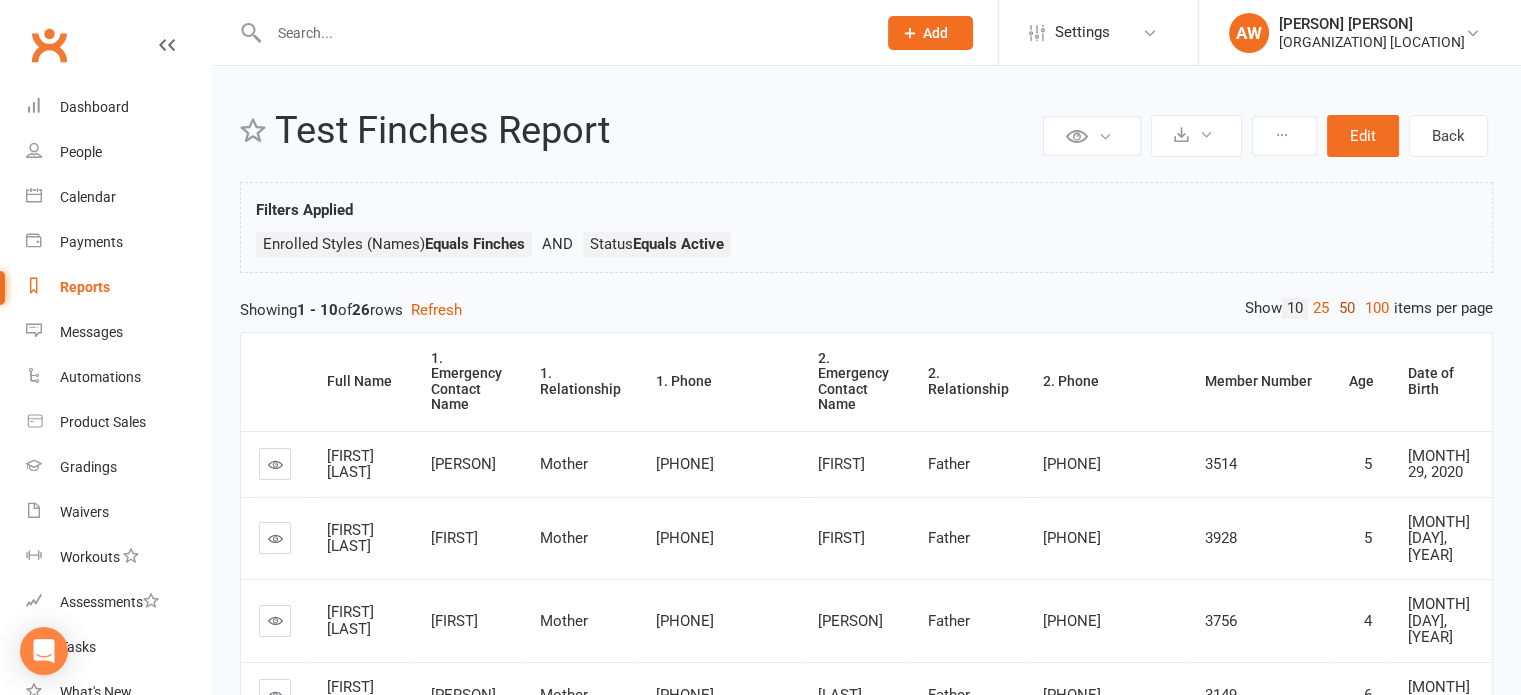 click on "50" at bounding box center [1347, 308] 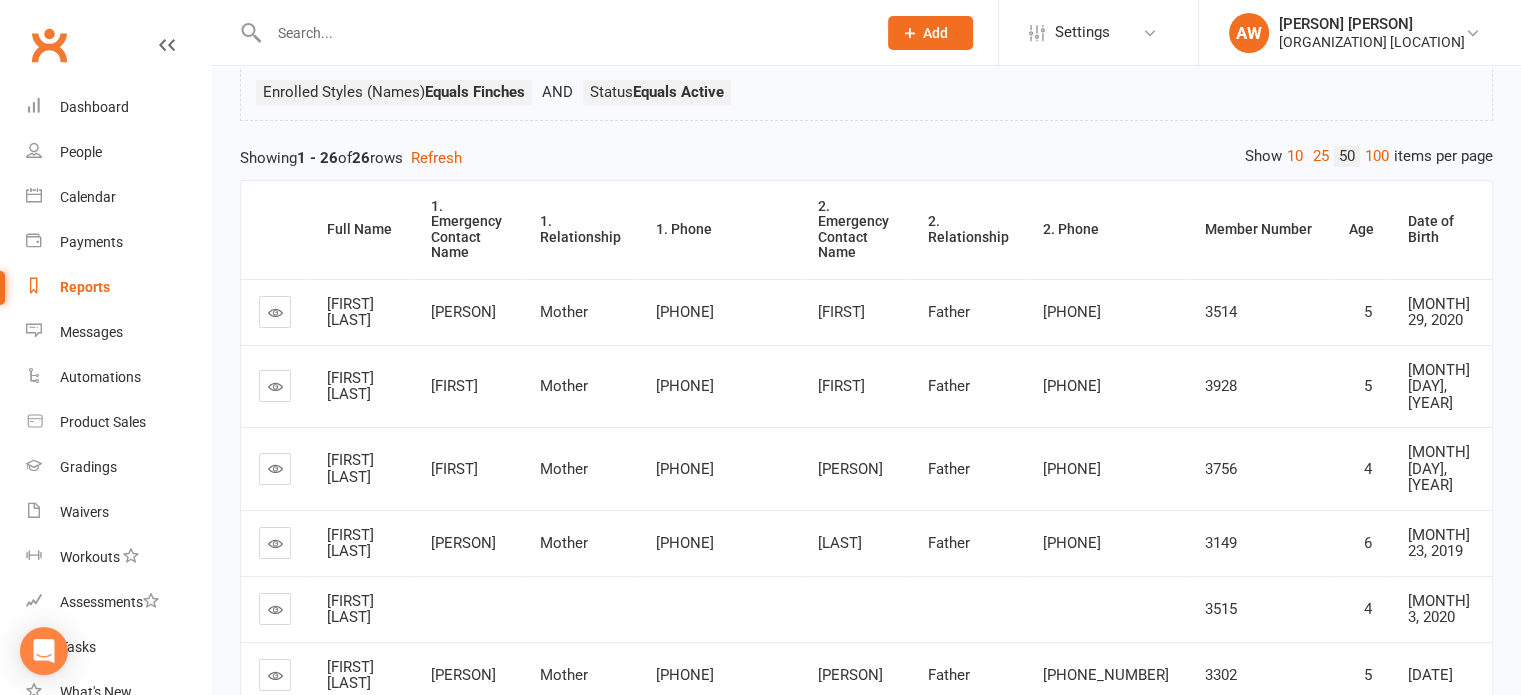 scroll, scrollTop: 0, scrollLeft: 0, axis: both 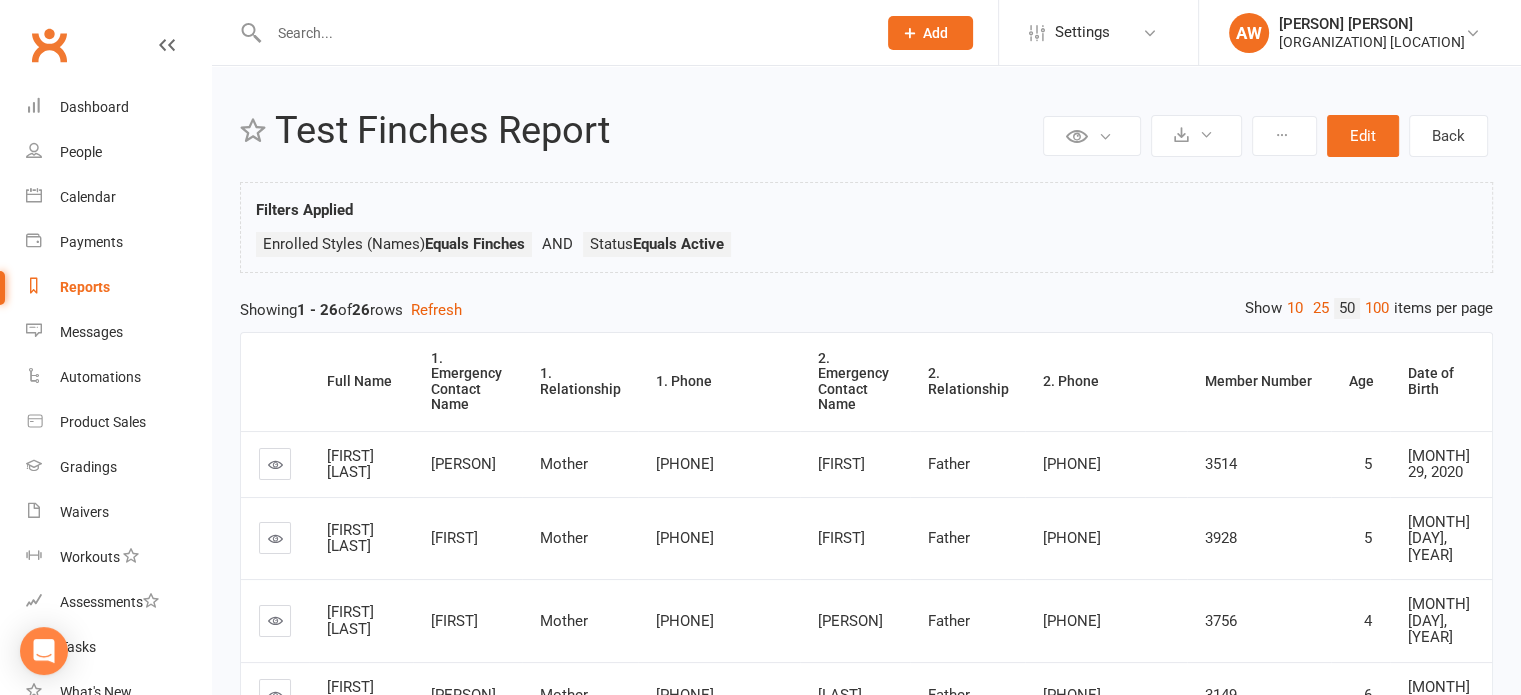 click at bounding box center (562, 33) 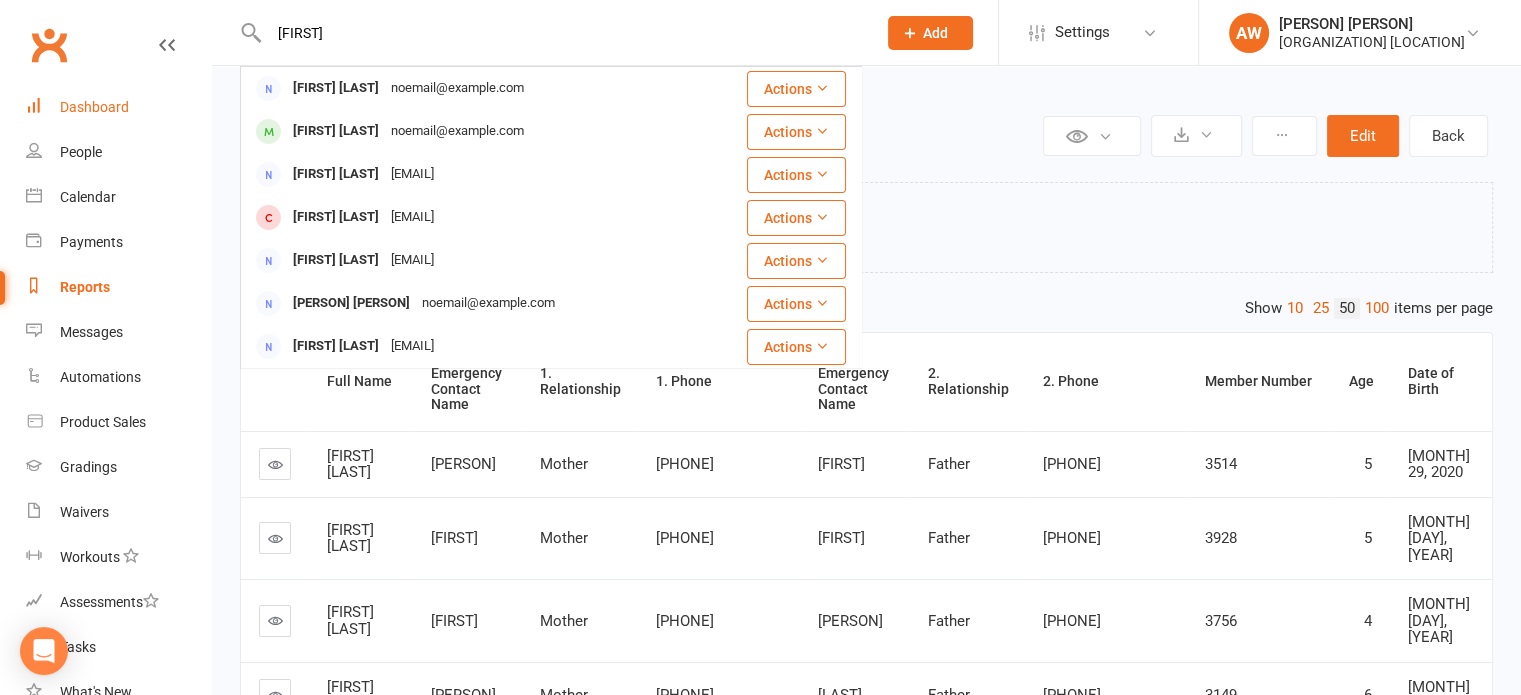 type on "[FIRST]" 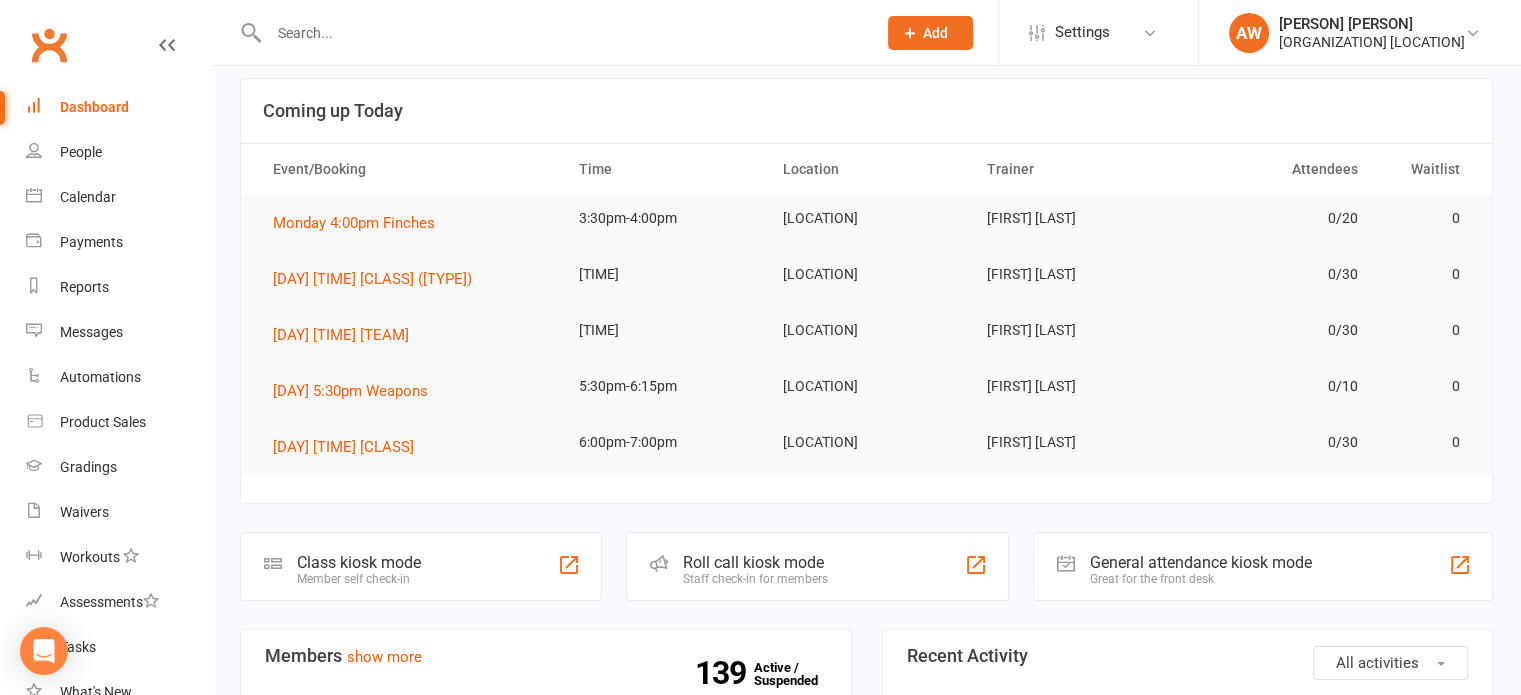 scroll, scrollTop: 0, scrollLeft: 0, axis: both 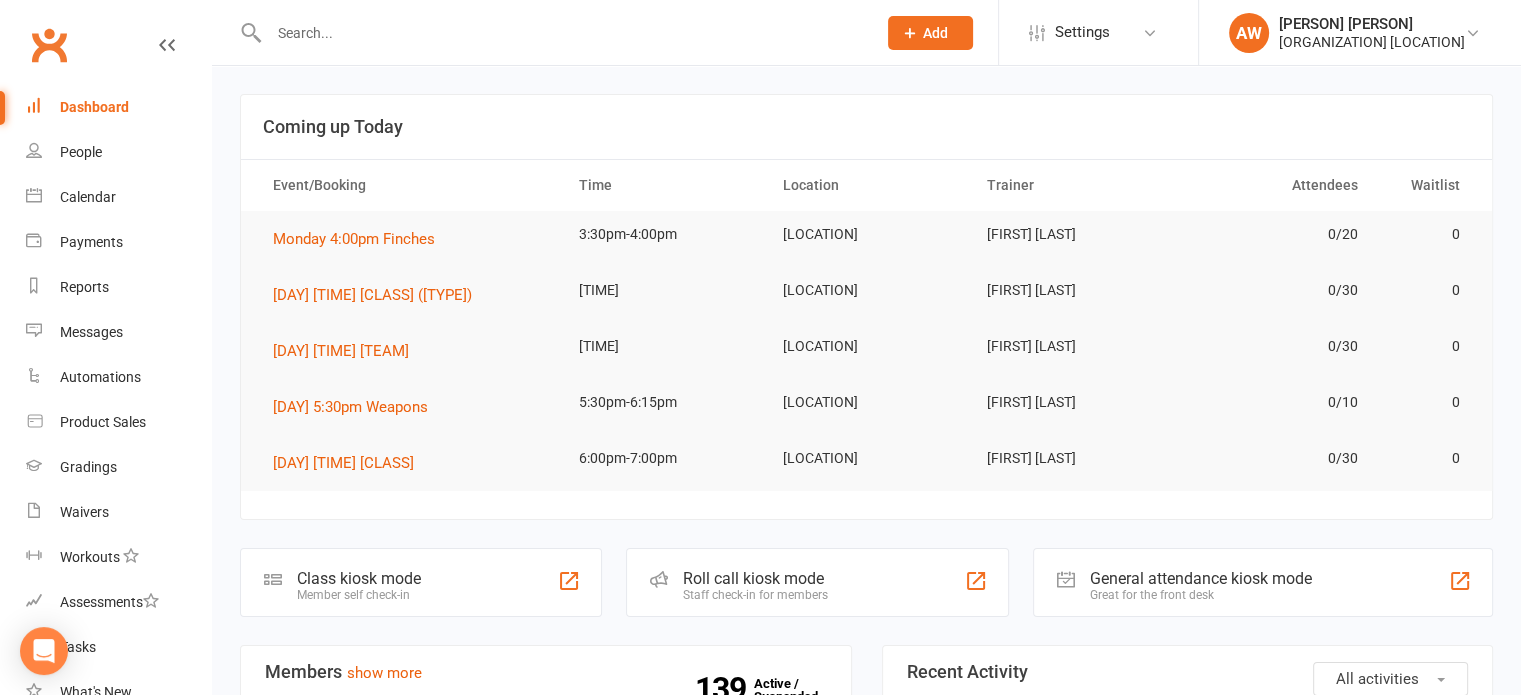 click 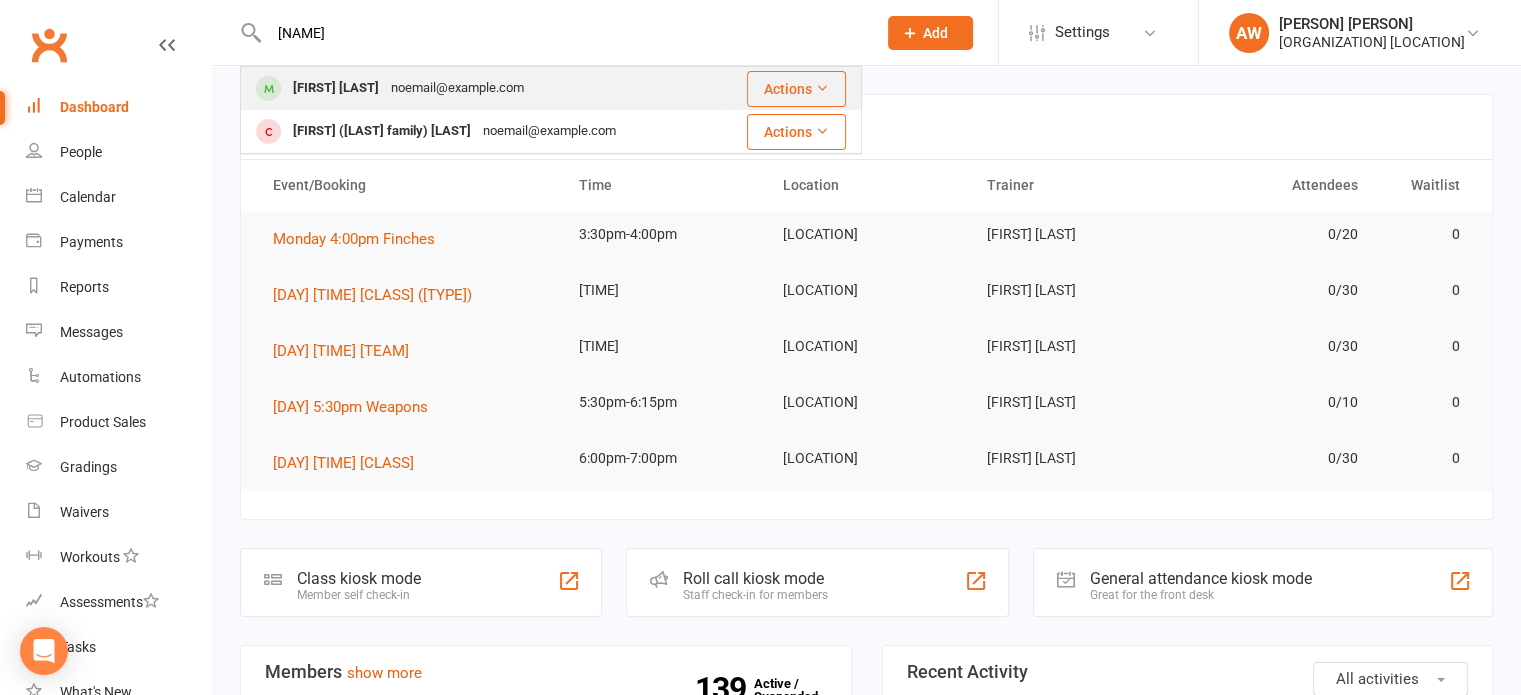 type on "[NAME]" 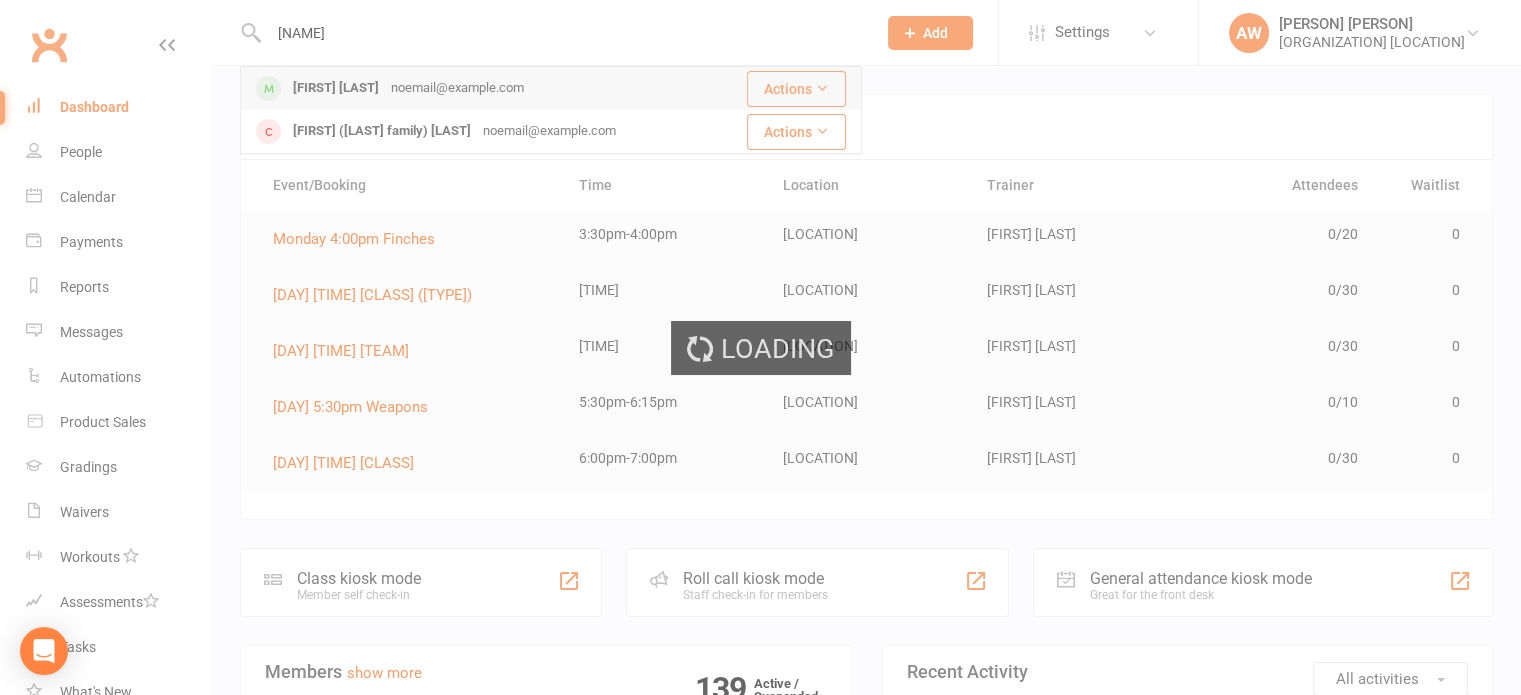 type 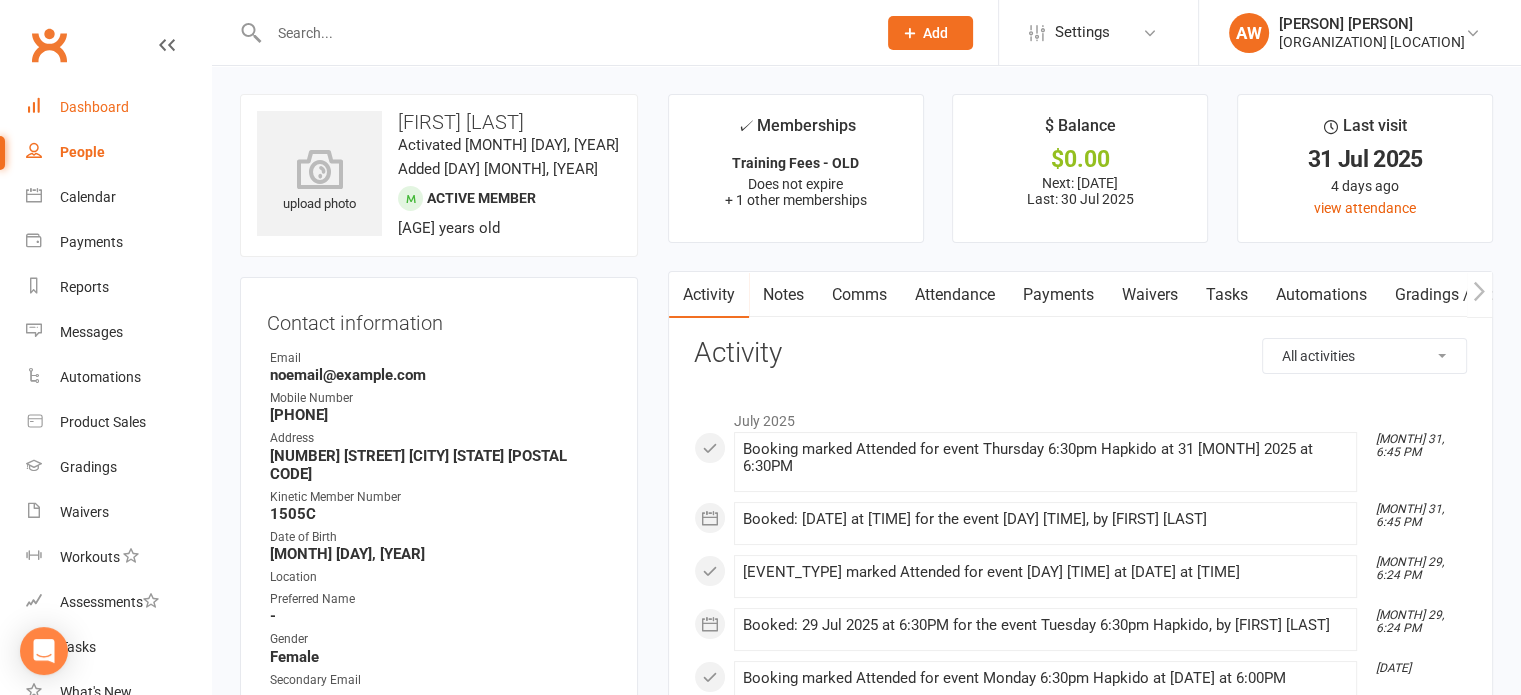 click on "Dashboard" at bounding box center [94, 107] 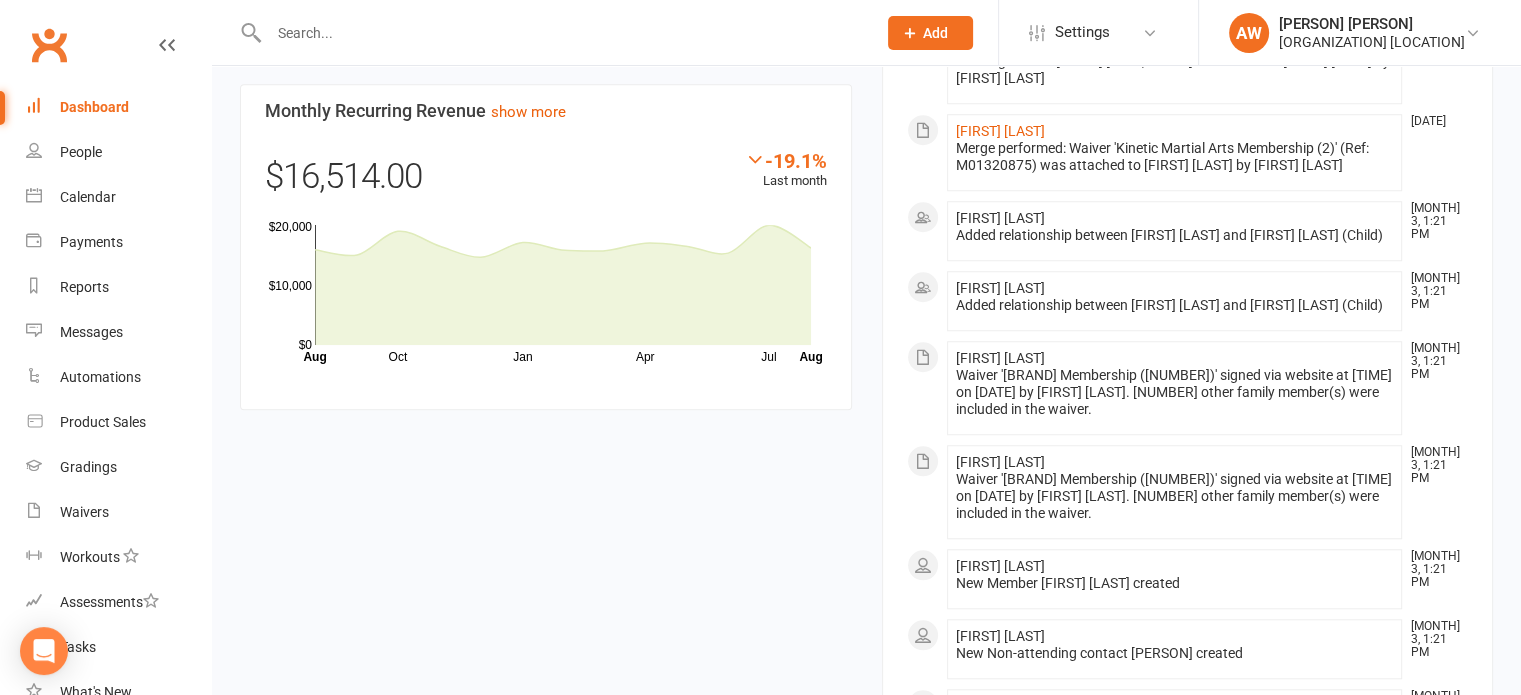 scroll, scrollTop: 1600, scrollLeft: 0, axis: vertical 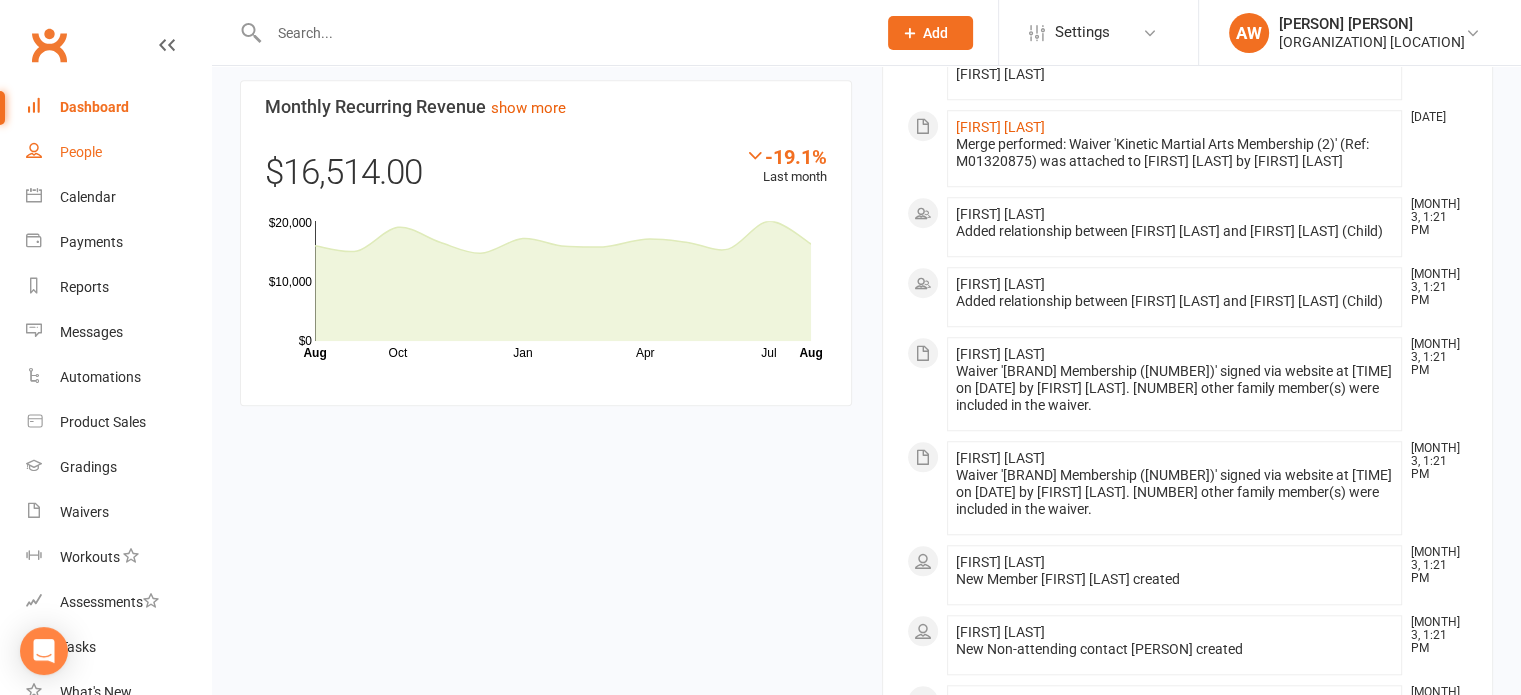 click on "People" at bounding box center (81, 152) 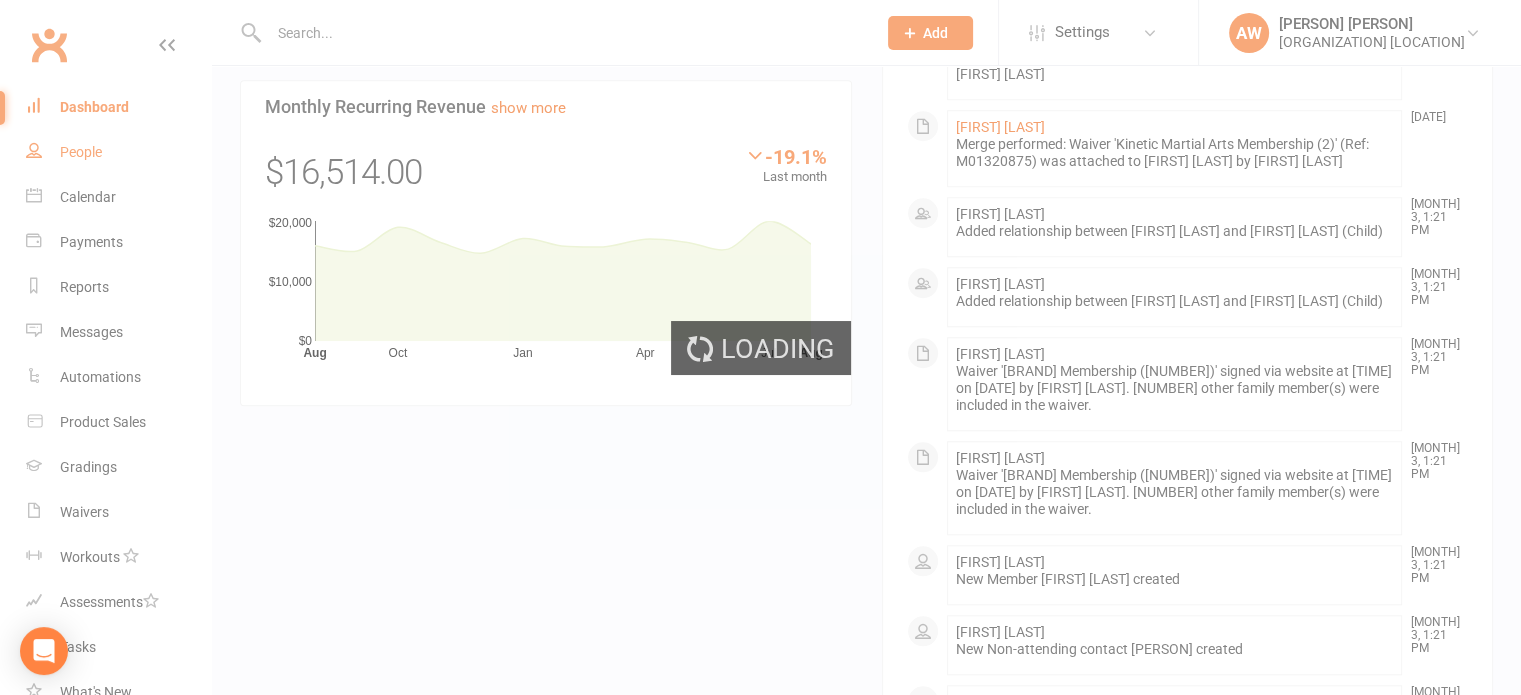 select on "100" 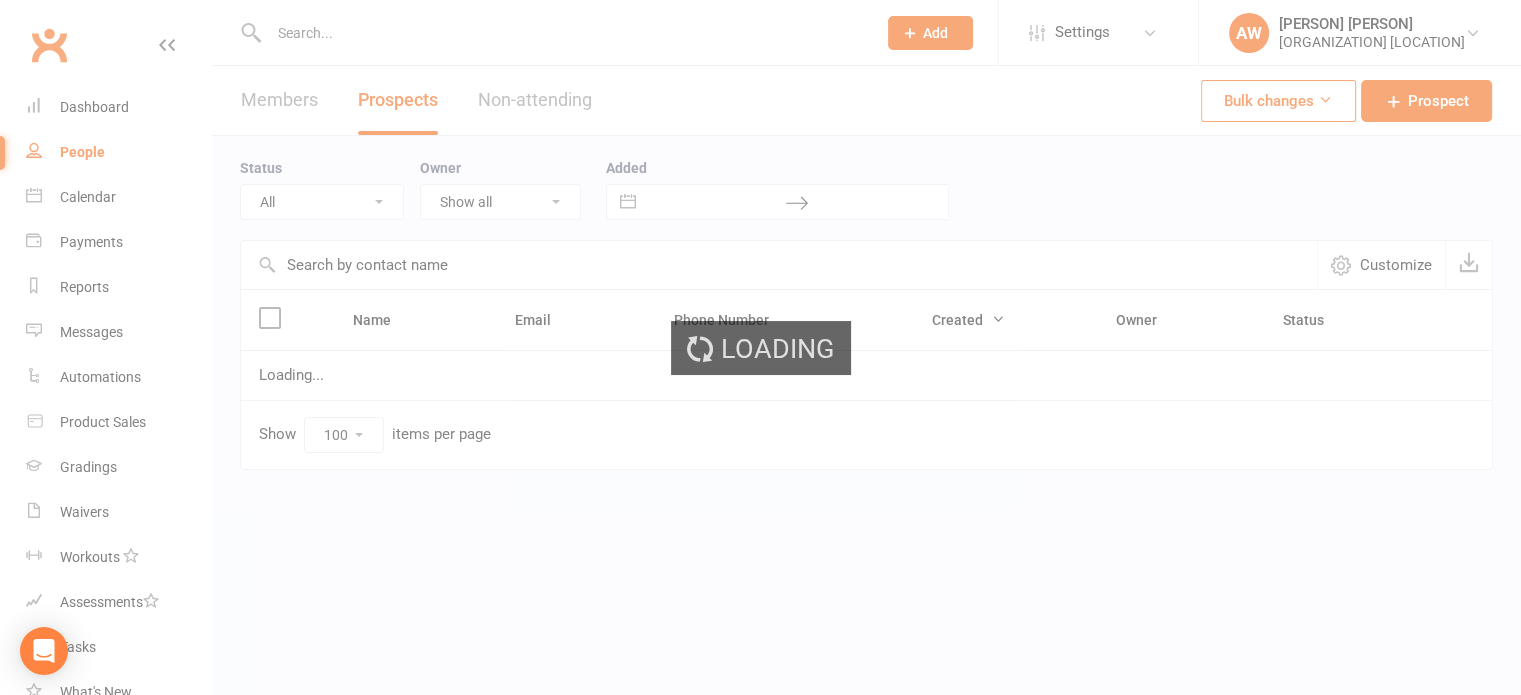 scroll, scrollTop: 0, scrollLeft: 0, axis: both 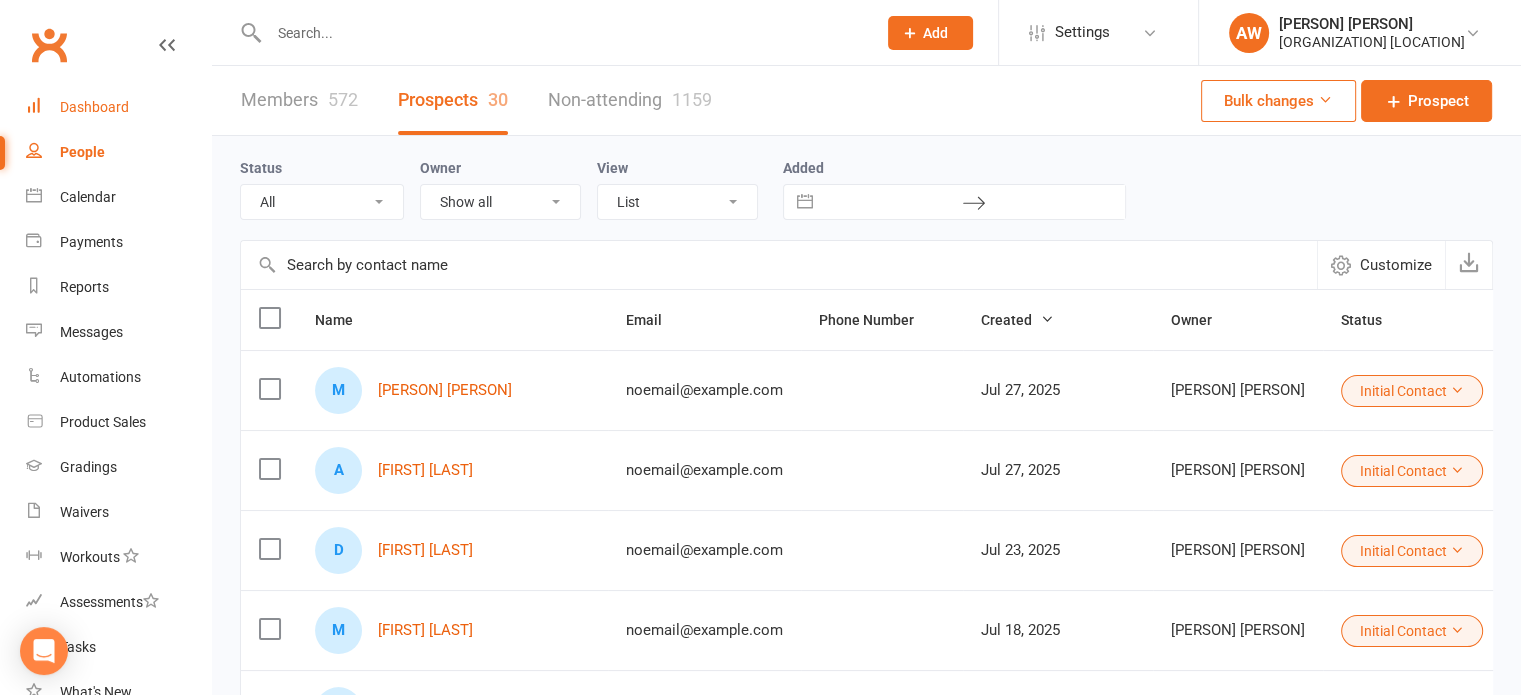 click on "Dashboard" at bounding box center (94, 107) 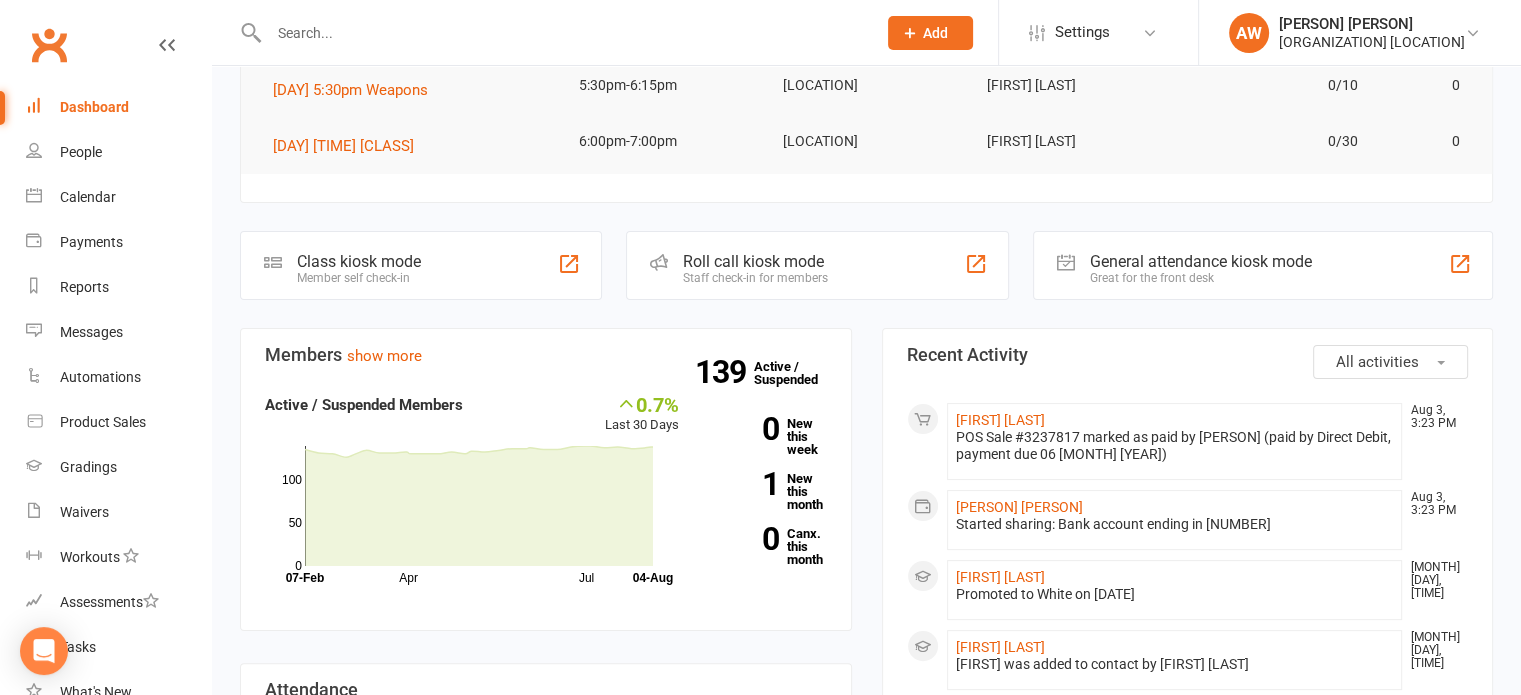 scroll, scrollTop: 300, scrollLeft: 0, axis: vertical 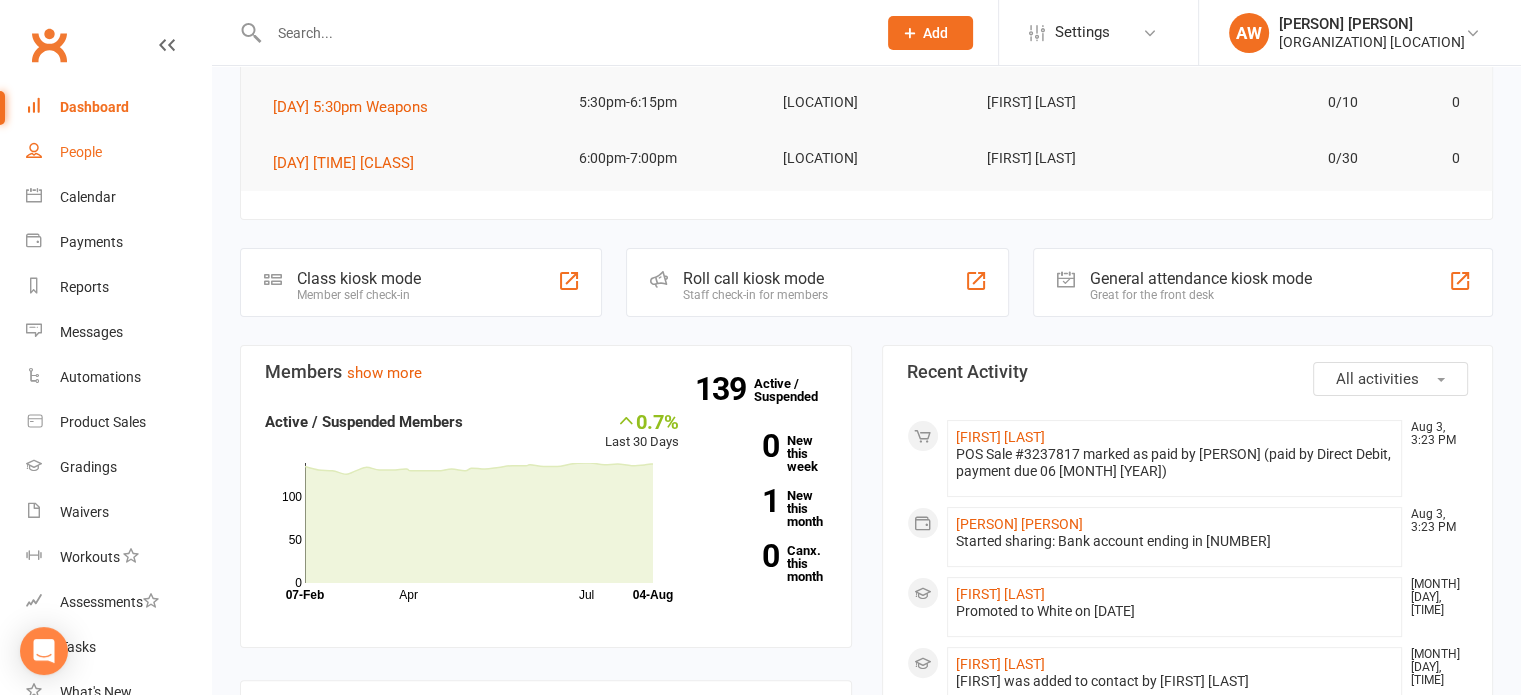 click on "People" at bounding box center [81, 152] 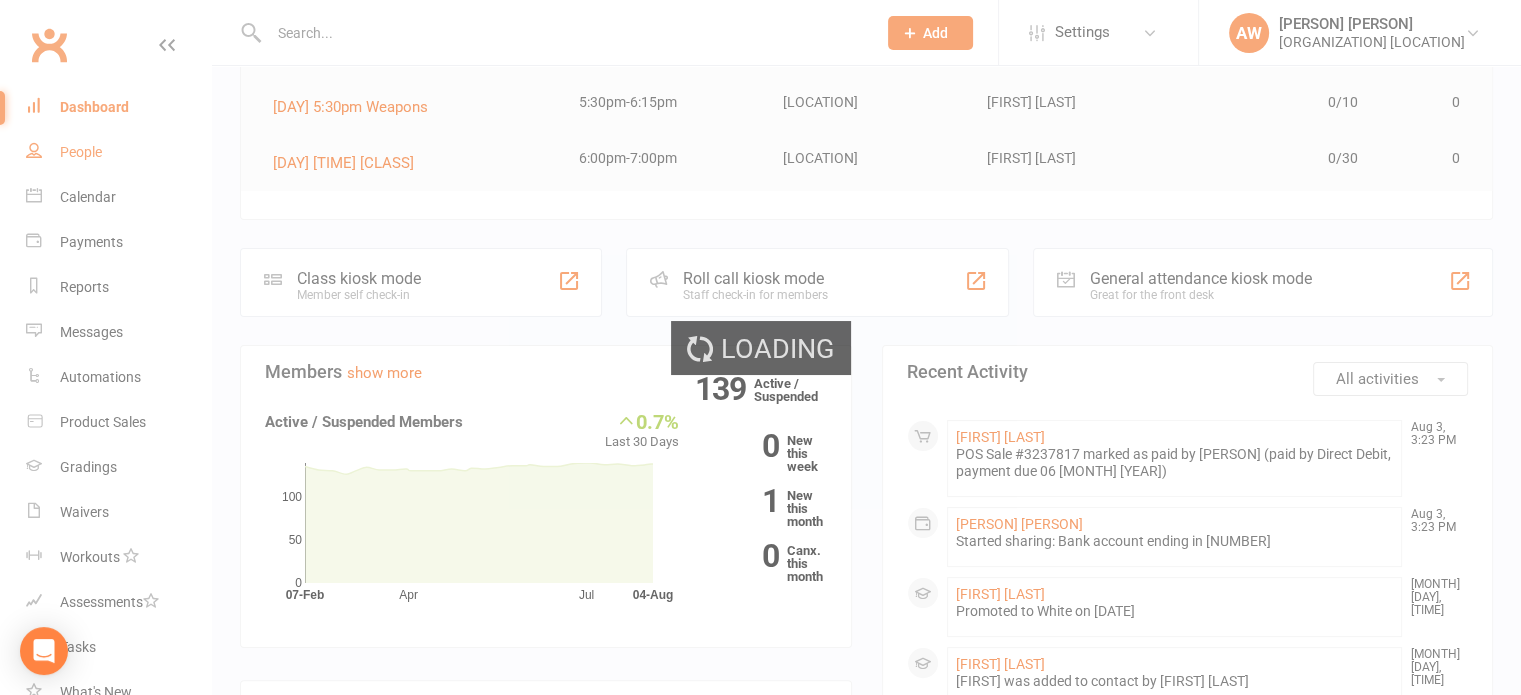 select on "100" 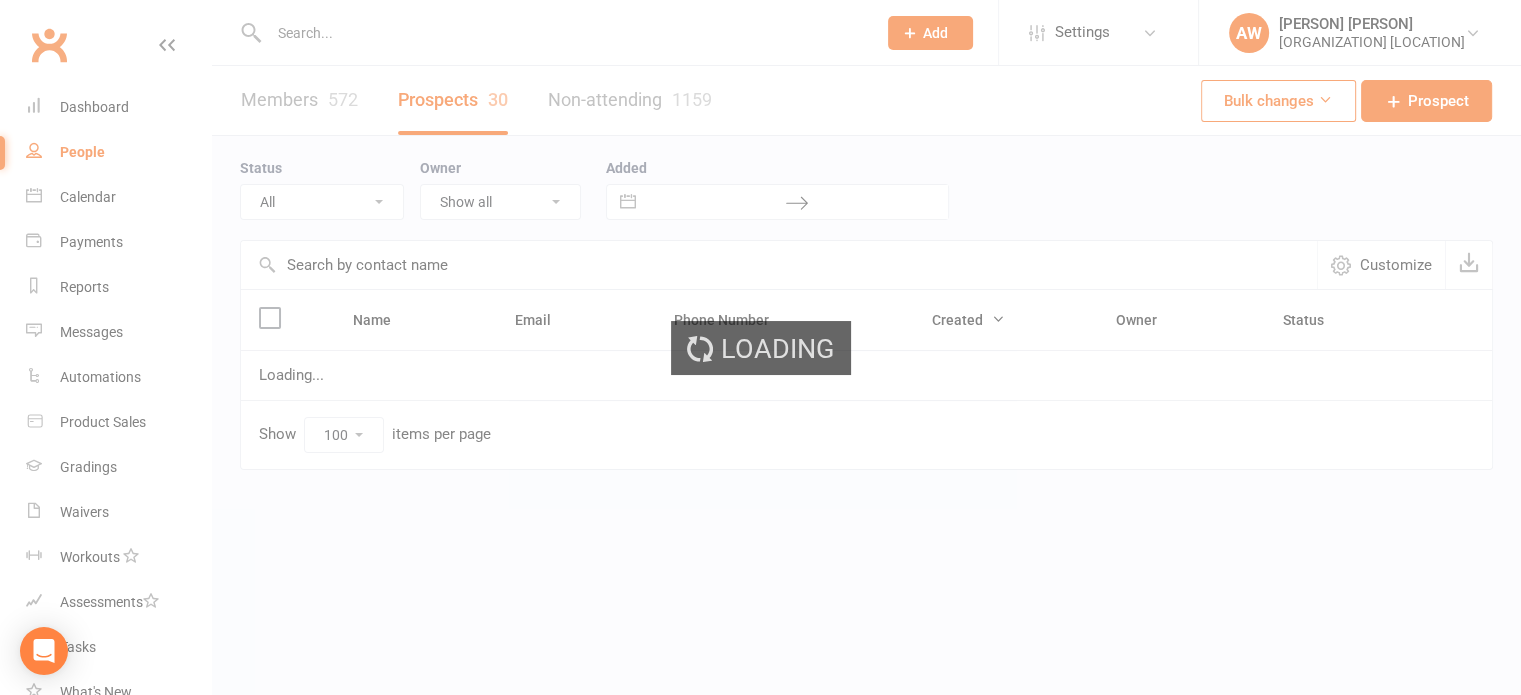 scroll, scrollTop: 0, scrollLeft: 0, axis: both 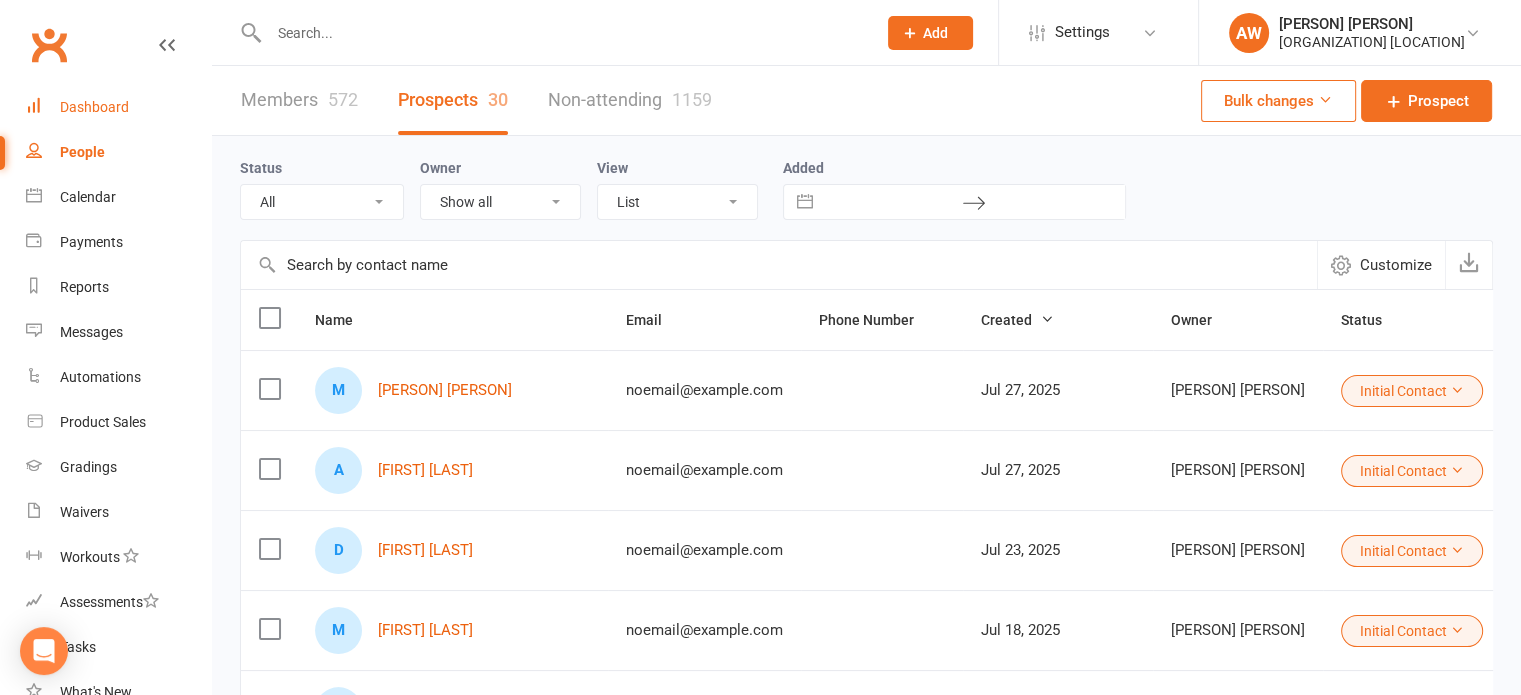 click on "Dashboard" at bounding box center [94, 107] 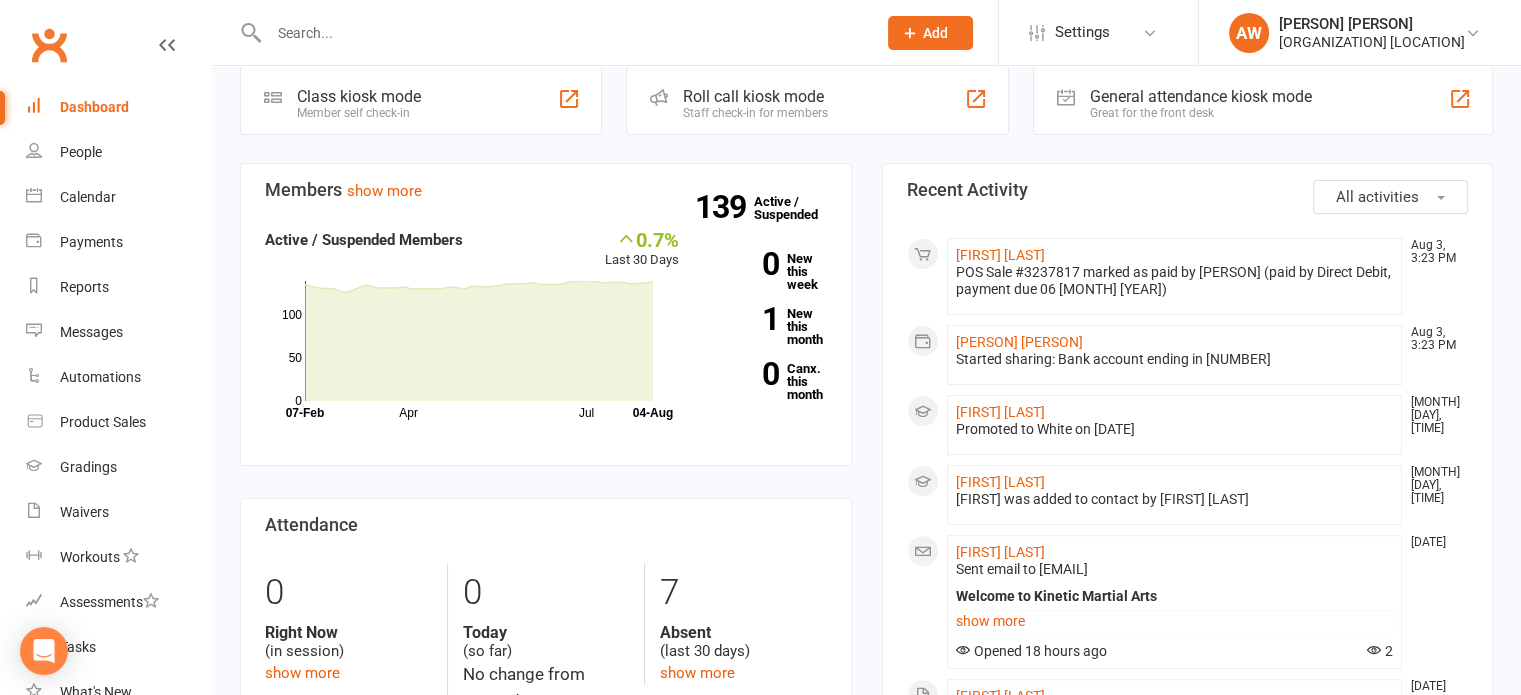 scroll, scrollTop: 500, scrollLeft: 0, axis: vertical 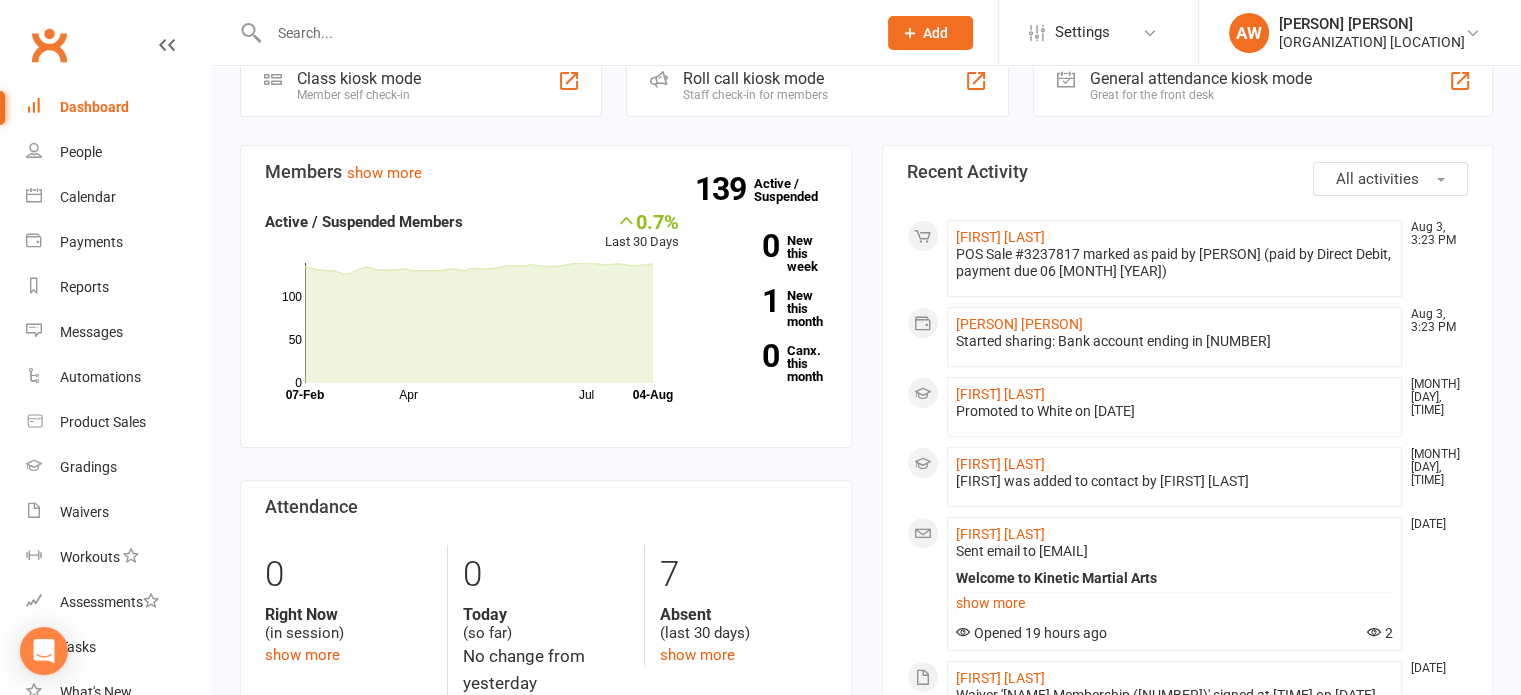 click at bounding box center (551, 32) 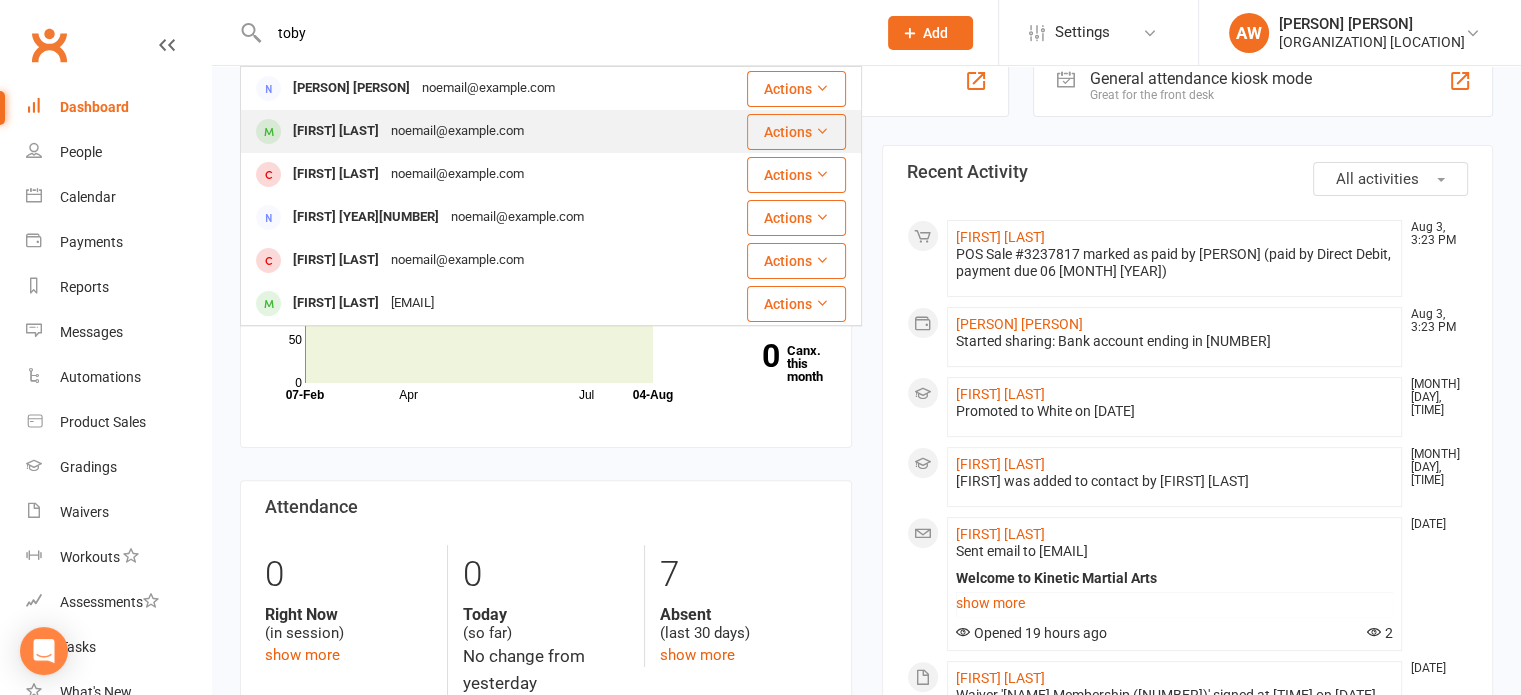 type on "toby" 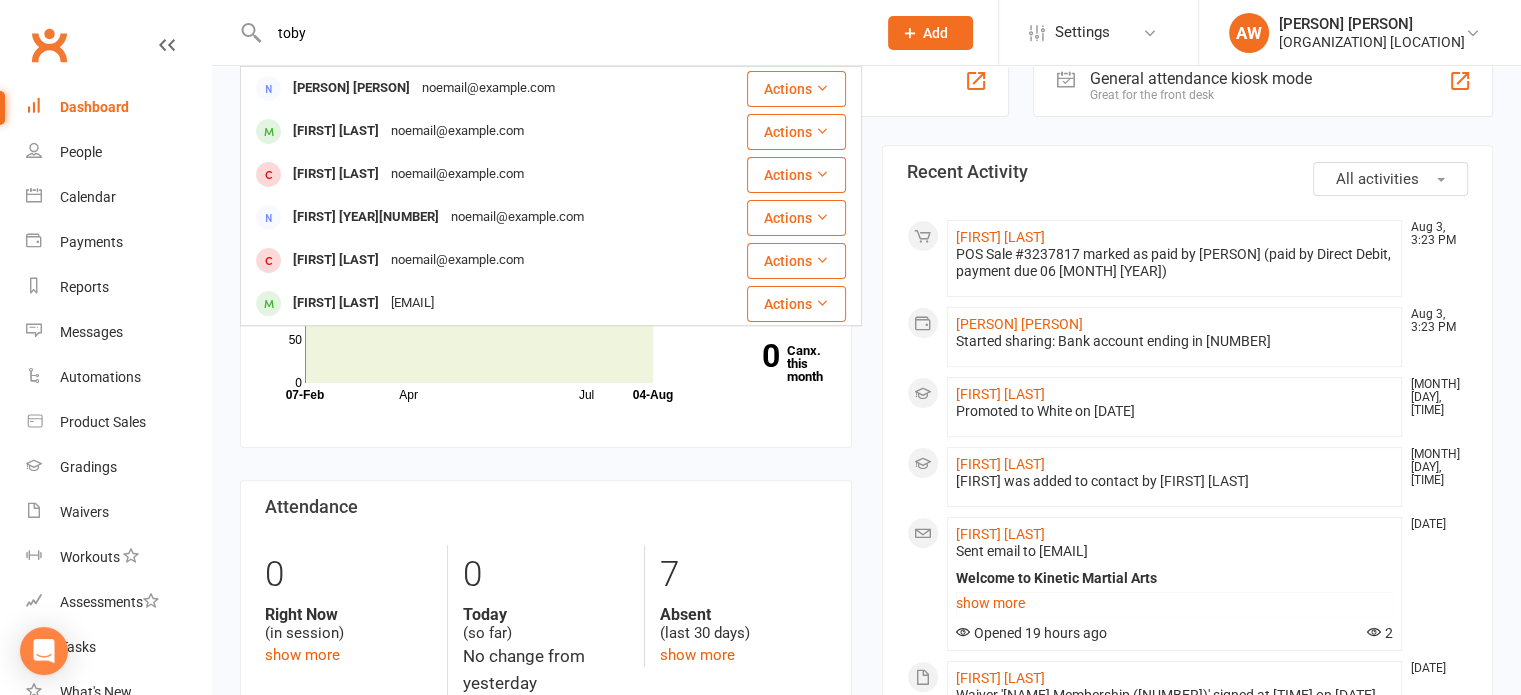 type 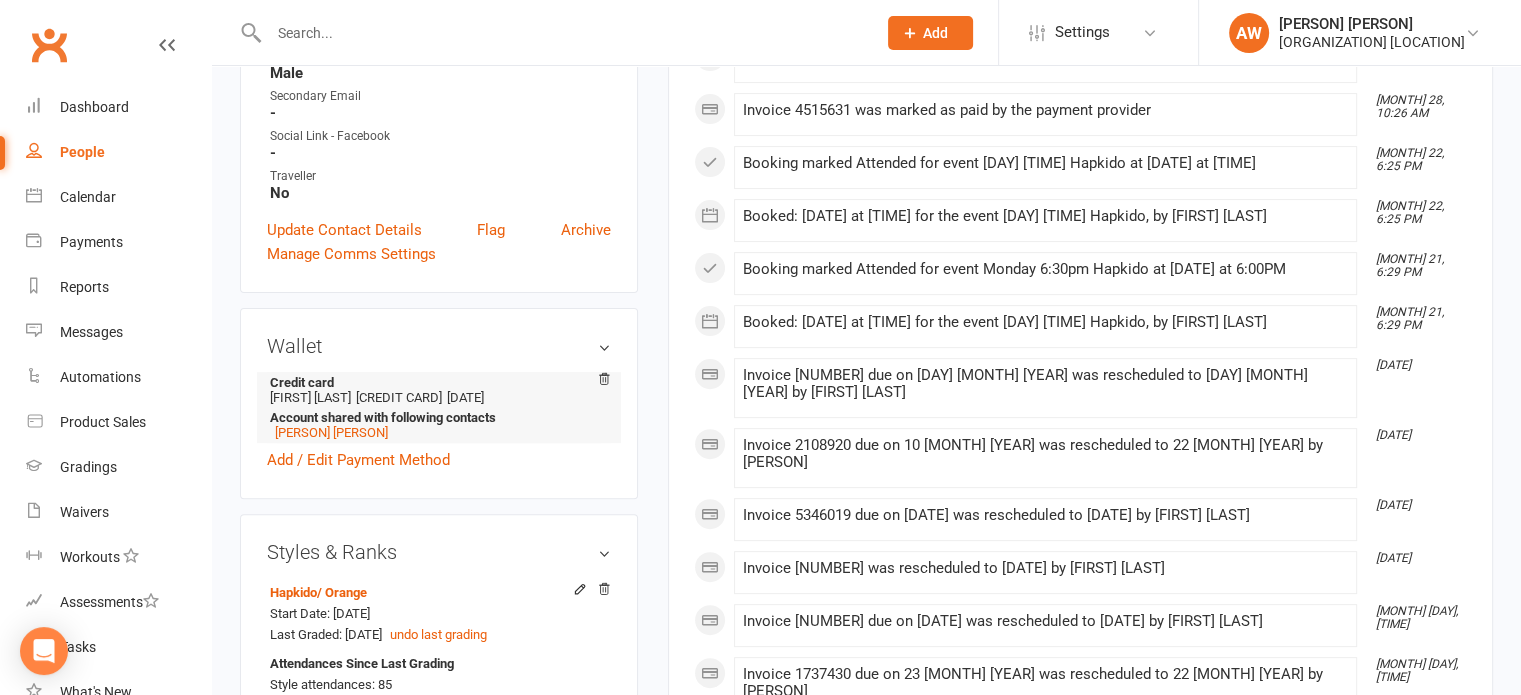 scroll, scrollTop: 800, scrollLeft: 0, axis: vertical 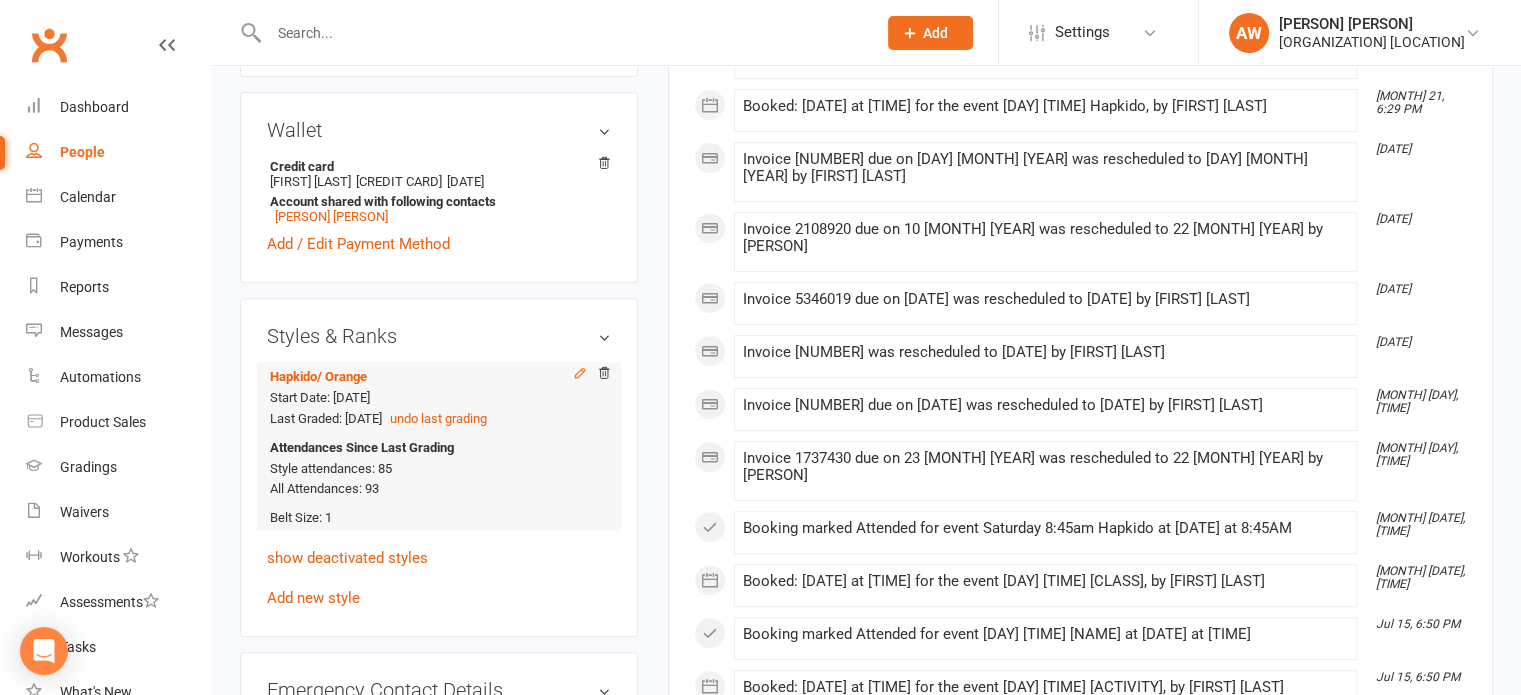 click 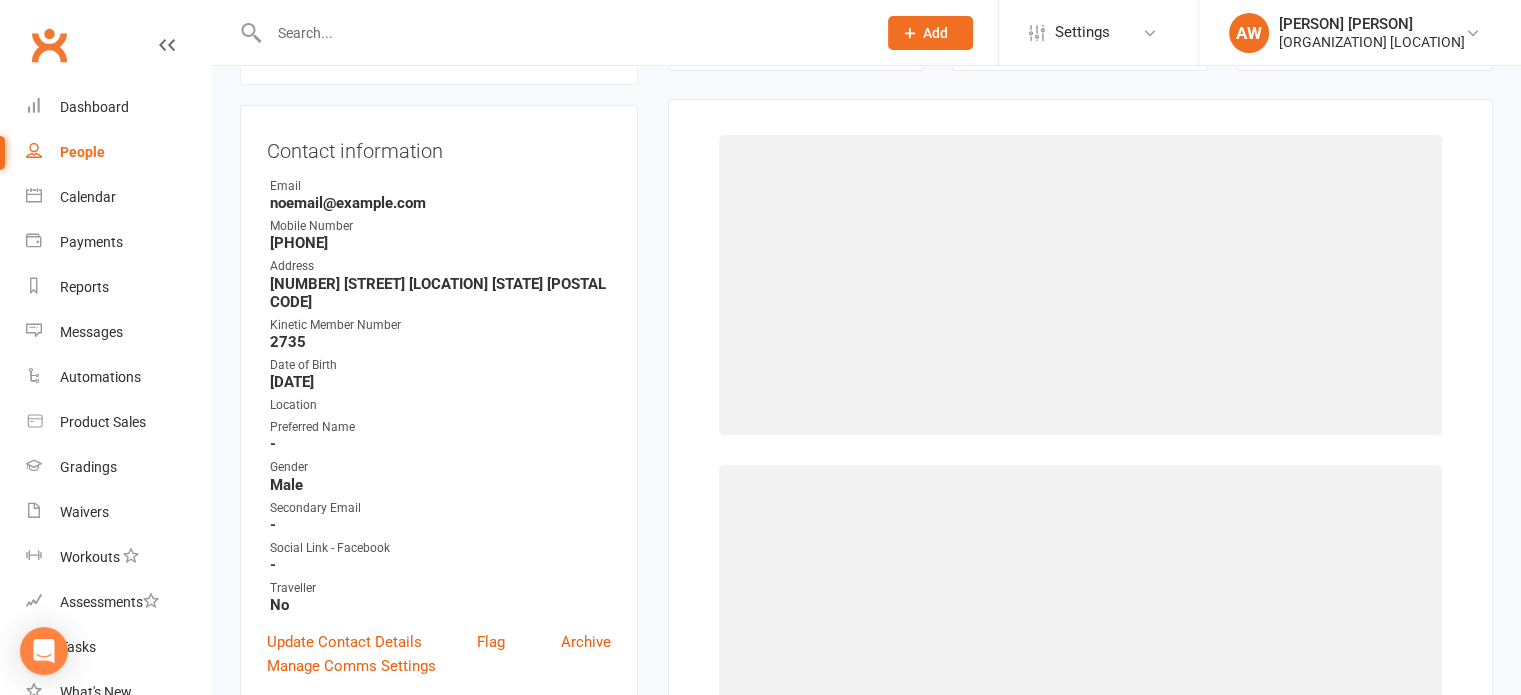 scroll, scrollTop: 171, scrollLeft: 0, axis: vertical 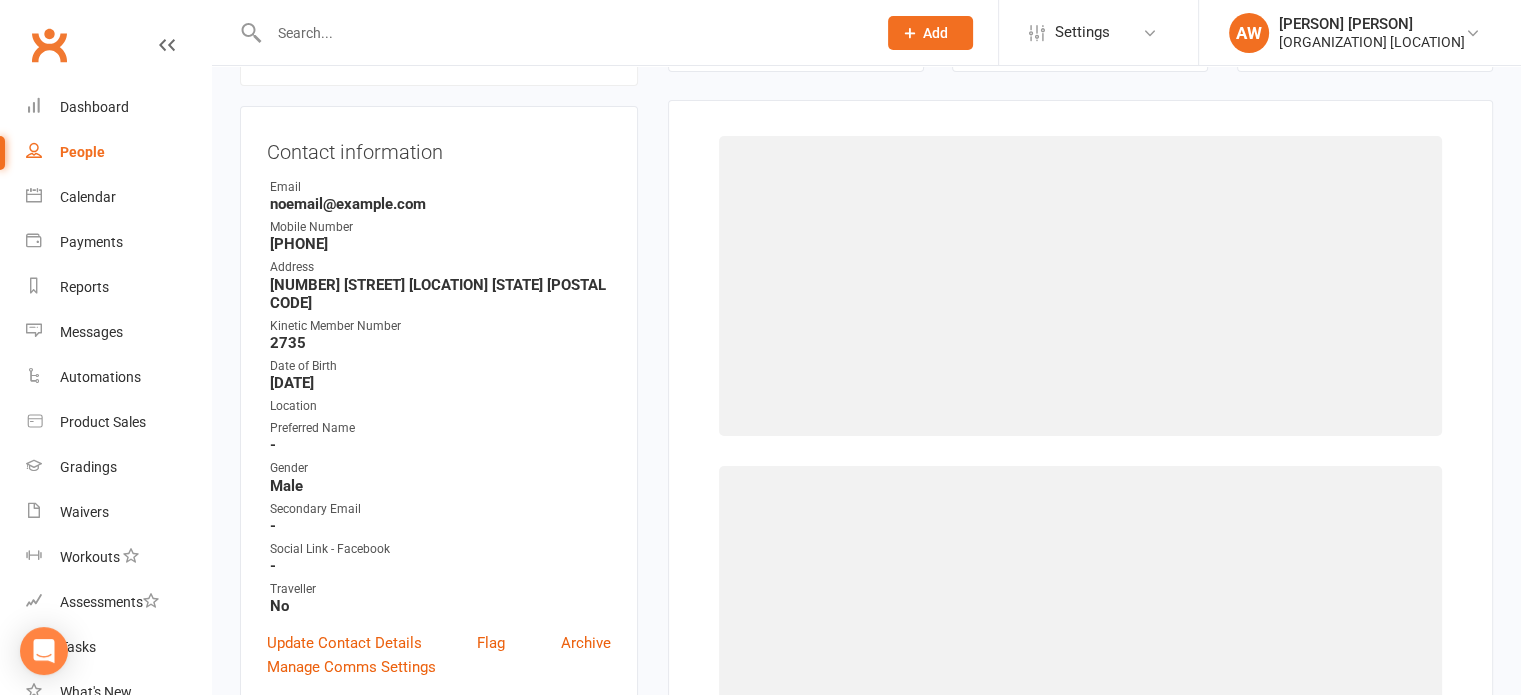 select on "2596" 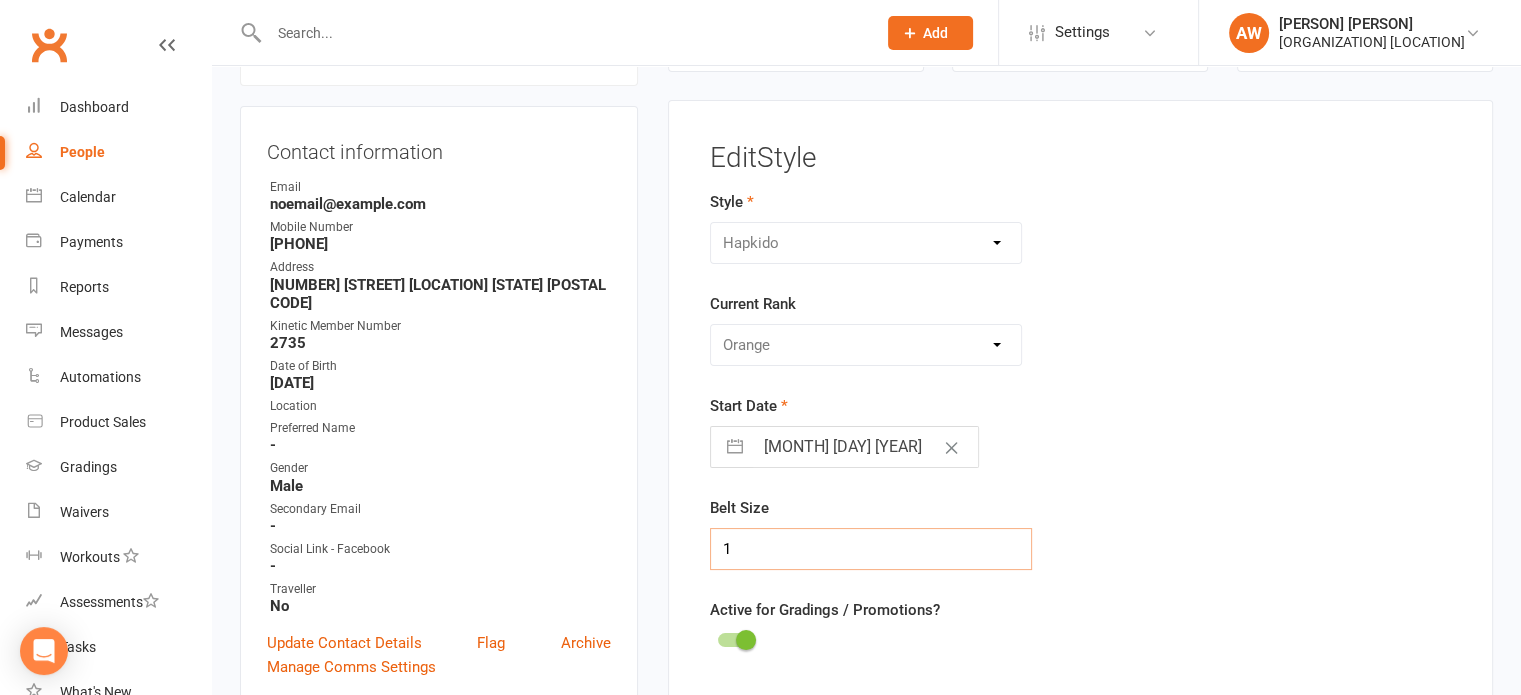 drag, startPoint x: 716, startPoint y: 555, endPoint x: 661, endPoint y: 568, distance: 56.515484 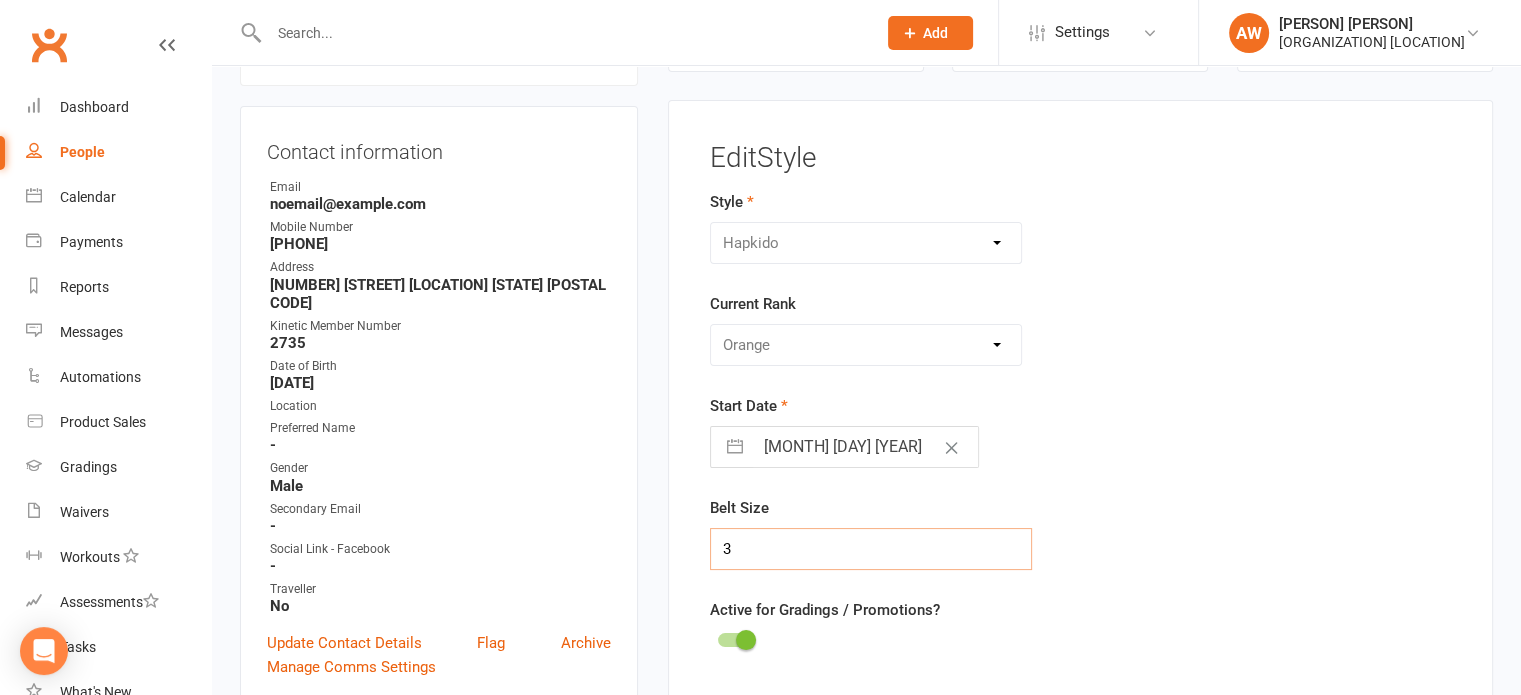 type on "3" 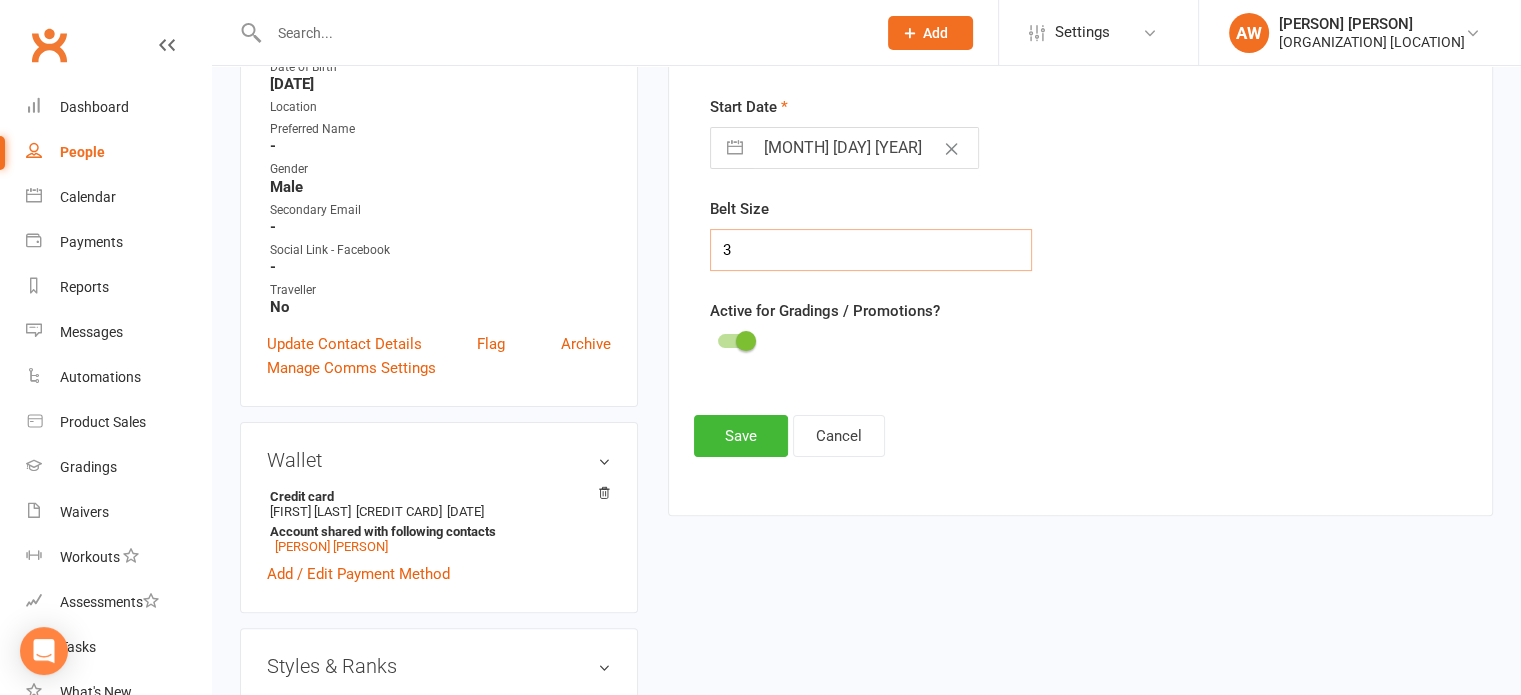 scroll, scrollTop: 471, scrollLeft: 0, axis: vertical 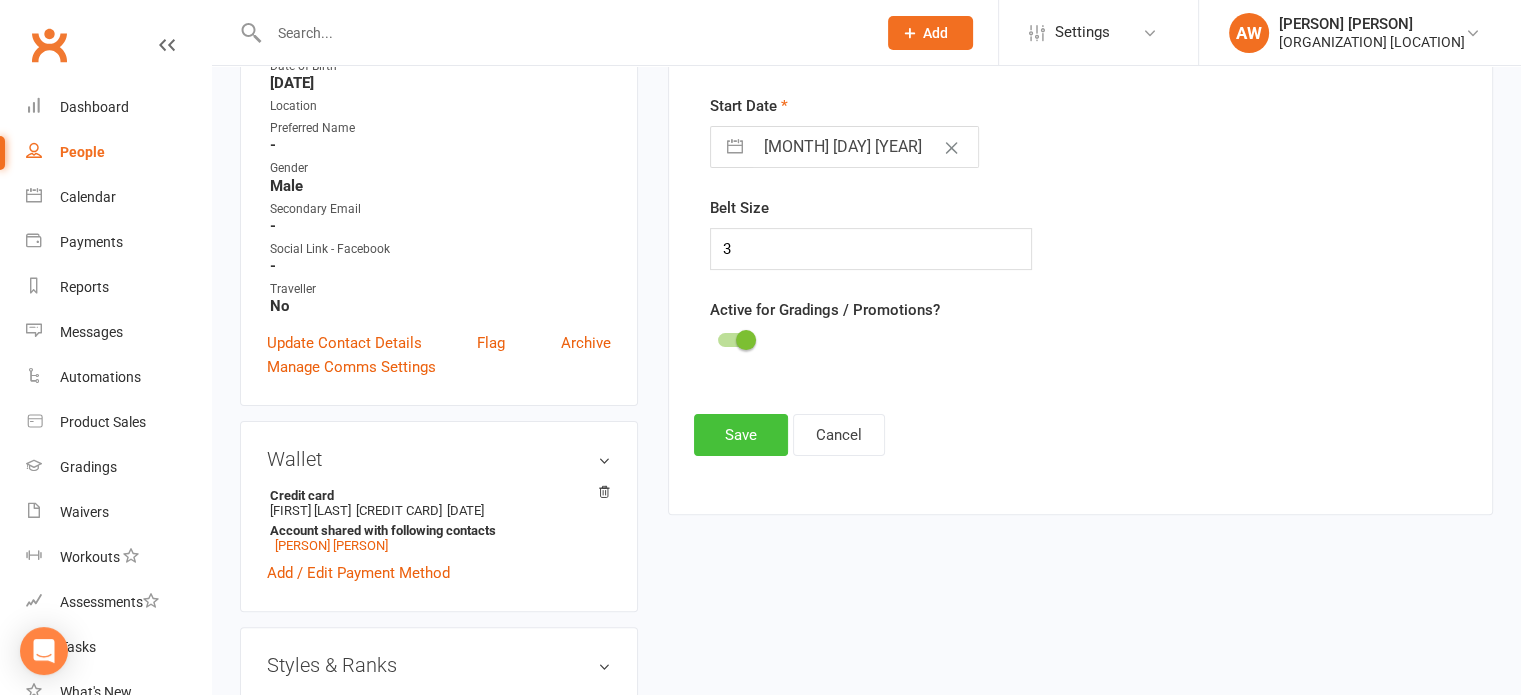 click on "Save" at bounding box center [741, 435] 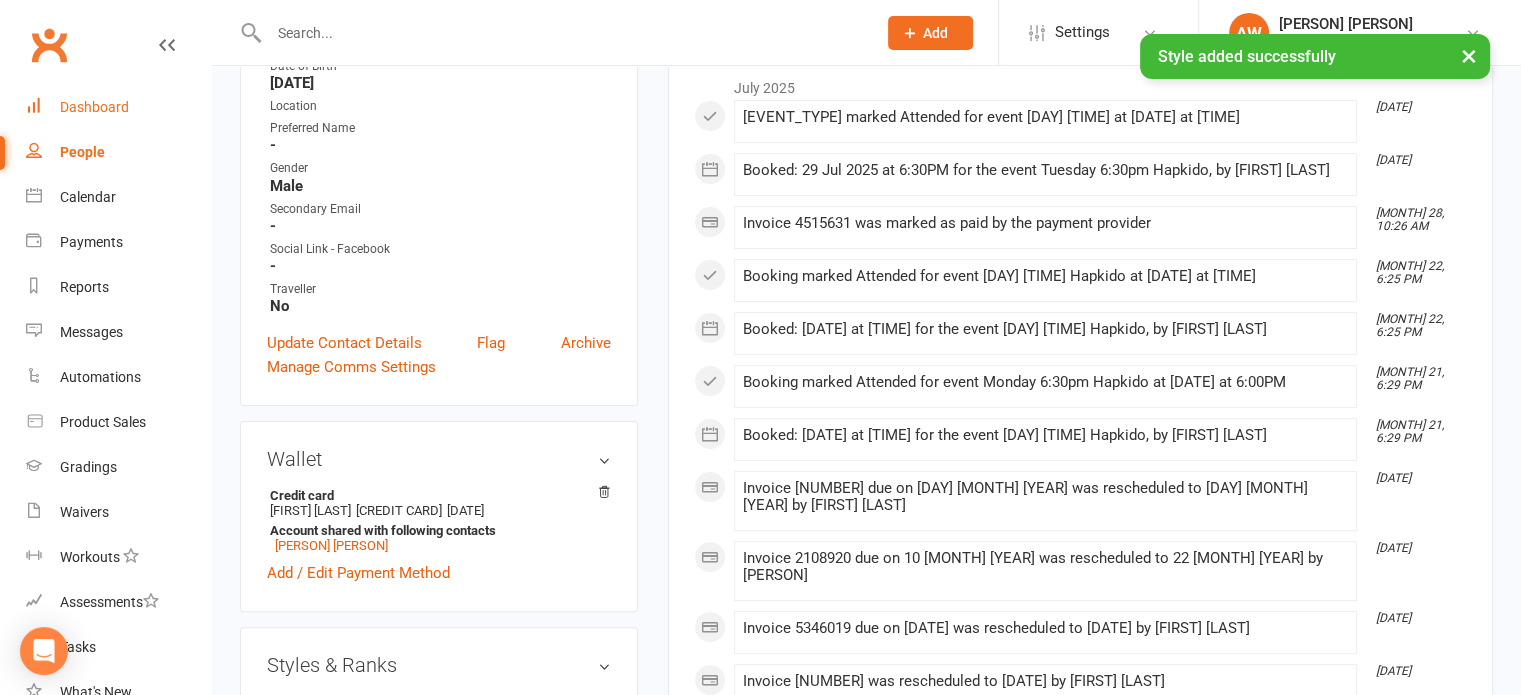 click on "Dashboard" at bounding box center [94, 107] 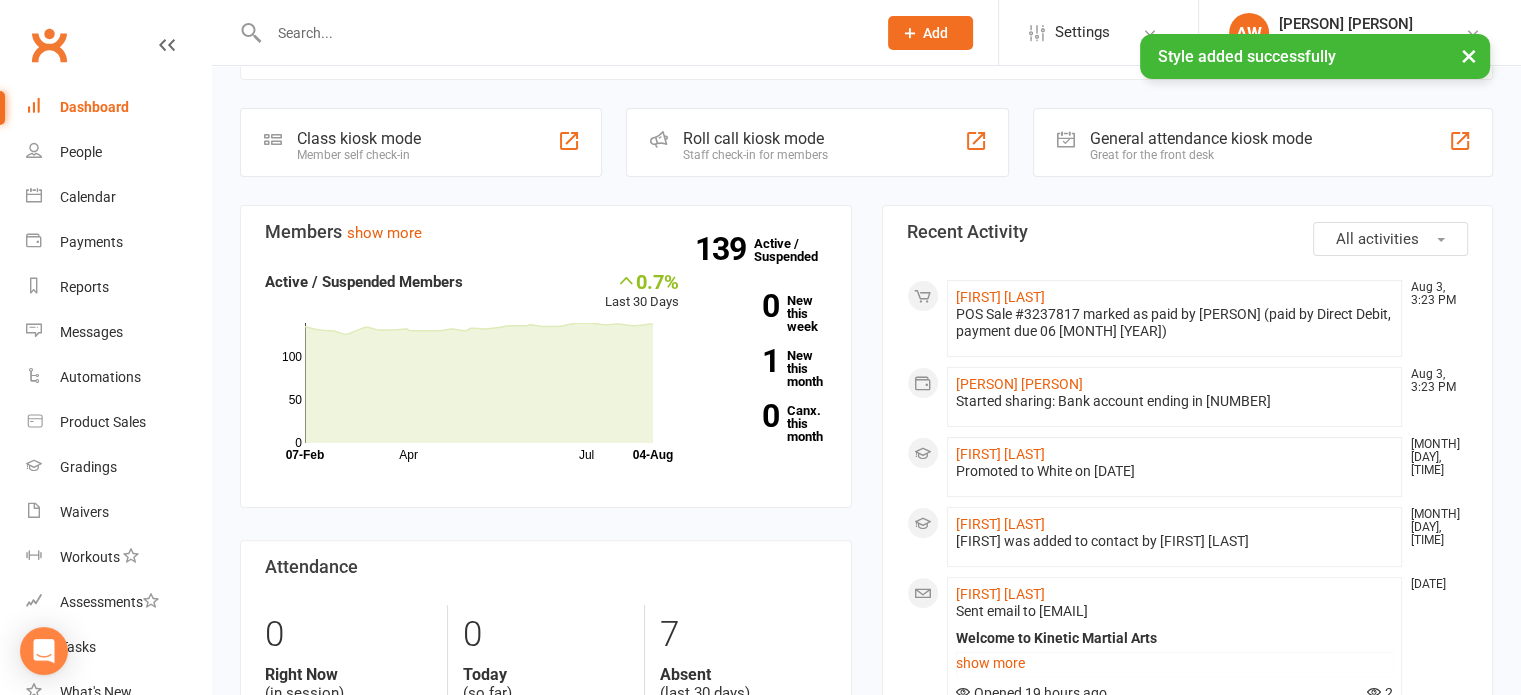 scroll, scrollTop: 500, scrollLeft: 0, axis: vertical 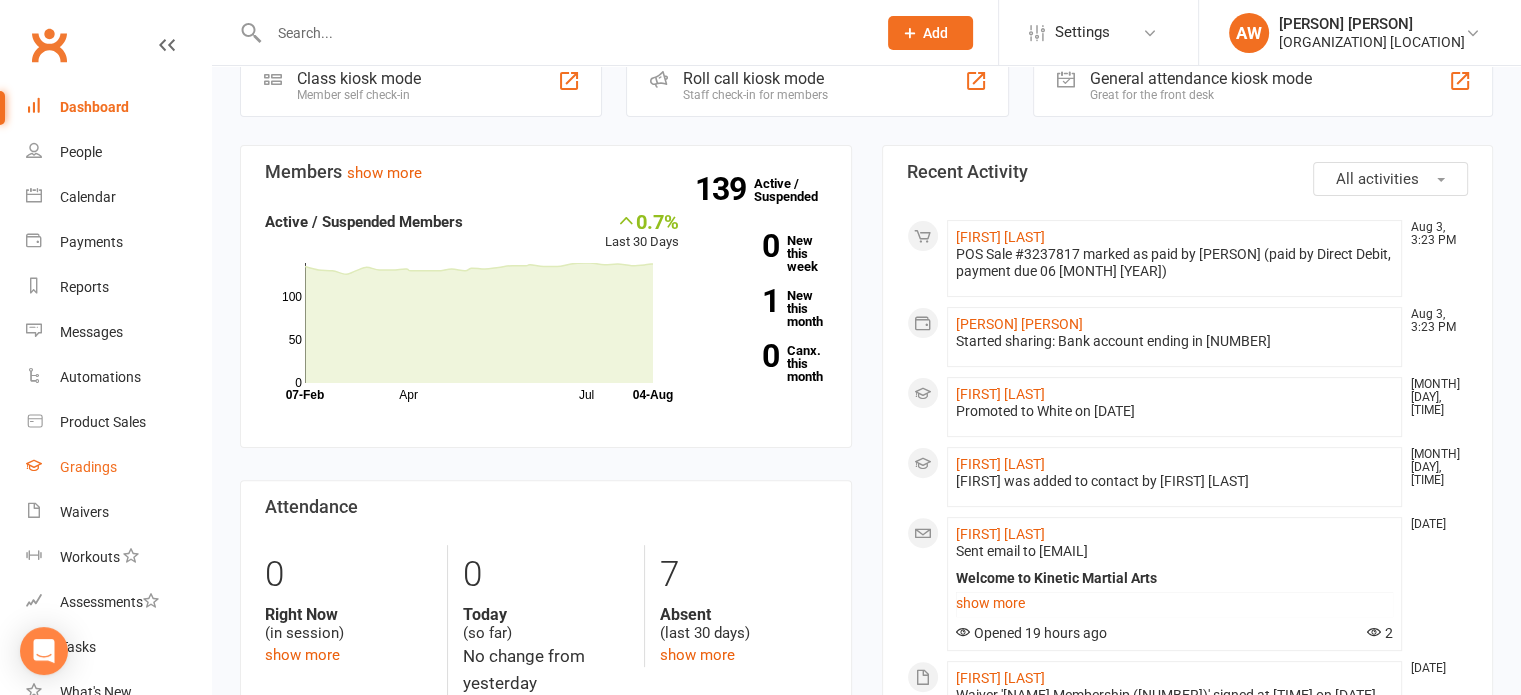 click on "Gradings" at bounding box center [88, 467] 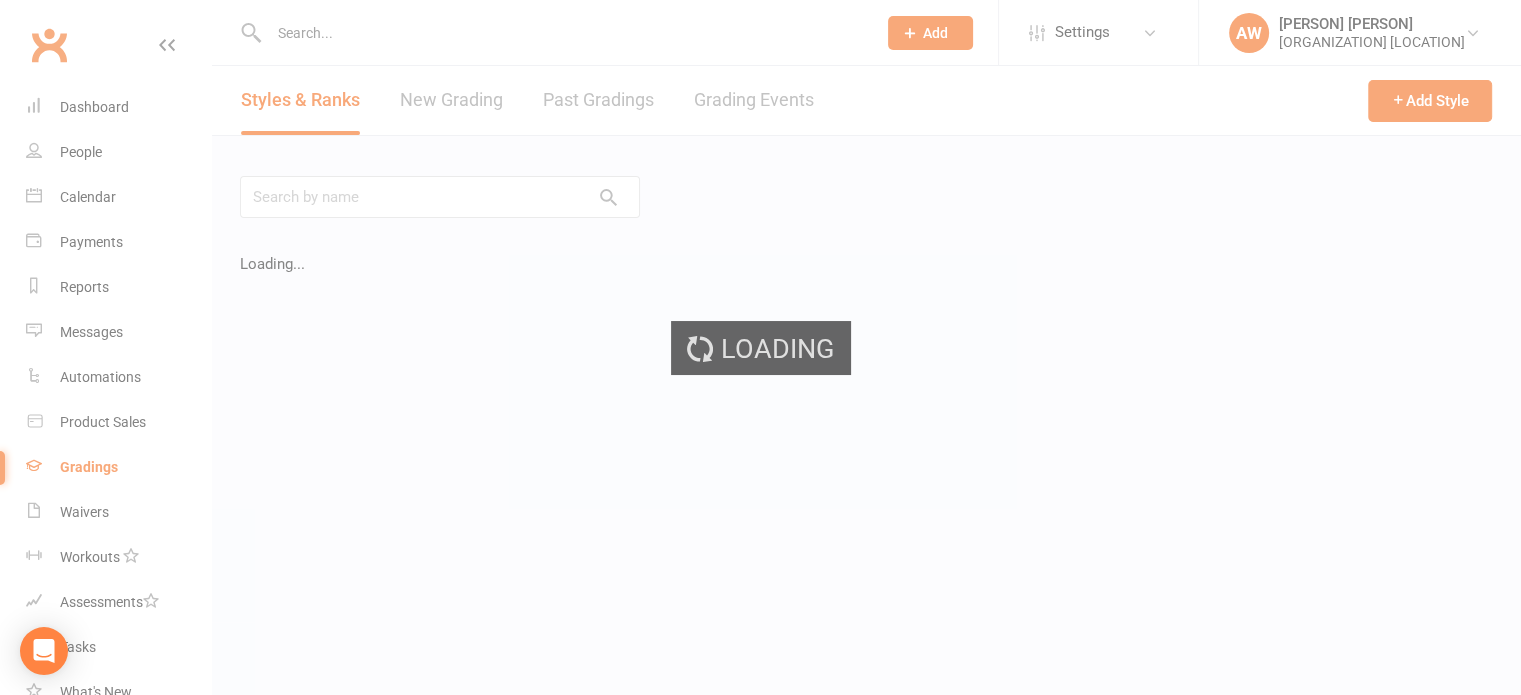 scroll, scrollTop: 0, scrollLeft: 0, axis: both 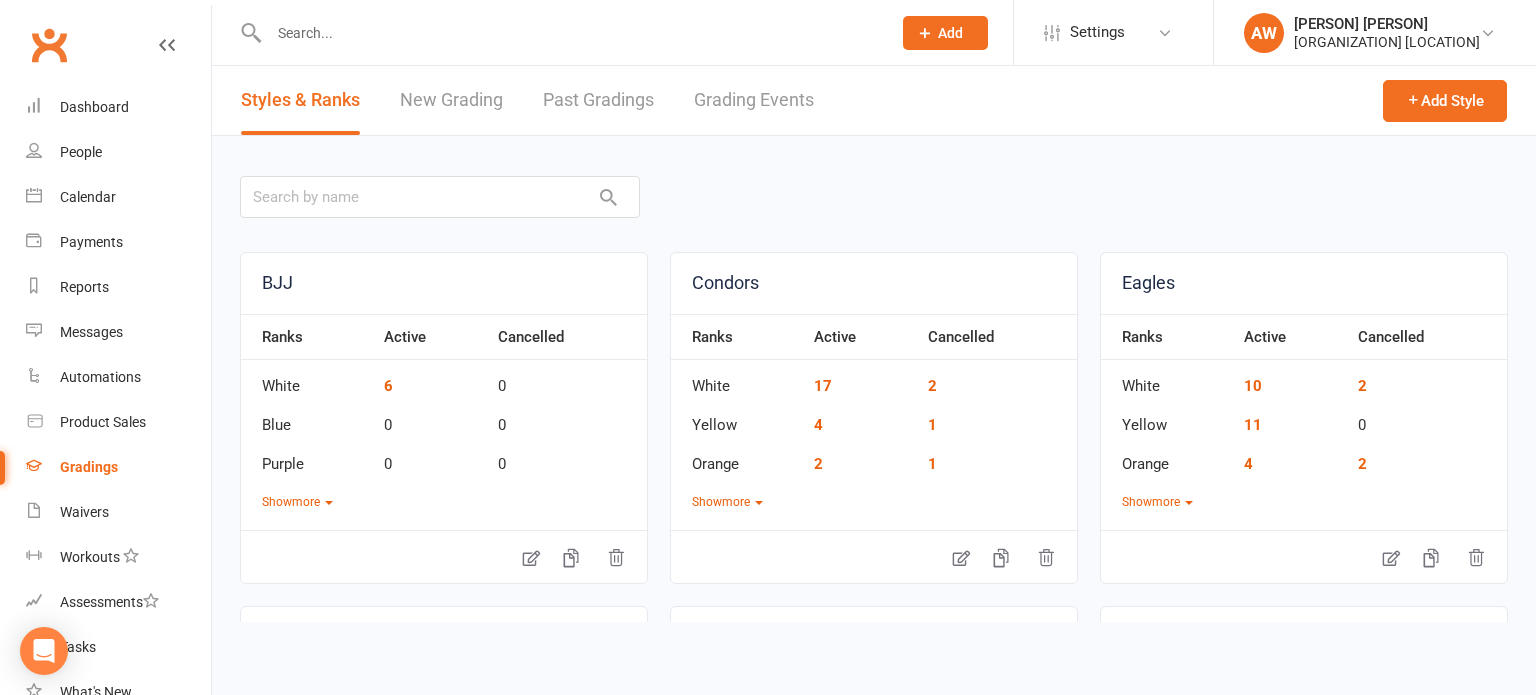 click on "Grading Events" at bounding box center [754, 100] 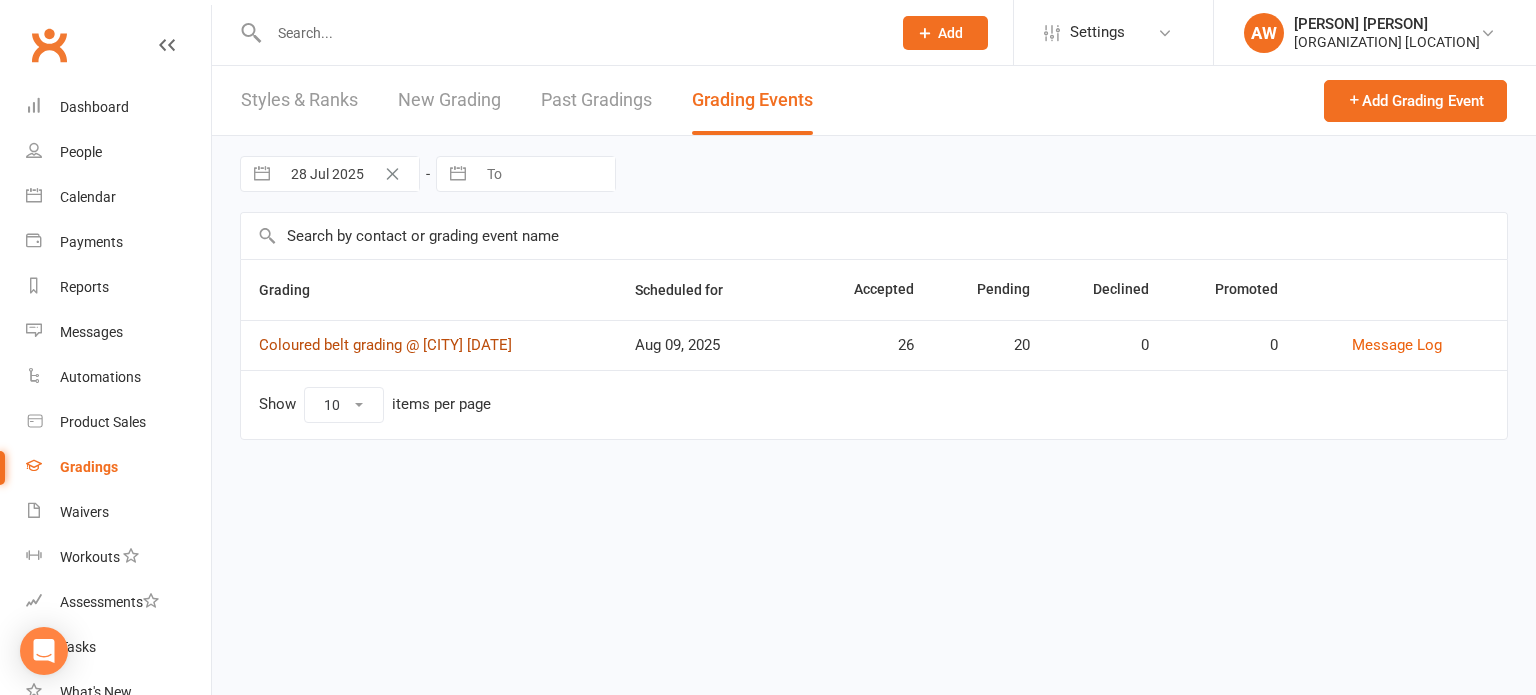 click on "Coloured belt grading @ [CITY] [DATE]" at bounding box center (385, 345) 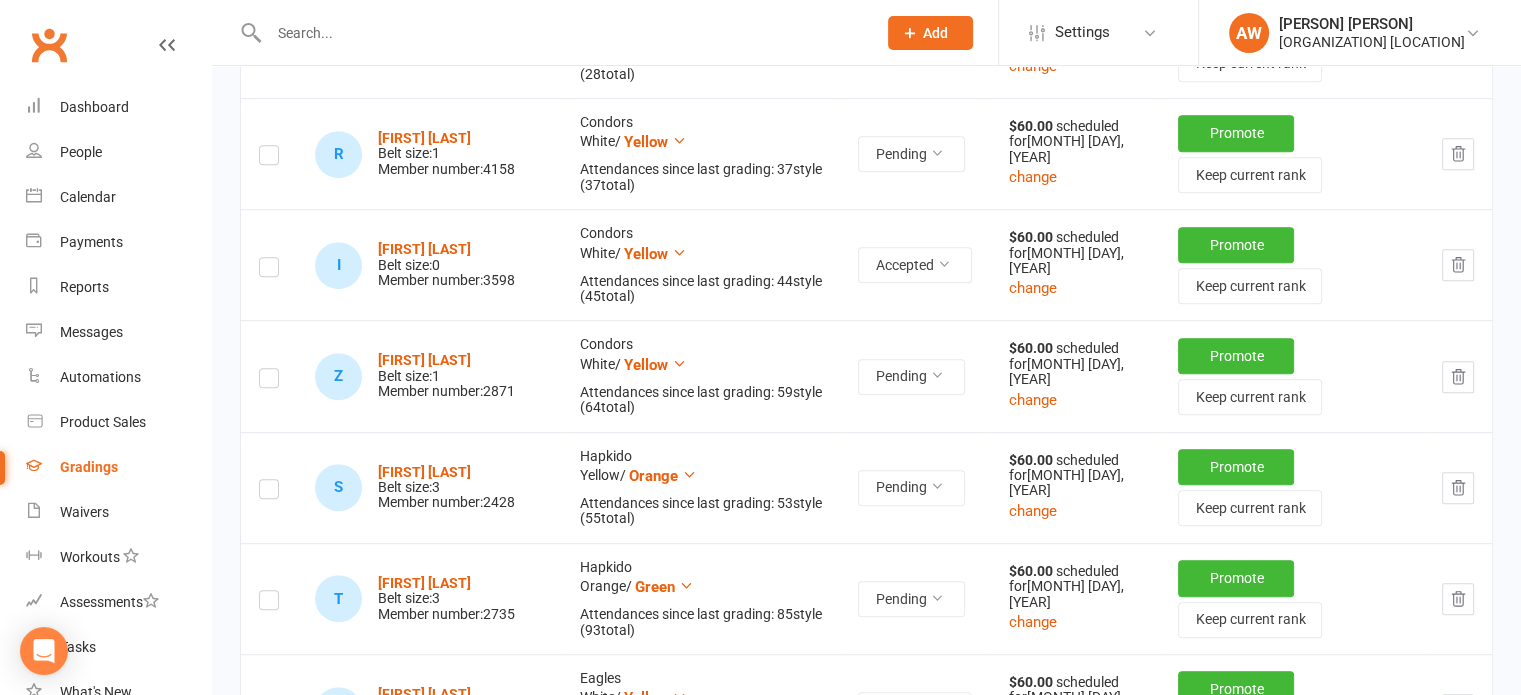 scroll, scrollTop: 1000, scrollLeft: 0, axis: vertical 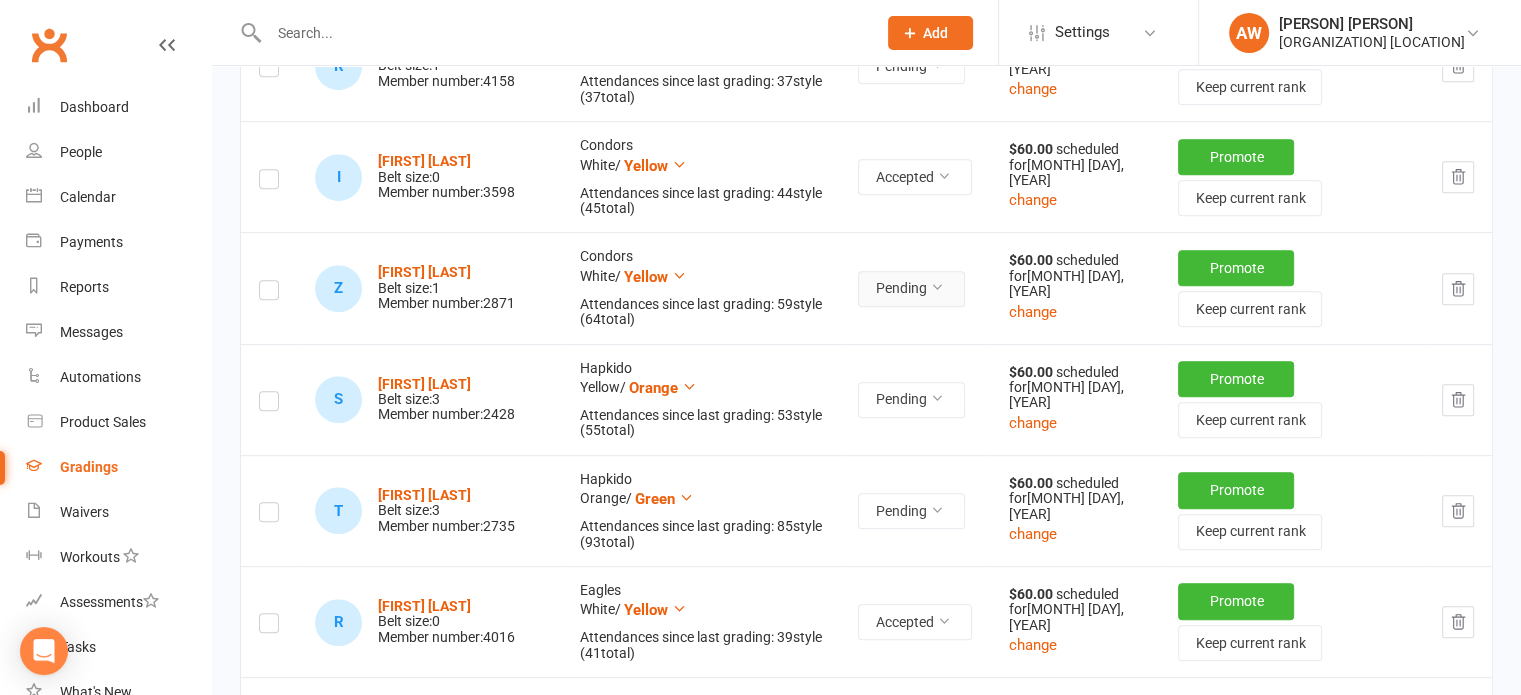 click at bounding box center [936, 287] 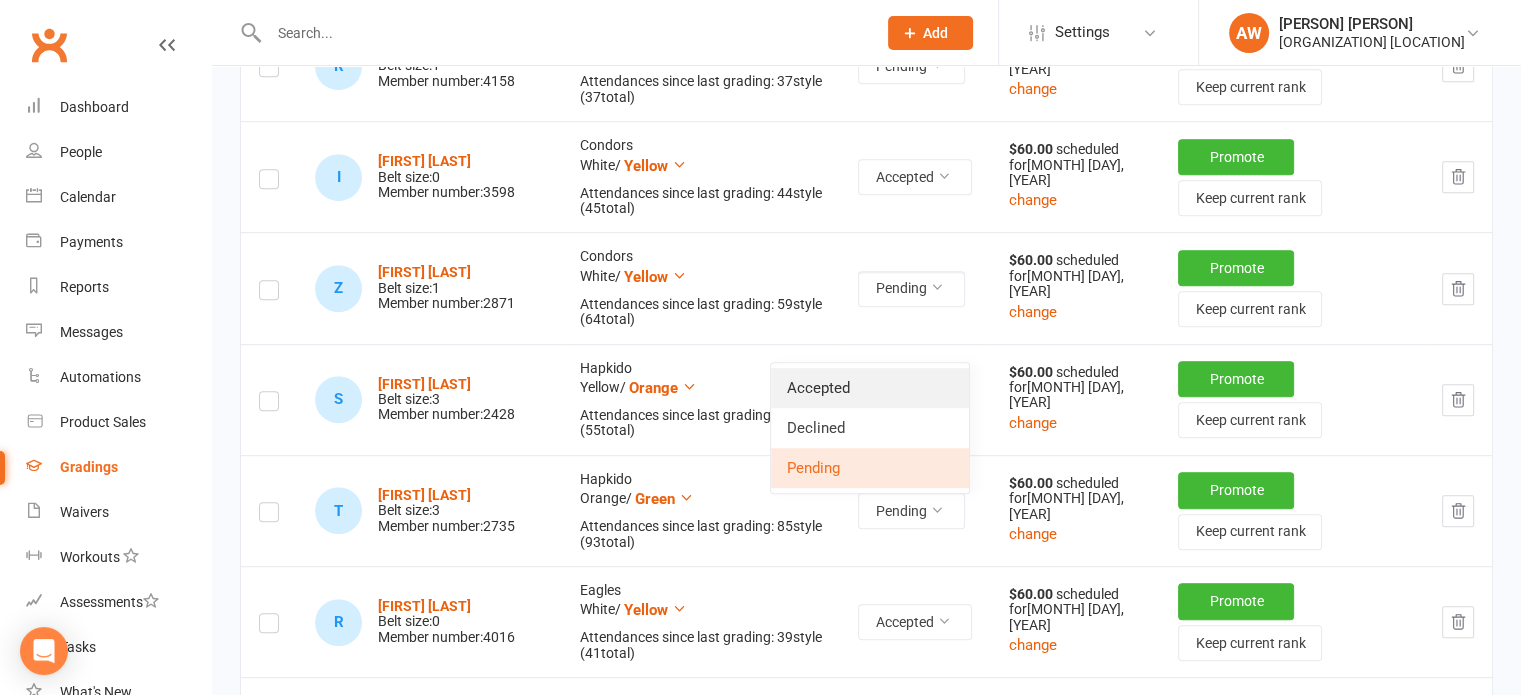 click on "Accepted" at bounding box center [870, 388] 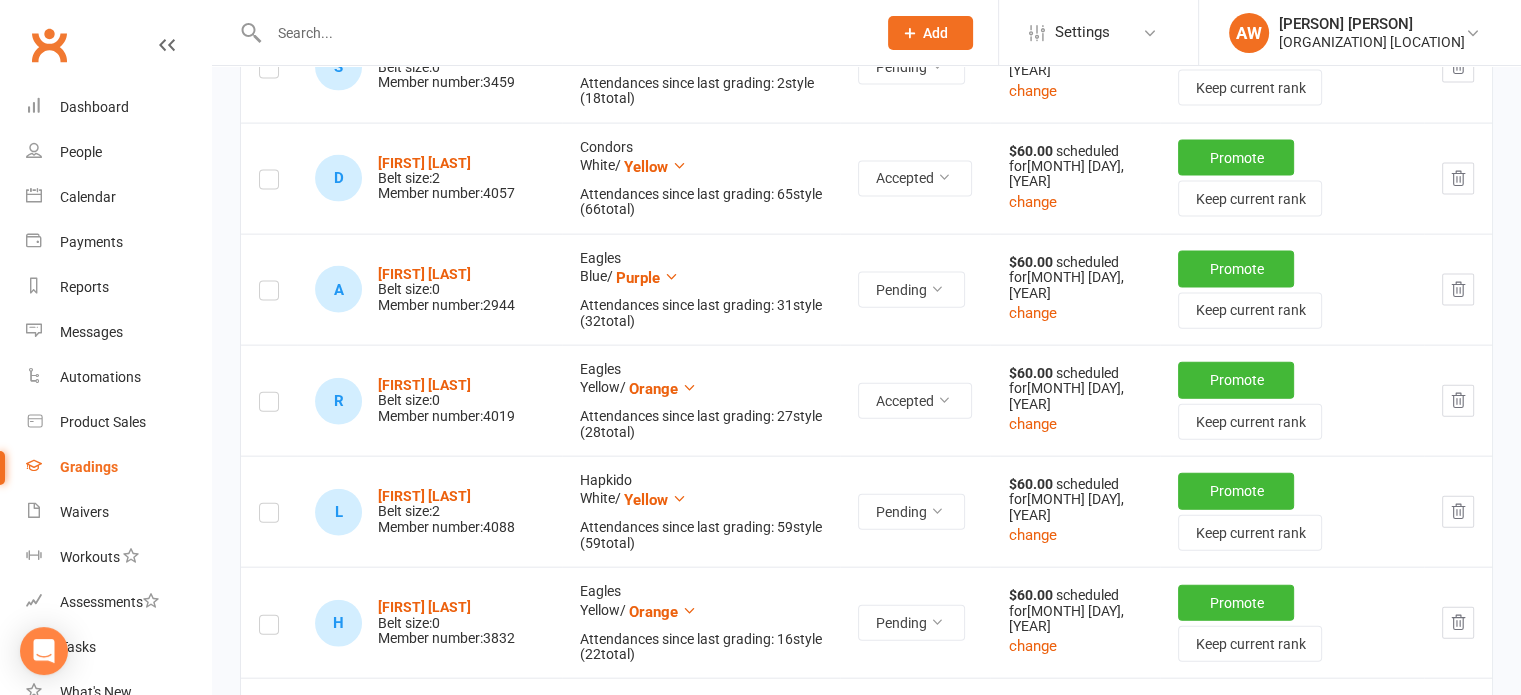 scroll, scrollTop: 4191, scrollLeft: 0, axis: vertical 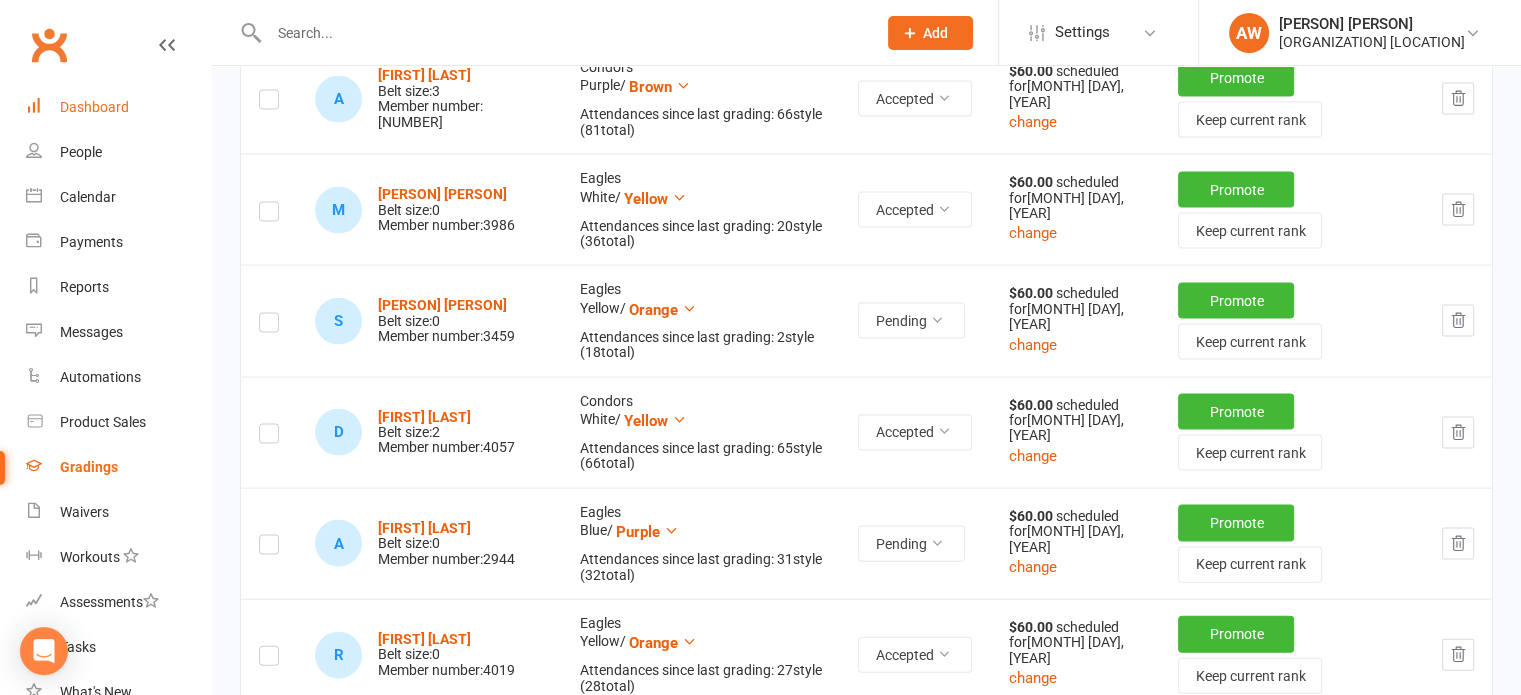 click on "Dashboard" at bounding box center [118, 107] 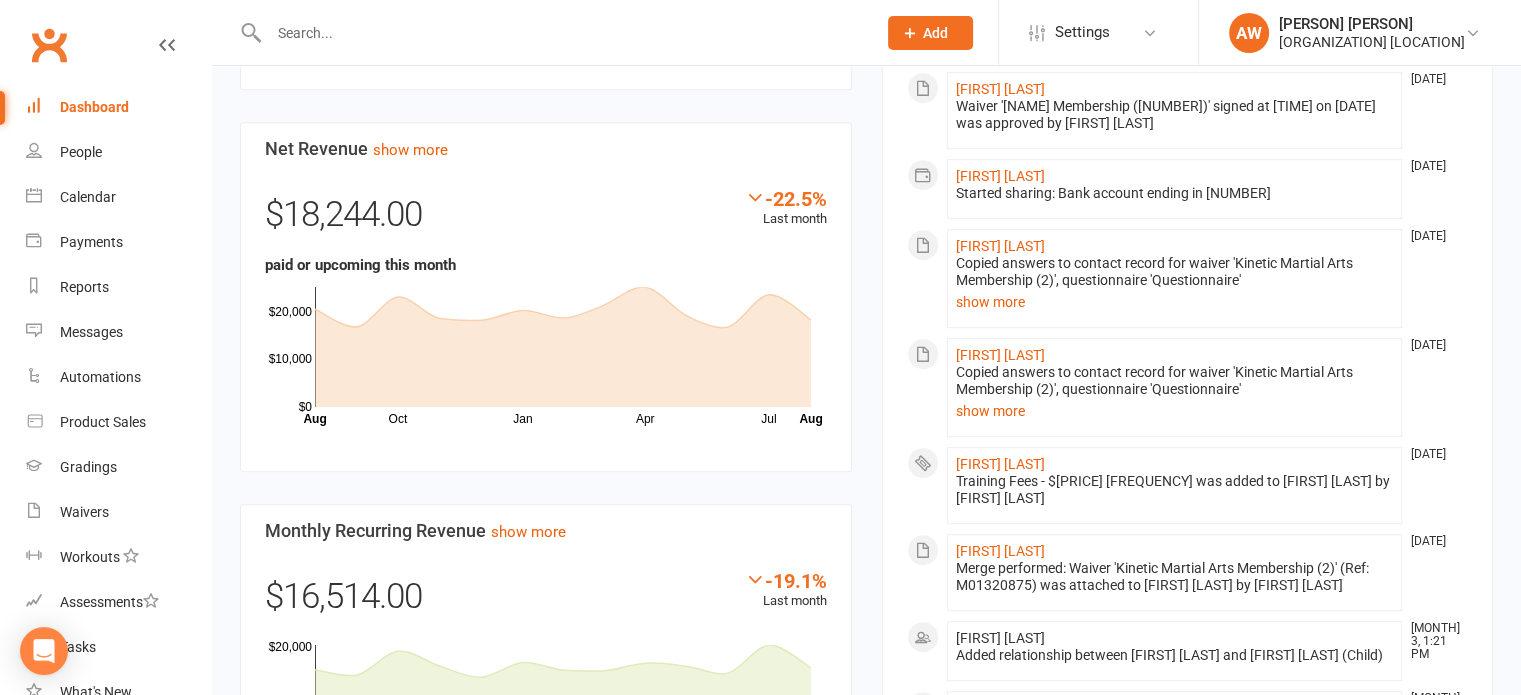 scroll, scrollTop: 1200, scrollLeft: 0, axis: vertical 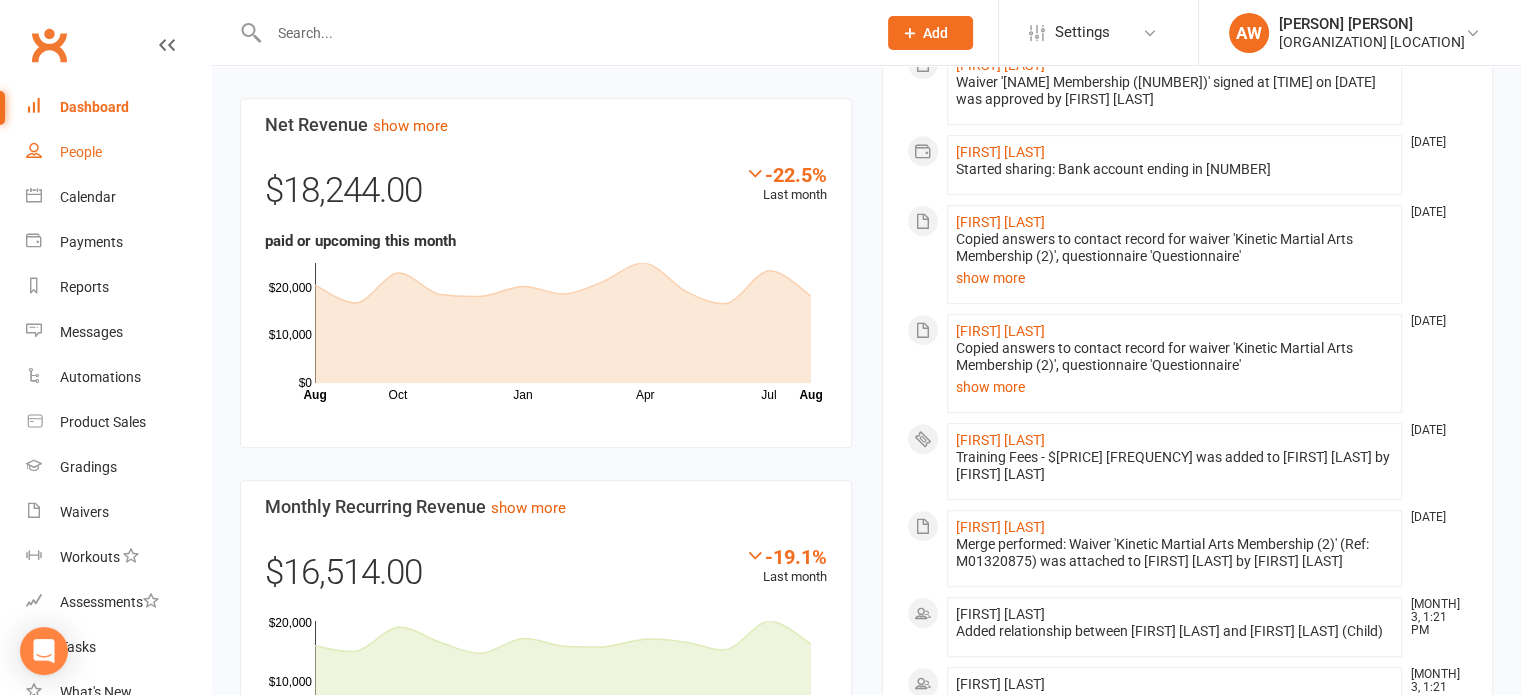 click on "People" at bounding box center [81, 152] 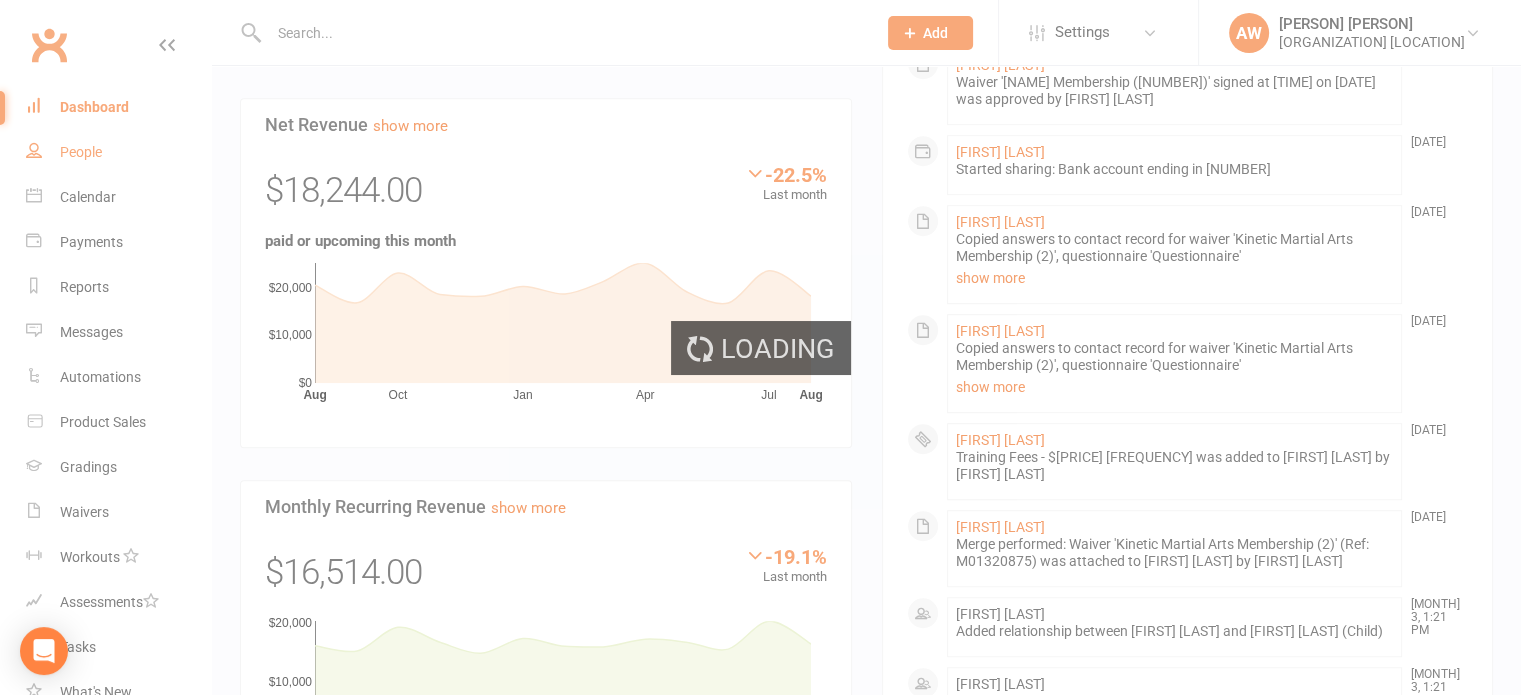 scroll, scrollTop: 0, scrollLeft: 0, axis: both 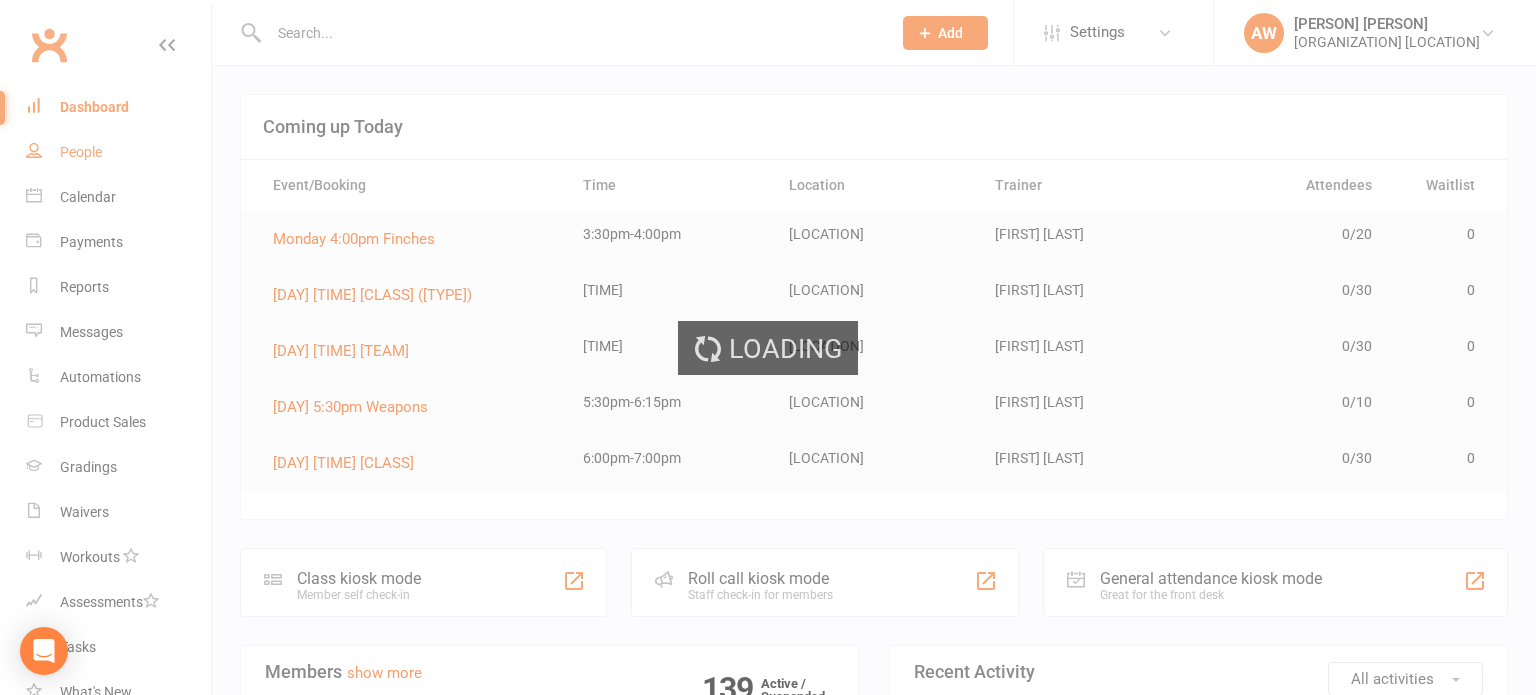 select on "100" 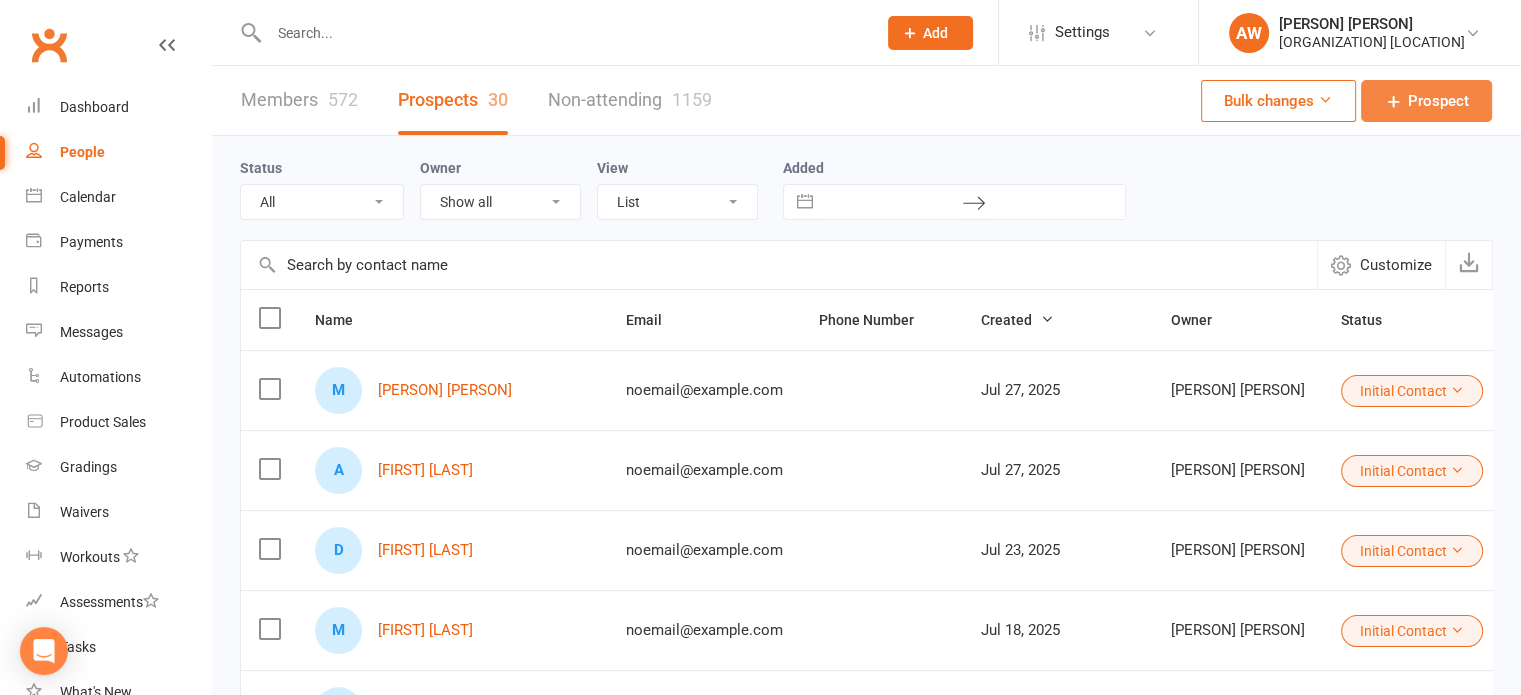 click on "Prospect" at bounding box center (1426, 101) 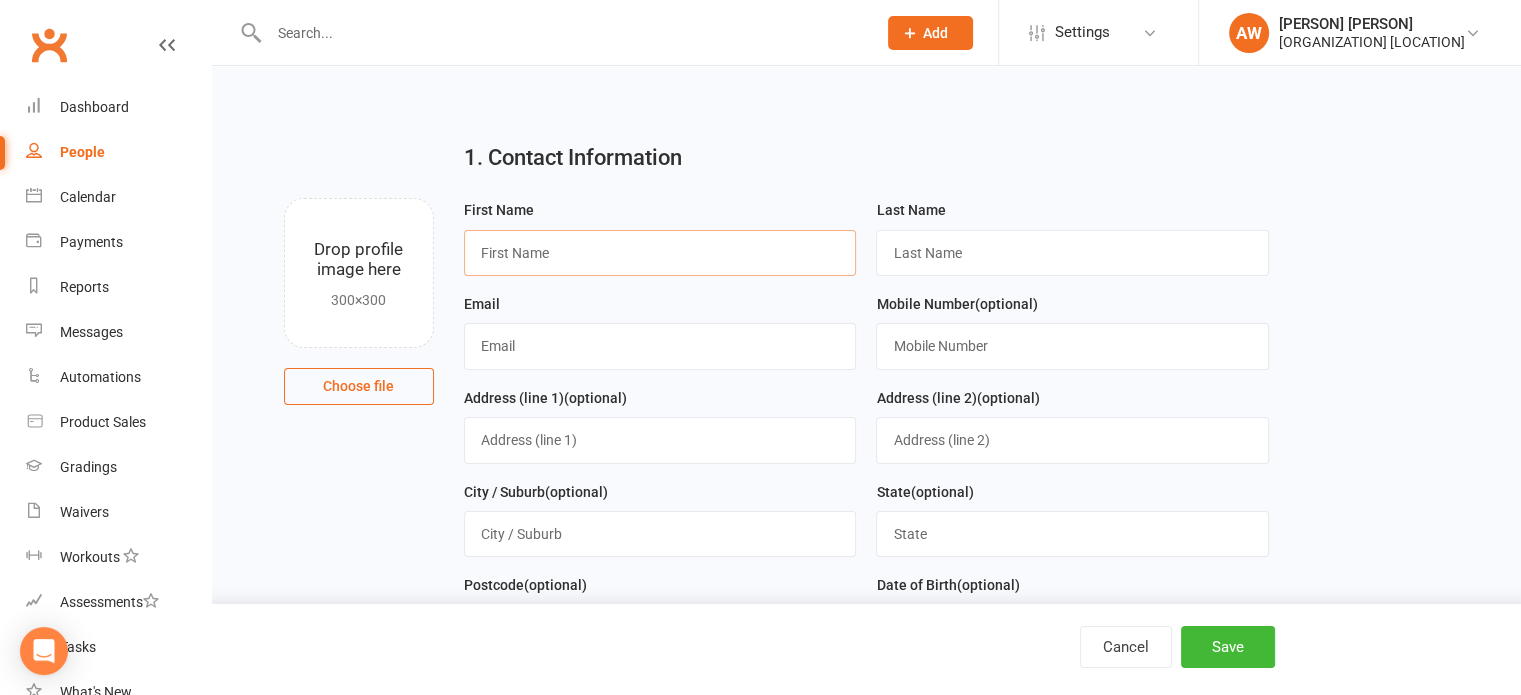 click at bounding box center (660, 253) 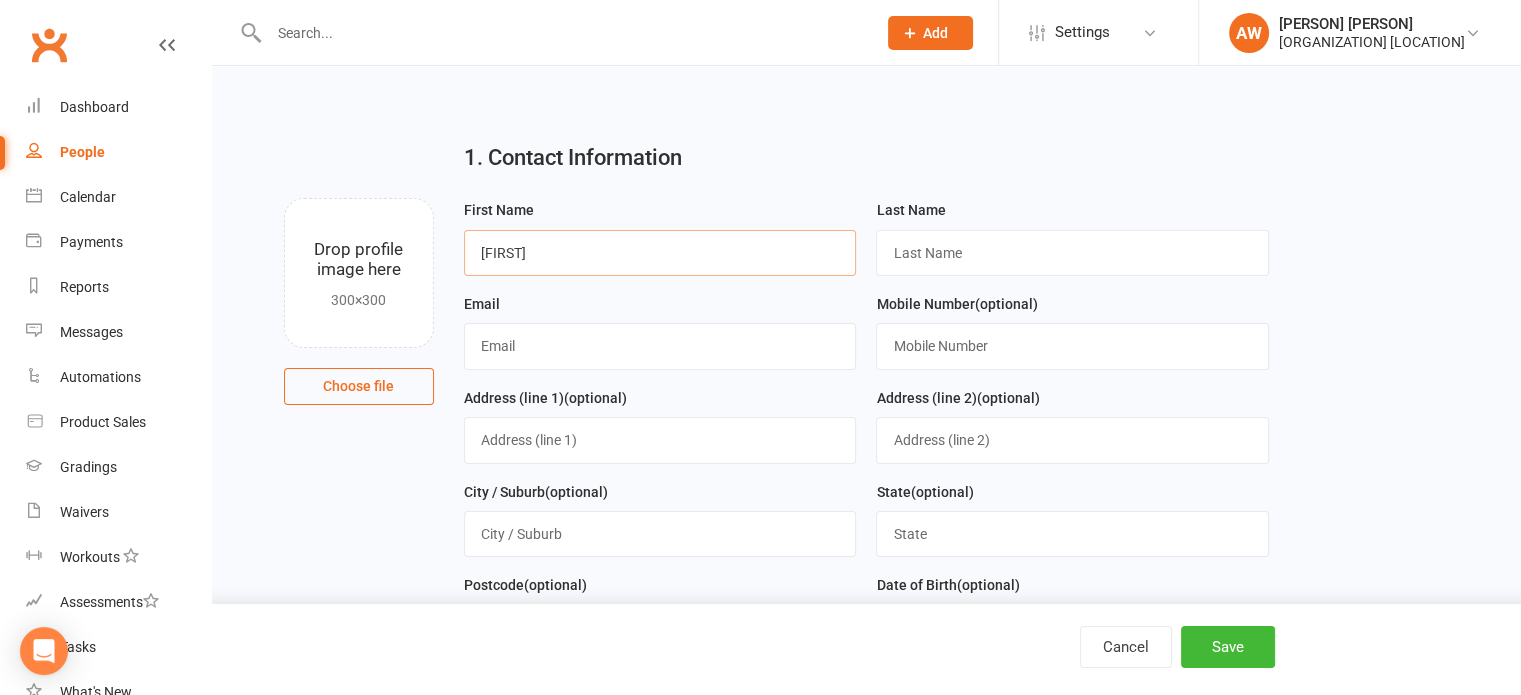 type on "[FIRST]" 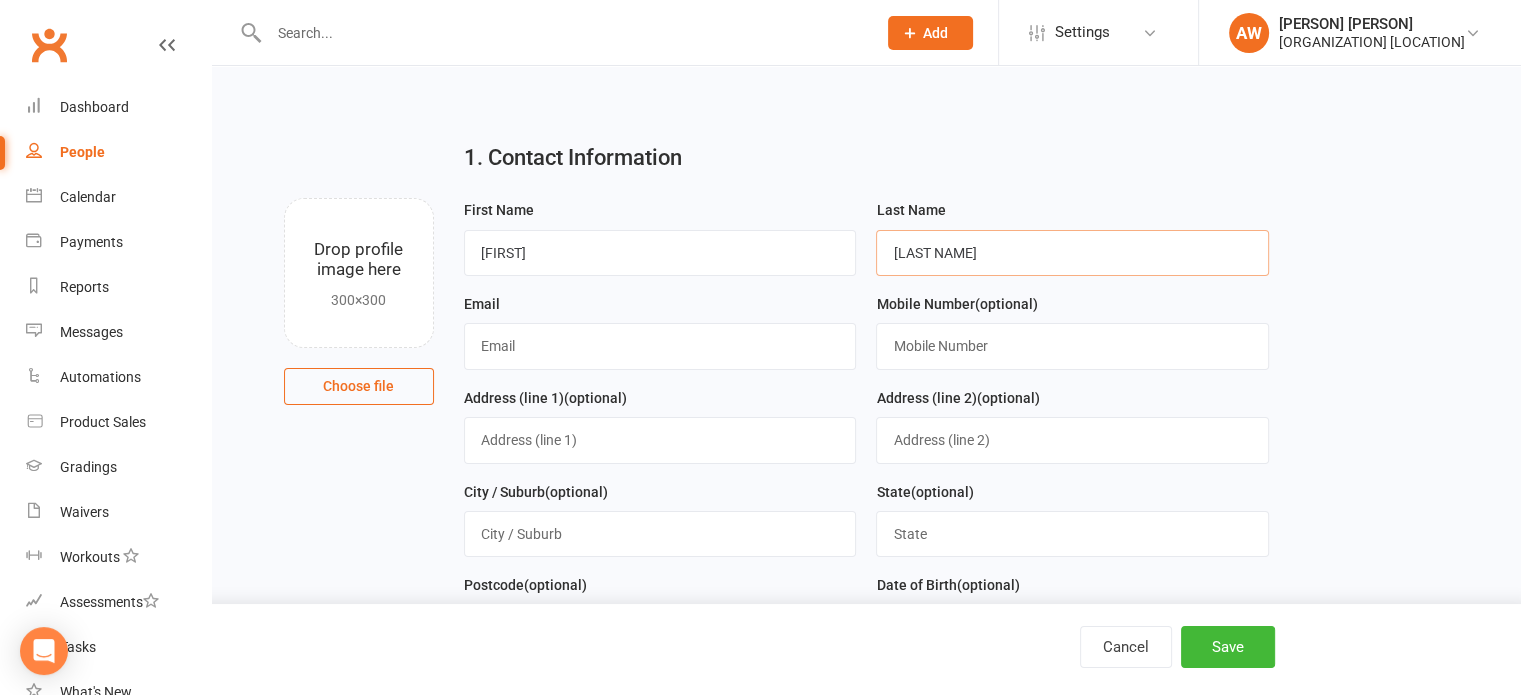 type on "[LAST NAME]" 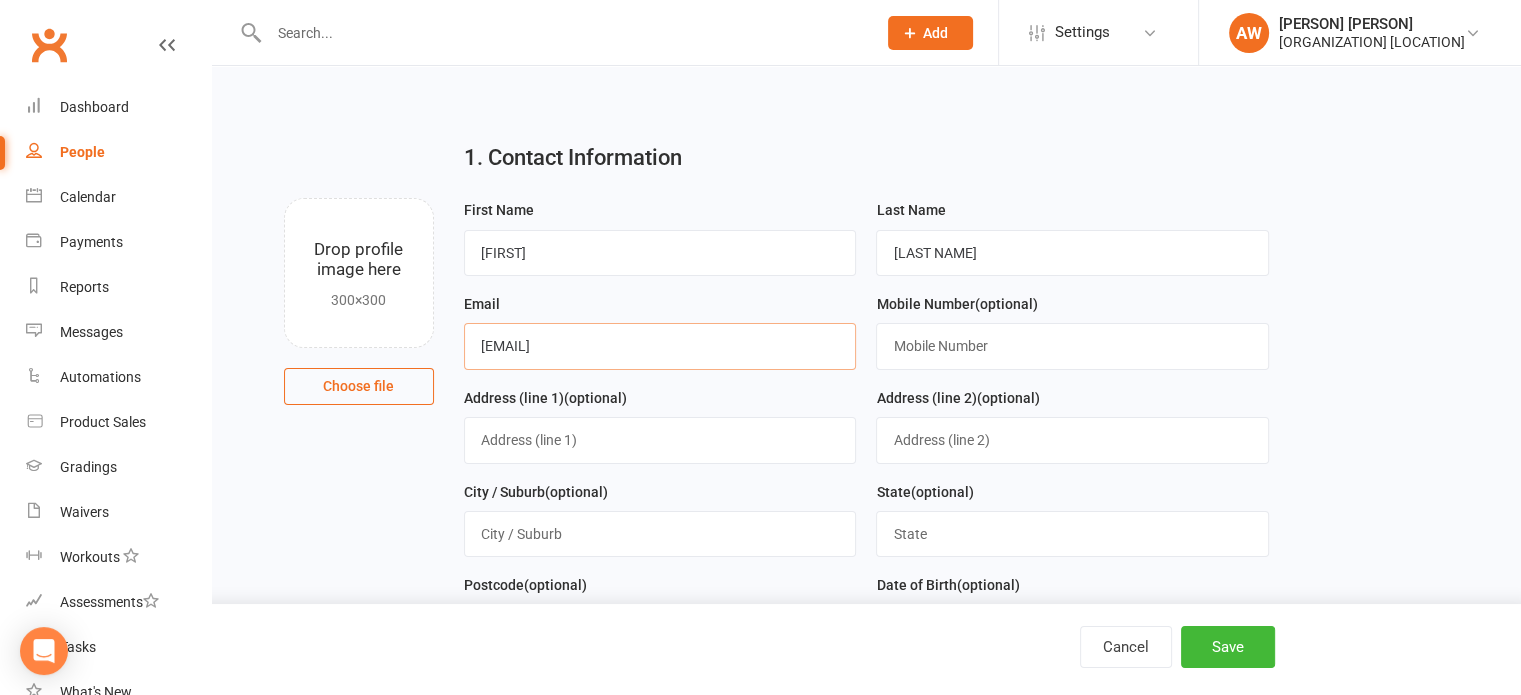 type on "[EMAIL]" 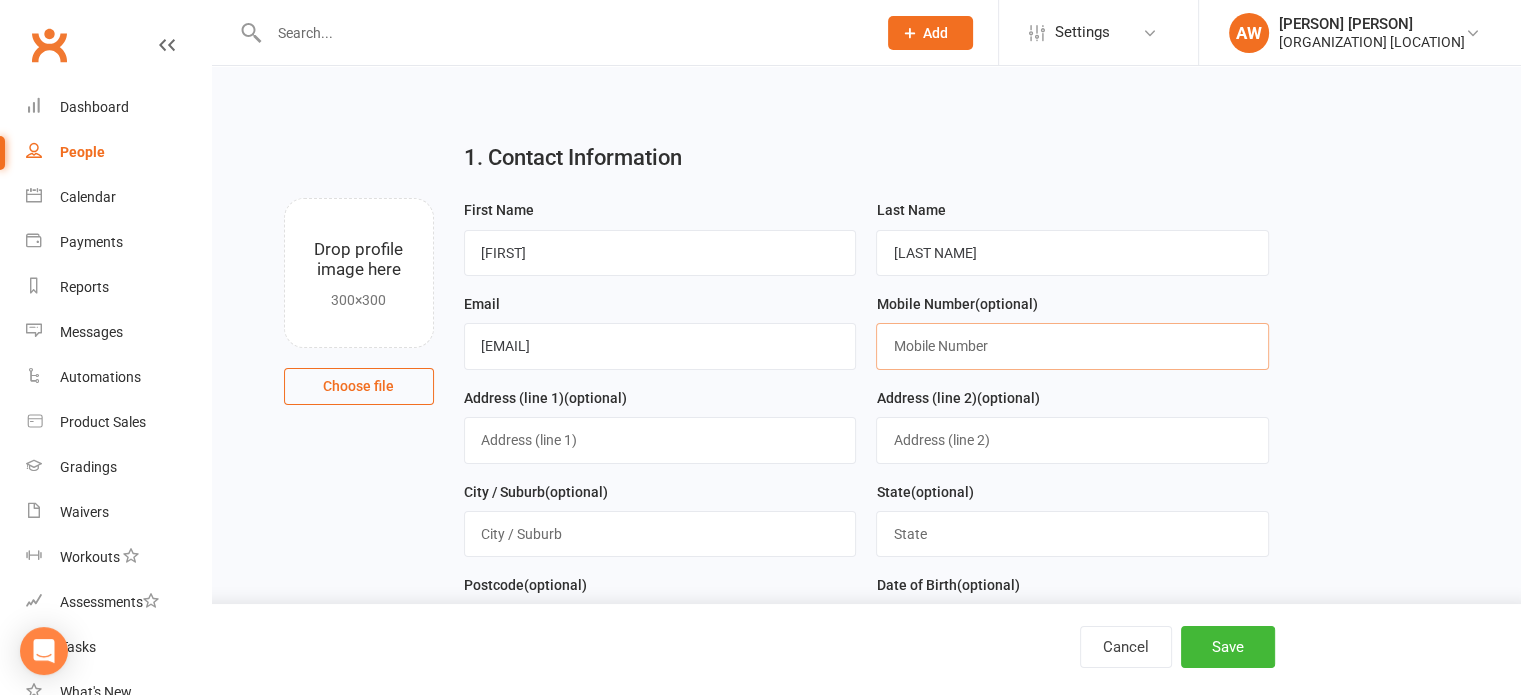 click at bounding box center [1072, 346] 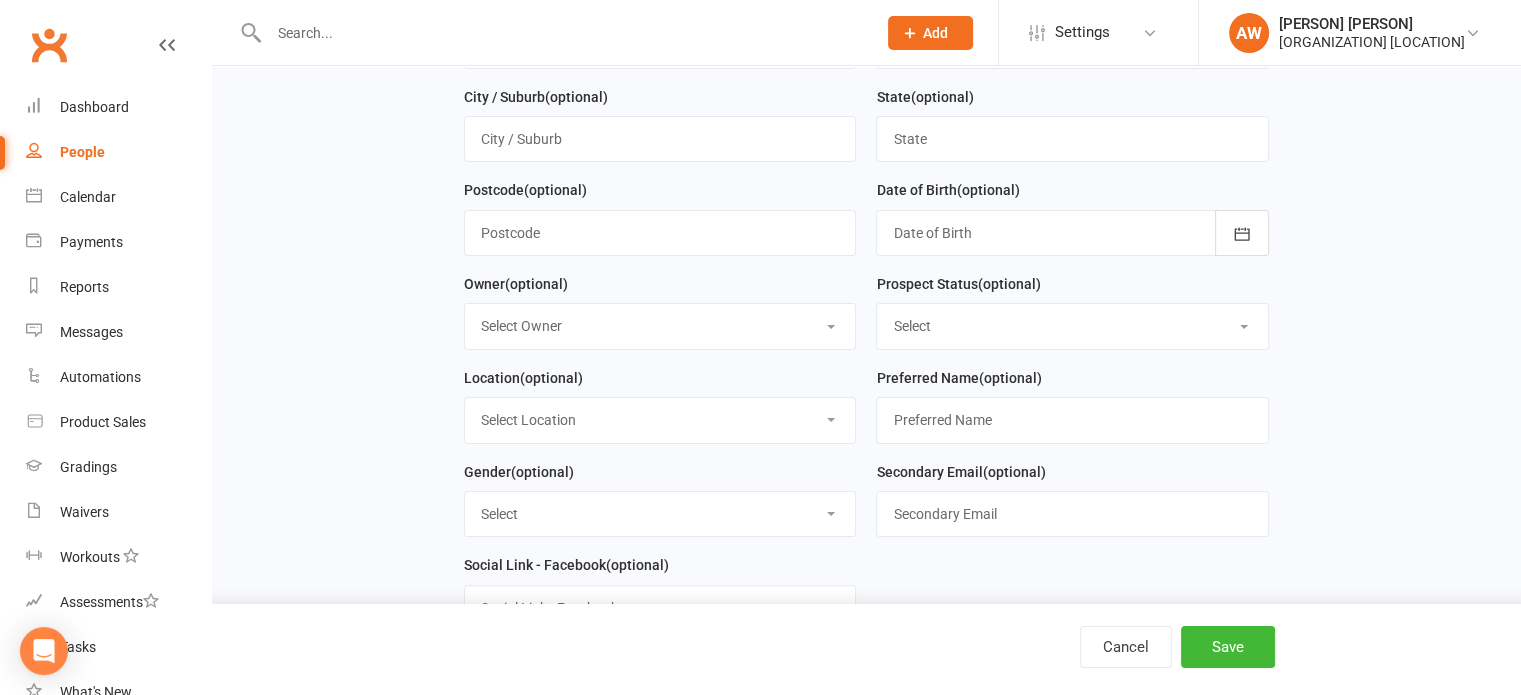 scroll, scrollTop: 500, scrollLeft: 0, axis: vertical 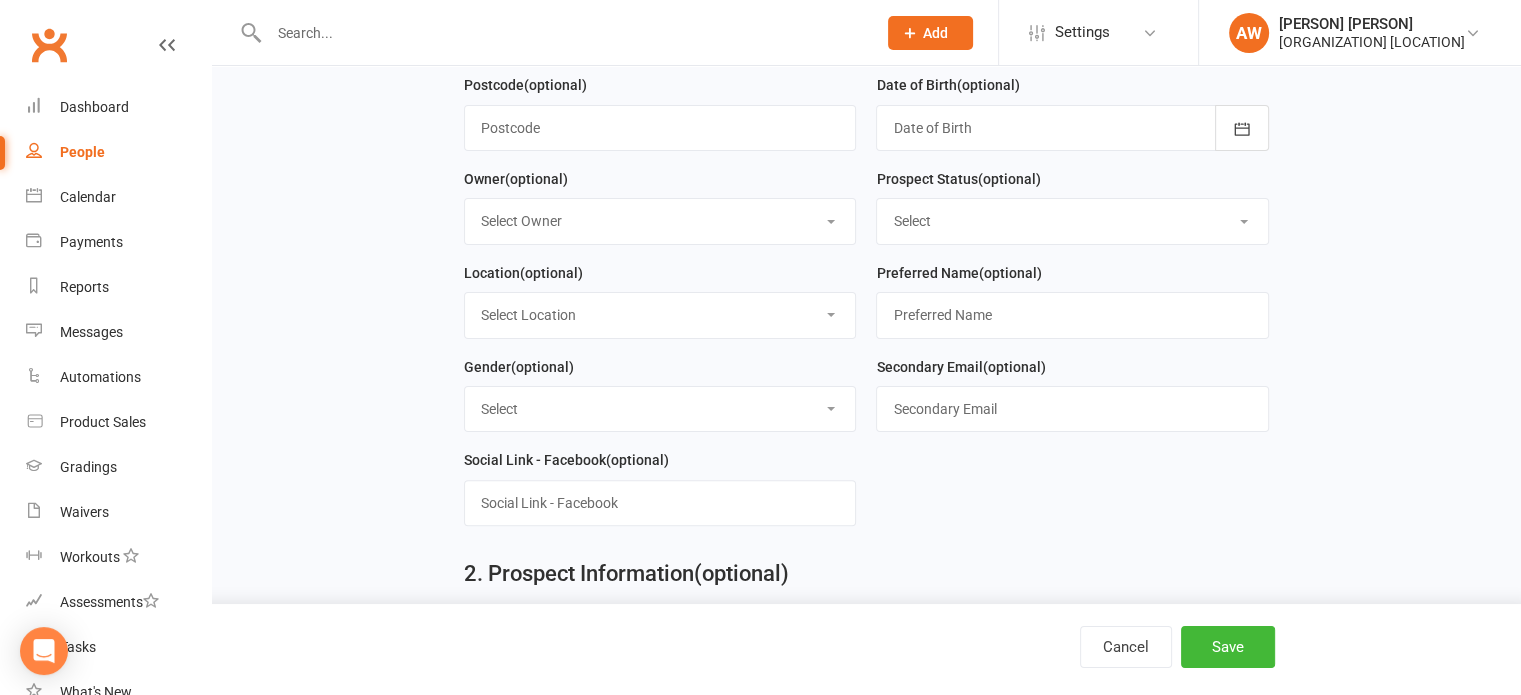 type on "[PHONE]" 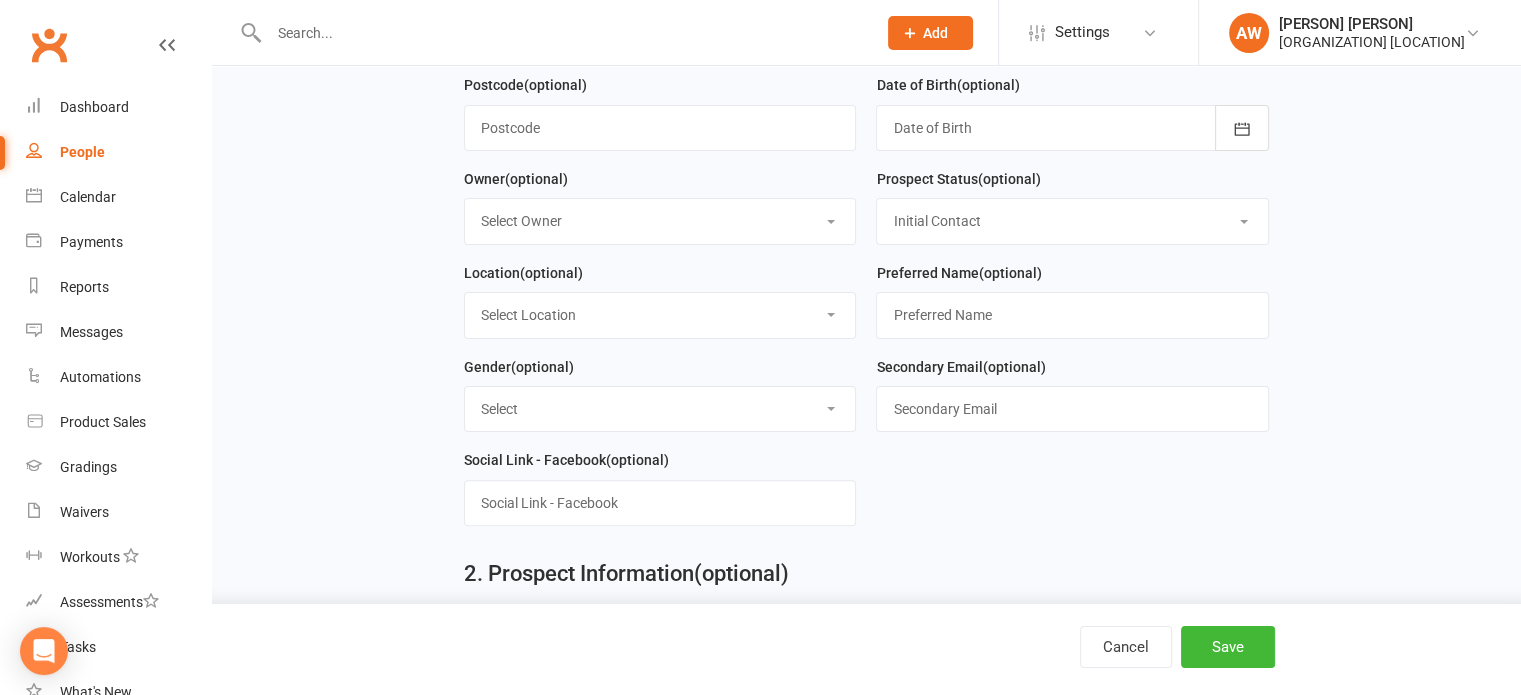 click on "Select Initial Contact Follow-up Call Follow-up Email Almost Ready Not Ready Not interested" at bounding box center [1072, 221] 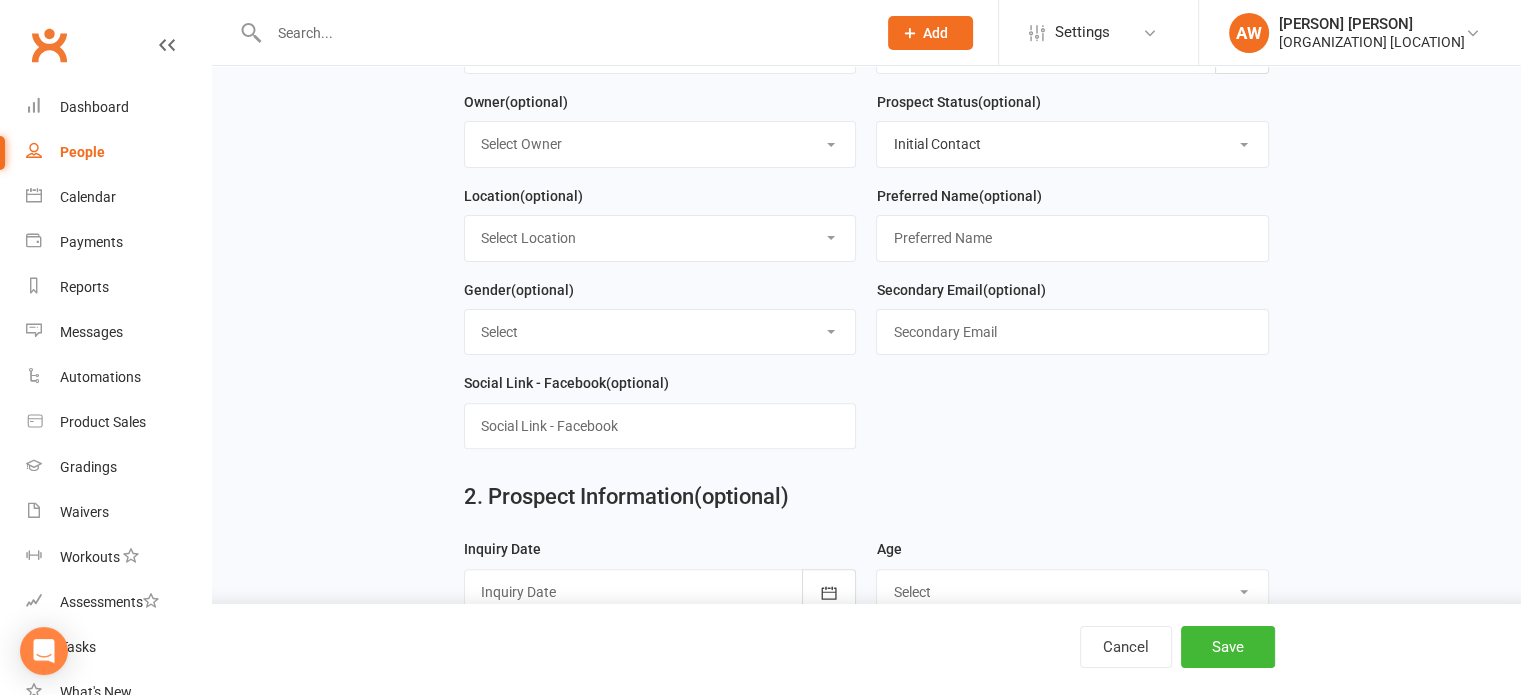 scroll, scrollTop: 900, scrollLeft: 0, axis: vertical 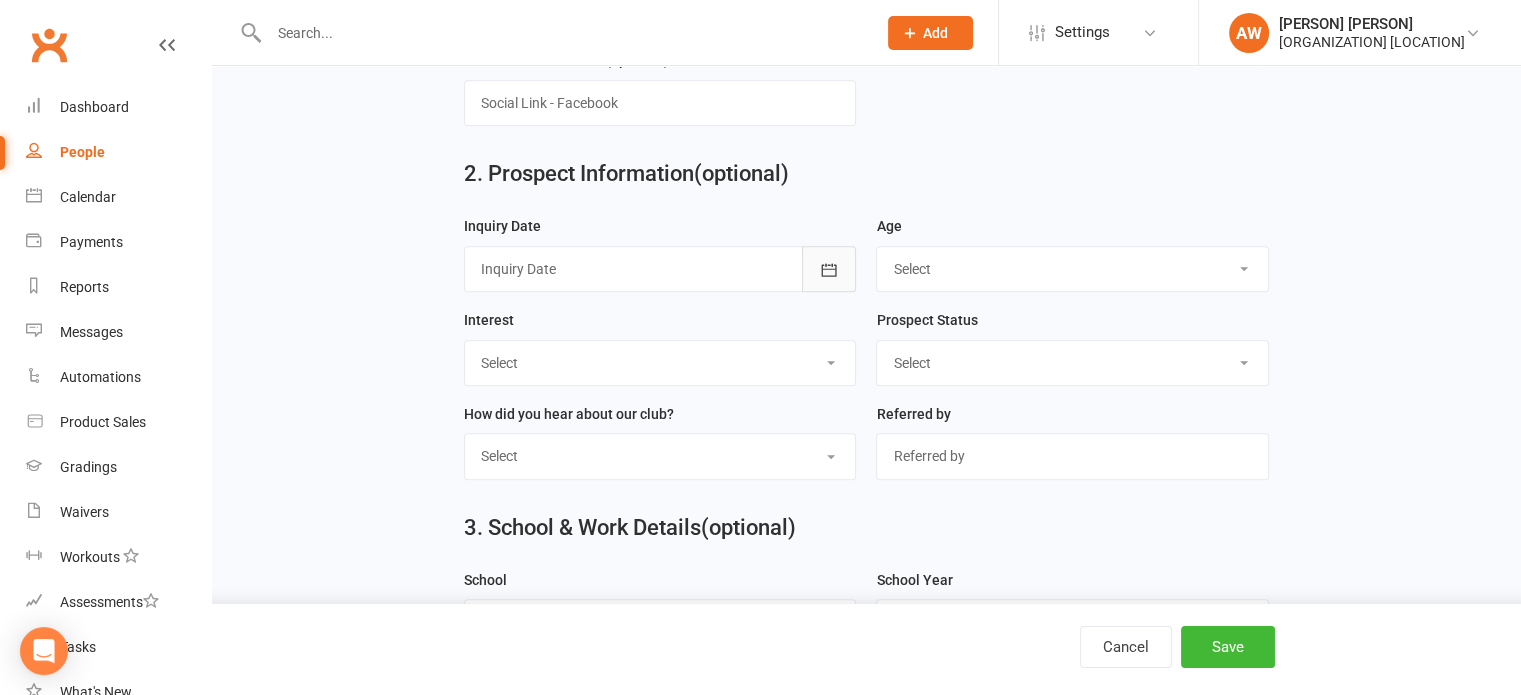 click at bounding box center (829, 269) 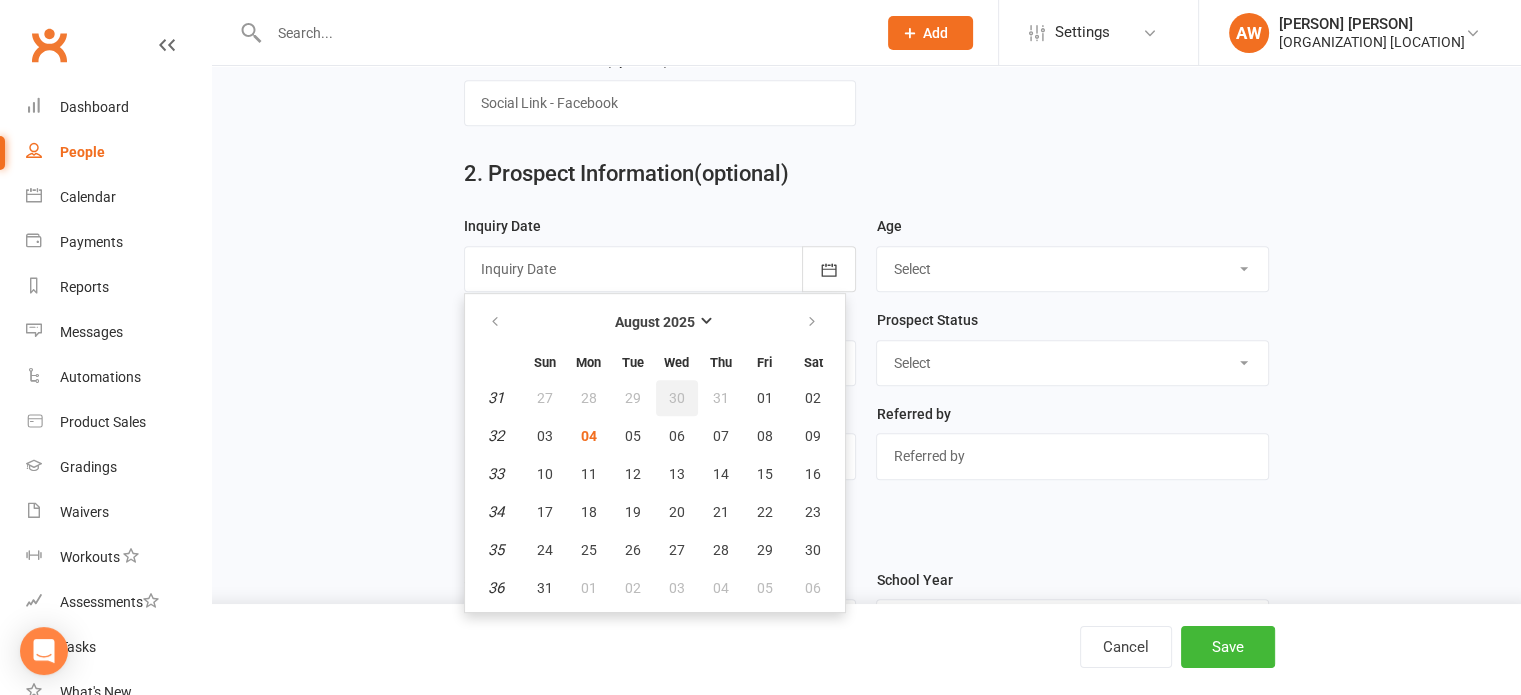 click on "30" at bounding box center (677, 398) 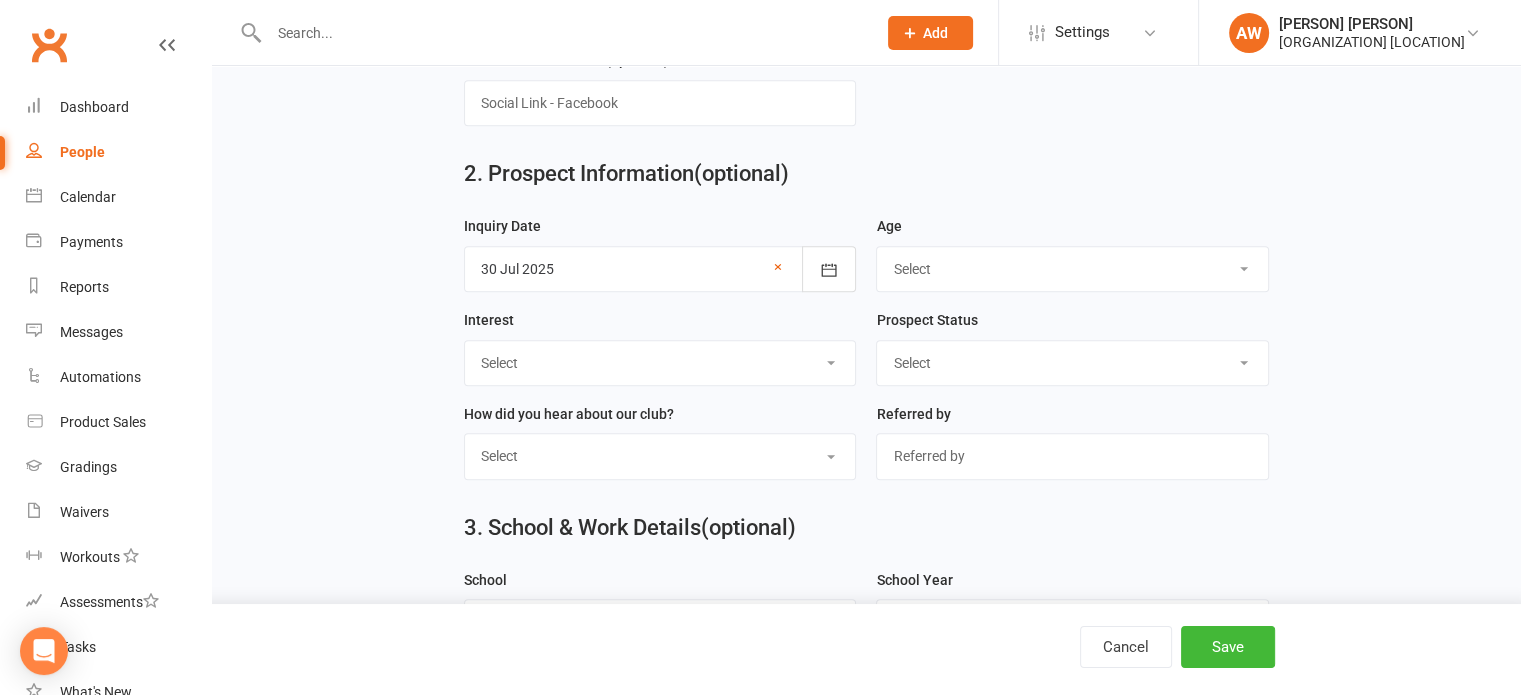 click on "Select 3-5 yrs 6-8 yrs 9-12 yrs 13-16 yrs 17-24 yrs 25-39 yrs 40 yrs +" at bounding box center (1072, 269) 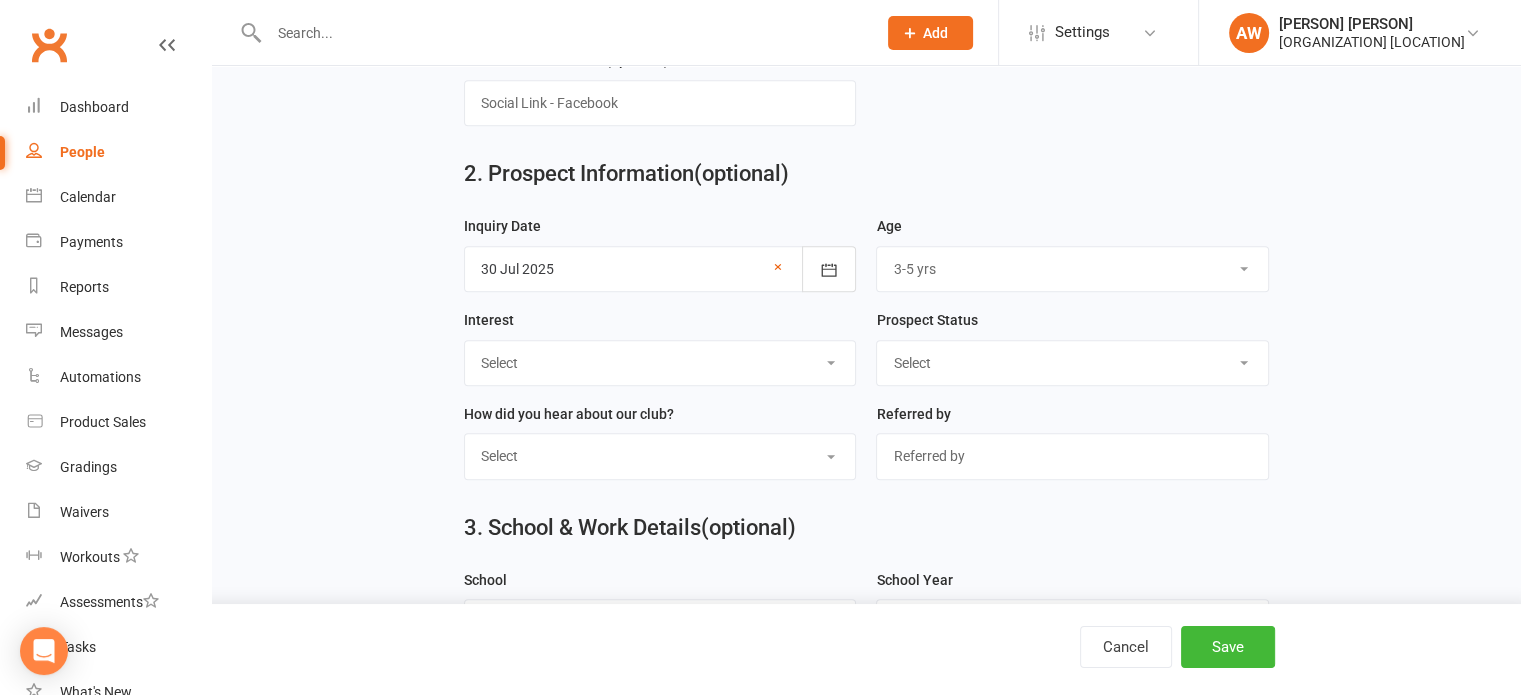 click on "Select 3-5 yrs 6-8 yrs 9-12 yrs 13-16 yrs 17-24 yrs 25-39 yrs 40 yrs +" at bounding box center [1072, 269] 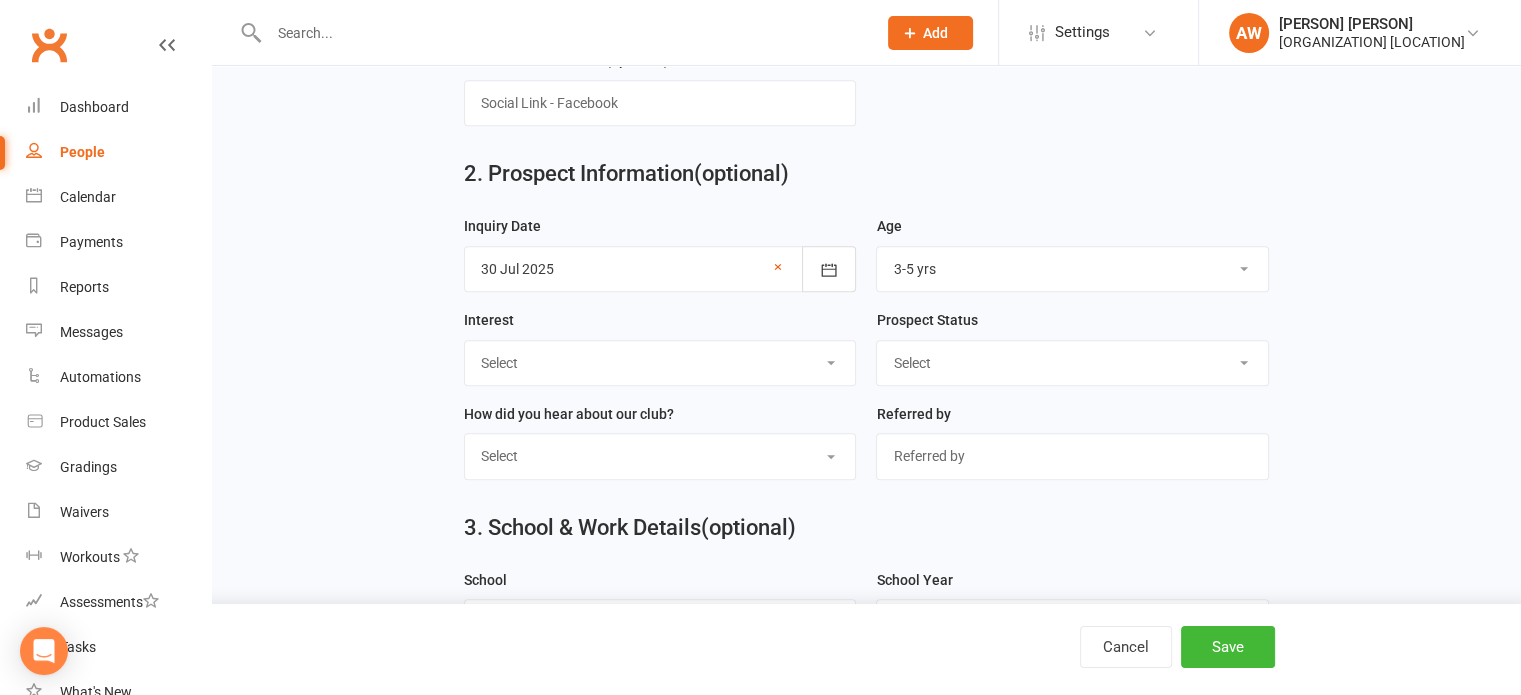click on "Select Child's Performance in School / Grades Competition Physical Fitness Mental Discipline Self Defence Other" at bounding box center [660, 363] 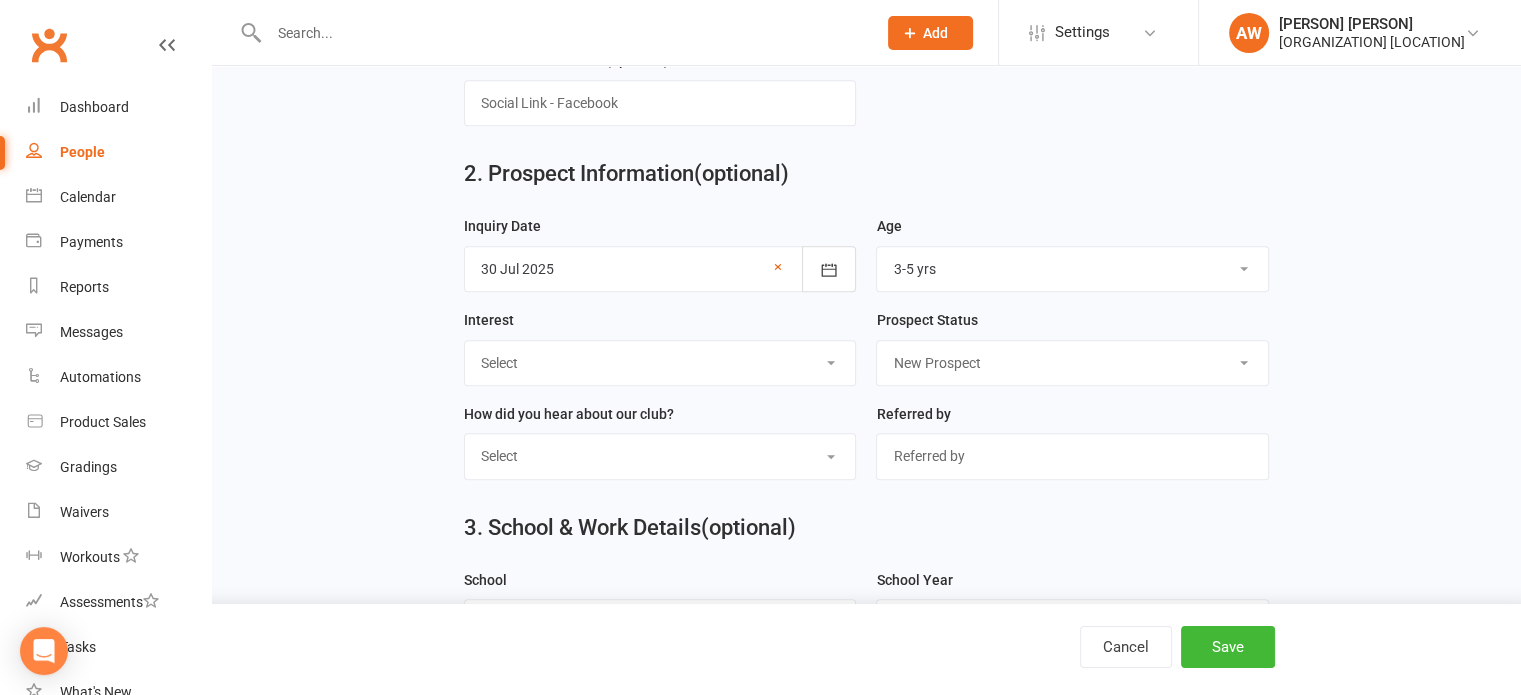 click on "Select New Prospect Cold Prospect Warm Prospect Hot Prospect No longer interested" at bounding box center (1072, 363) 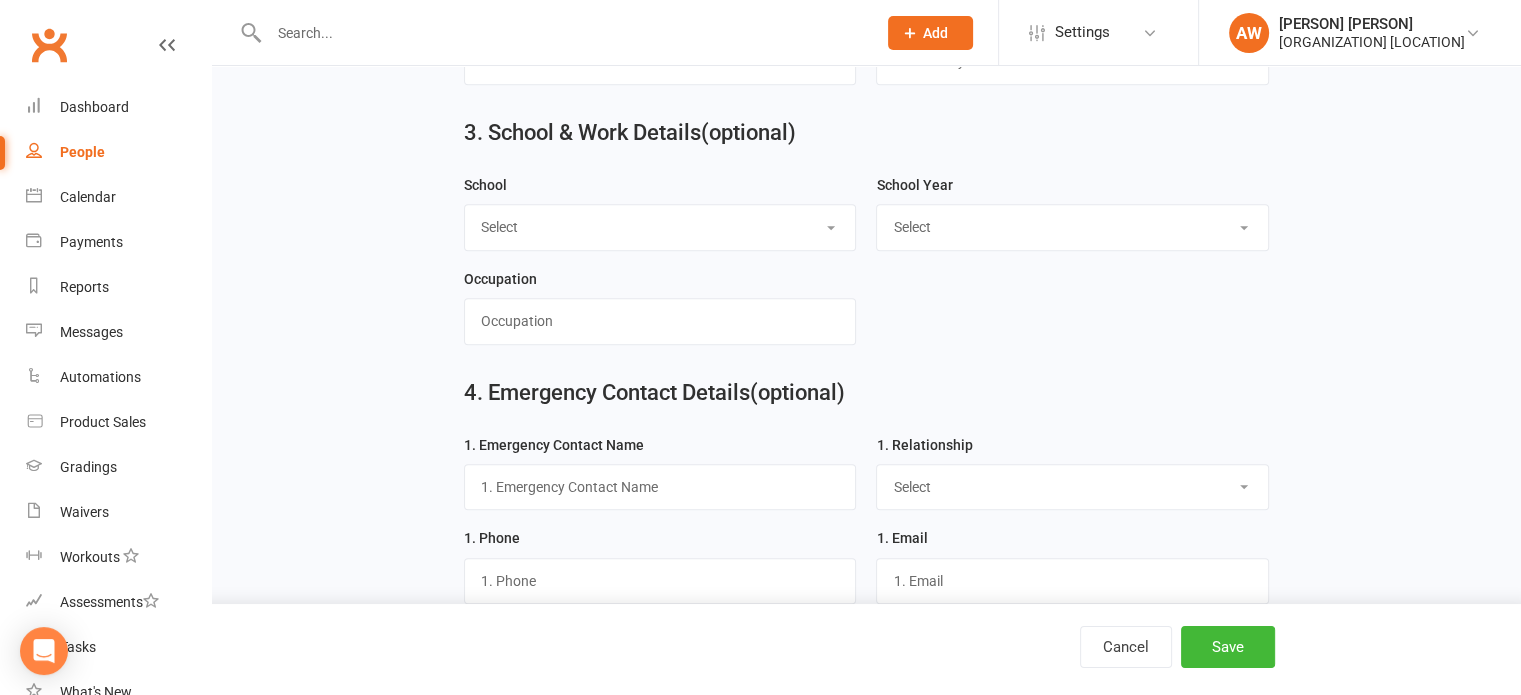 scroll, scrollTop: 1300, scrollLeft: 0, axis: vertical 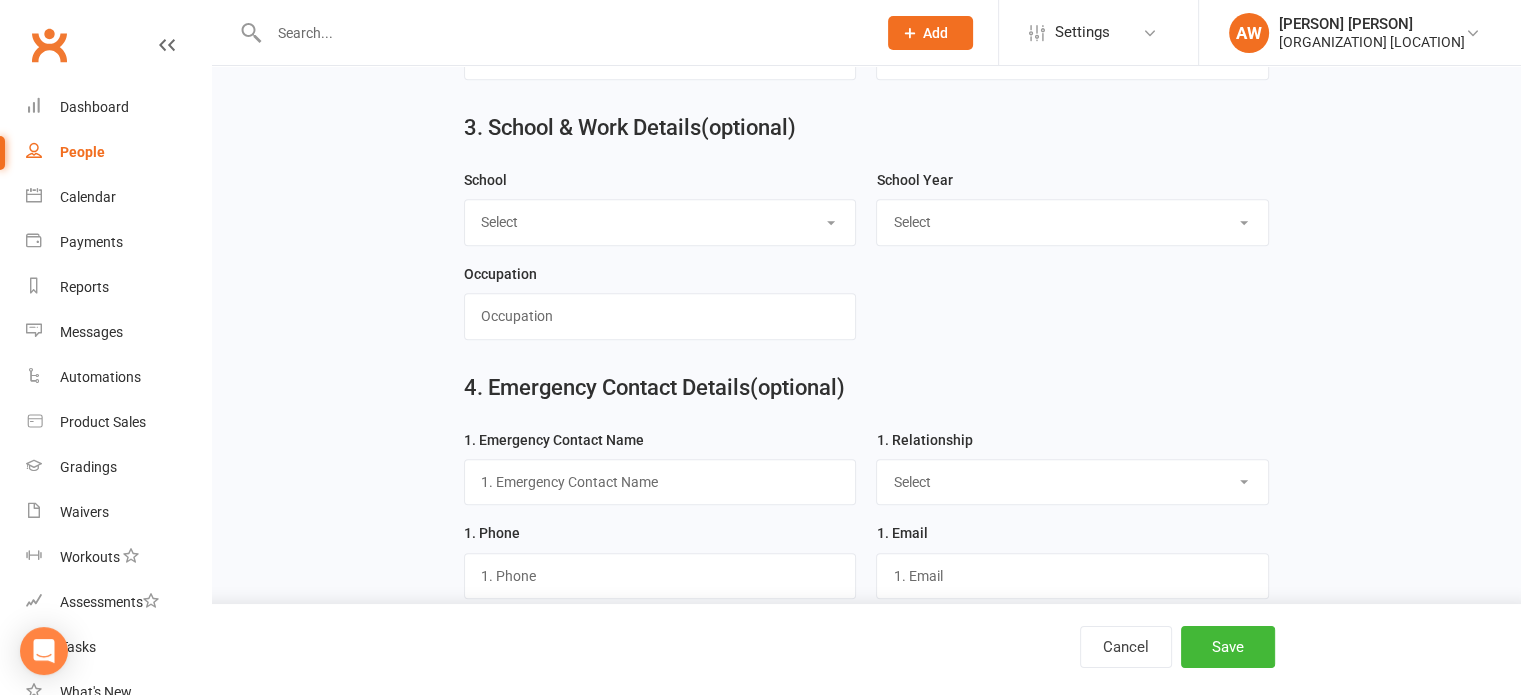 click on "Select Austinmer Balgownie Bulli High Coledale Corrimal Elonera Montessori Engadine Central Engadine High Engadine West Fairymeadow Dem Figtree High  Figtree Primary Gymea Tafe Heathcote Heathcote High Helensburgh Holy Cross Holy Spirit Bellambi Inaburra Marton Oak Flats Otford Scarborough Shire Christian Smiths High Stanwell Park St Catherines St John Bosco St John Bosco High St Mary's The Illawarra Grammar School Thirroul UNSW Sydney University of Wollongong Waniora Waterfall Wollongong High School of Performing Arts Woonona" at bounding box center [660, 222] 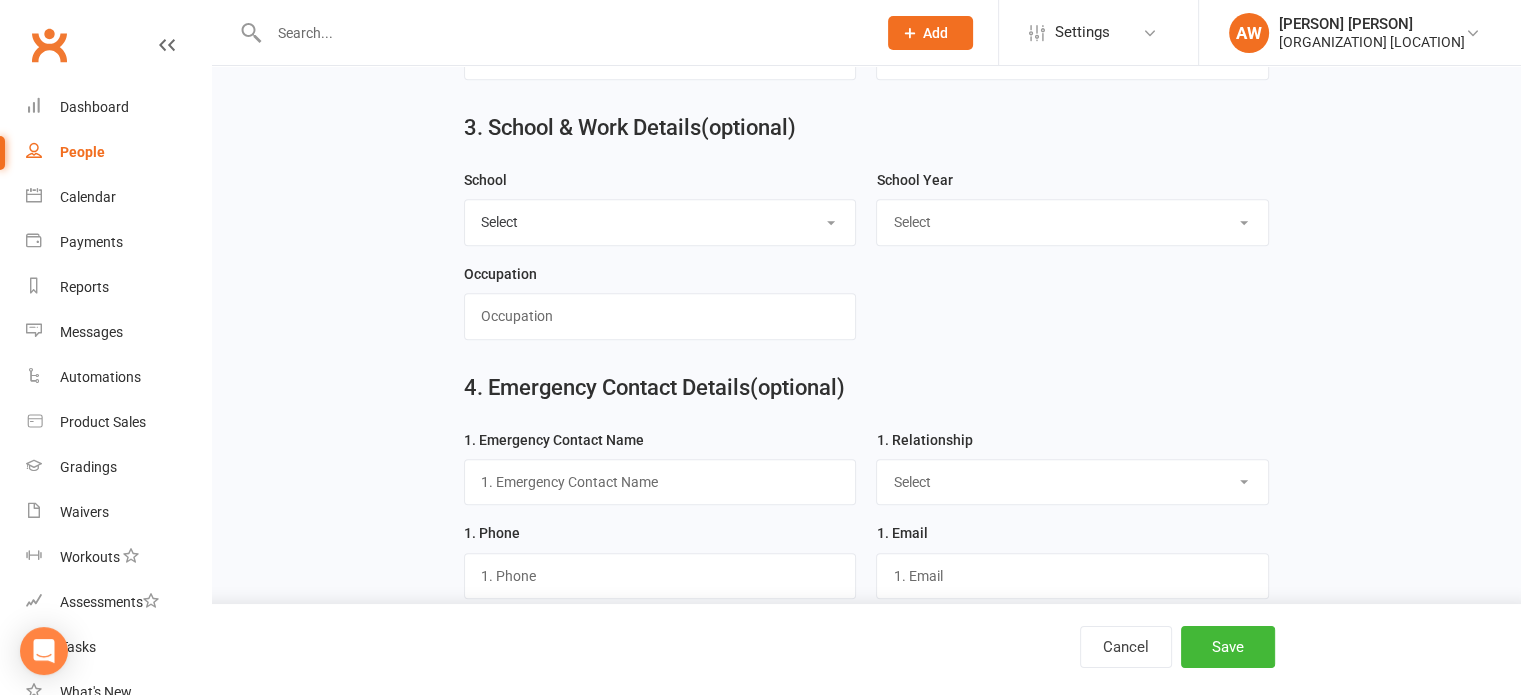 drag, startPoint x: 976, startPoint y: 201, endPoint x: 963, endPoint y: 235, distance: 36.40055 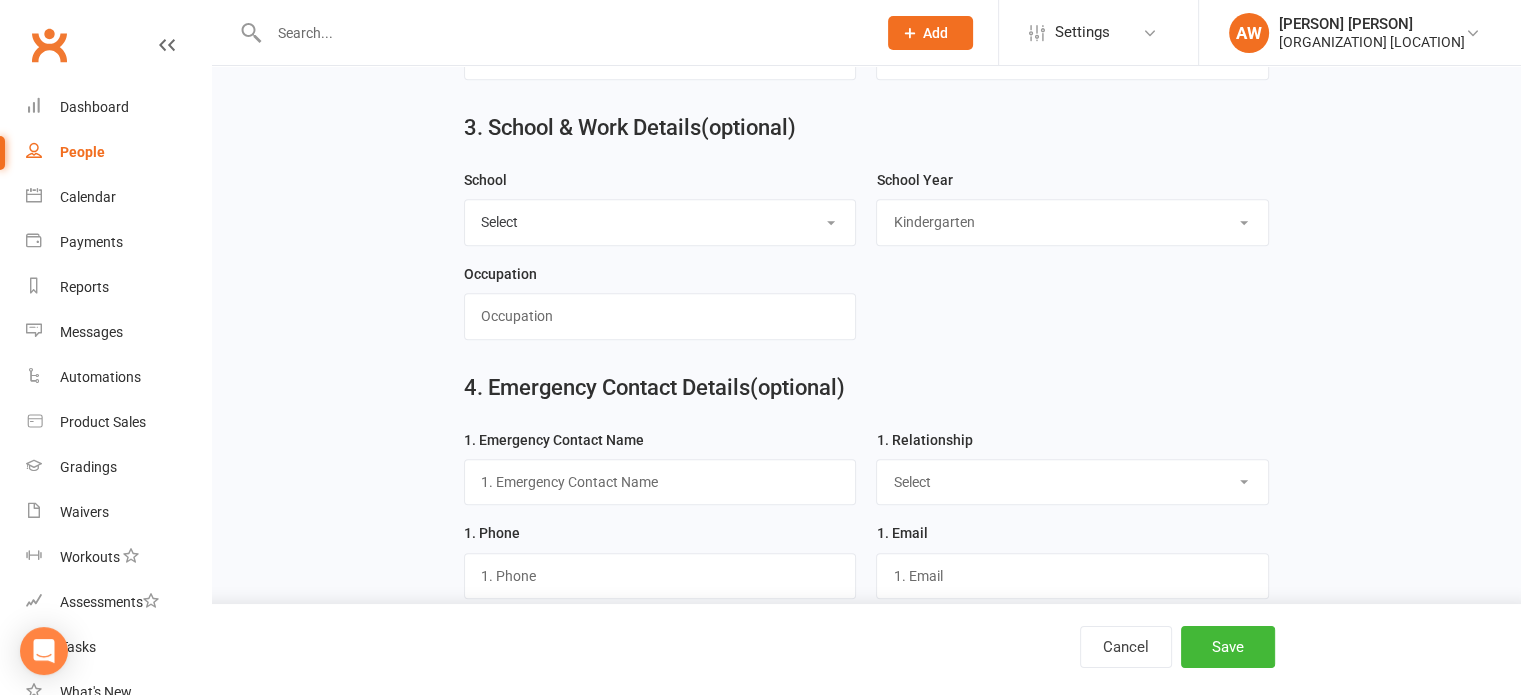 click on "Select Pre-school/Day care Kindergarten - two years before Kindergarten - one year before Kindergarten Year 1 Year 2 Year 3 Year 4 Year 5 Year 6 Year 7 Year 8 Year 9 Year 10 Year 11 Year 12 First year - Uni/Tafe Second year - Uni/Tafe Third year - Uni/Tafe Forth year - Uni/Tafe Fifth year - Uni/Tafe" at bounding box center (1072, 222) 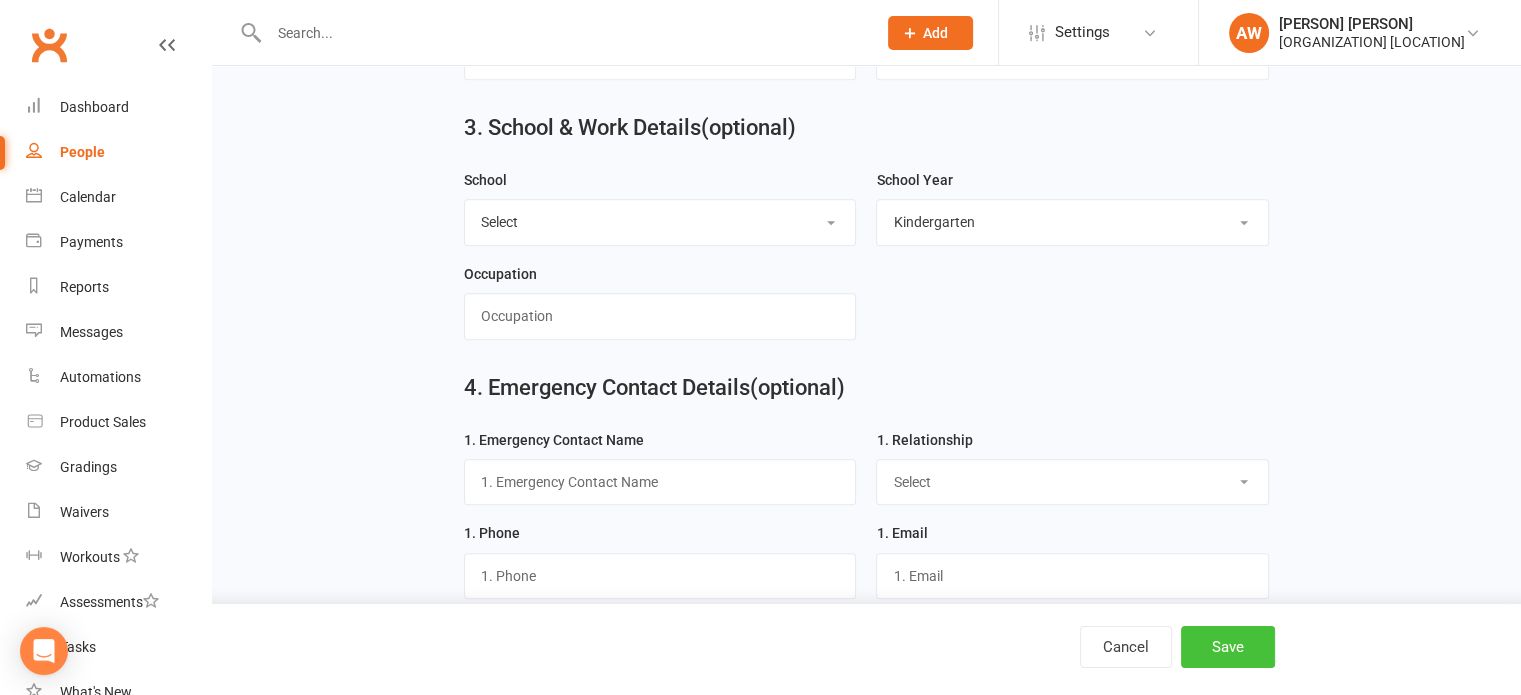 click on "Save" at bounding box center [1228, 647] 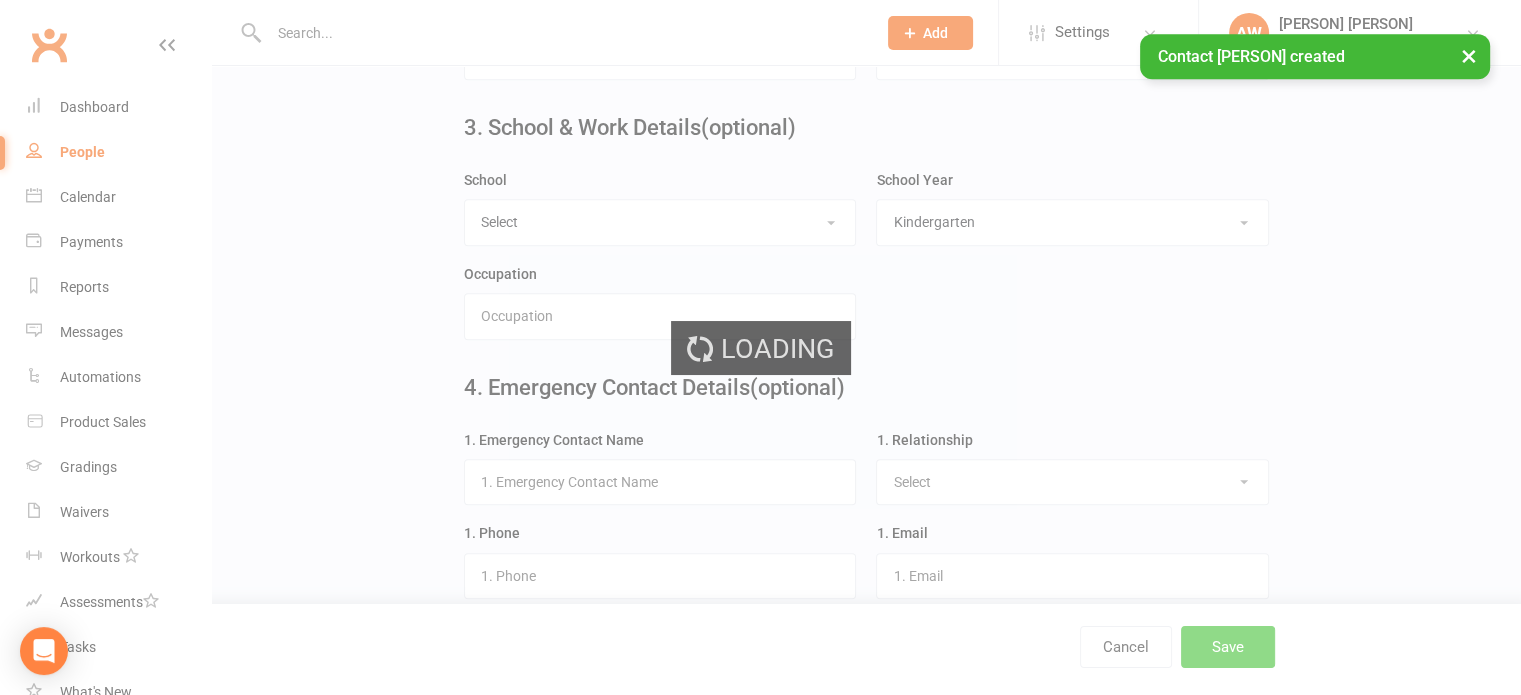 scroll, scrollTop: 0, scrollLeft: 0, axis: both 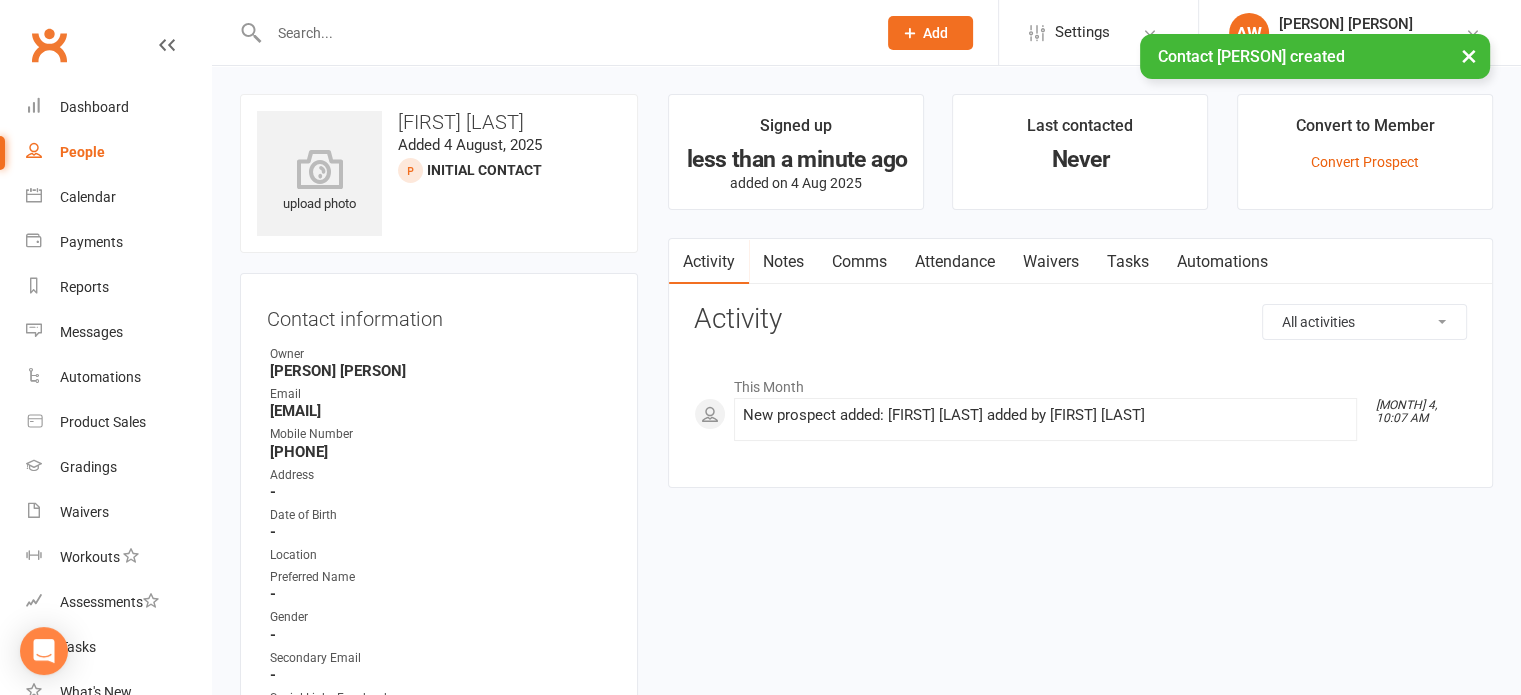click on "Notes" at bounding box center (783, 262) 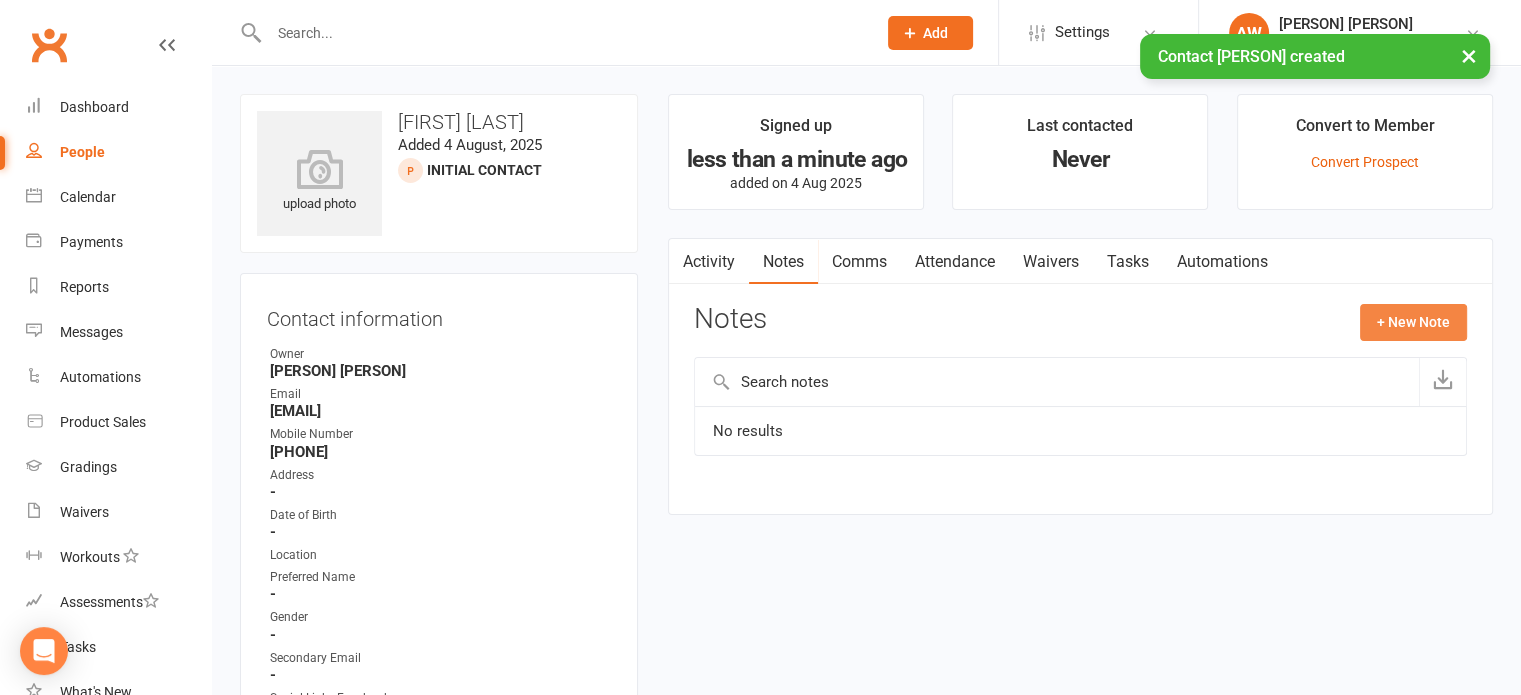 click on "+ New Note" at bounding box center [1413, 322] 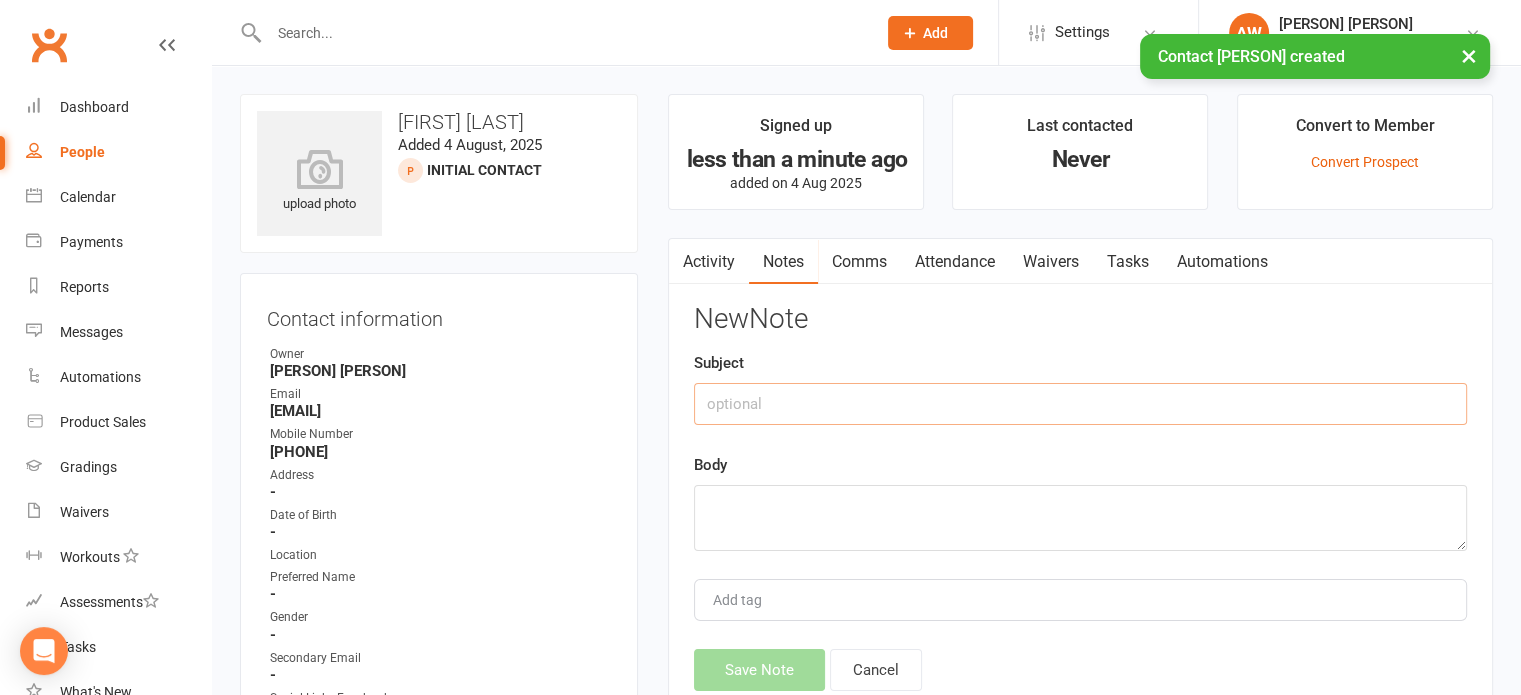click at bounding box center (1080, 404) 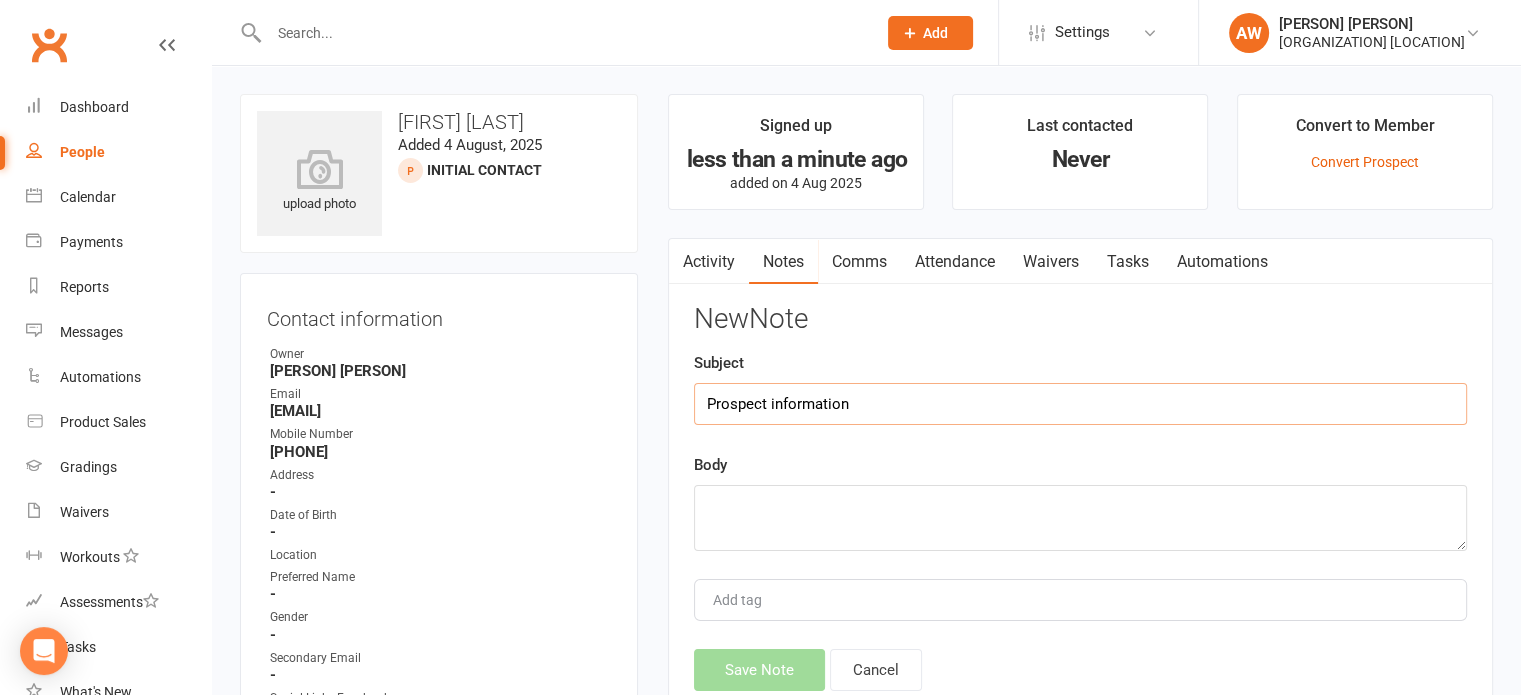 type on "Prospect information" 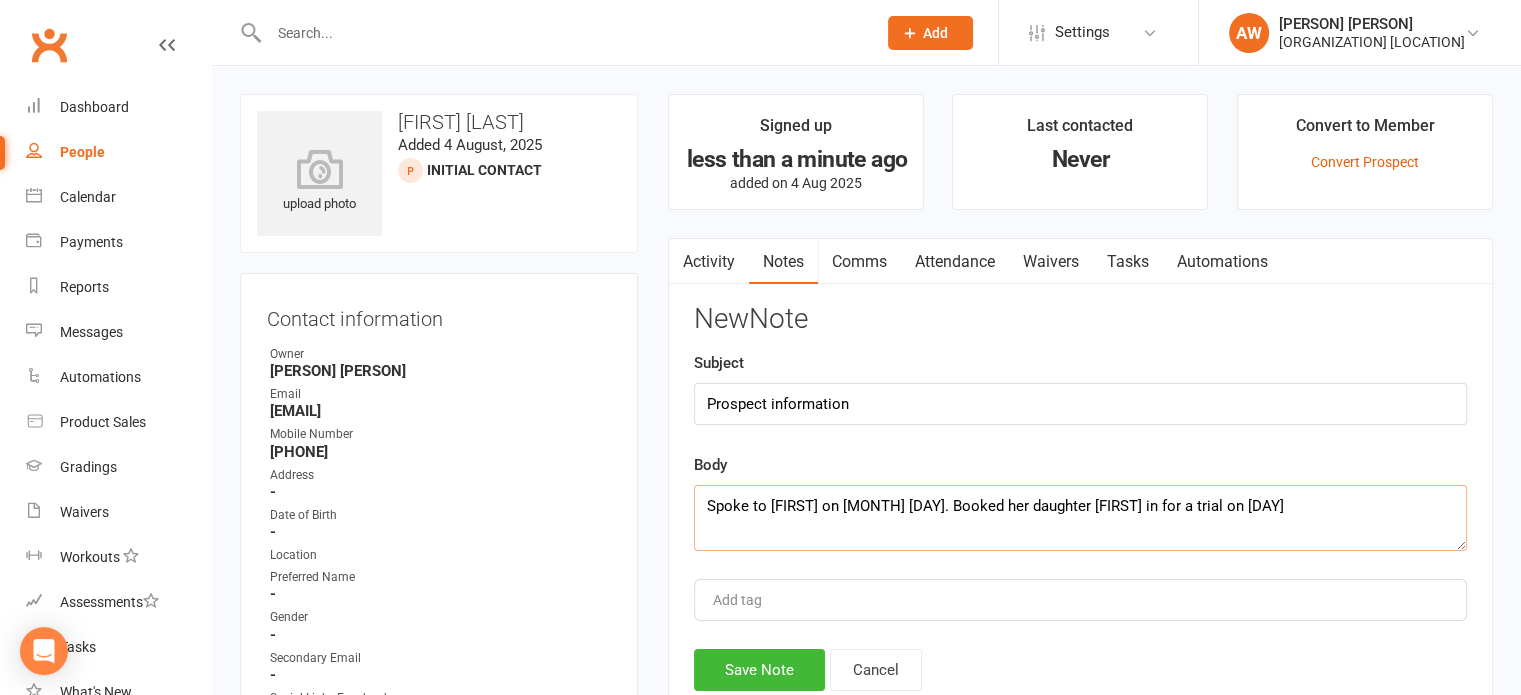 click on "Spoke to [FIRST] on [MONTH] [DAY]. Booked her daughter [FIRST] in for a trial on [DAY]" at bounding box center (1080, 518) 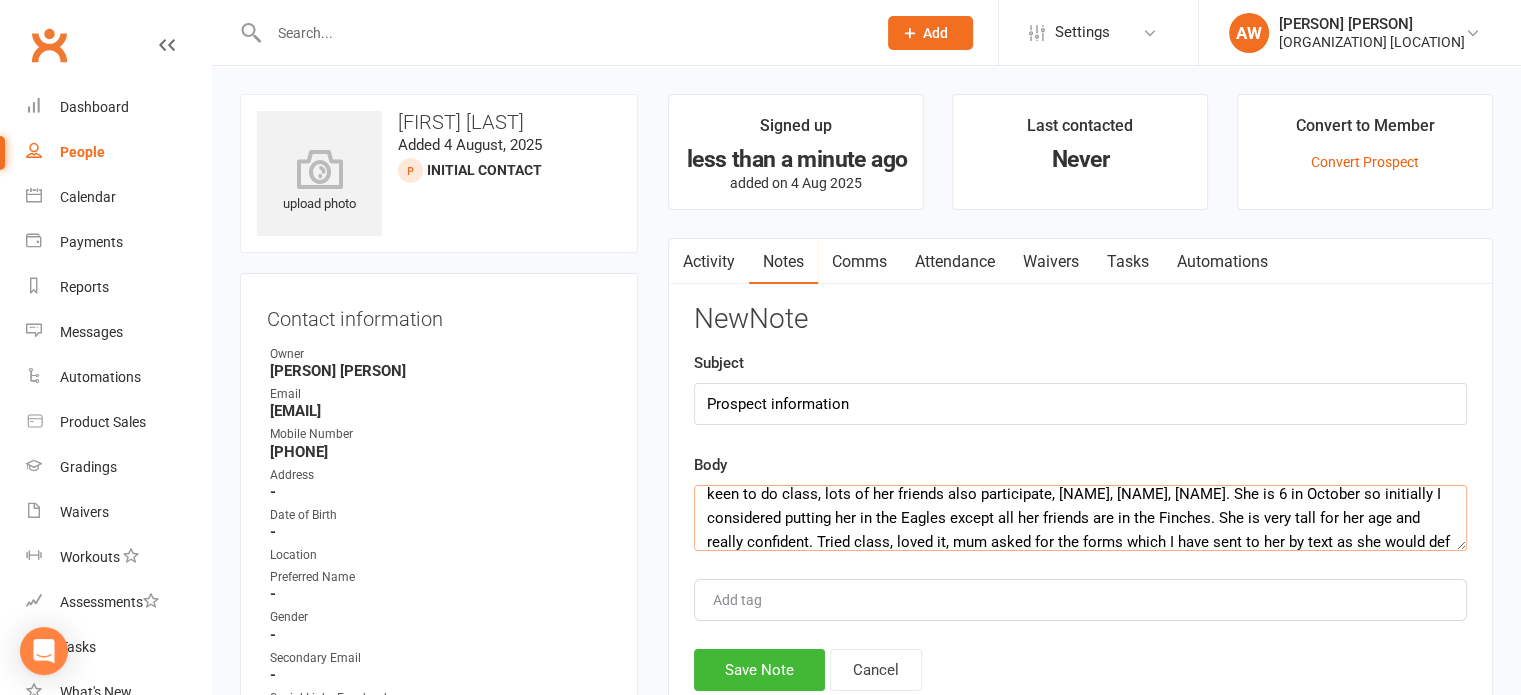 scroll, scrollTop: 60, scrollLeft: 0, axis: vertical 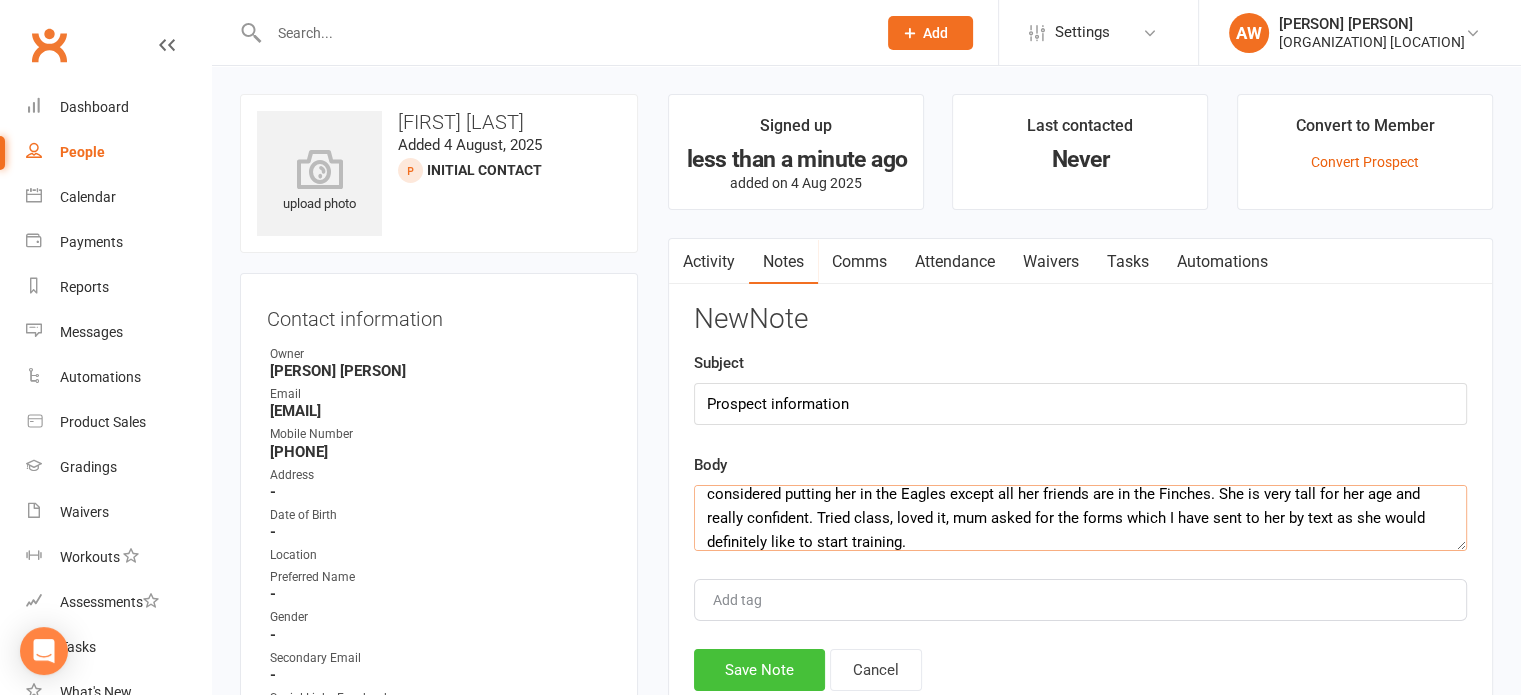 type on "Spoke to [FIRST] on 31 July. Booked her daughter [FIRST] in for a trial on Saturday, 2 August. [FIRST] is really keen to do class, lots of her friends also participate, [FIRST], [FIRST], [FIRST]. She is 6 in October so initially I considered putting her in the Eagles except all her friends are in the Finches. She is very tall for her age and really confident. Tried class, loved it, mum asked for the forms which I have sent to her by text as she would definitely like to start training." 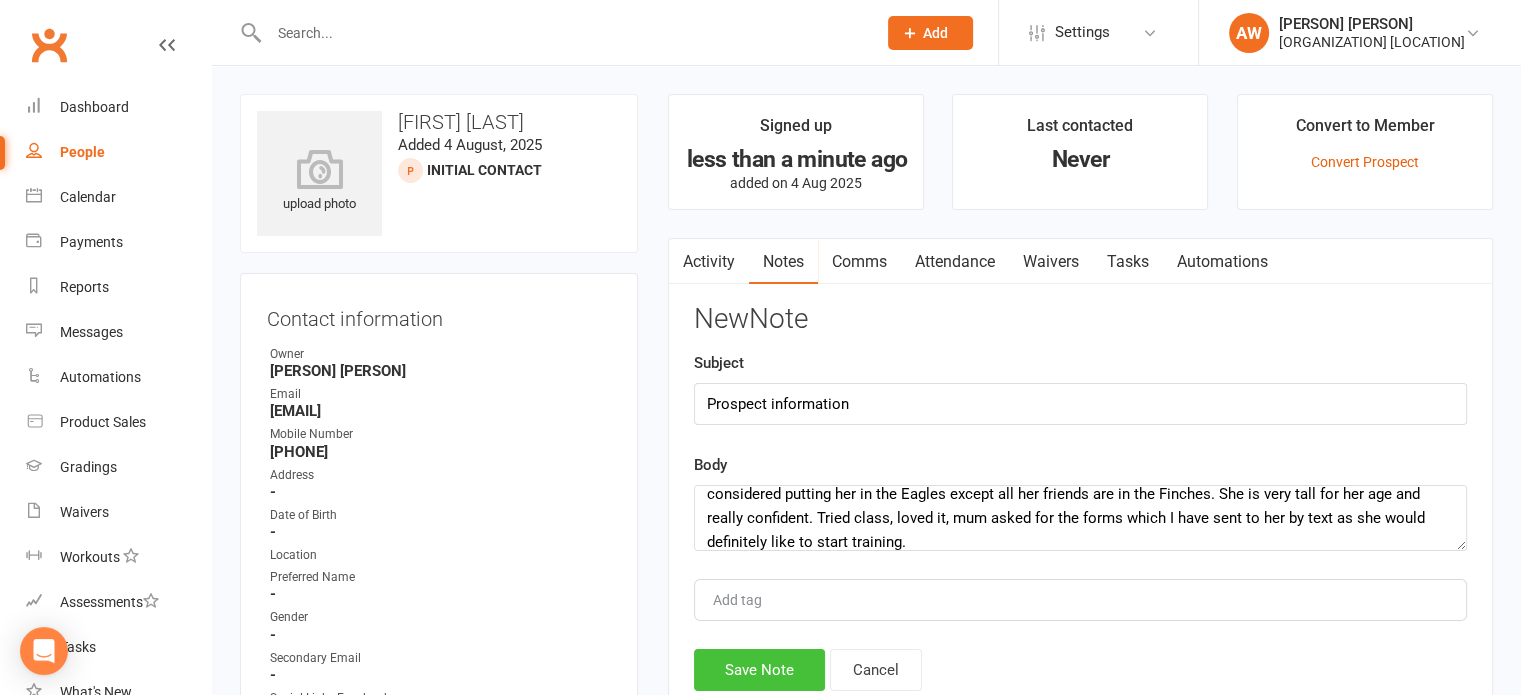click on "Save Note" at bounding box center [759, 670] 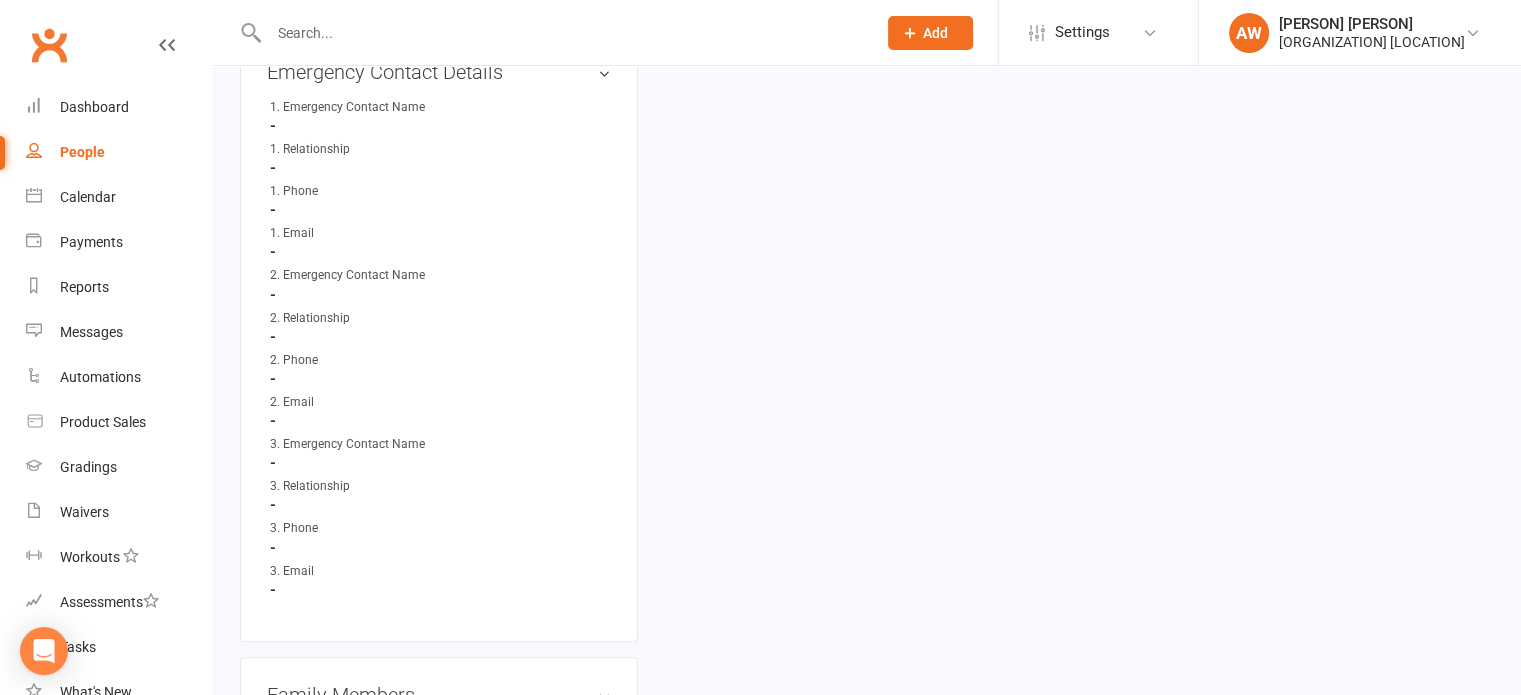 scroll, scrollTop: 1700, scrollLeft: 0, axis: vertical 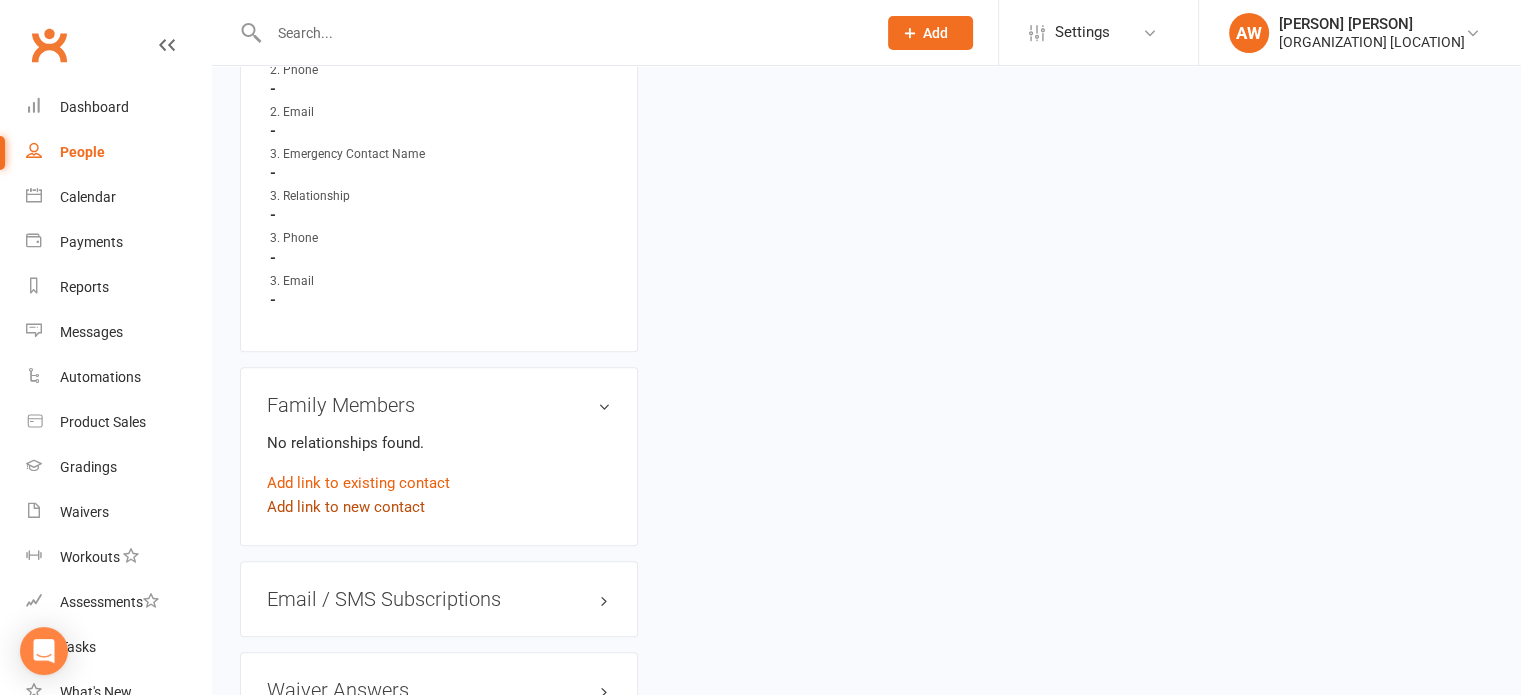 click on "Add link to new contact" at bounding box center [346, 507] 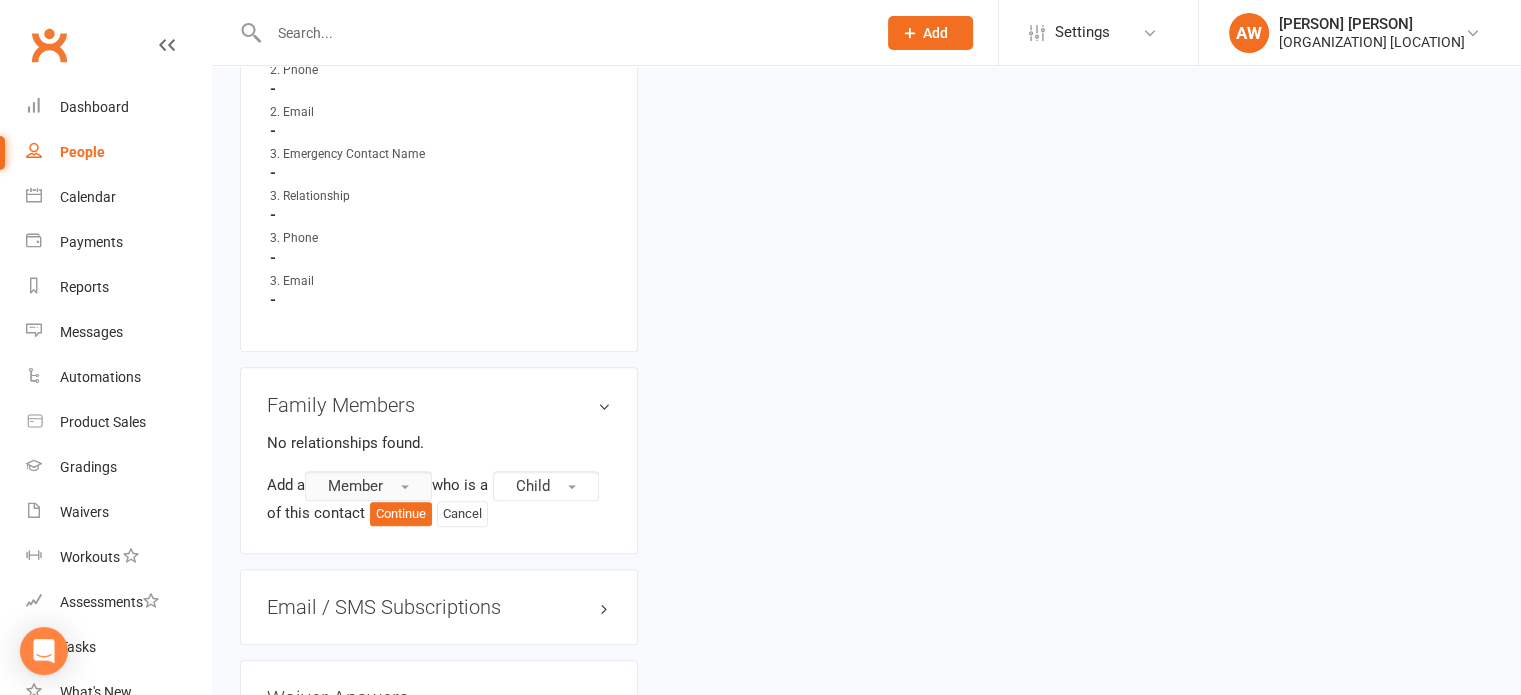 click at bounding box center [405, 487] 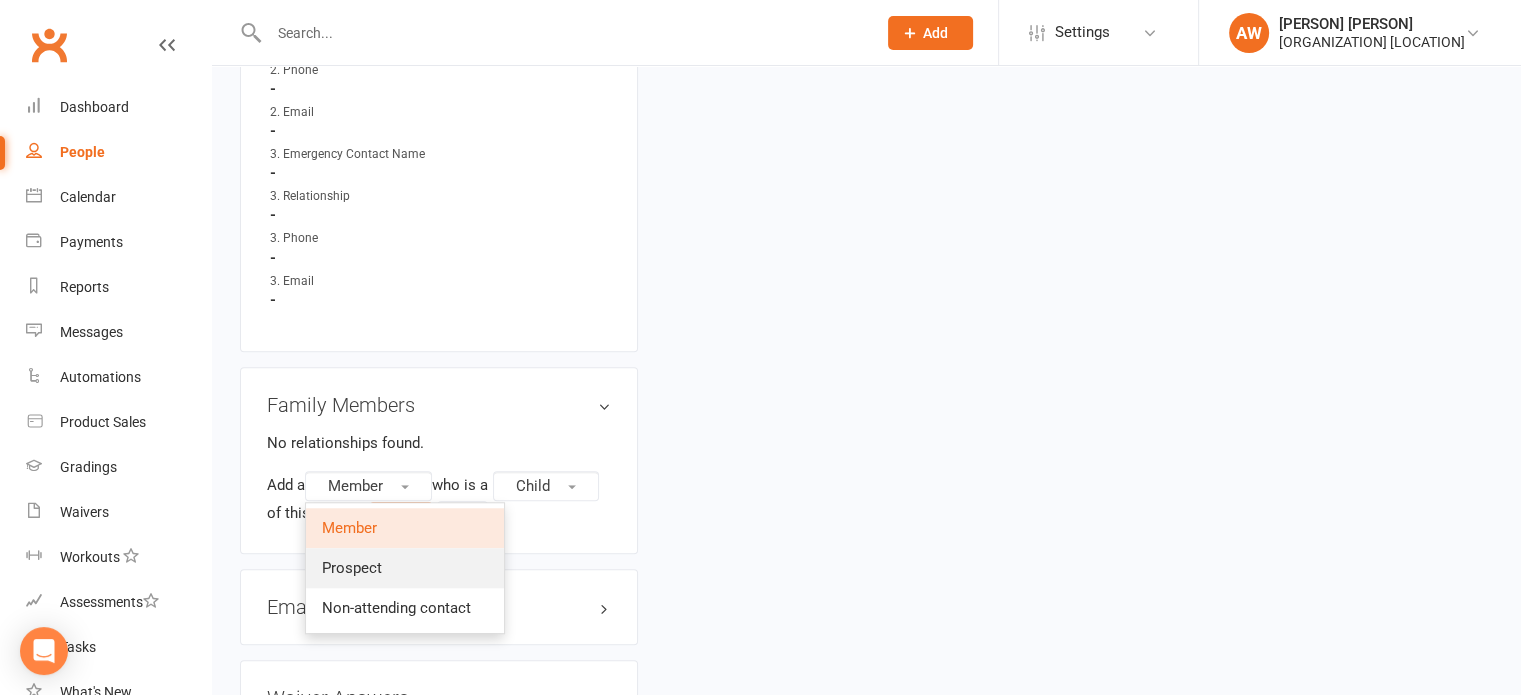 click on "Prospect" at bounding box center (352, 568) 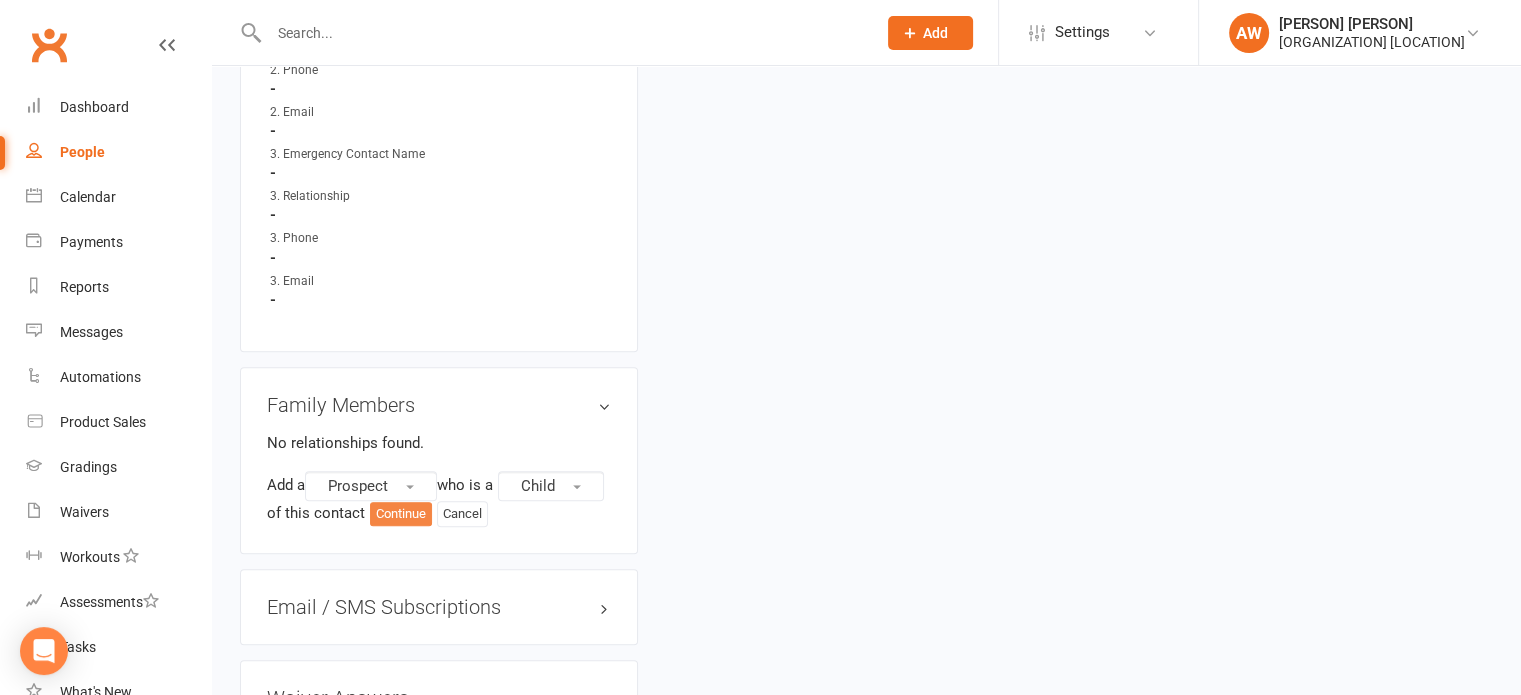 click on "Continue" at bounding box center [401, 514] 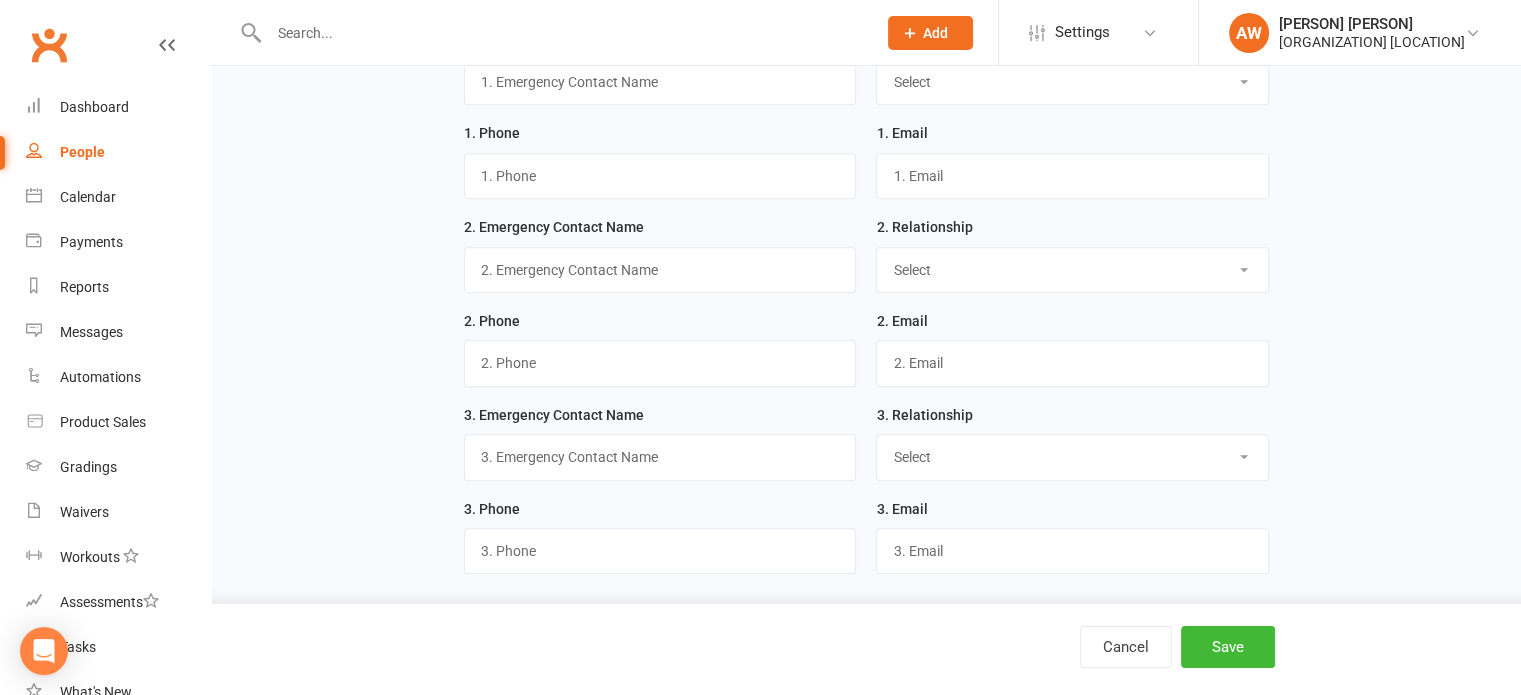 scroll, scrollTop: 0, scrollLeft: 0, axis: both 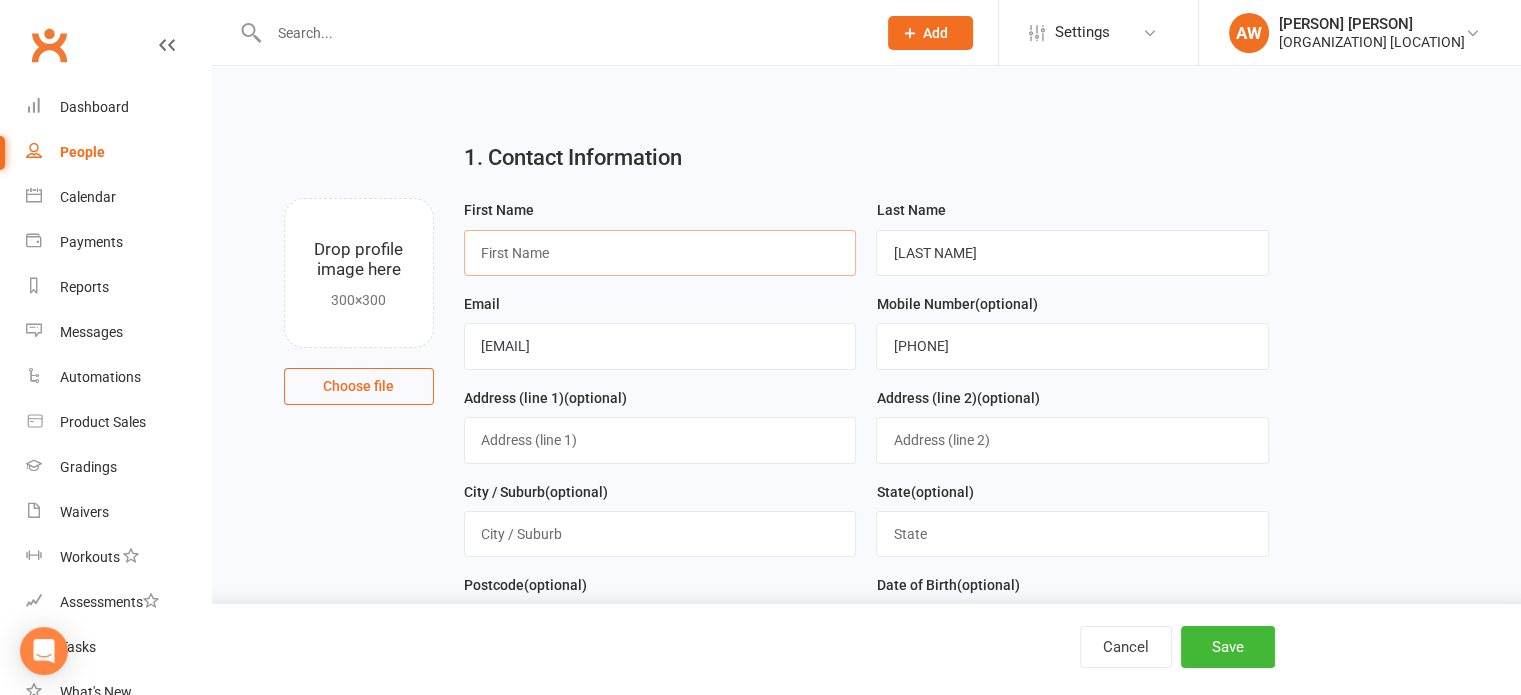 click at bounding box center (660, 253) 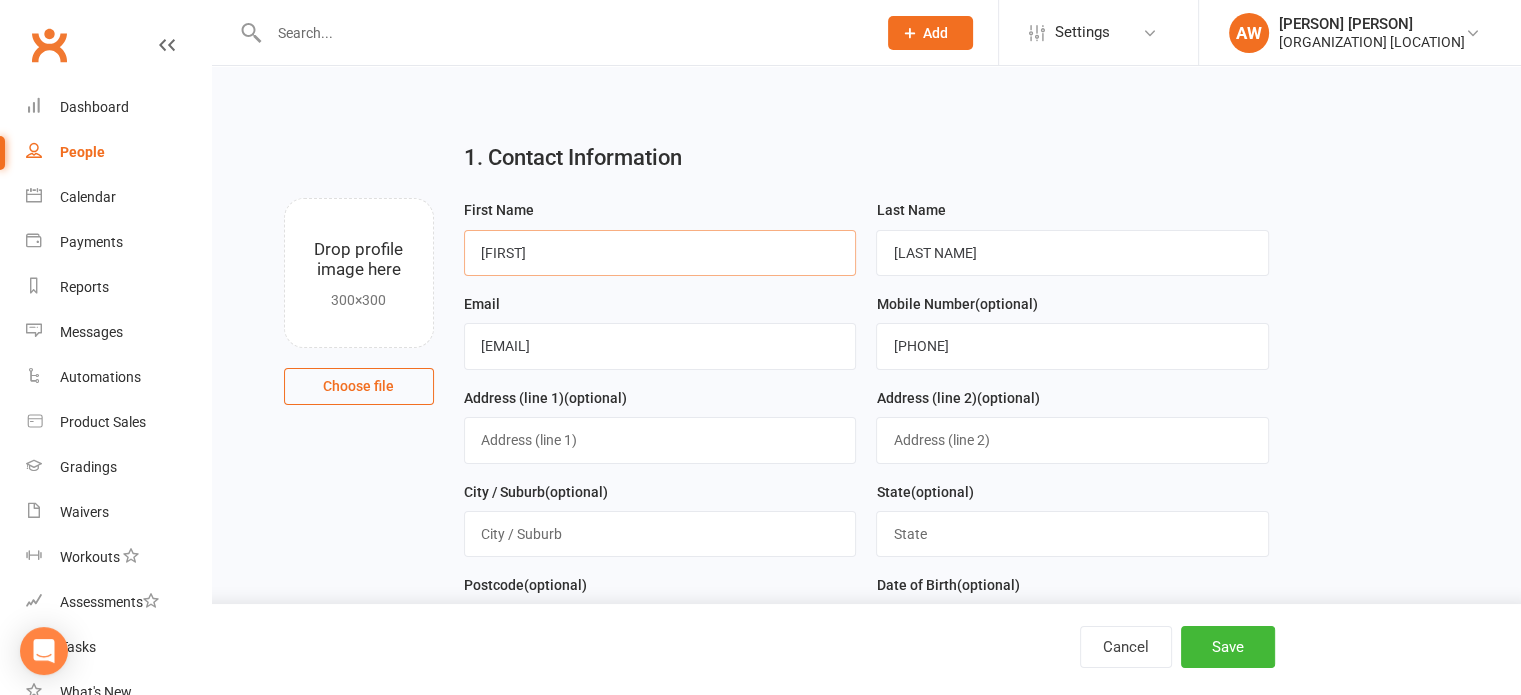 type on "[FIRST]" 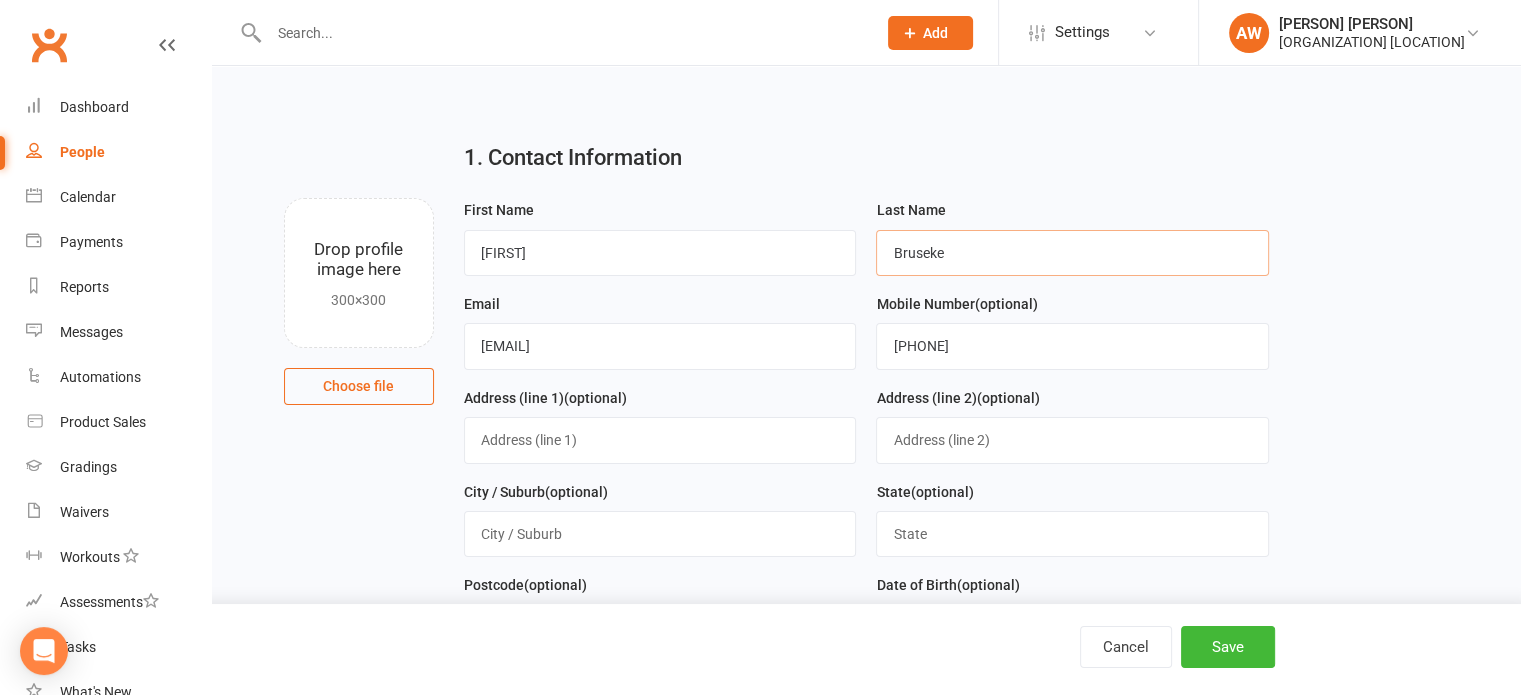type on "[LAST NAME]" 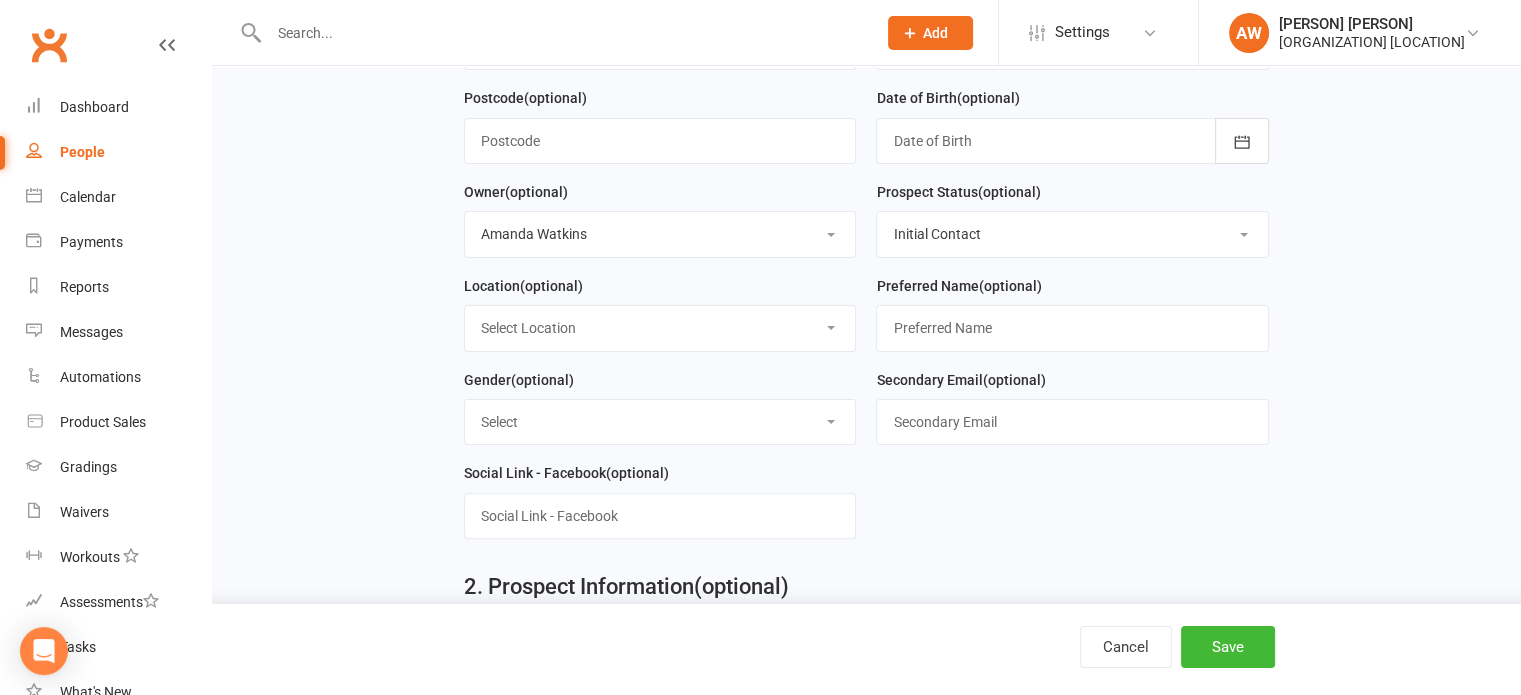 scroll, scrollTop: 500, scrollLeft: 0, axis: vertical 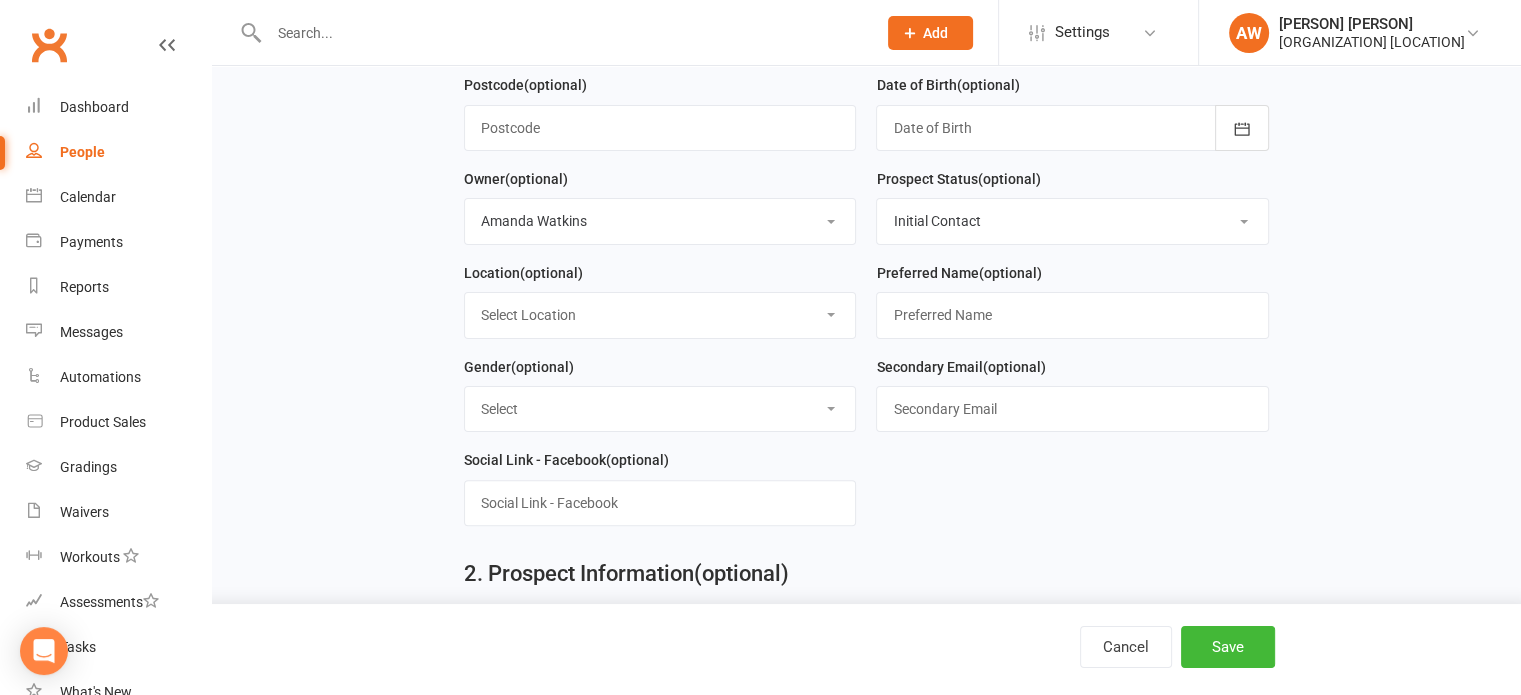 type on "noemail@example.com" 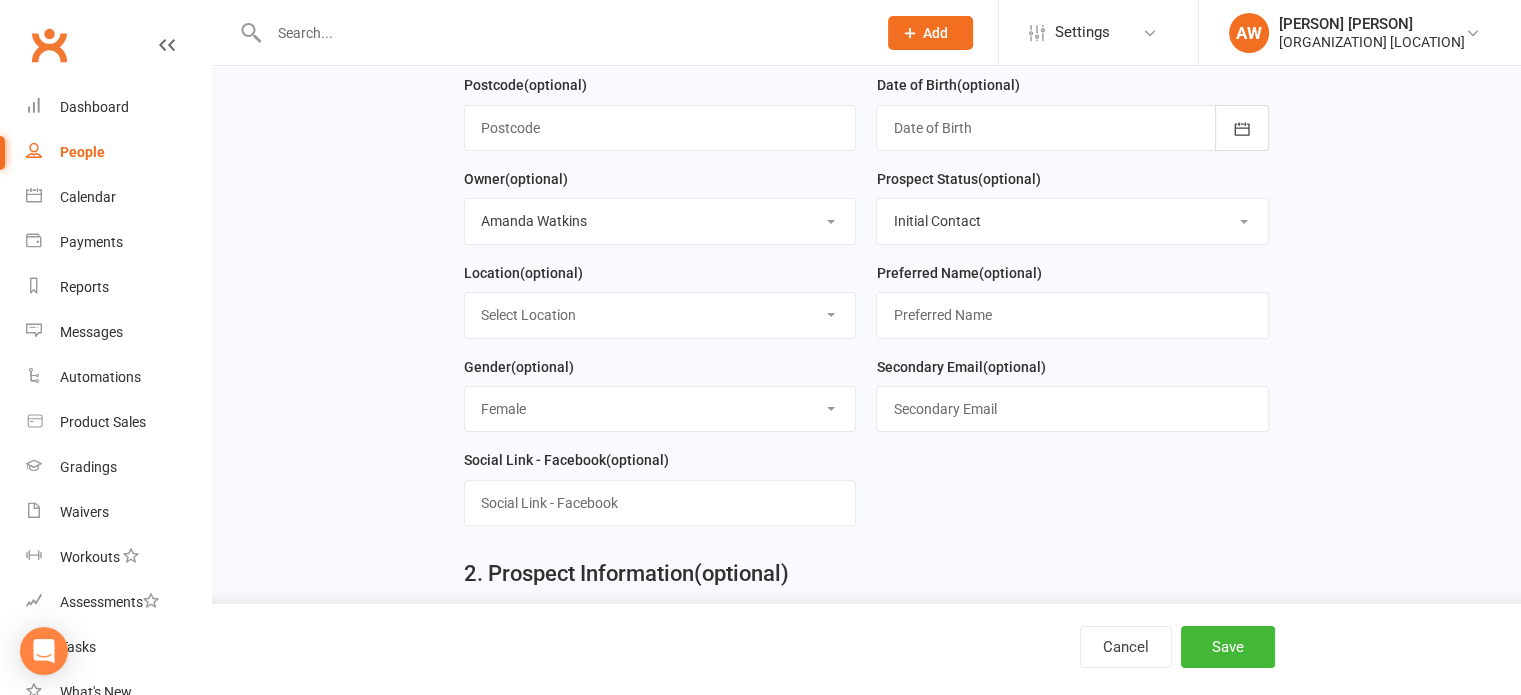 click on "Select Male Female" at bounding box center [660, 409] 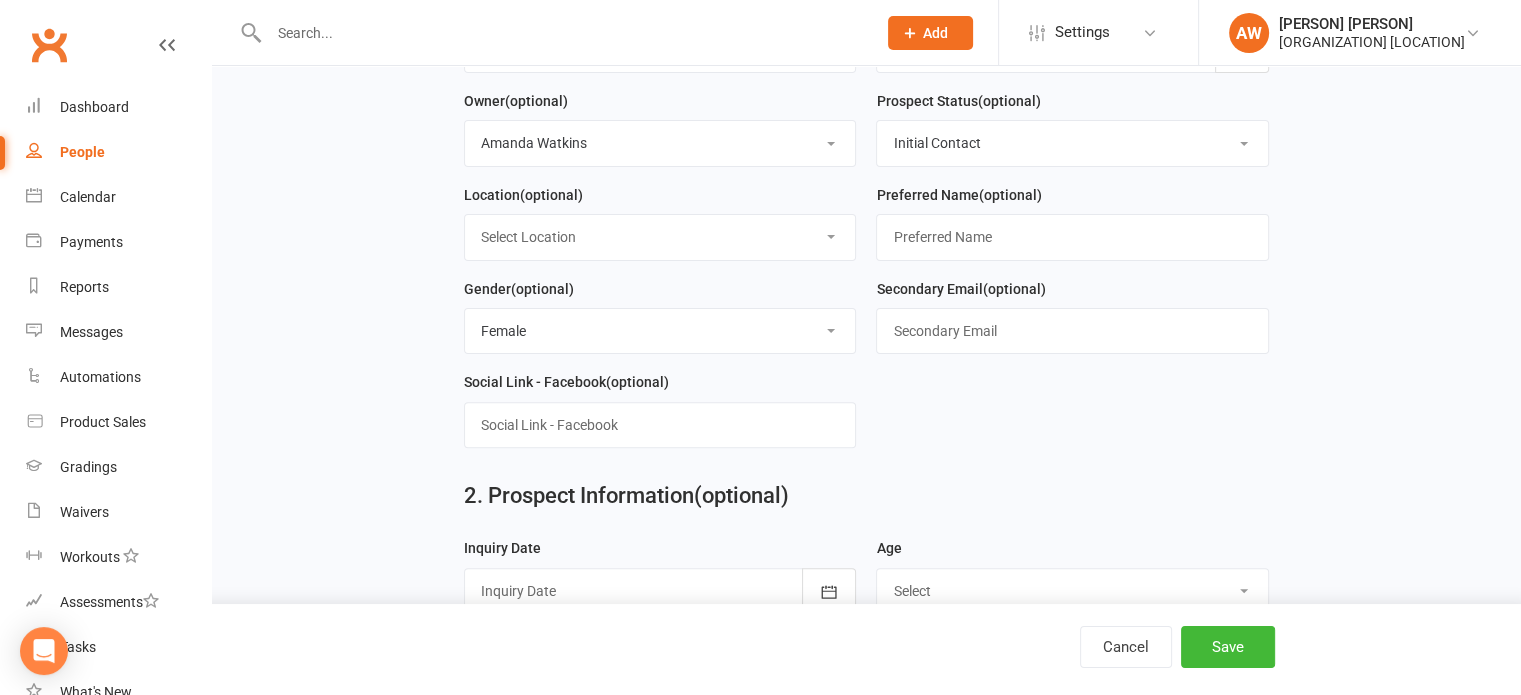 scroll, scrollTop: 800, scrollLeft: 0, axis: vertical 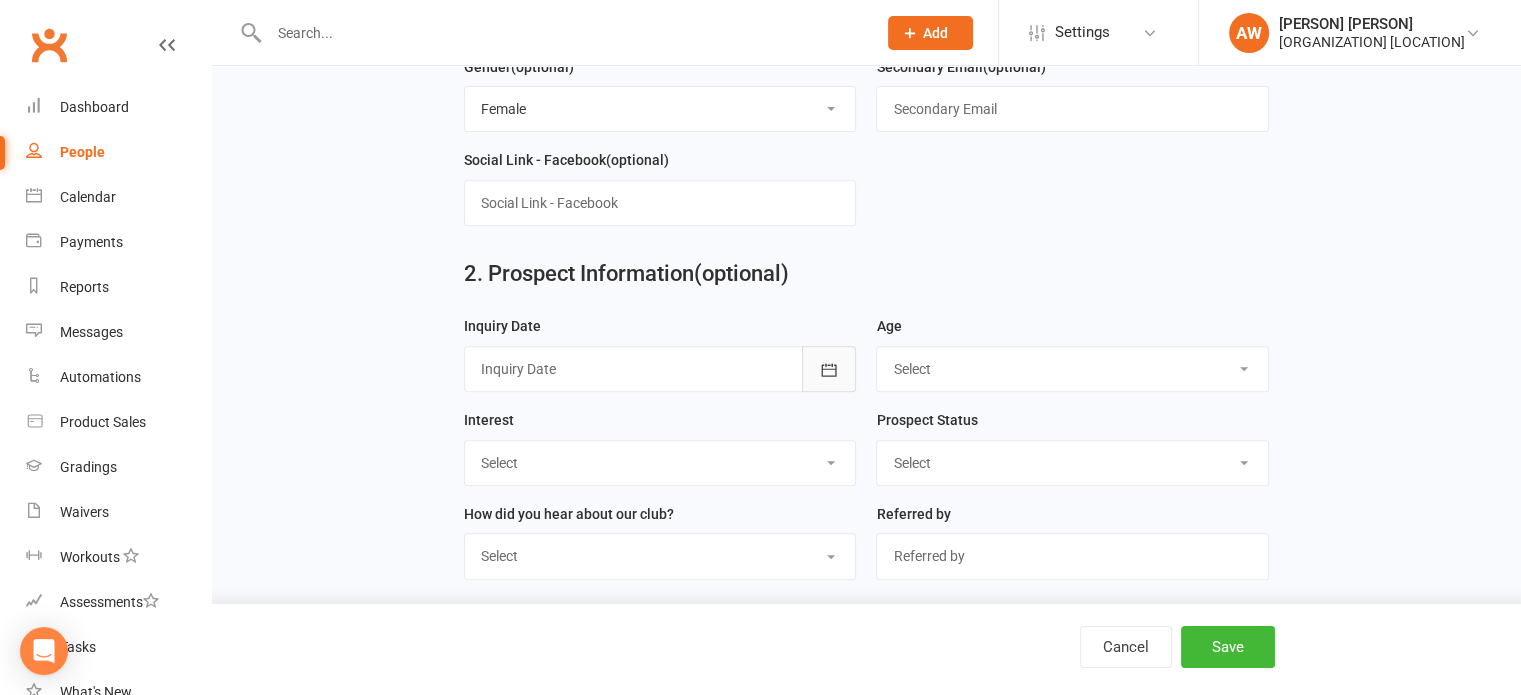 click at bounding box center [829, 369] 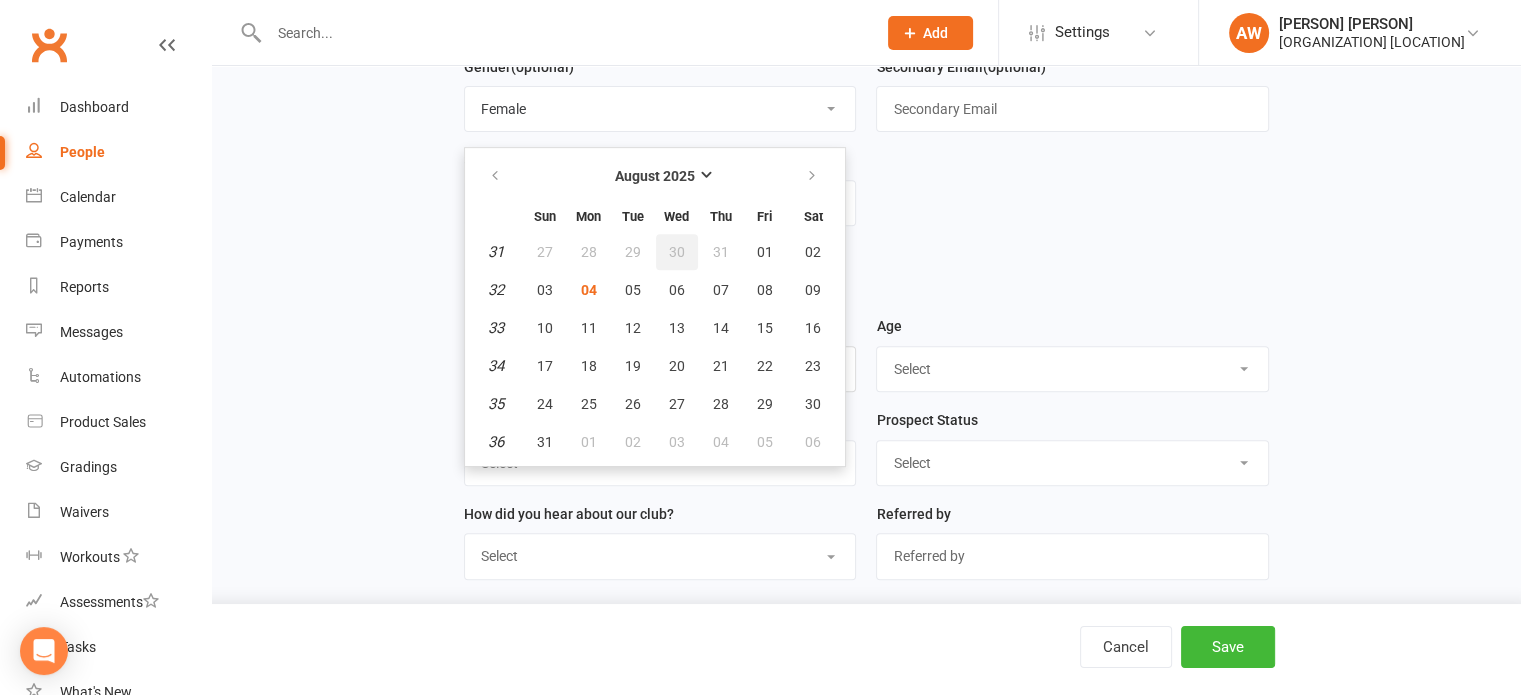 click on "30" at bounding box center [677, 252] 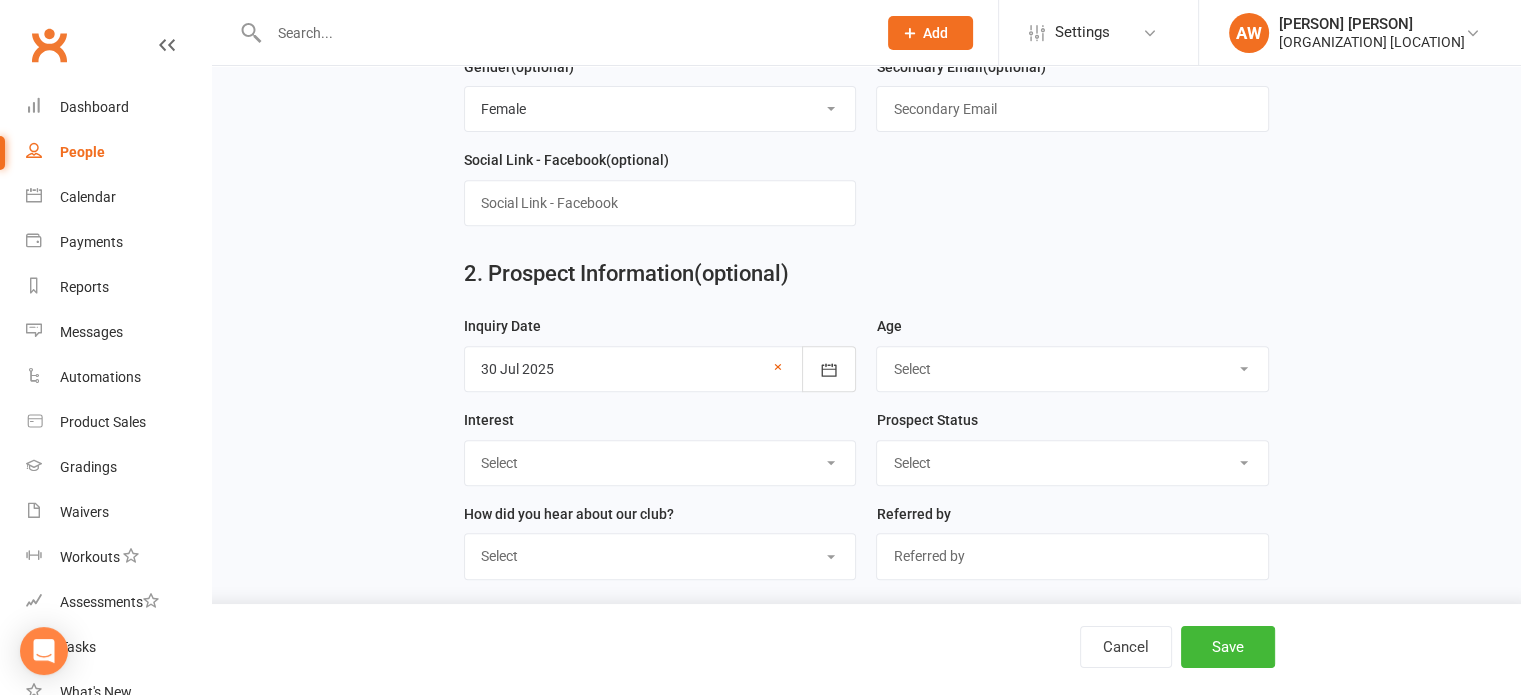 click on "Select 3-5 yrs 6-8 yrs 9-12 yrs 13-16 yrs 17-24 yrs 25-39 yrs 40 yrs +" at bounding box center [1072, 369] 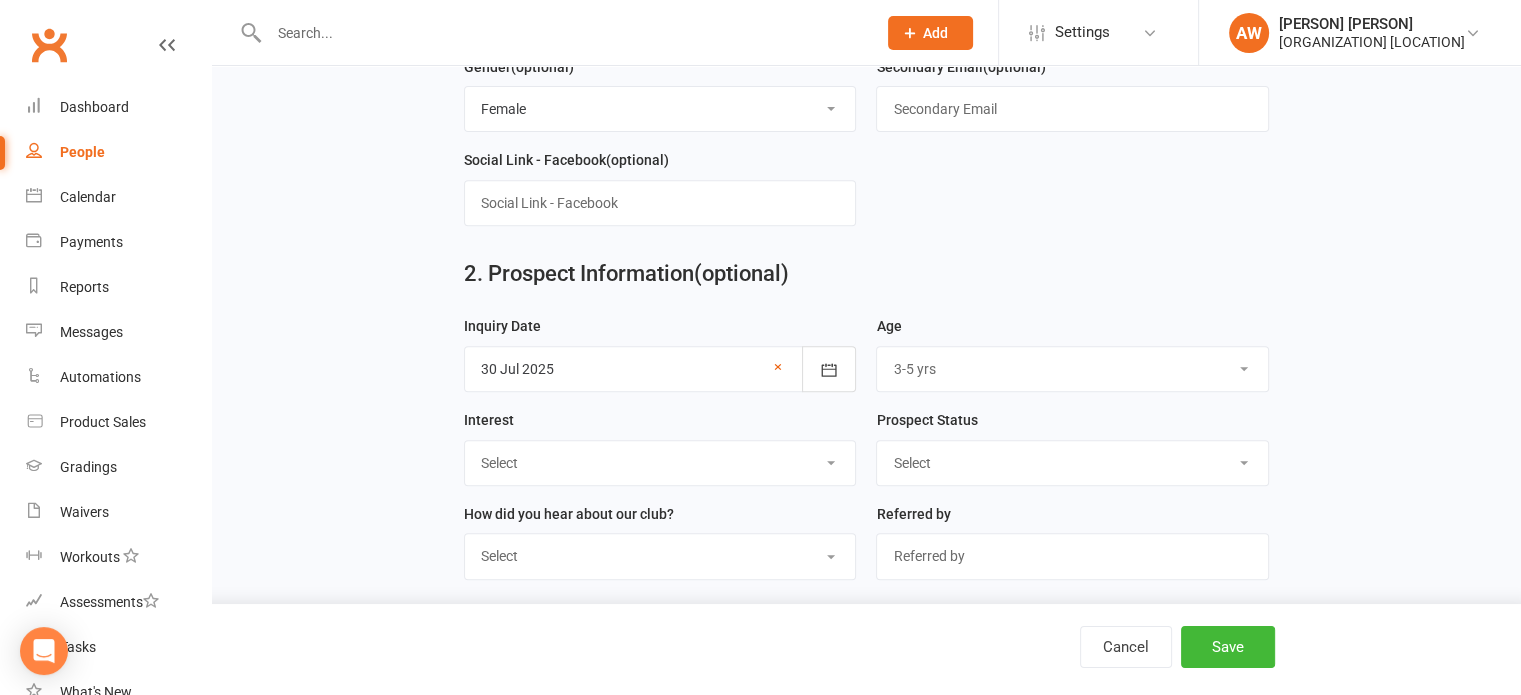 click on "Select 3-5 yrs 6-8 yrs 9-12 yrs 13-16 yrs 17-24 yrs 25-39 yrs 40 yrs +" at bounding box center (1072, 369) 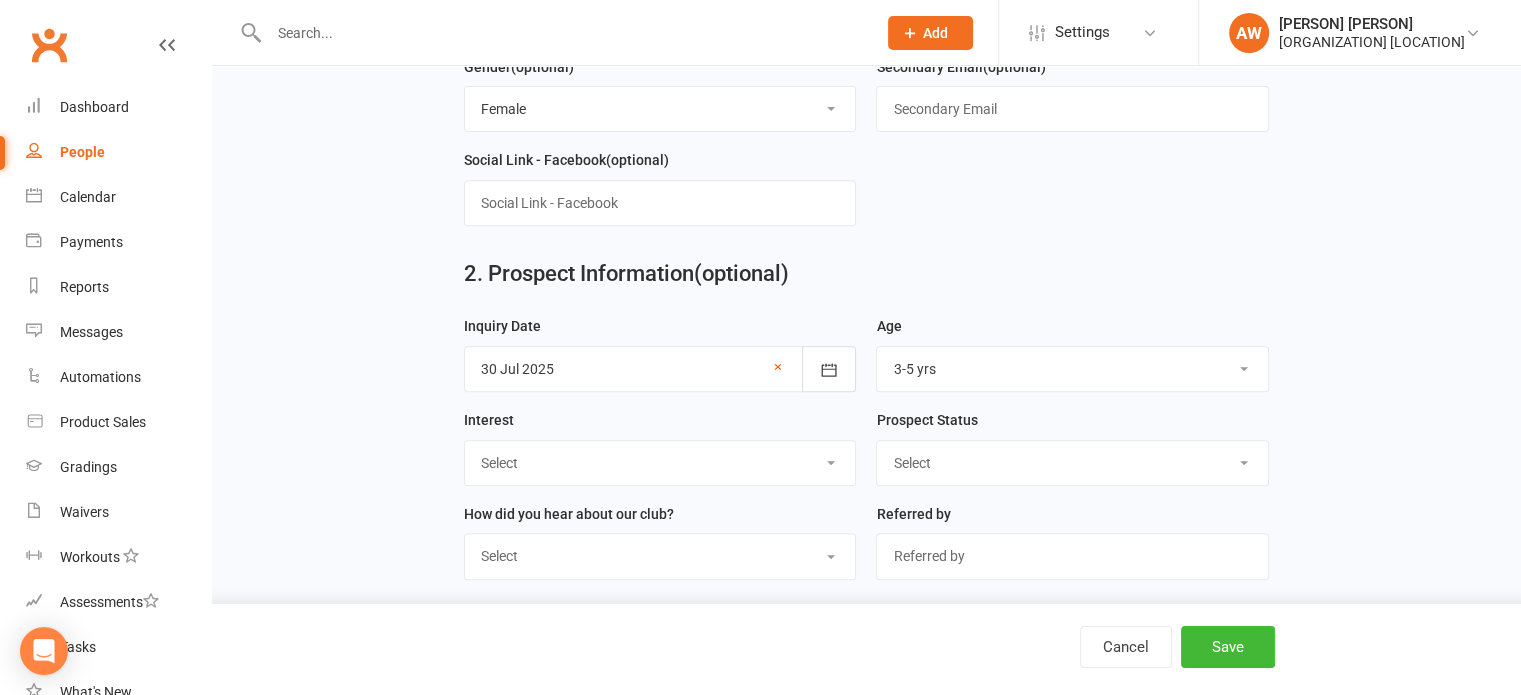 click on "Select New Prospect Cold Prospect Warm Prospect Hot Prospect No longer interested" at bounding box center [1072, 463] 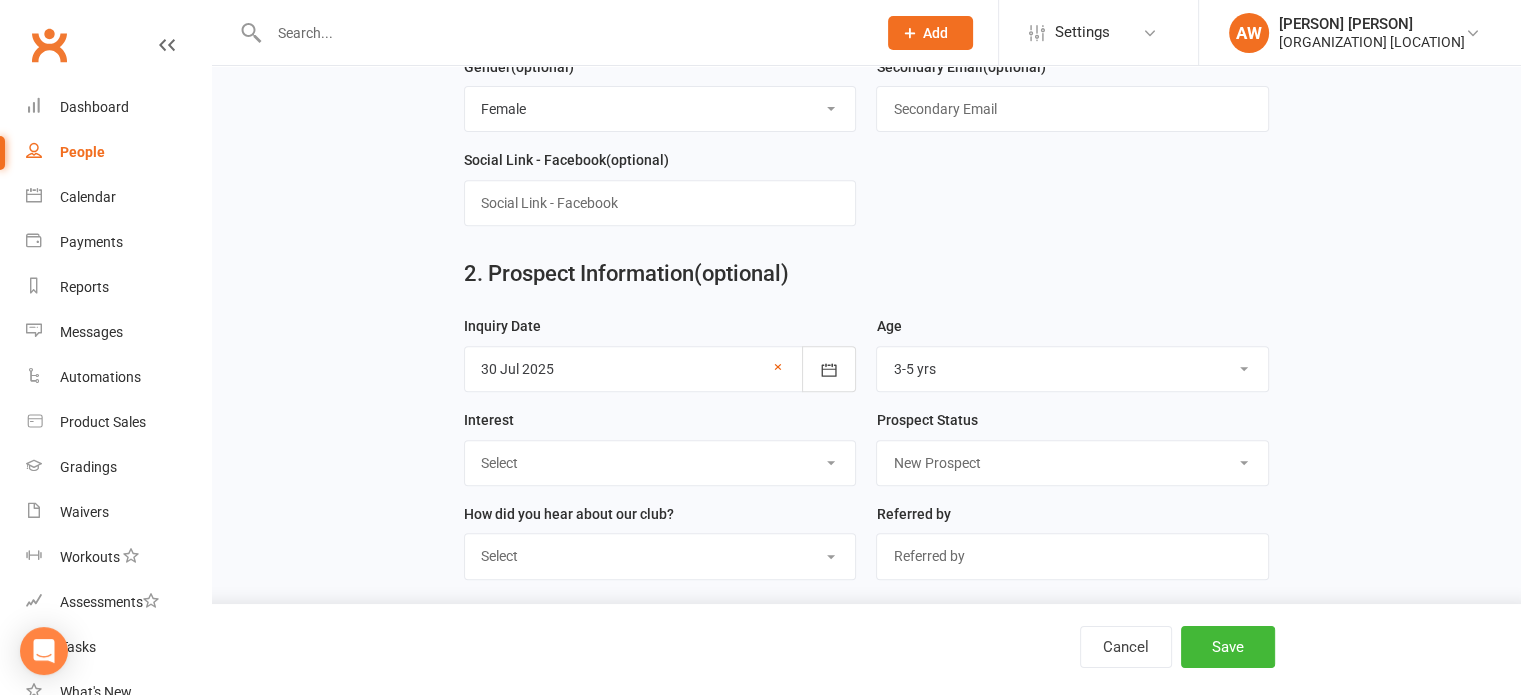 click on "Select New Prospect Cold Prospect Warm Prospect Hot Prospect No longer interested" at bounding box center (1072, 463) 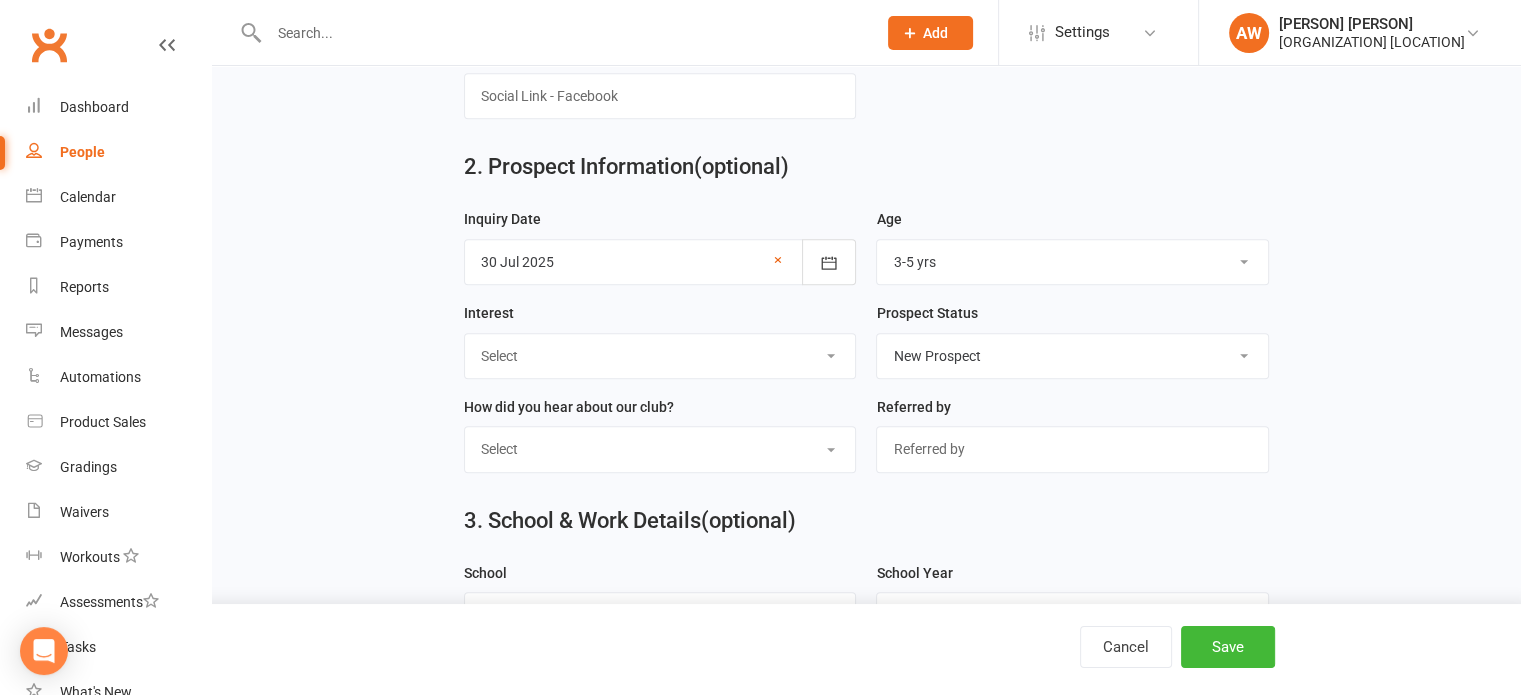 scroll, scrollTop: 1200, scrollLeft: 0, axis: vertical 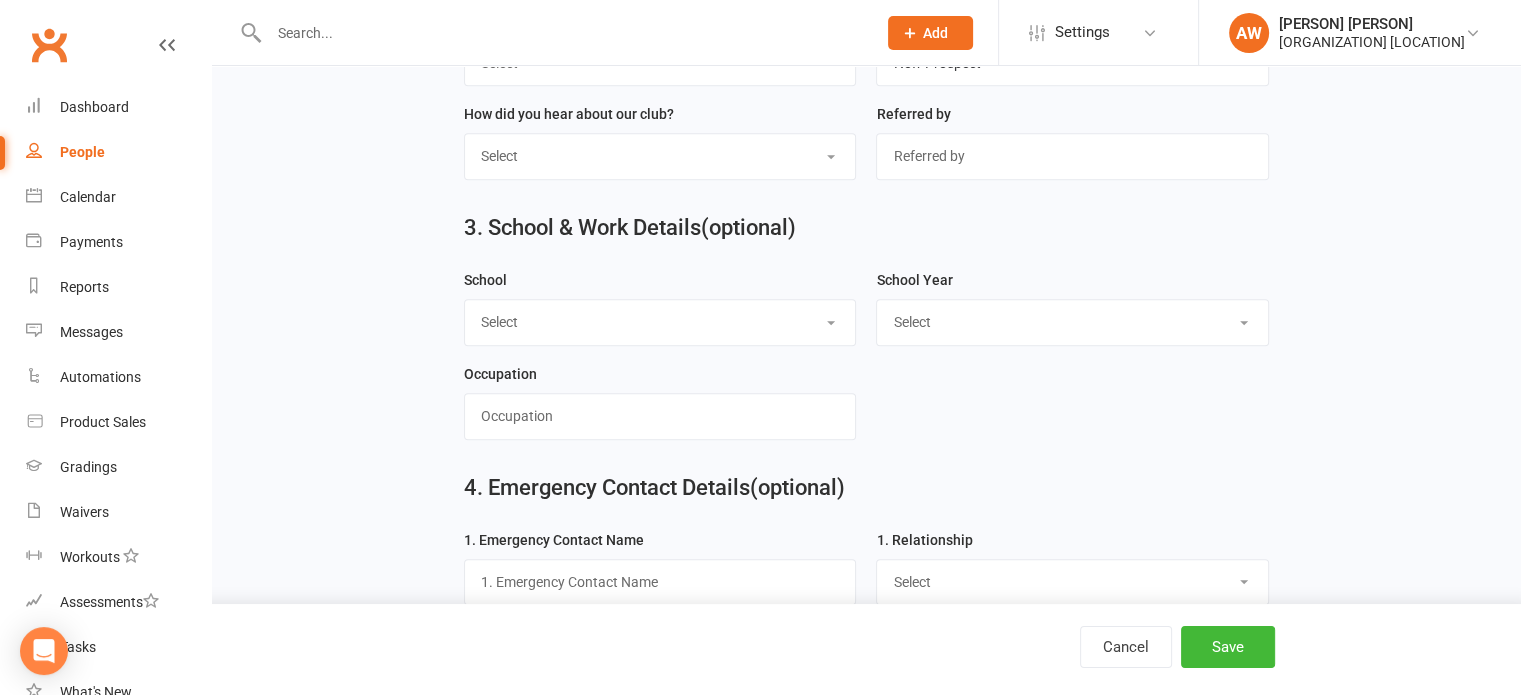 click on "Select Austinmer Balgownie Bulli High Coledale Corrimal Elonera Montessori Engadine Central Engadine High Engadine West Fairymeadow Dem Figtree High  Figtree Primary Gymea Tafe Heathcote Heathcote High Helensburgh Holy Cross Holy Spirit Bellambi Inaburra Marton Oak Flats Otford Scarborough Shire Christian Smiths High Stanwell Park St Catherines St John Bosco St John Bosco High St Mary's The Illawarra Grammar School Thirroul UNSW Sydney University of Wollongong Waniora Waterfall Wollongong High School of Performing Arts Woonona" at bounding box center [660, 322] 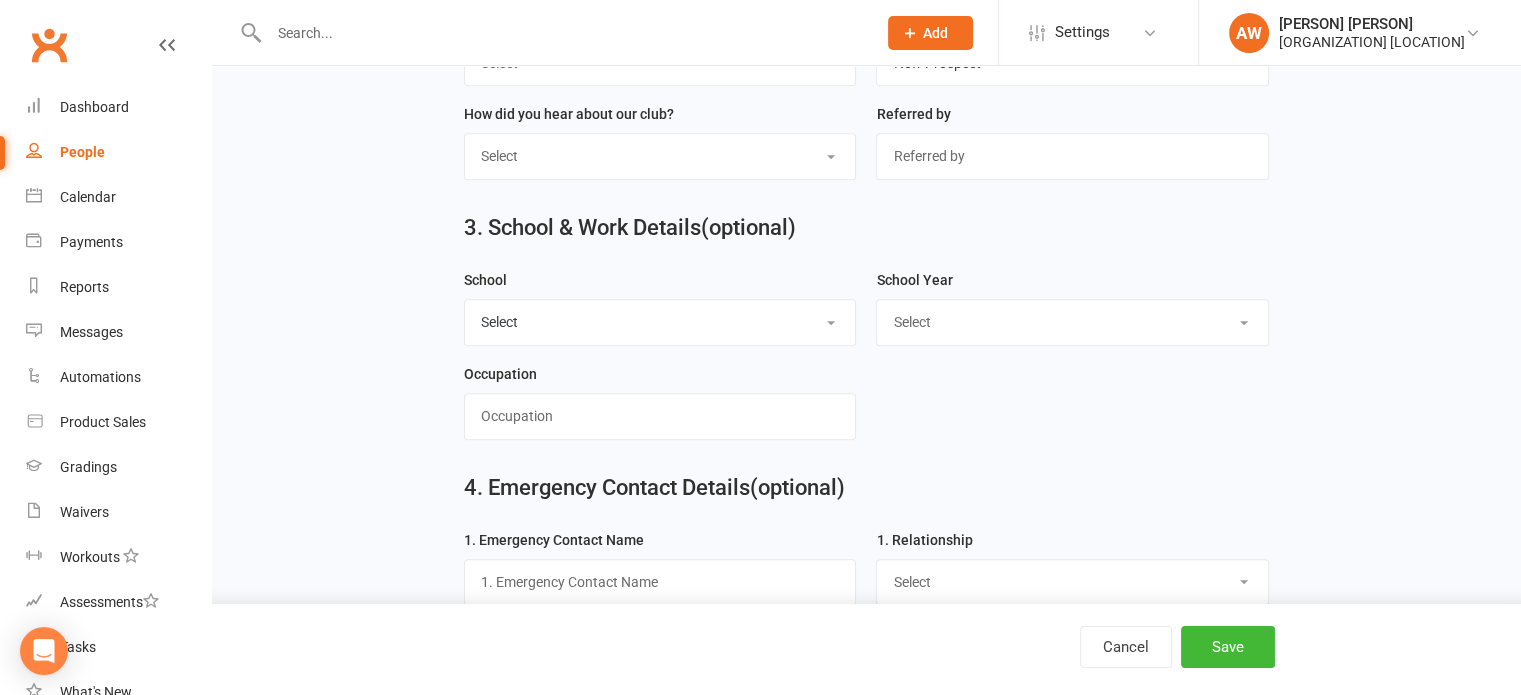 click on "Select Pre-school/Day care Kindergarten - two years before Kindergarten - one year before Kindergarten Year 1 Year 2 Year 3 Year 4 Year 5 Year 6 Year 7 Year 8 Year 9 Year 10 Year 11 Year 12 First year - Uni/Tafe Second year - Uni/Tafe Third year - Uni/Tafe Forth year - Uni/Tafe Fifth year - Uni/Tafe" at bounding box center [1072, 322] 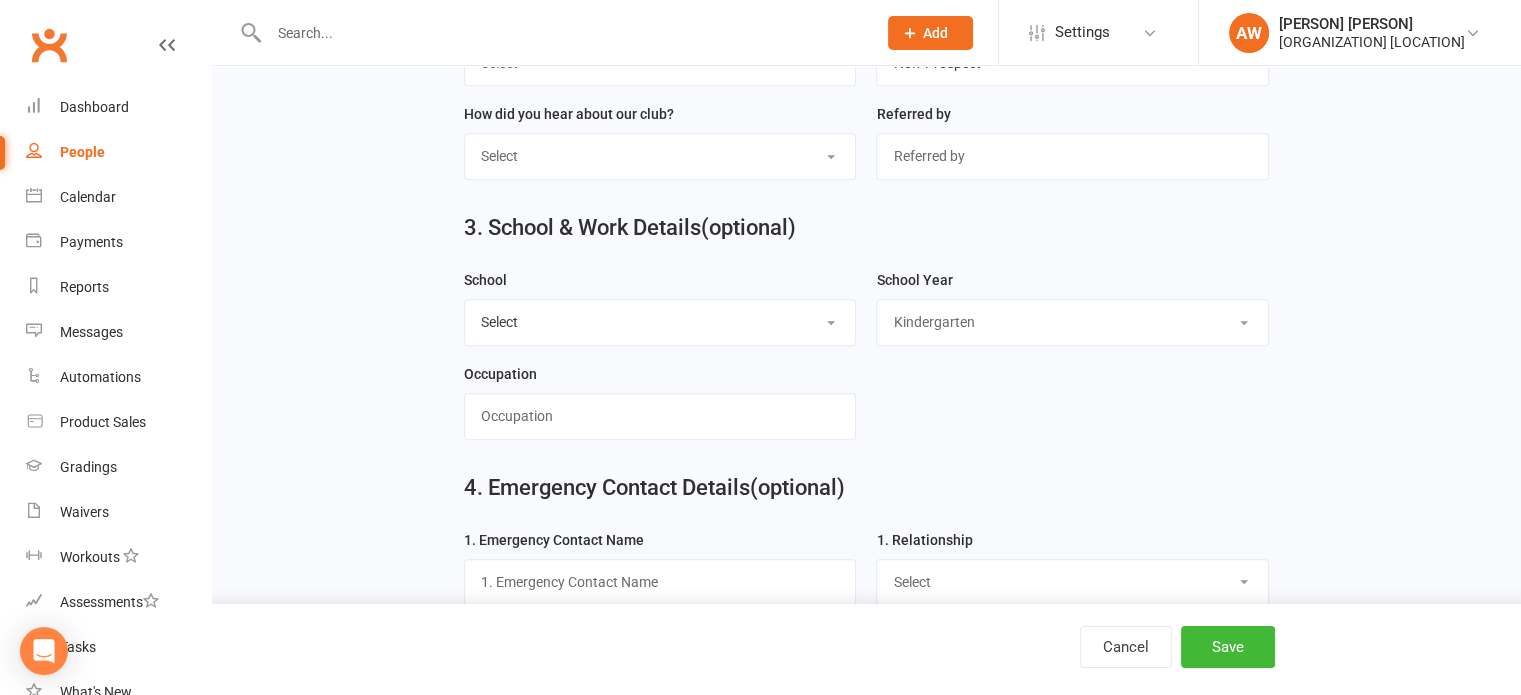 click on "Select Pre-school/Day care Kindergarten - two years before Kindergarten - one year before Kindergarten Year 1 Year 2 Year 3 Year 4 Year 5 Year 6 Year 7 Year 8 Year 9 Year 10 Year 11 Year 12 First year - Uni/Tafe Second year - Uni/Tafe Third year - Uni/Tafe Forth year - Uni/Tafe Fifth year - Uni/Tafe" at bounding box center [1072, 322] 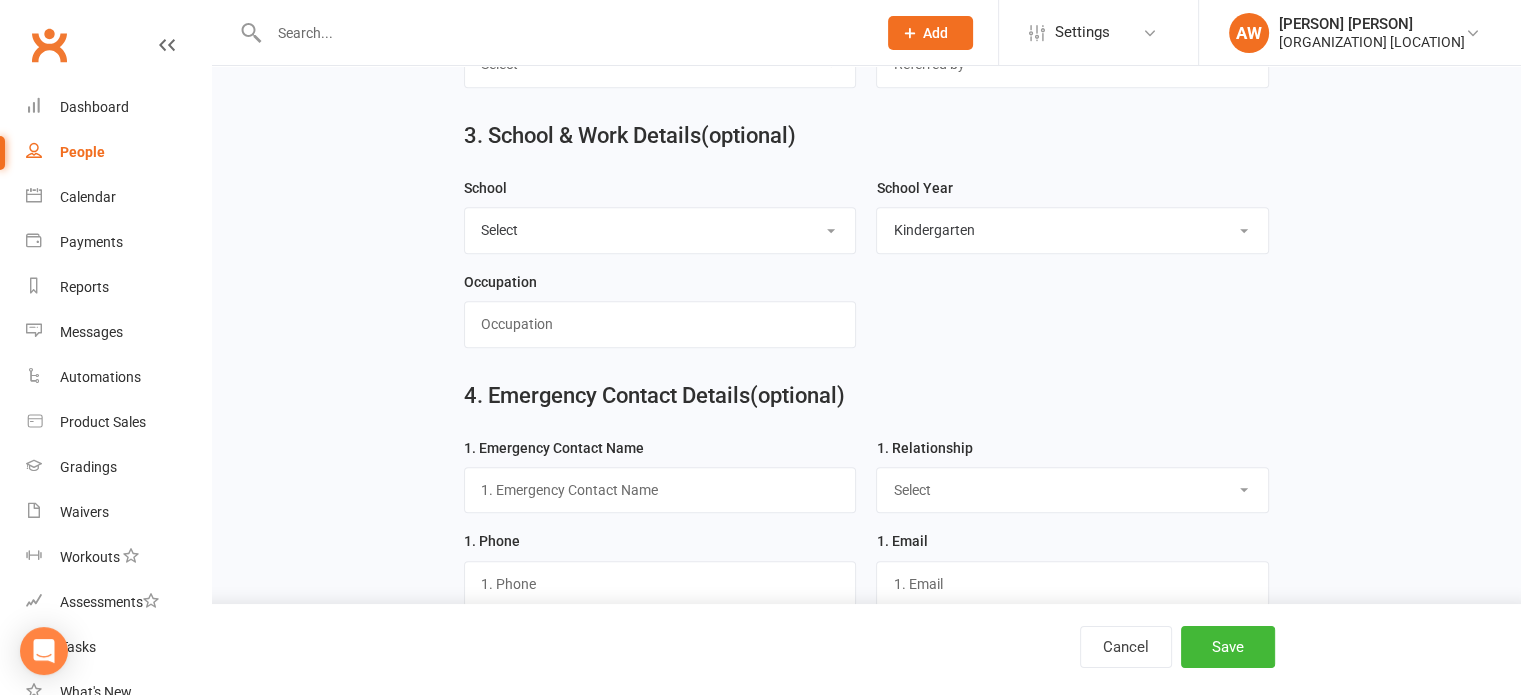 scroll, scrollTop: 1500, scrollLeft: 0, axis: vertical 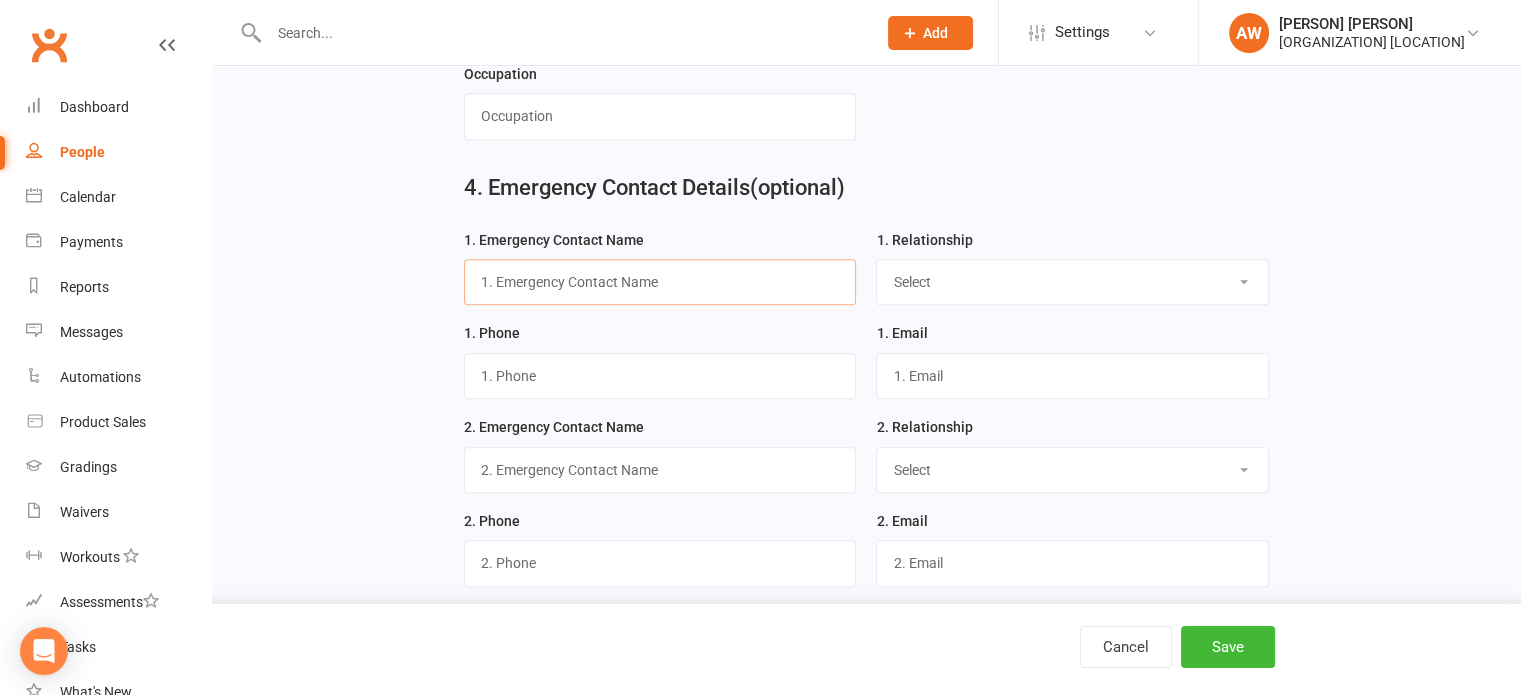click at bounding box center [660, 282] 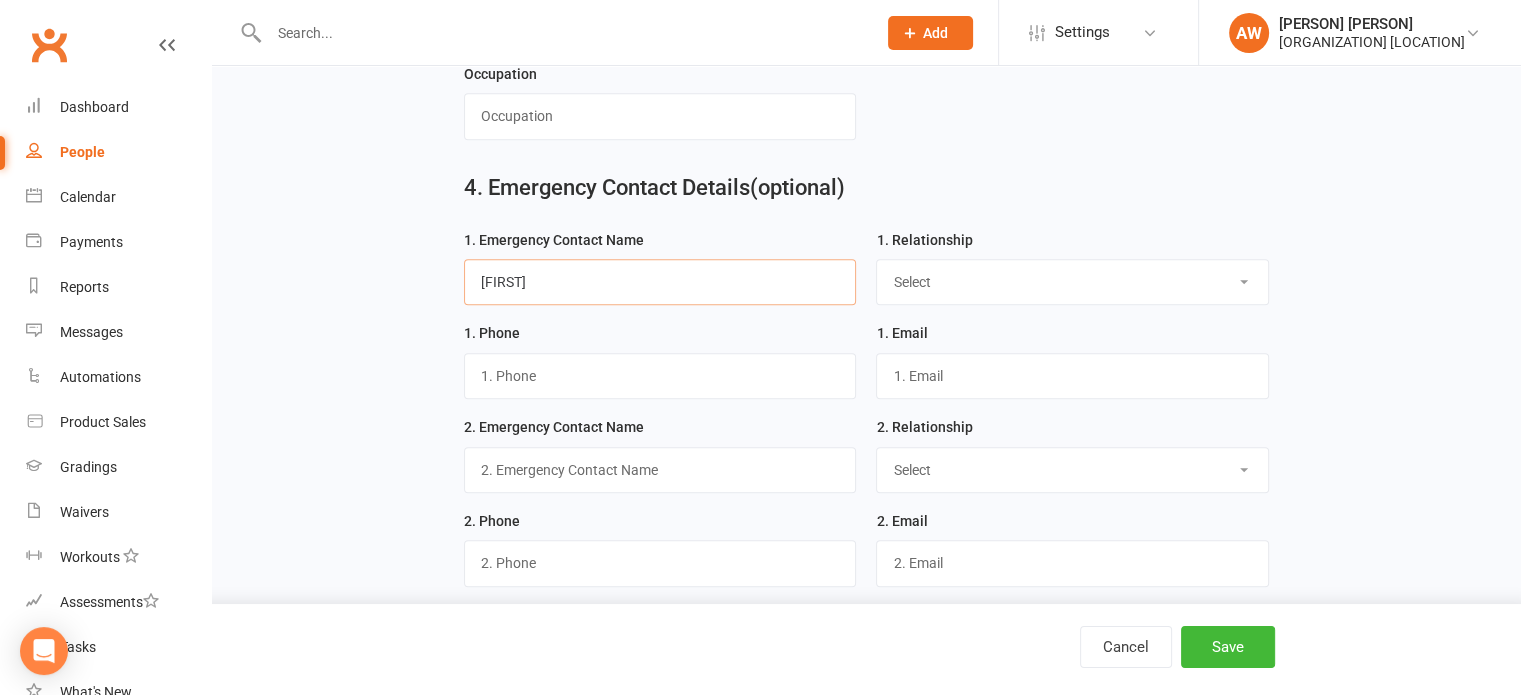 type on "[FIRST]" 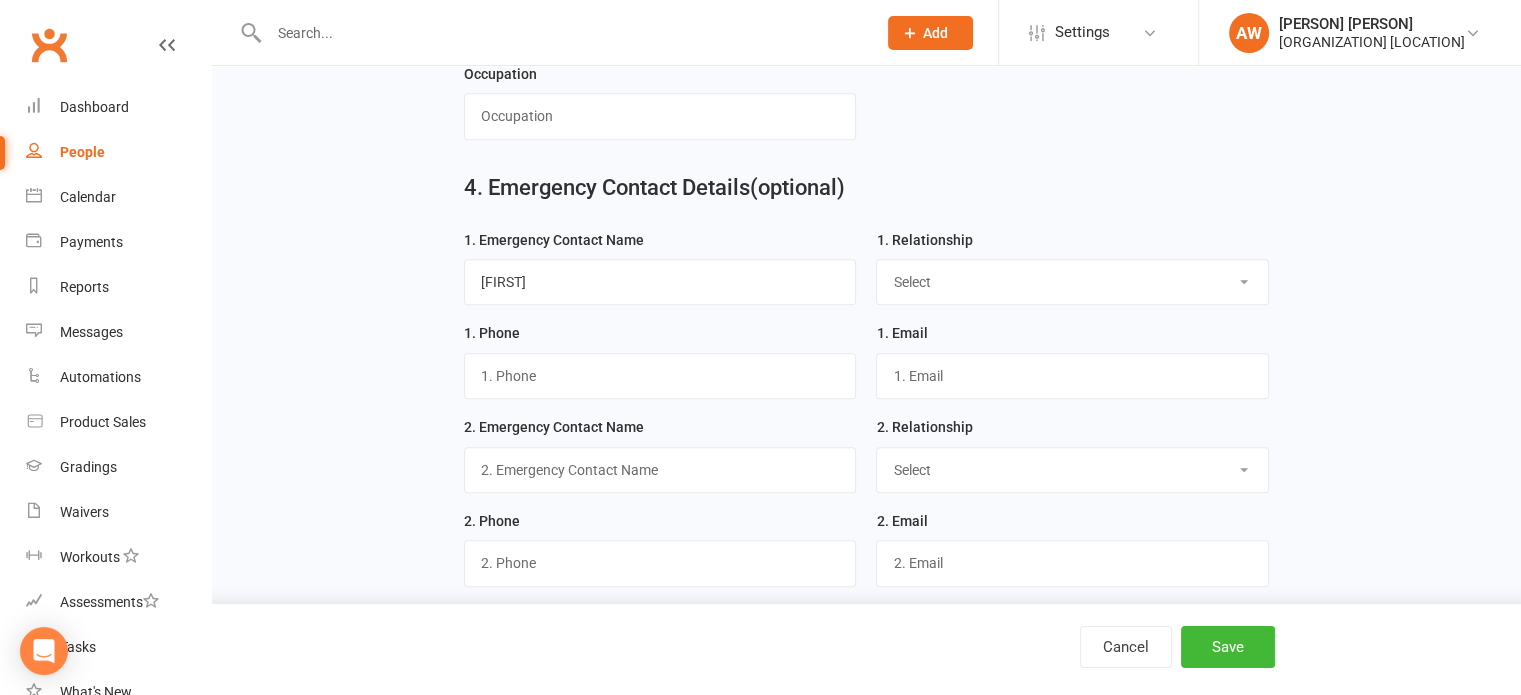select on "Mother" 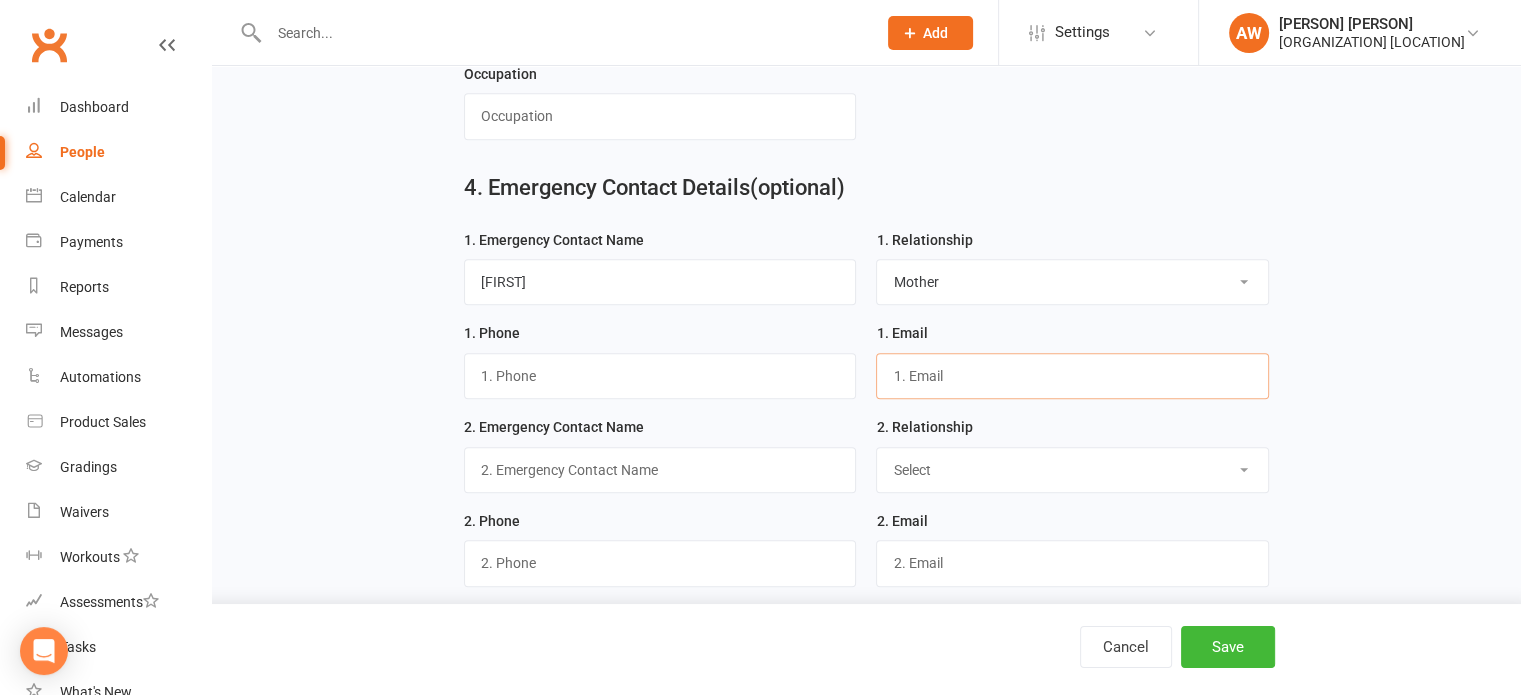paste on "[EMAIL]" 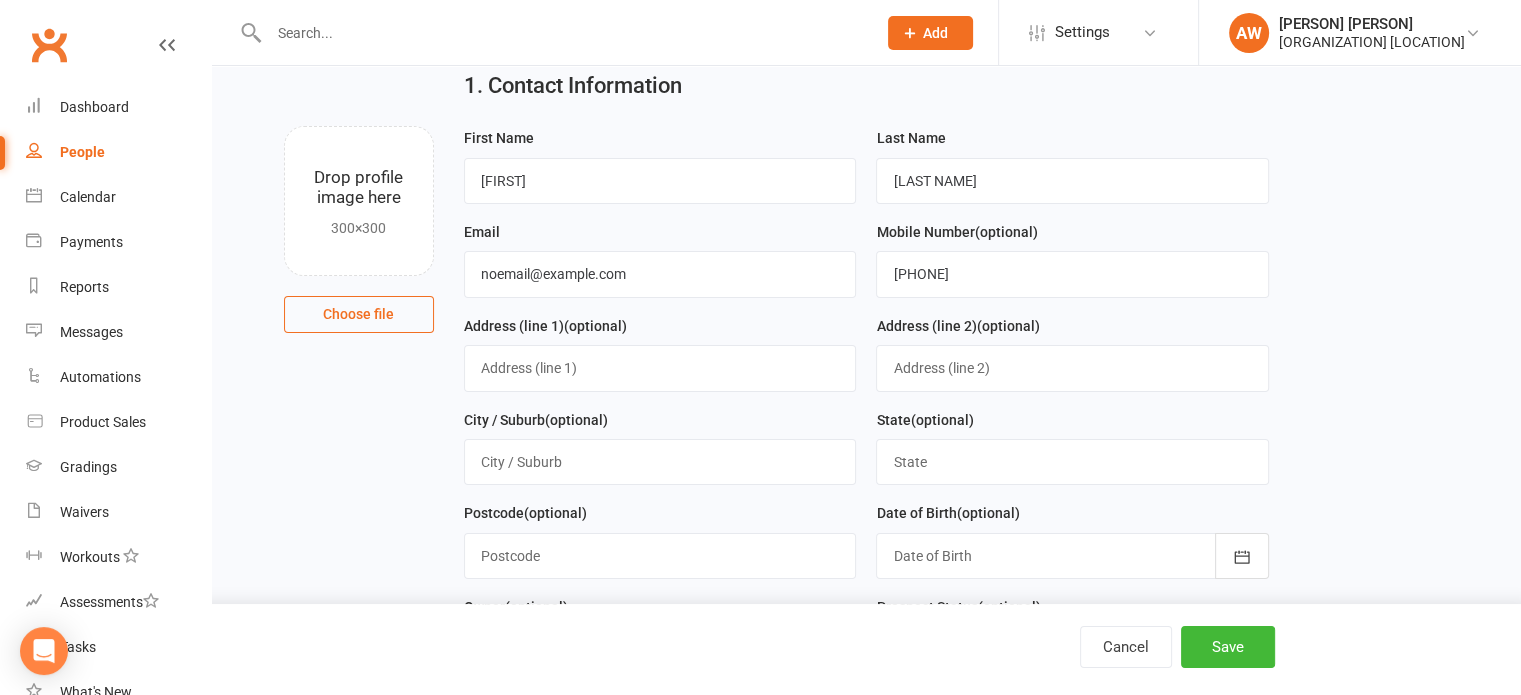 scroll, scrollTop: 0, scrollLeft: 0, axis: both 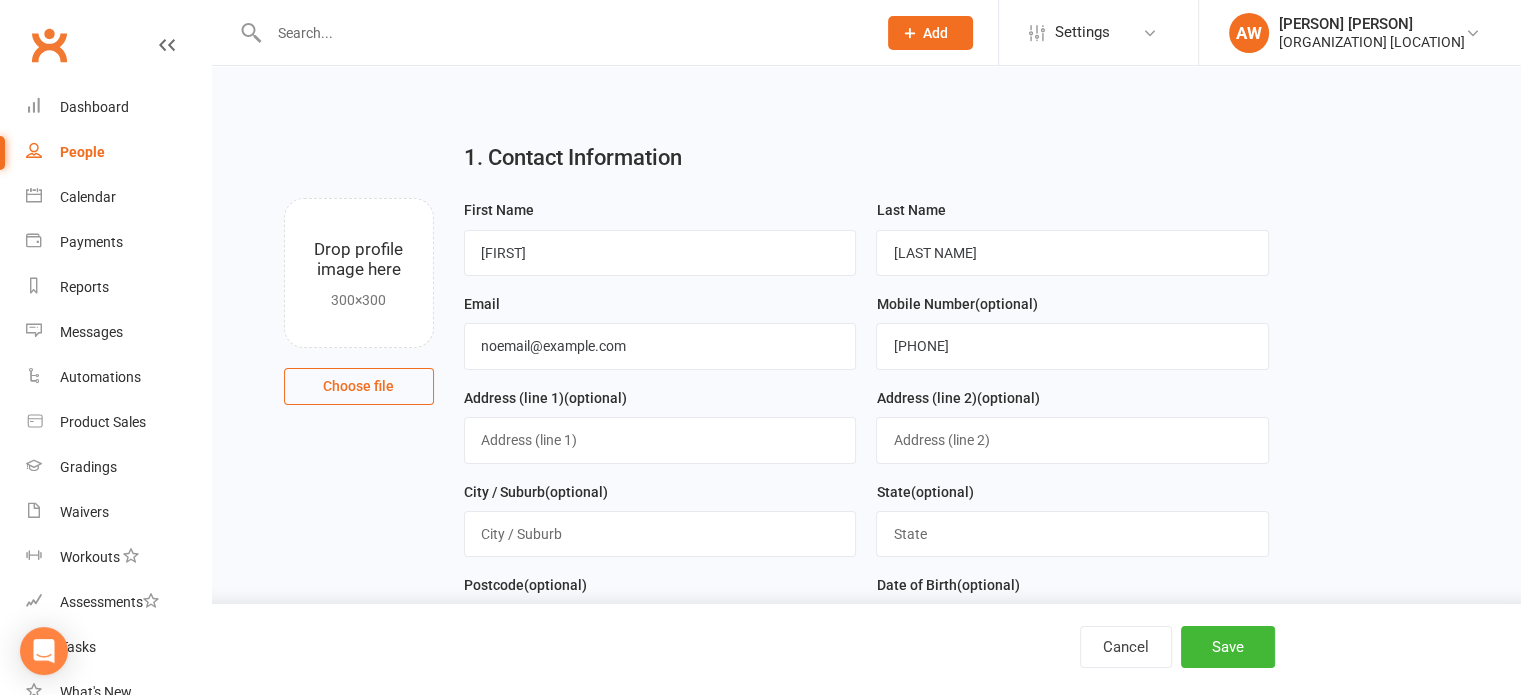 type on "[EMAIL]" 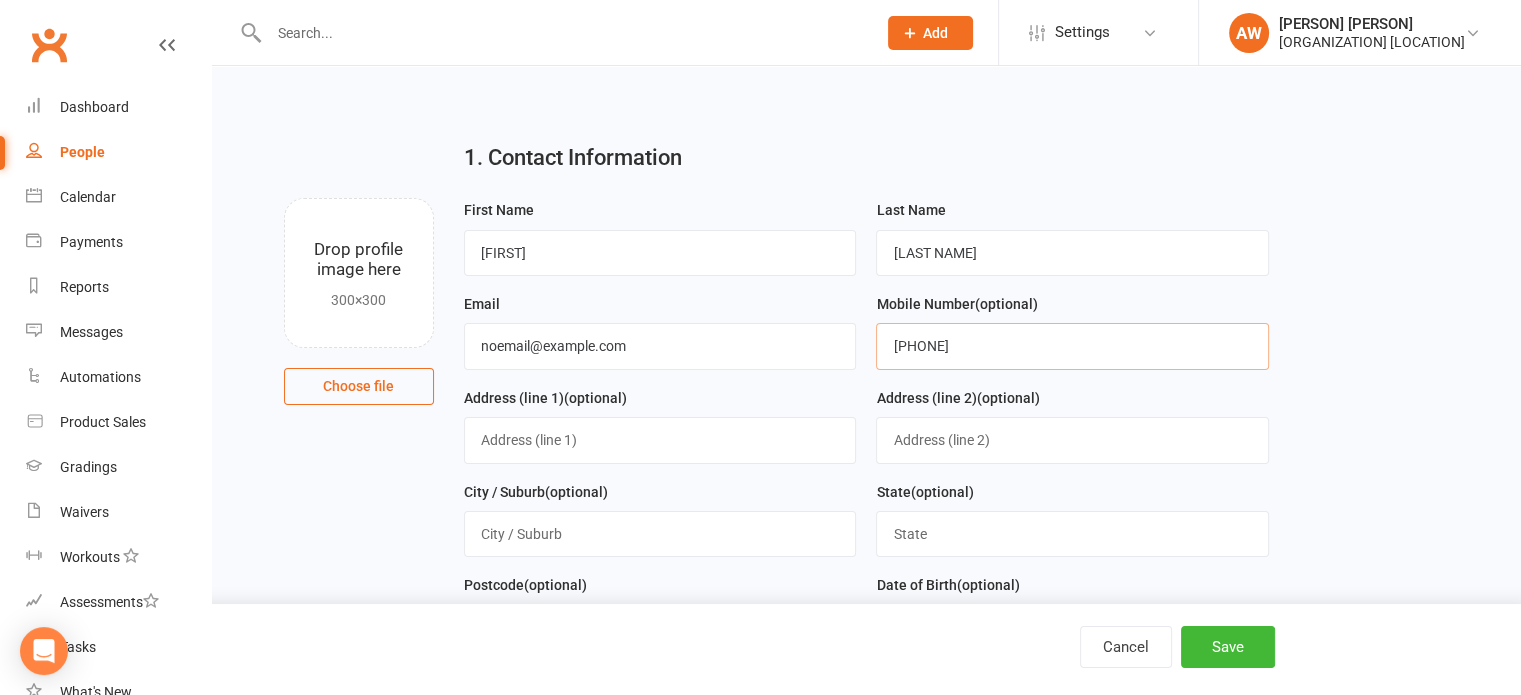 drag, startPoint x: 996, startPoint y: 351, endPoint x: 816, endPoint y: 346, distance: 180.06943 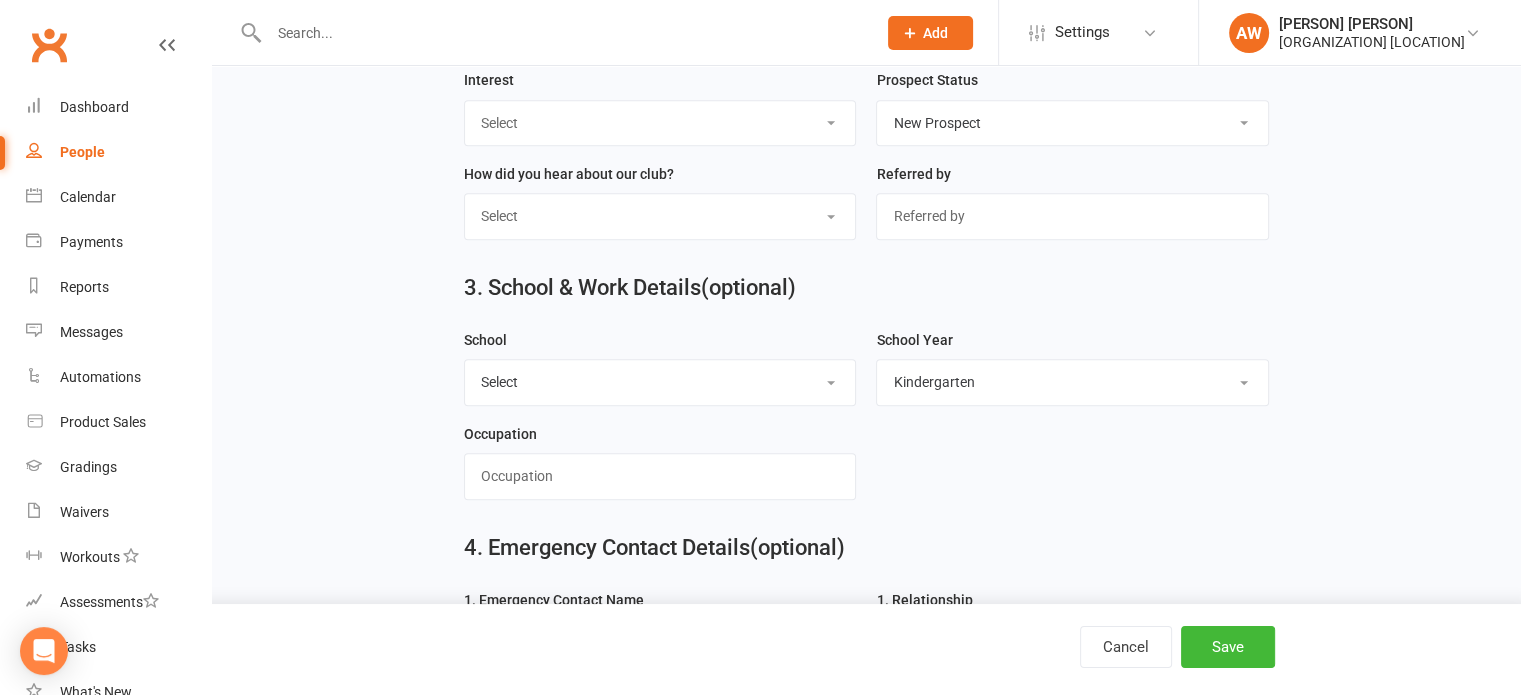 scroll, scrollTop: 1300, scrollLeft: 0, axis: vertical 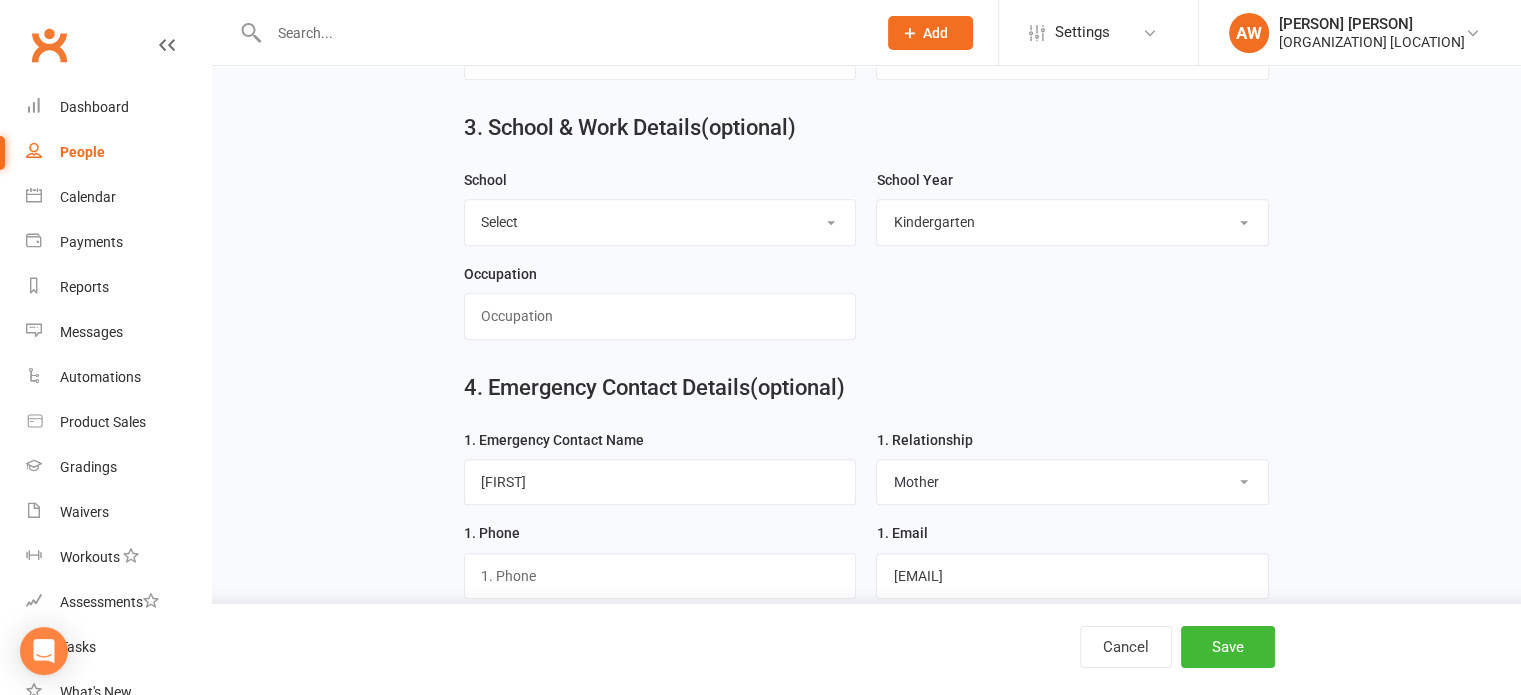 type 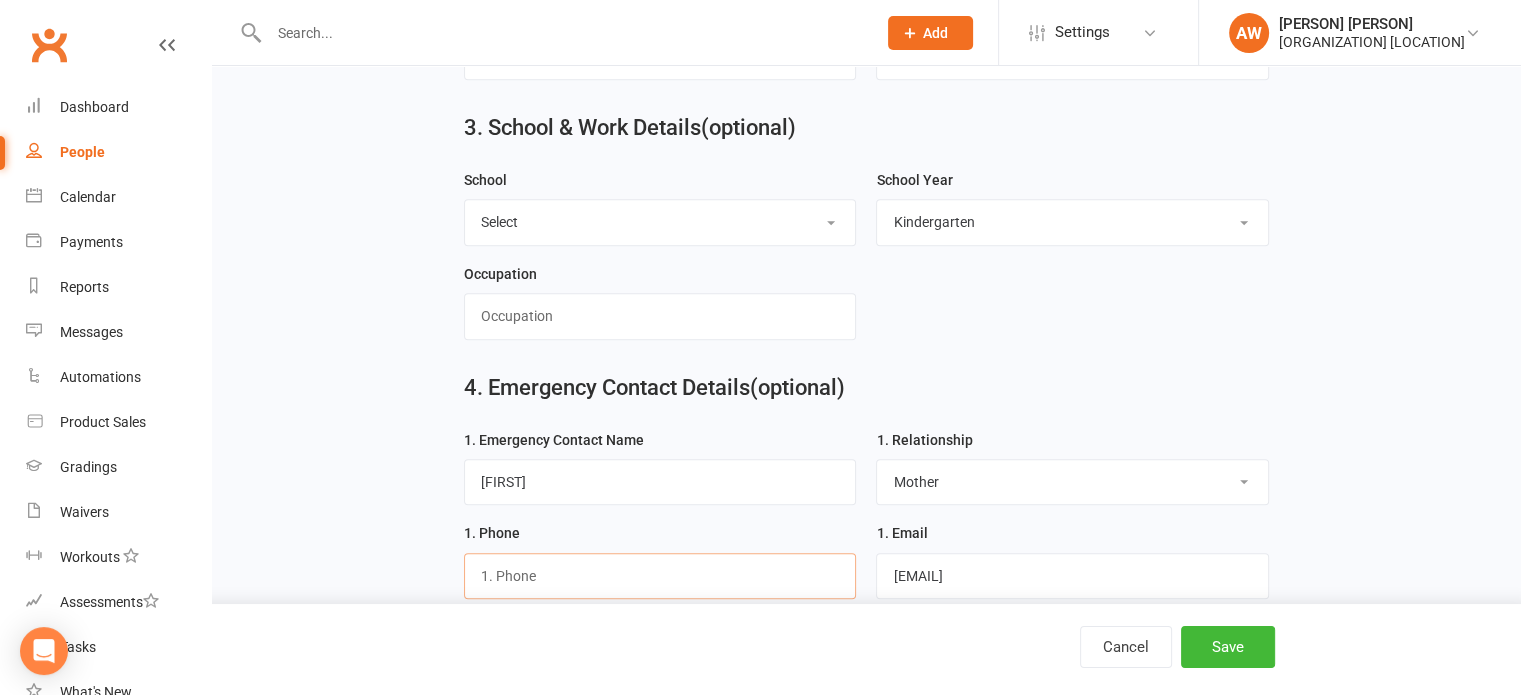 click at bounding box center [660, 576] 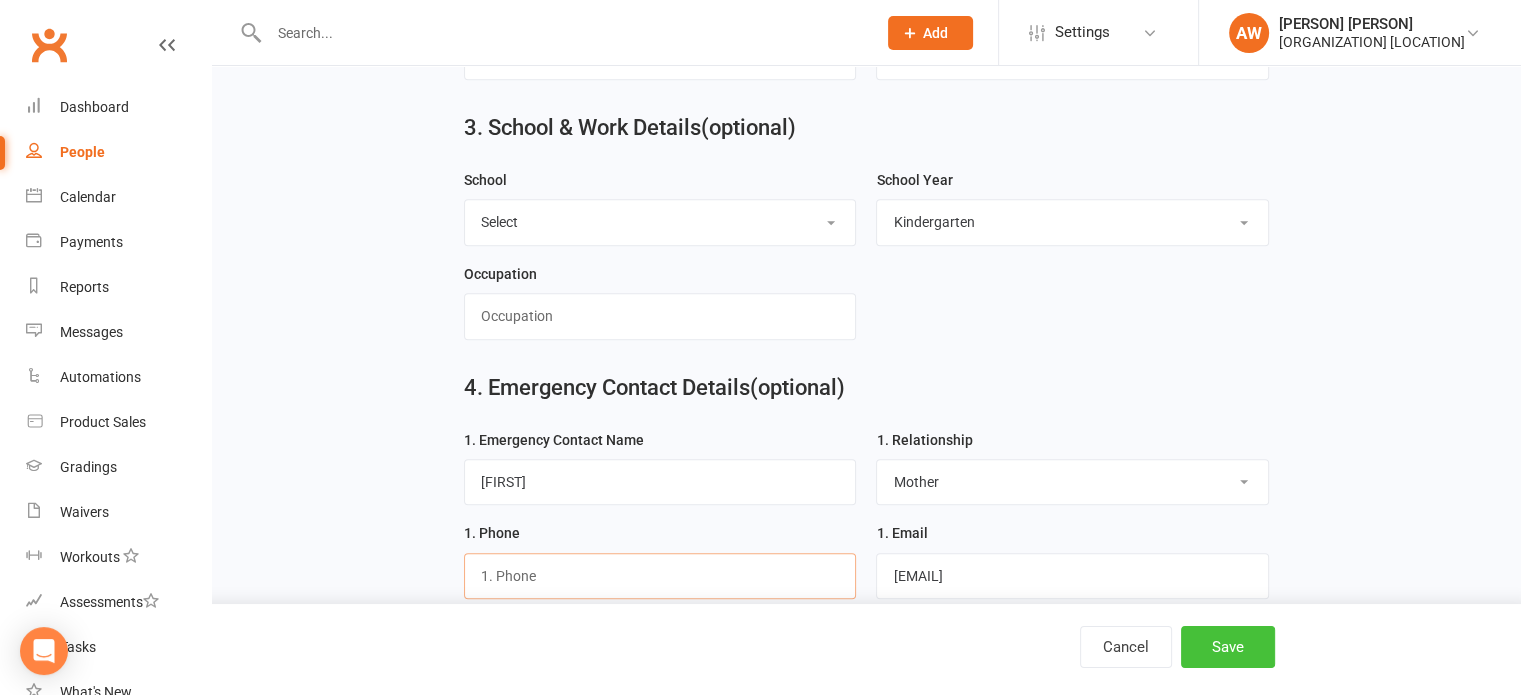 paste on "[PHONE]" 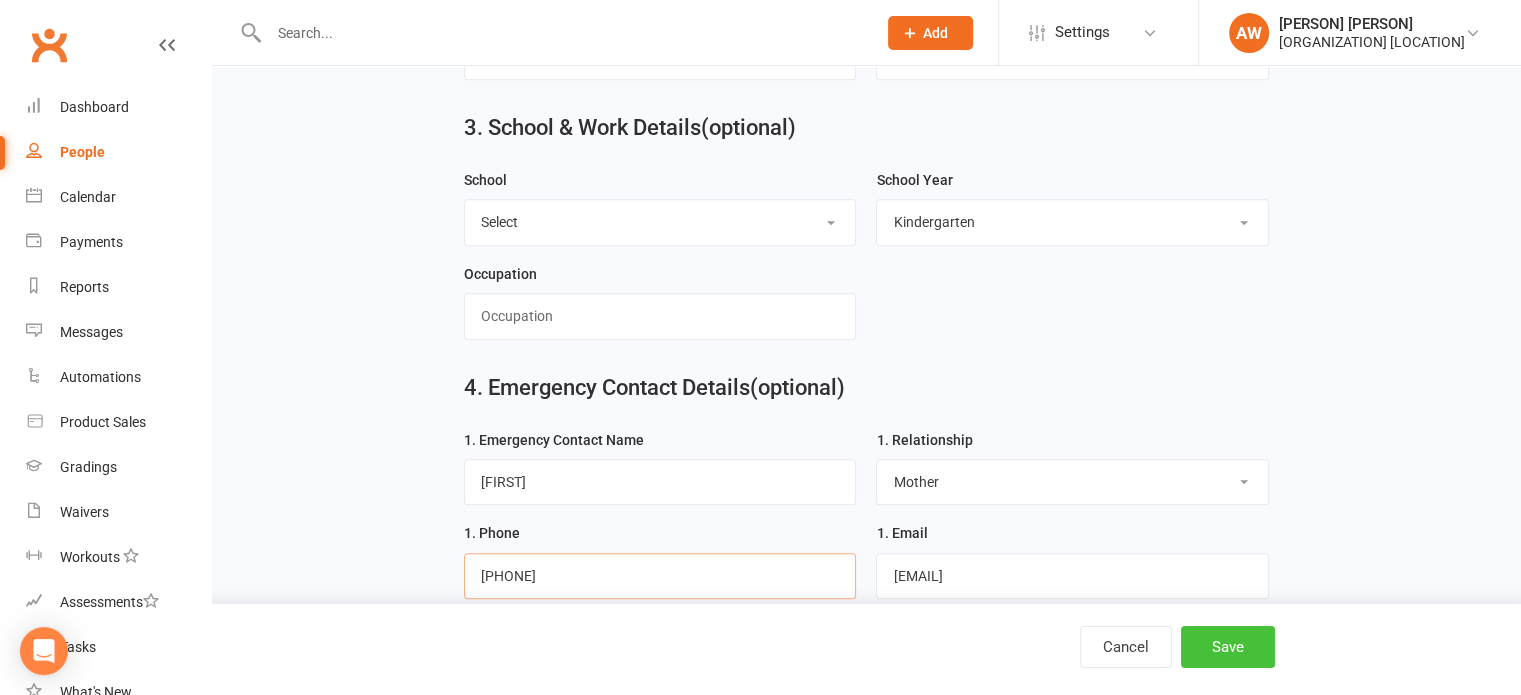 type on "[PHONE]" 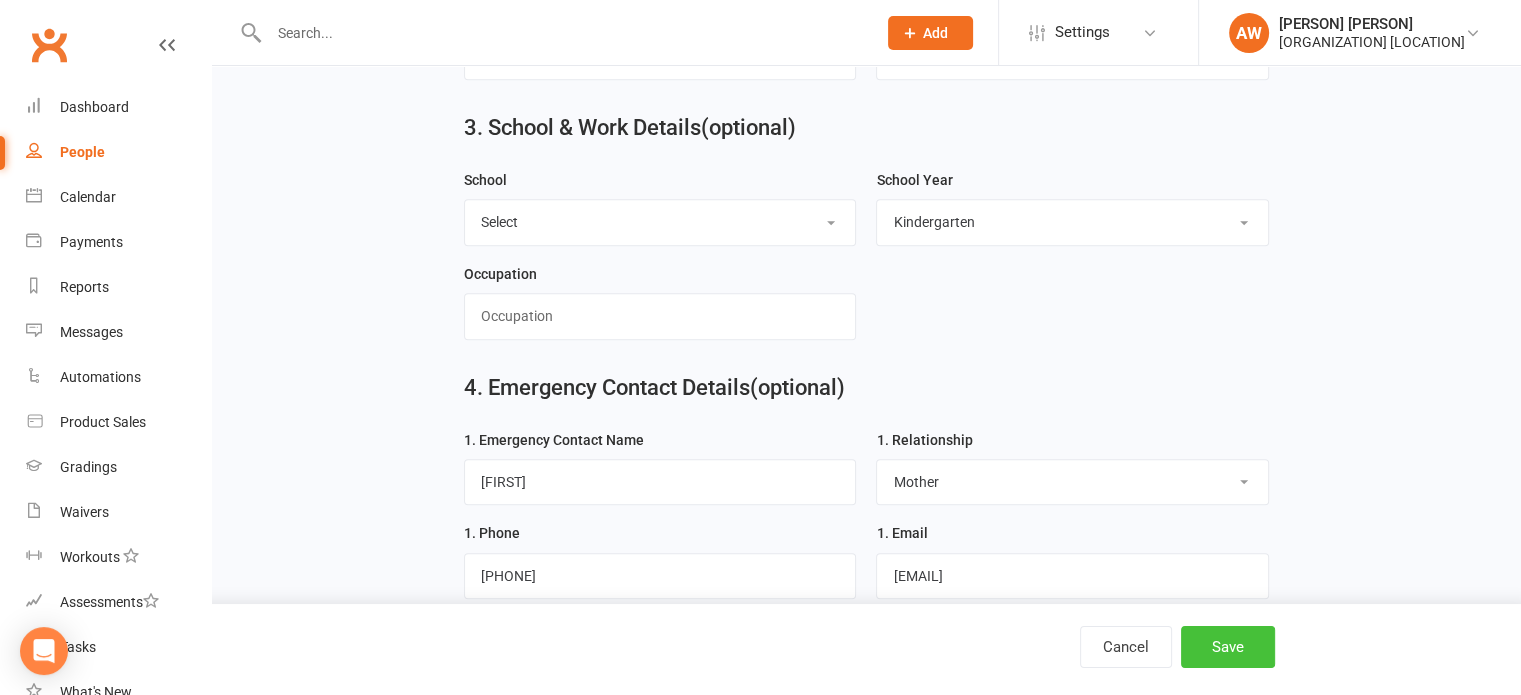 click on "Save" at bounding box center (1228, 647) 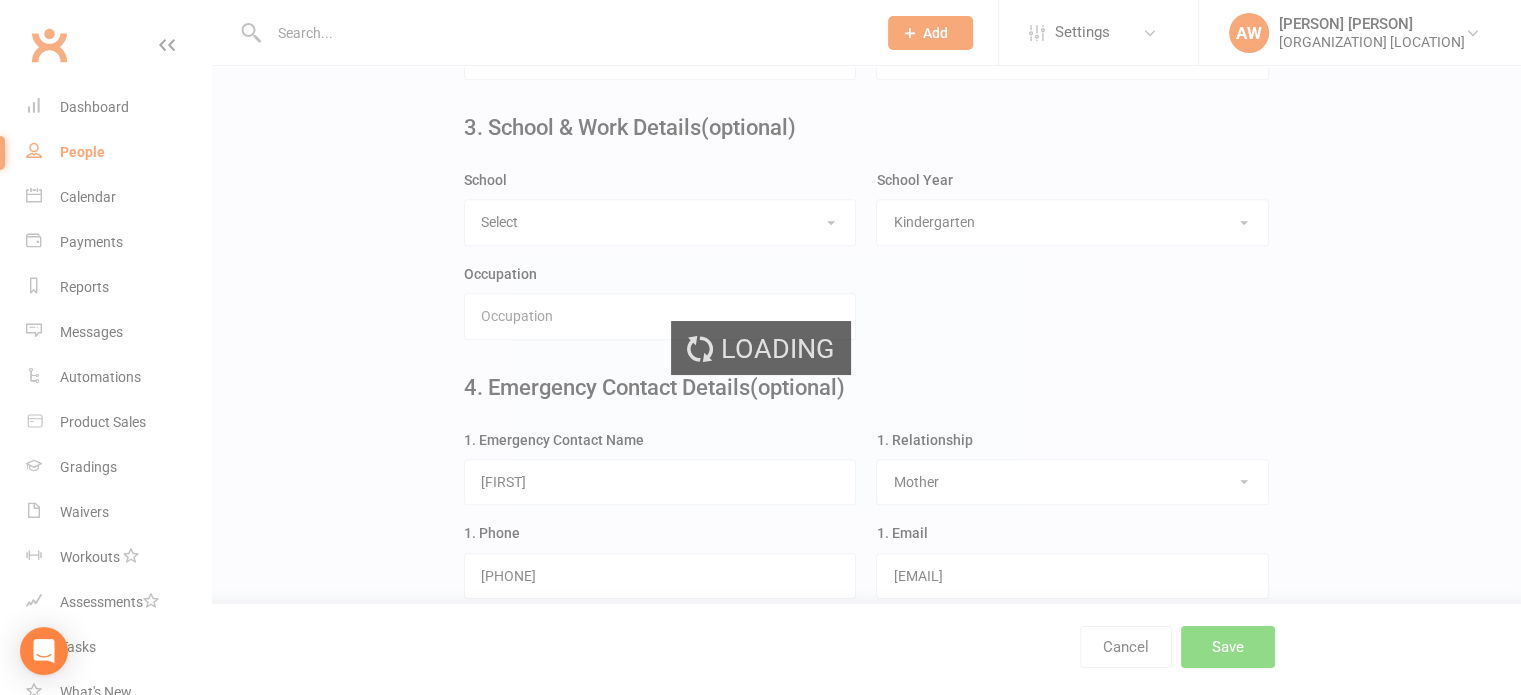 scroll, scrollTop: 0, scrollLeft: 0, axis: both 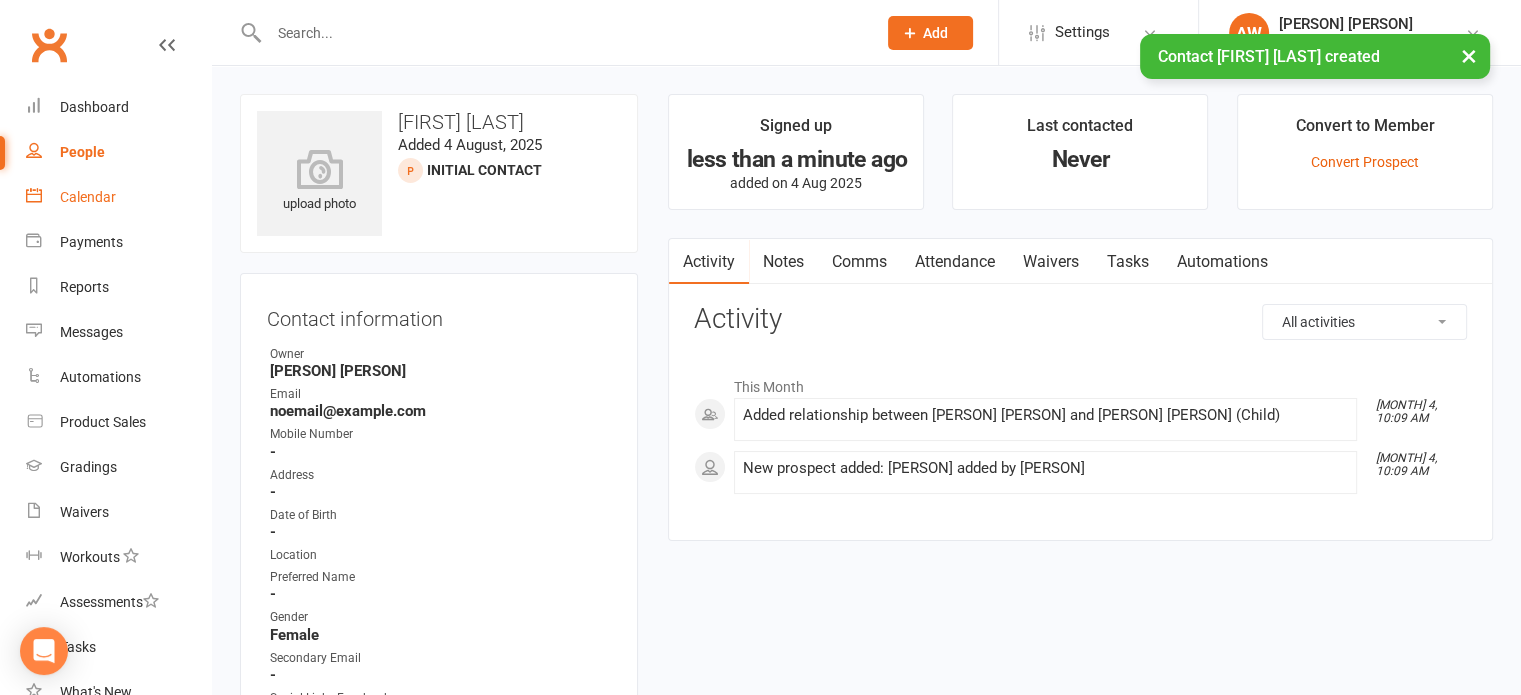click on "Calendar" at bounding box center (88, 197) 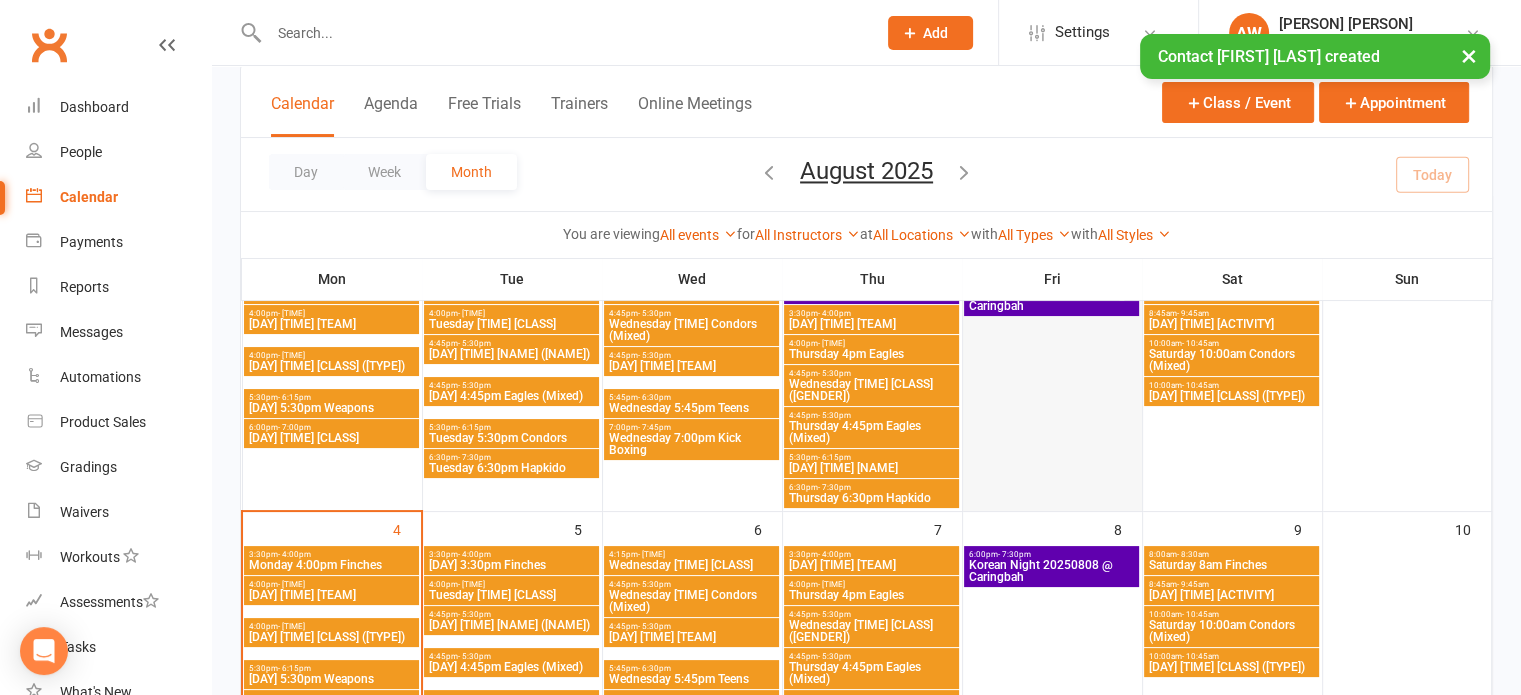 scroll, scrollTop: 100, scrollLeft: 0, axis: vertical 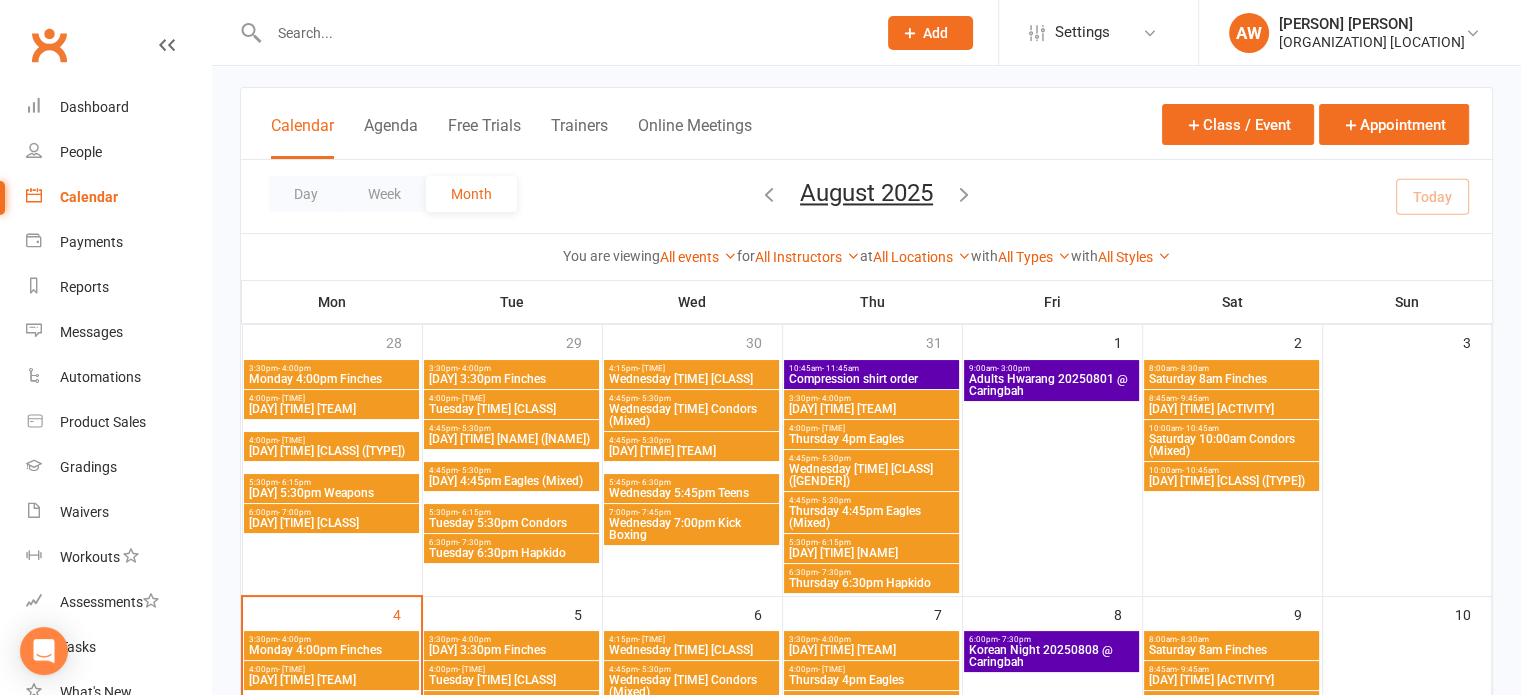 click on "8:00am  - 8:30am" at bounding box center [1231, 368] 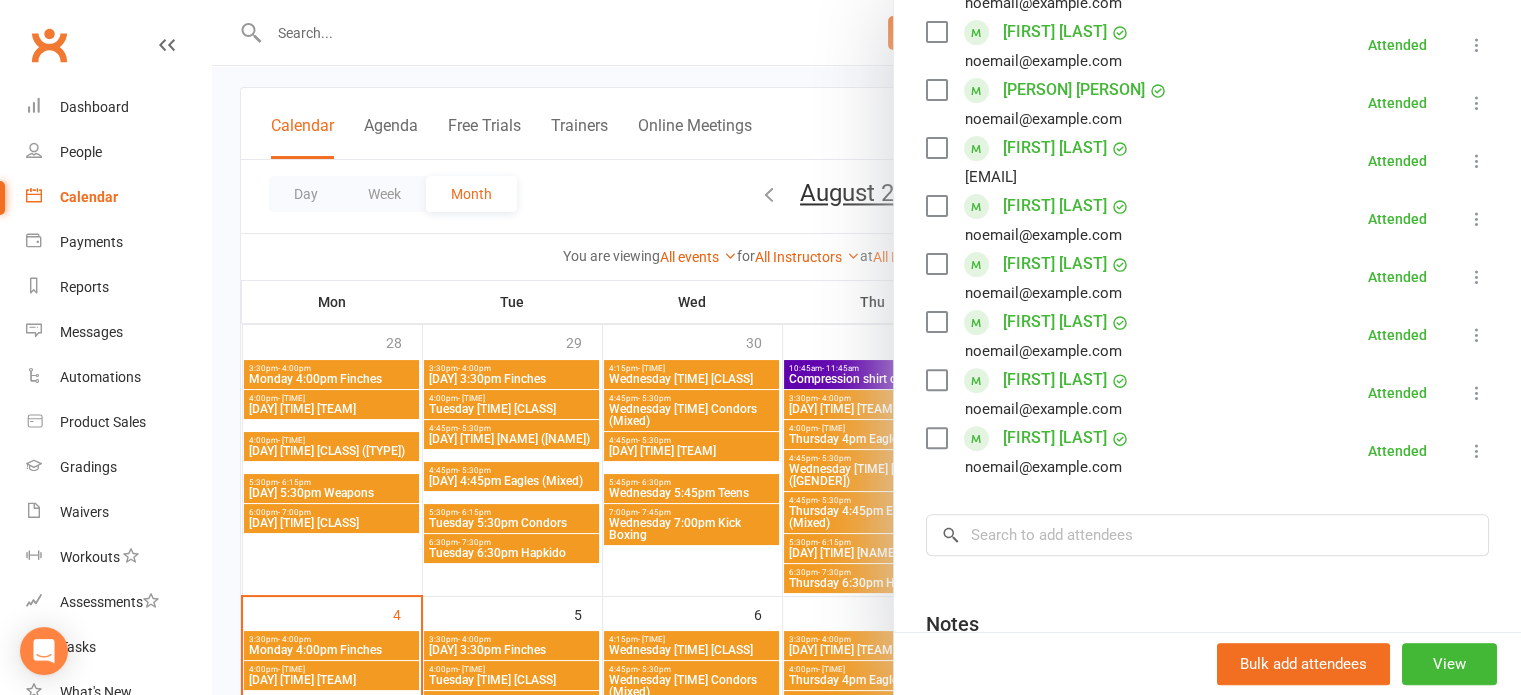 scroll, scrollTop: 793, scrollLeft: 0, axis: vertical 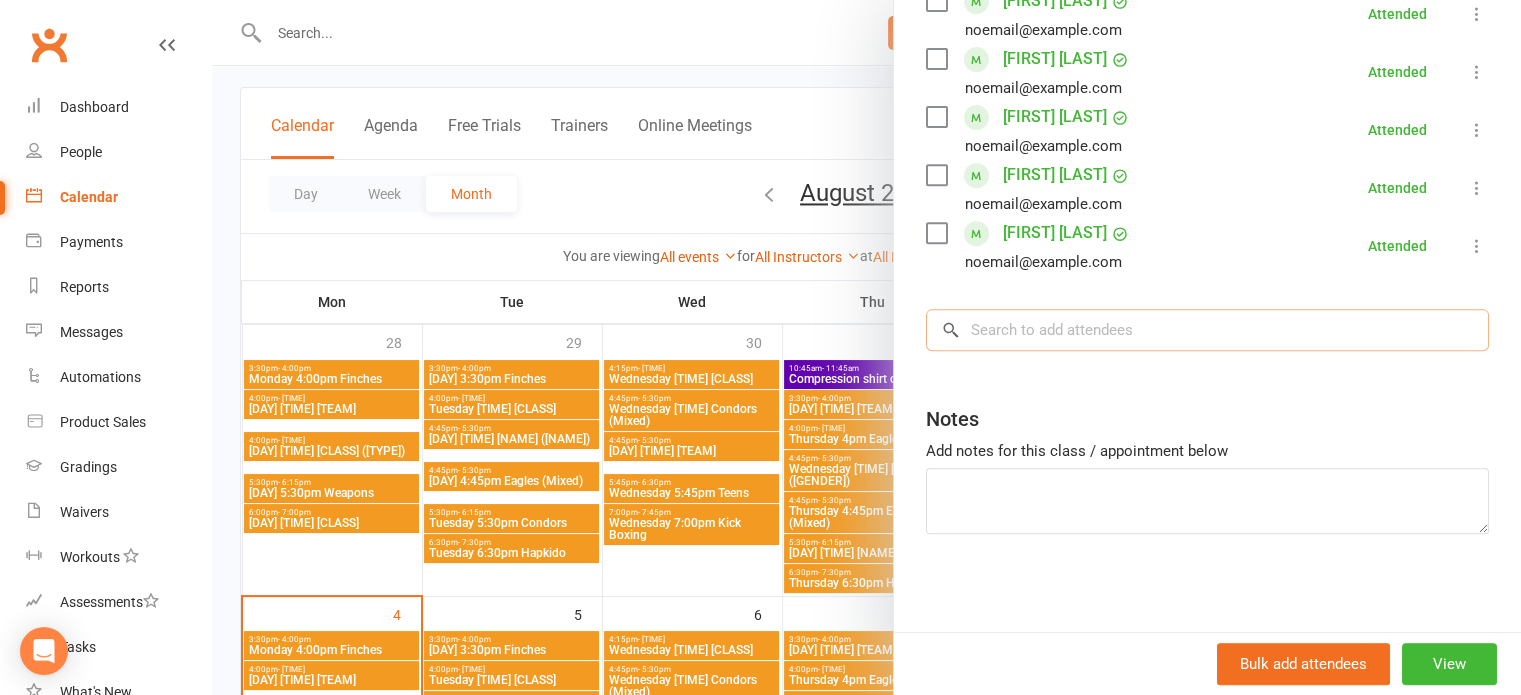click at bounding box center [1207, 330] 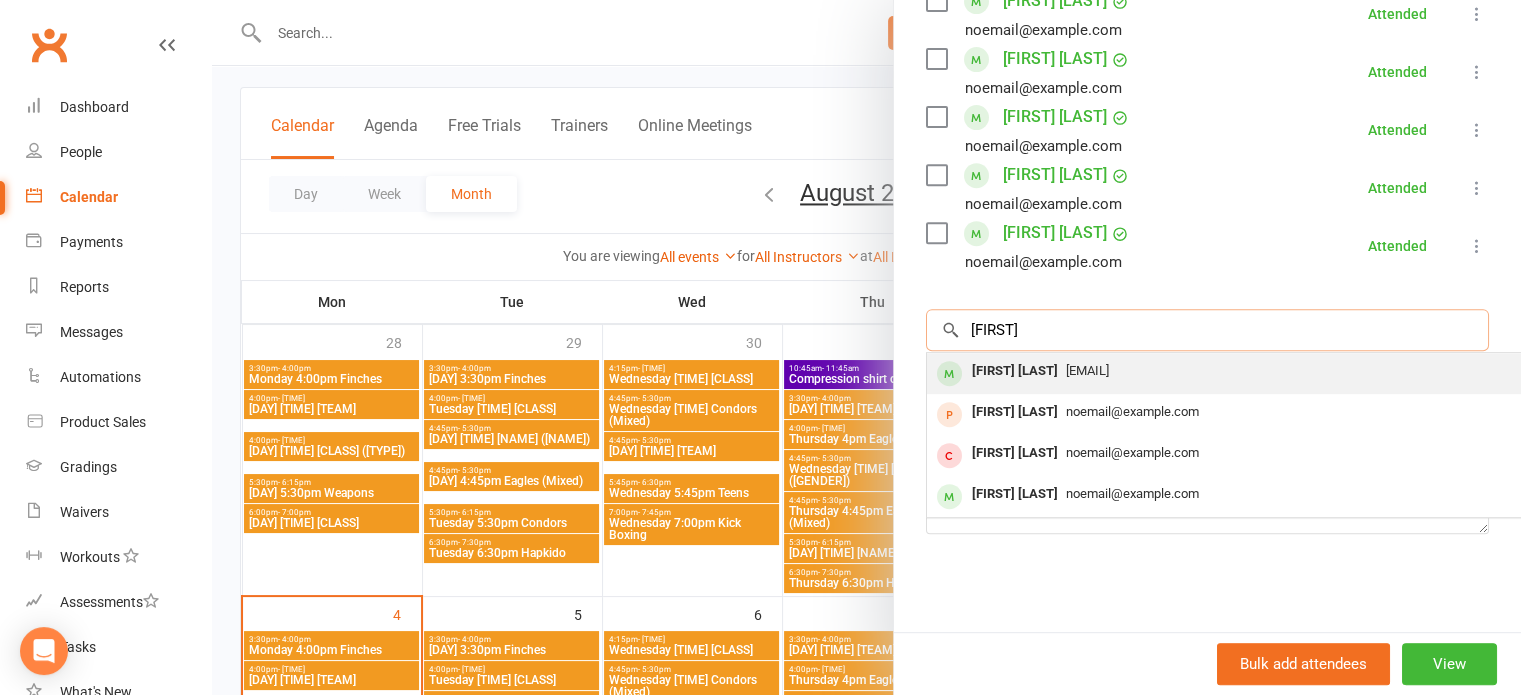 type on "[FIRST]" 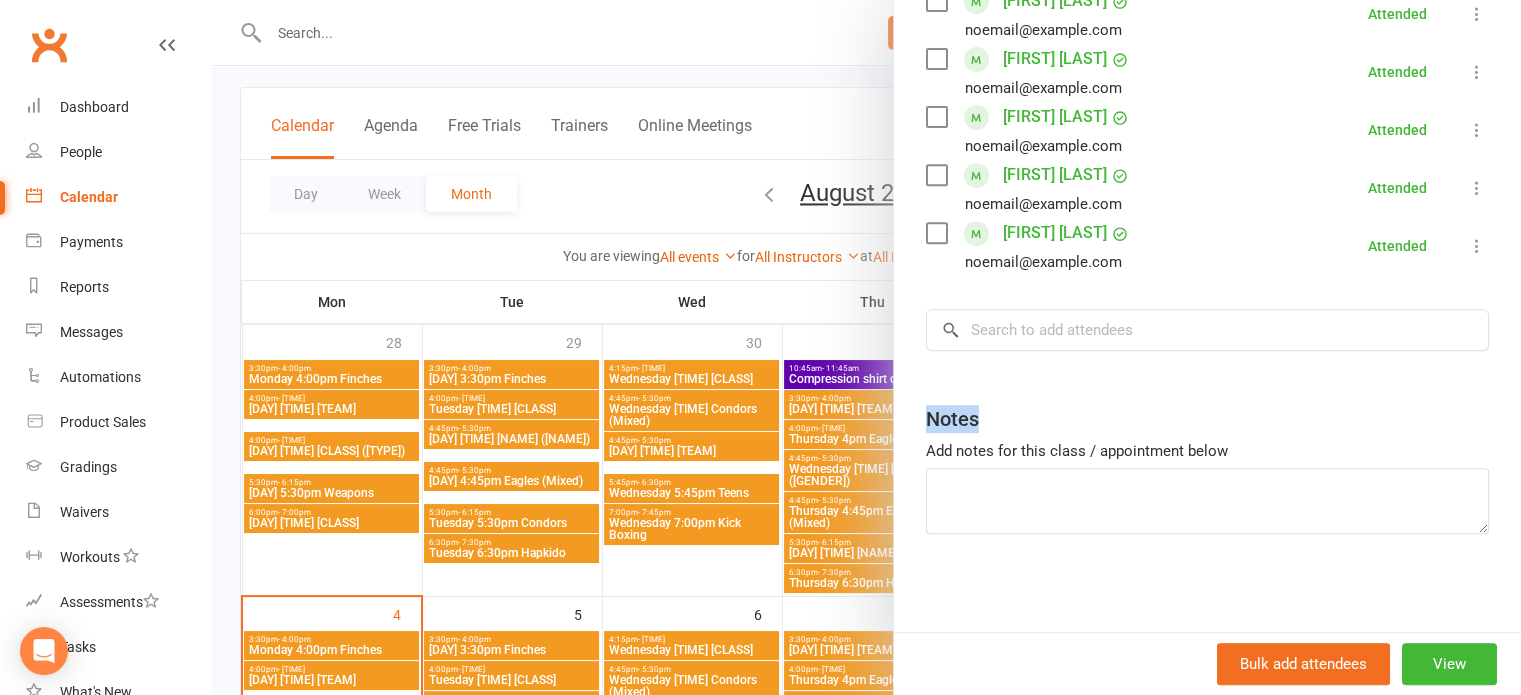 drag, startPoint x: 1049, startPoint y: 366, endPoint x: 1190, endPoint y: 348, distance: 142.14429 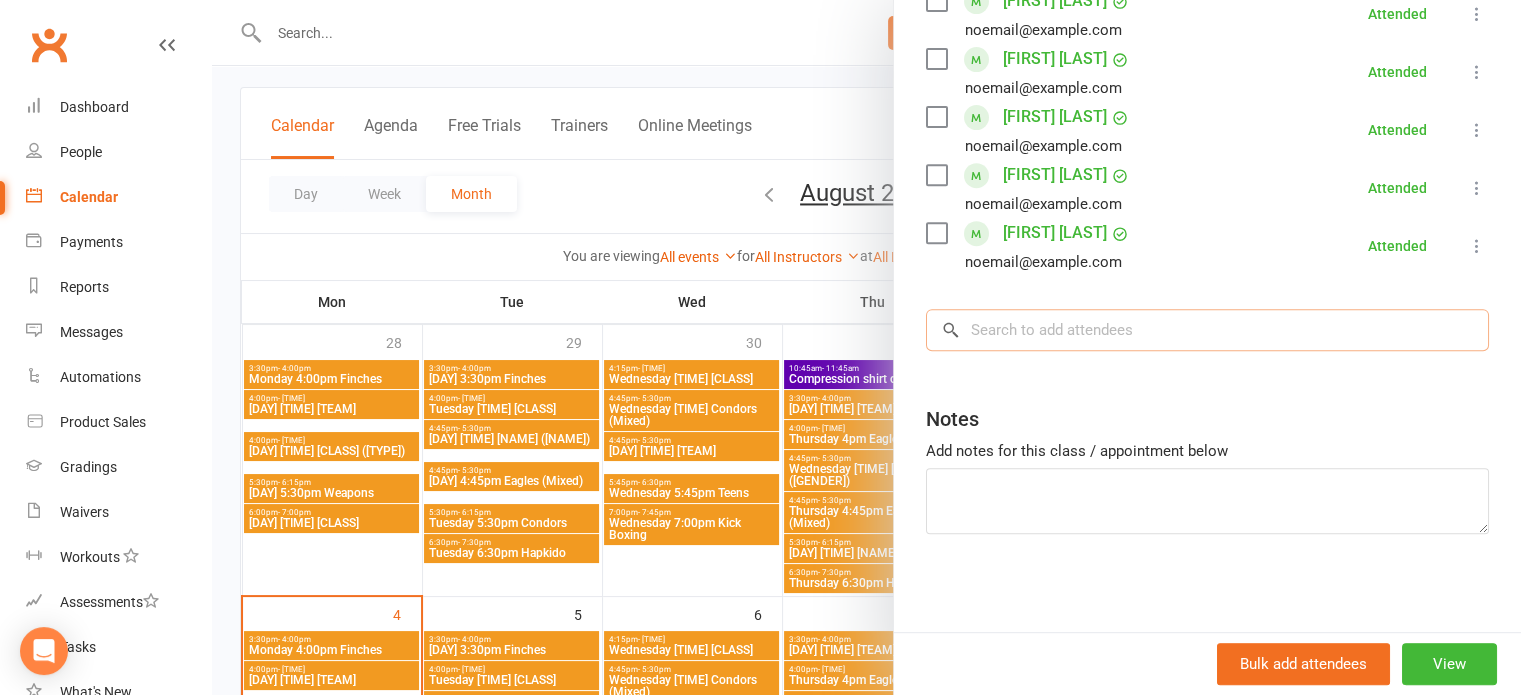 click at bounding box center [1207, 330] 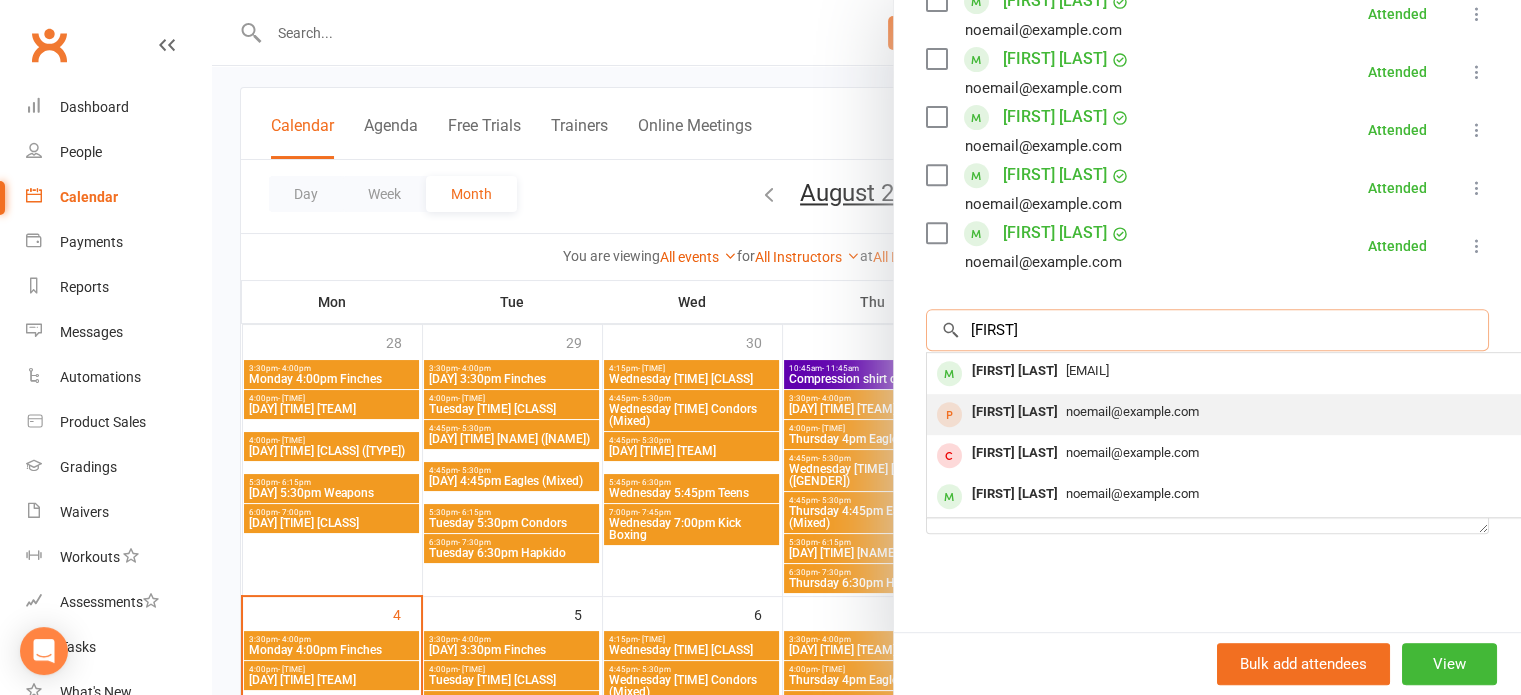 type on "[FIRST]" 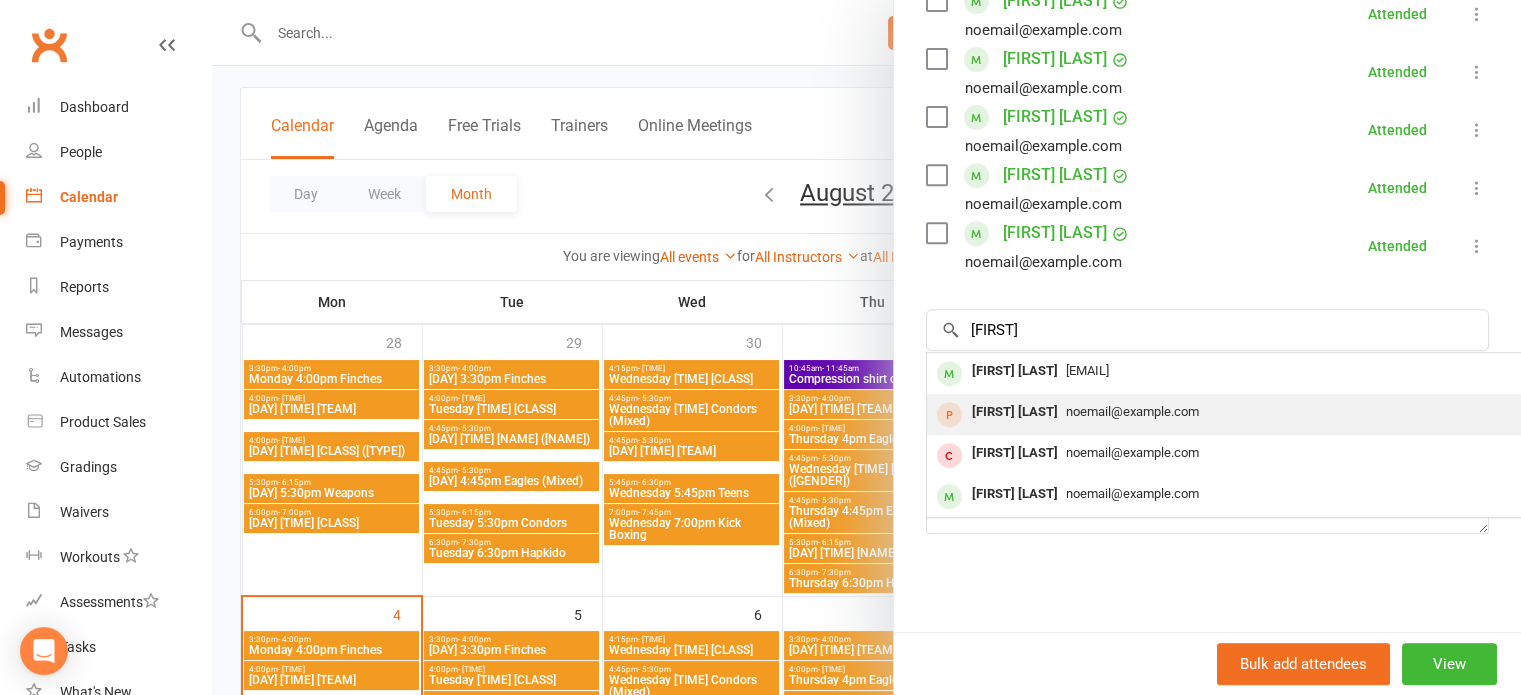 click on "[FIRST] [LAST]" at bounding box center (1015, 412) 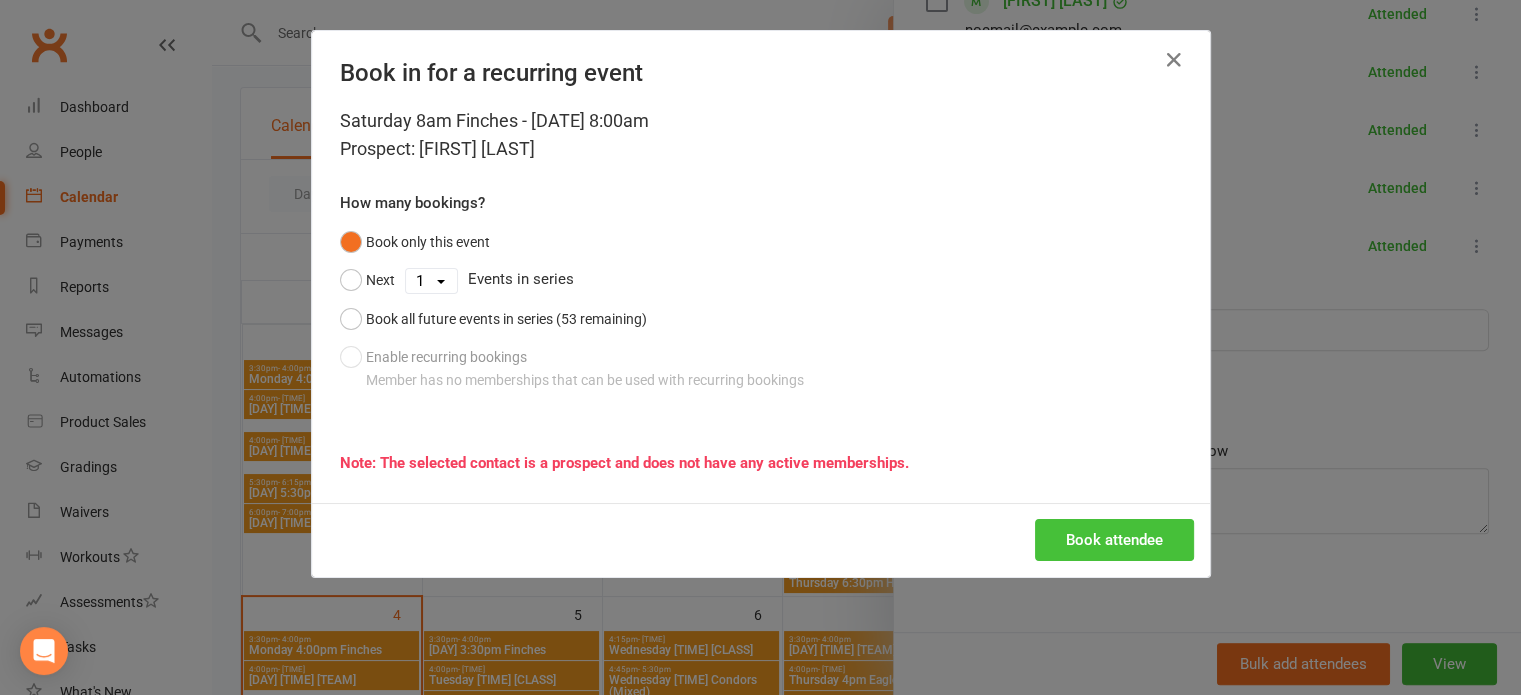 click on "Book attendee" at bounding box center (1114, 540) 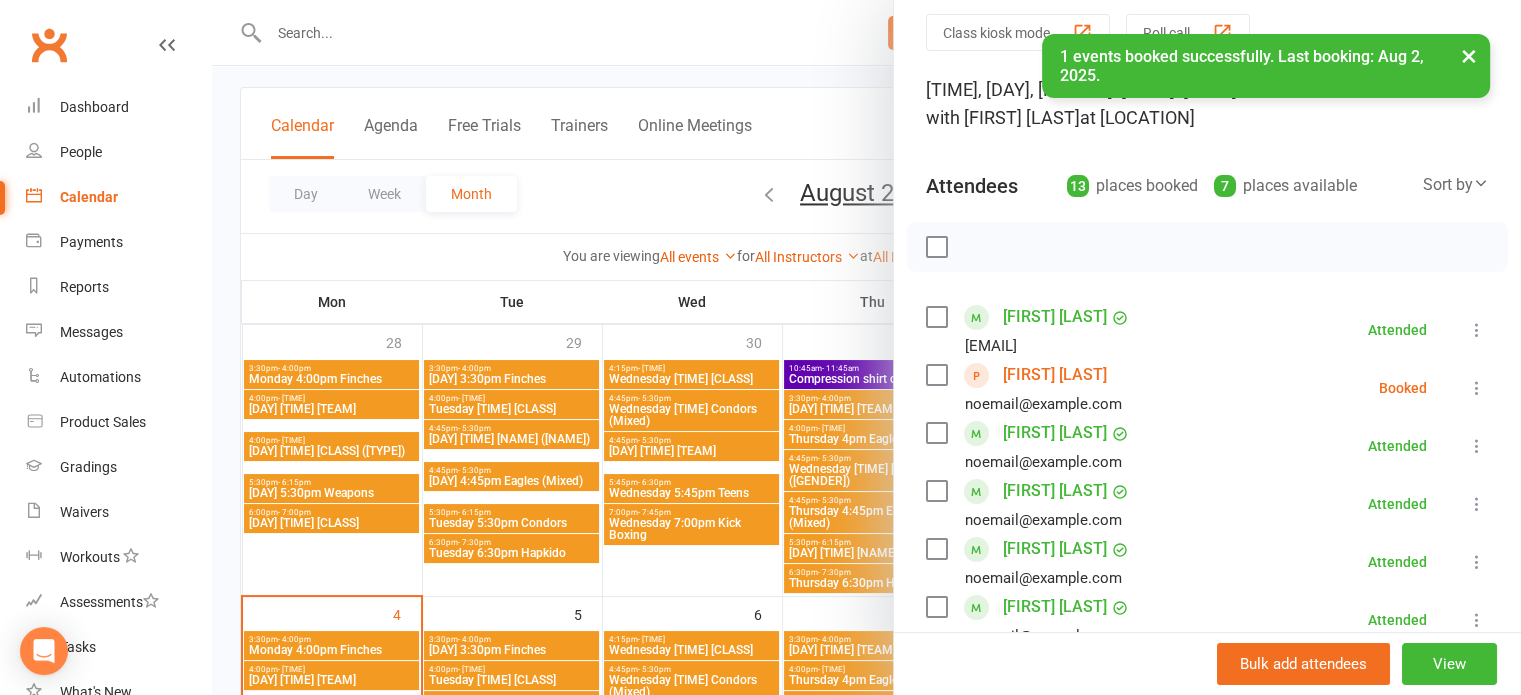 scroll, scrollTop: 0, scrollLeft: 0, axis: both 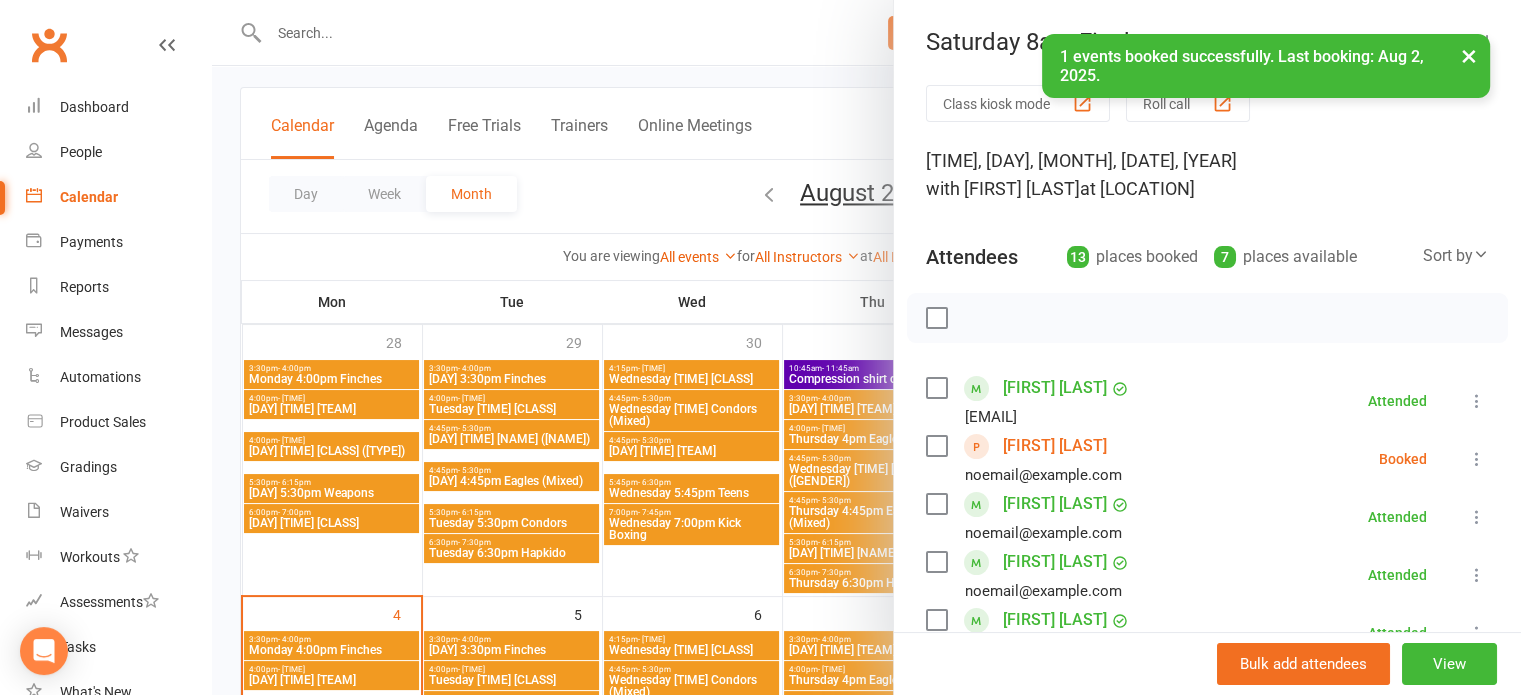 click on "×" at bounding box center [1469, 55] 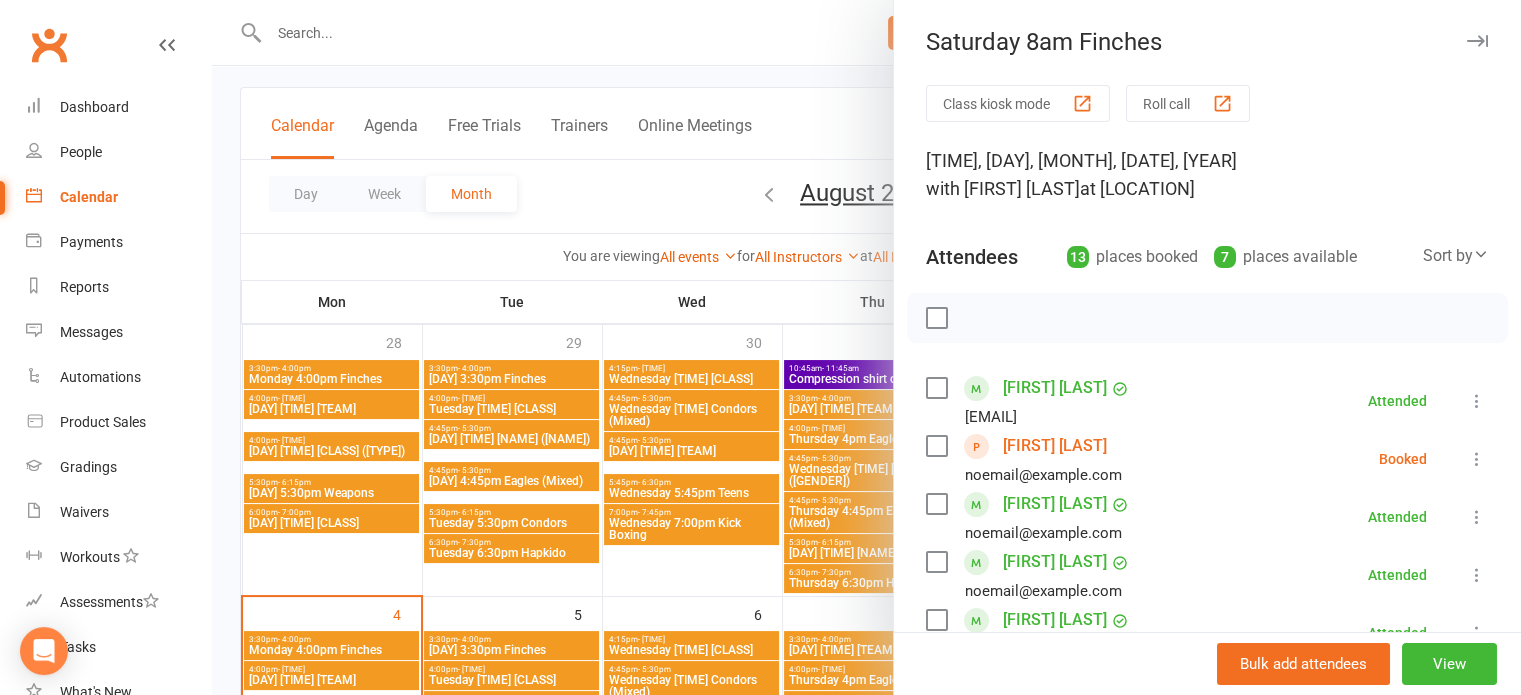 click at bounding box center (1477, 41) 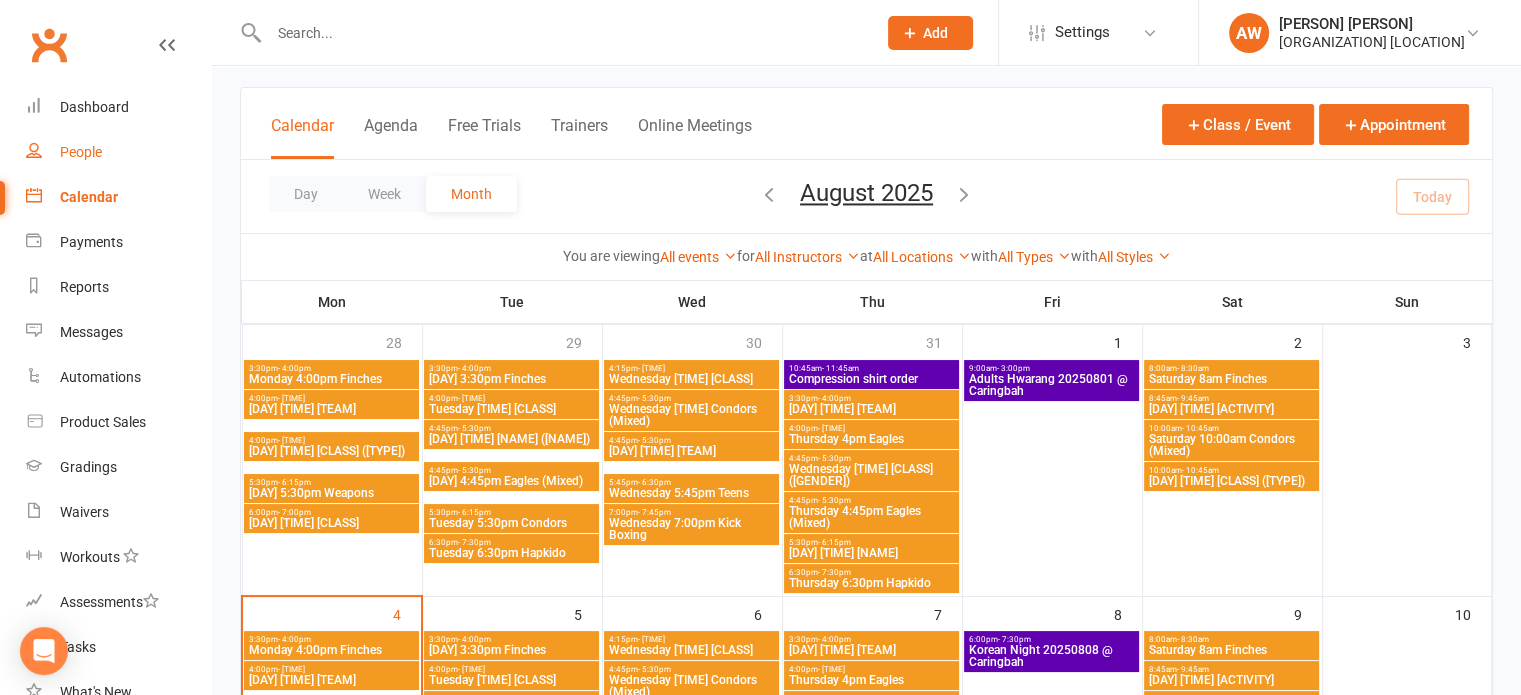 click on "People" at bounding box center [81, 152] 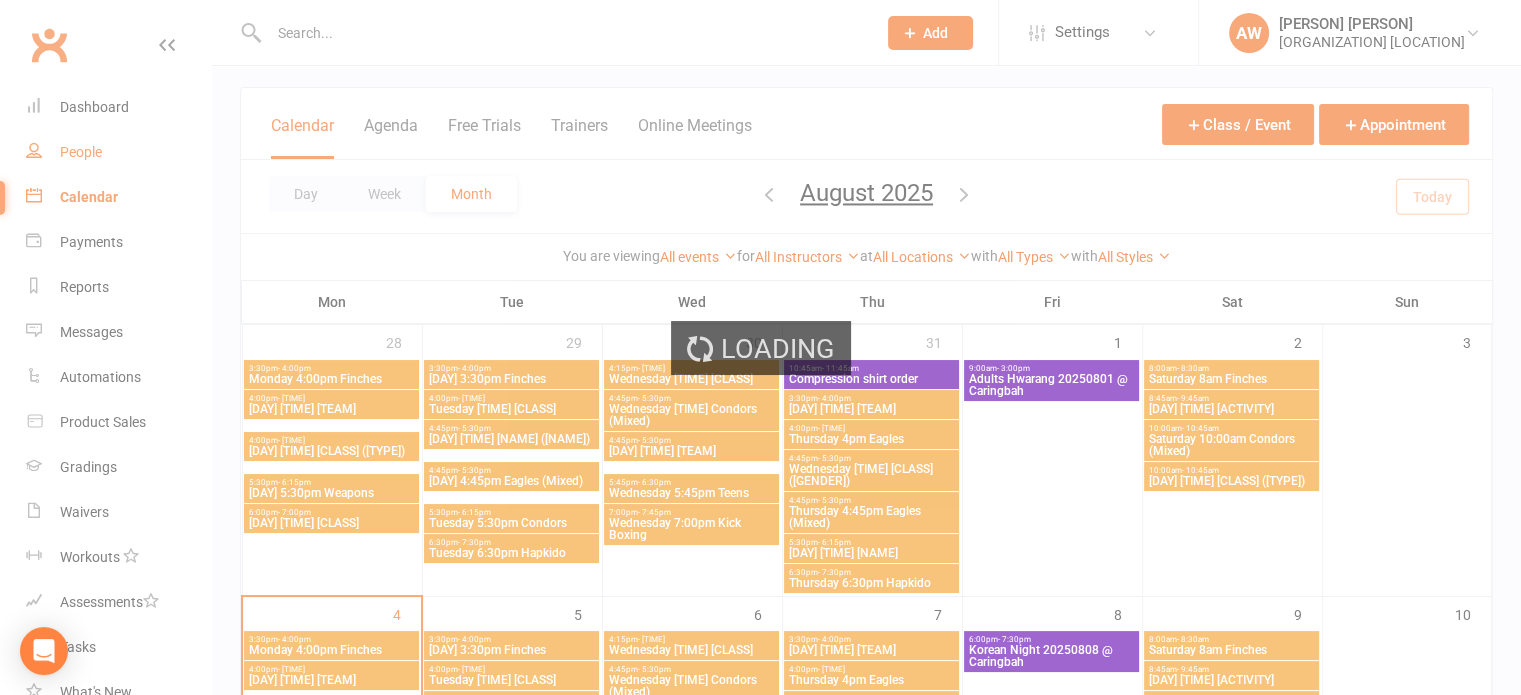 select on "100" 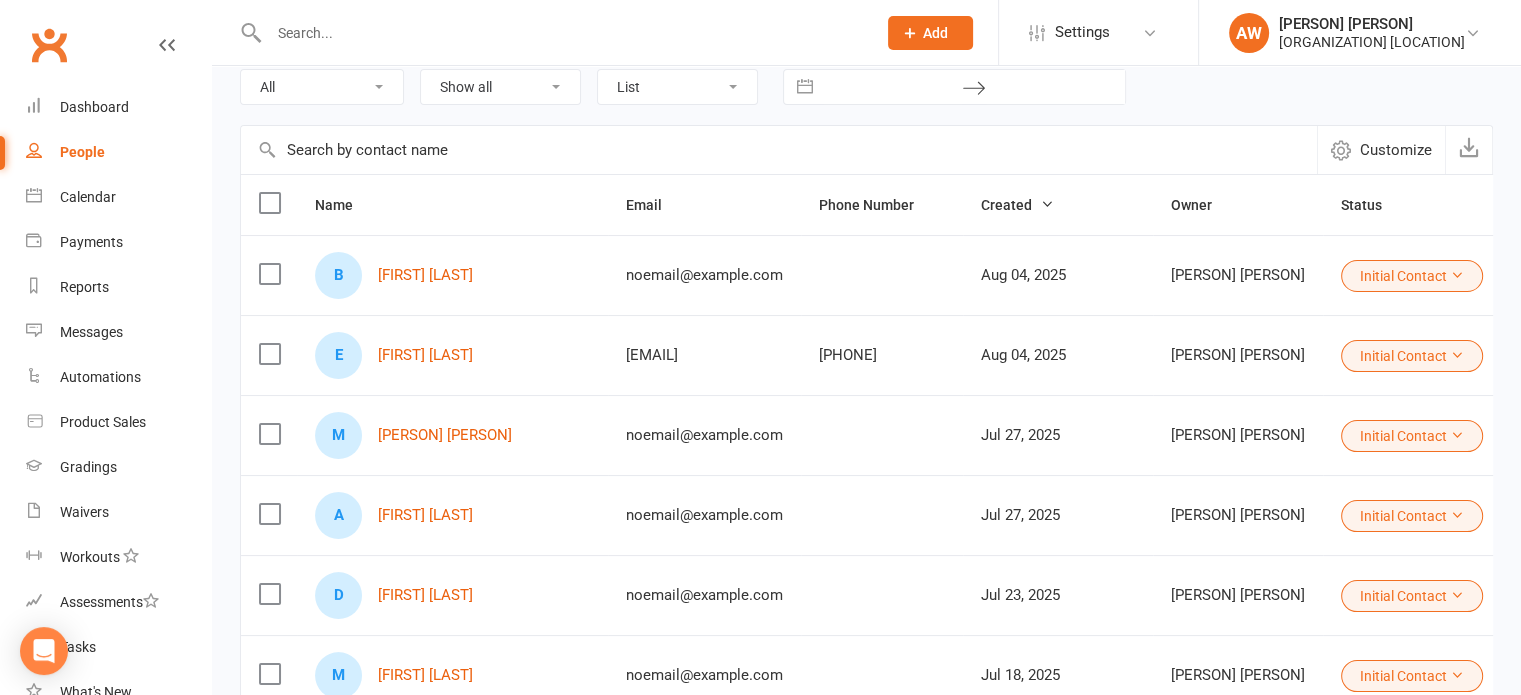 scroll, scrollTop: 0, scrollLeft: 0, axis: both 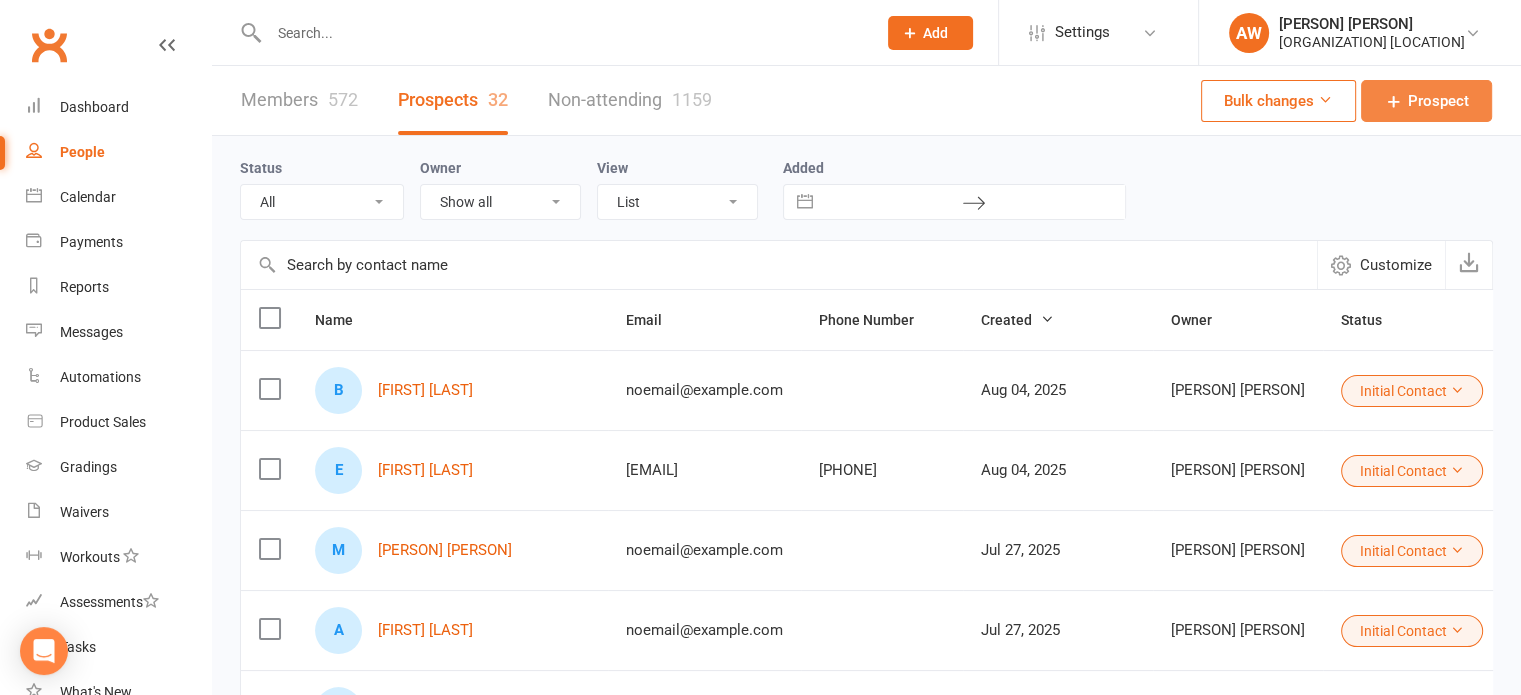 click on "Prospect" at bounding box center [1438, 101] 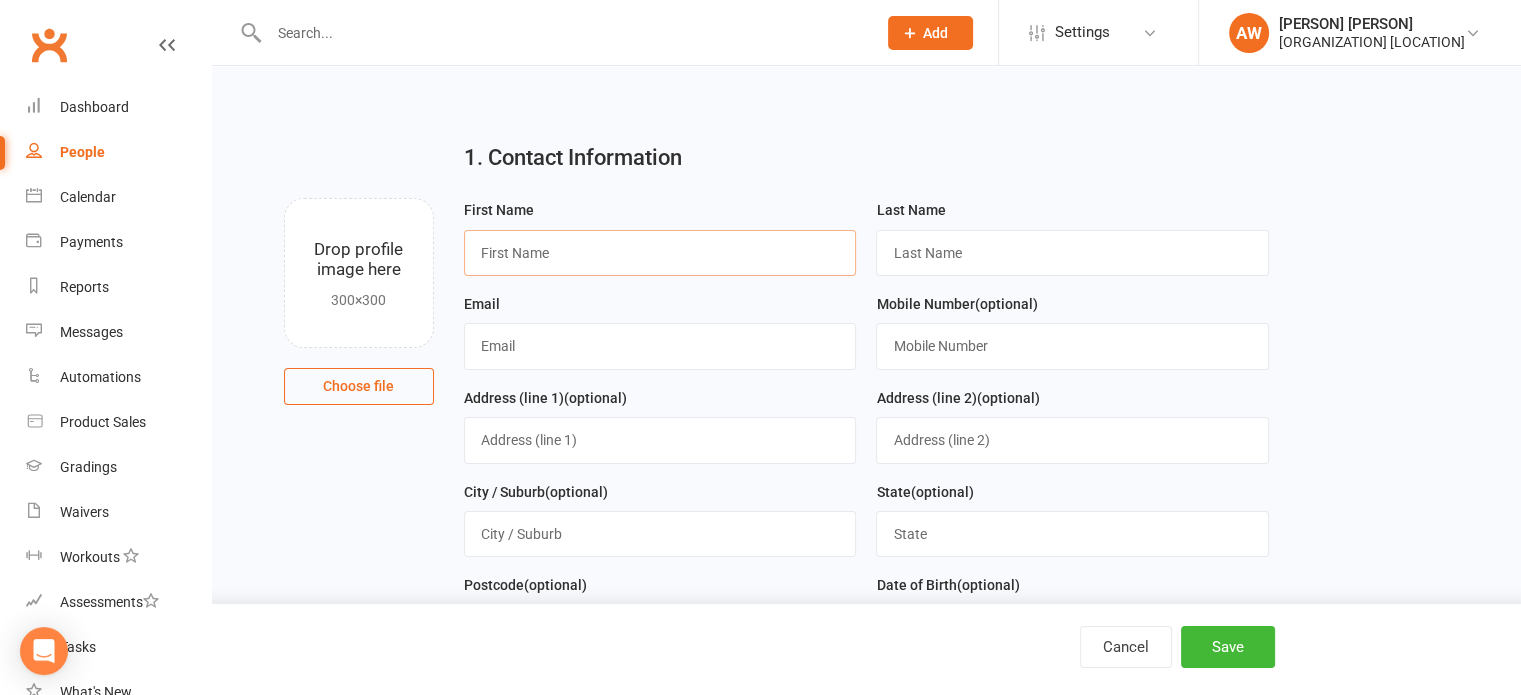 click at bounding box center (660, 253) 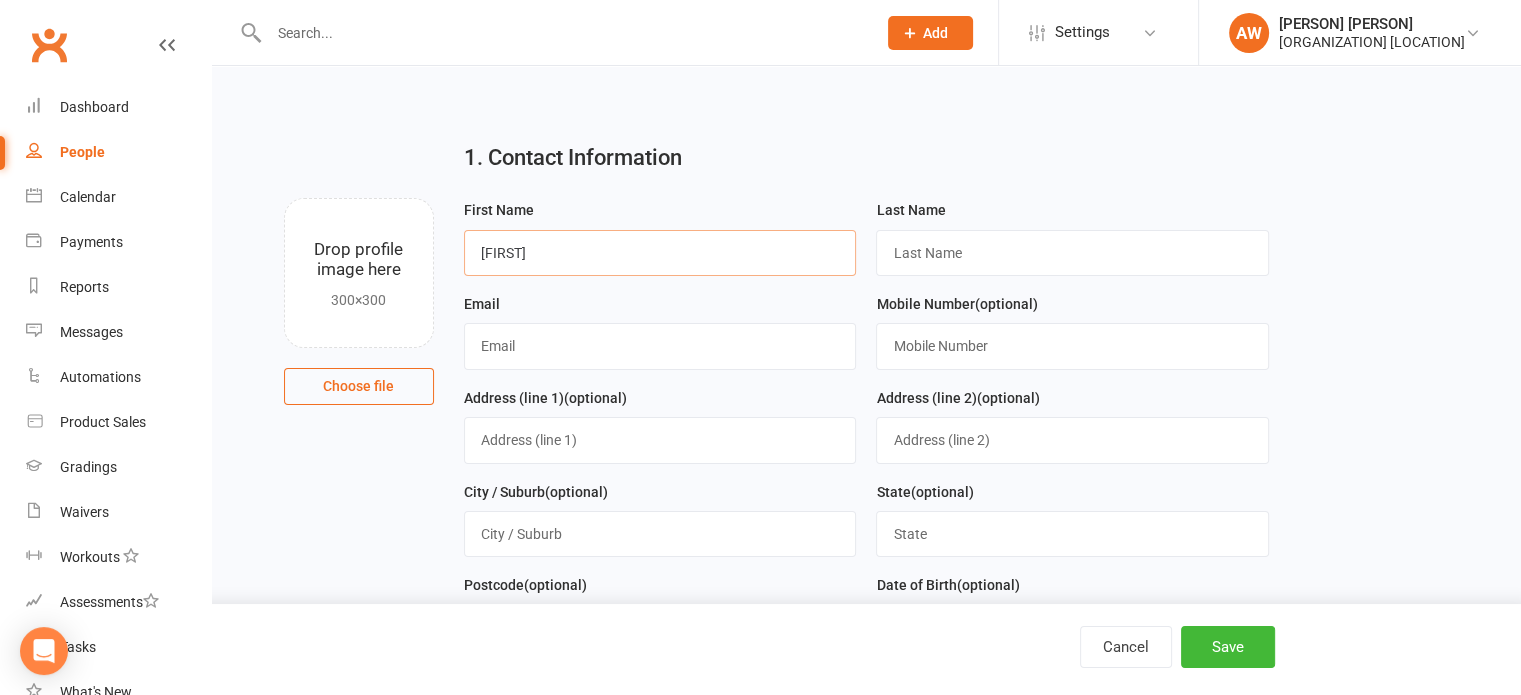 type on "[FIRST]" 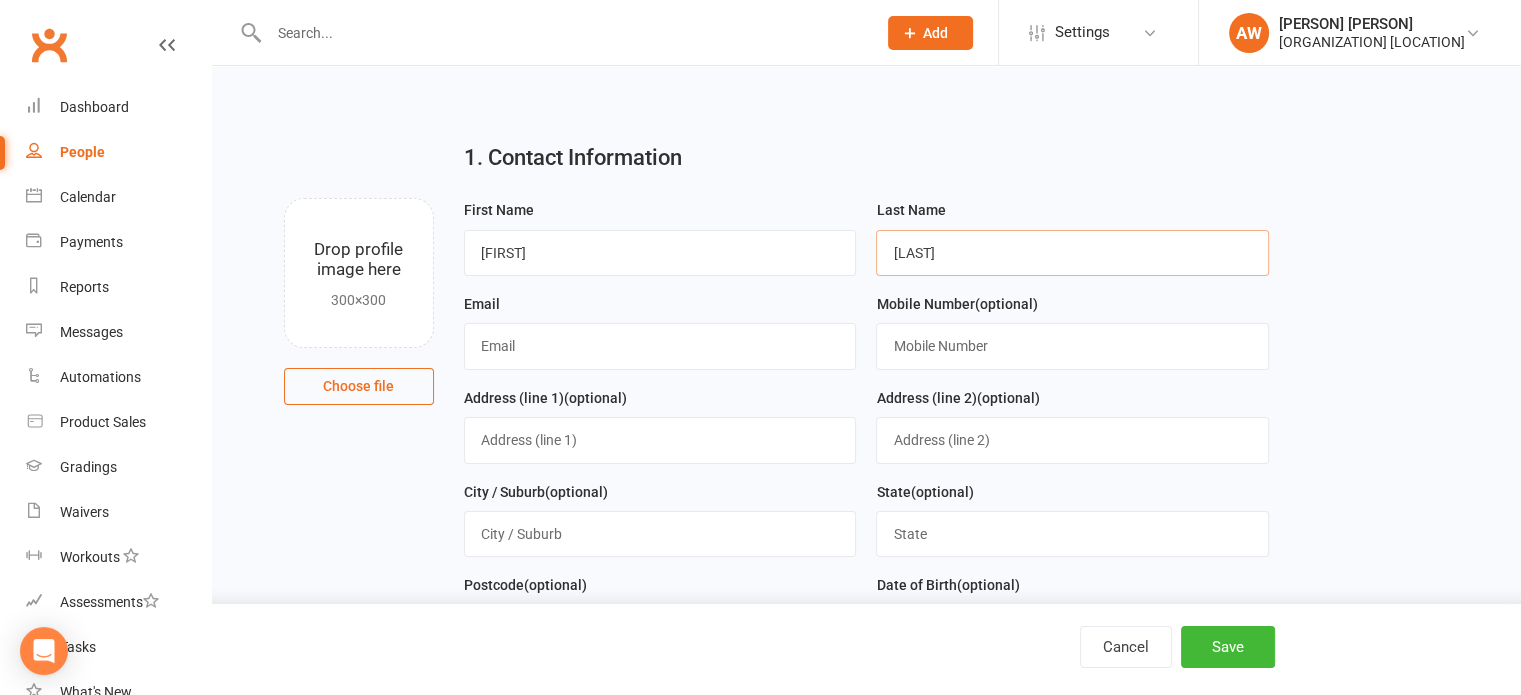 type on "[LAST]" 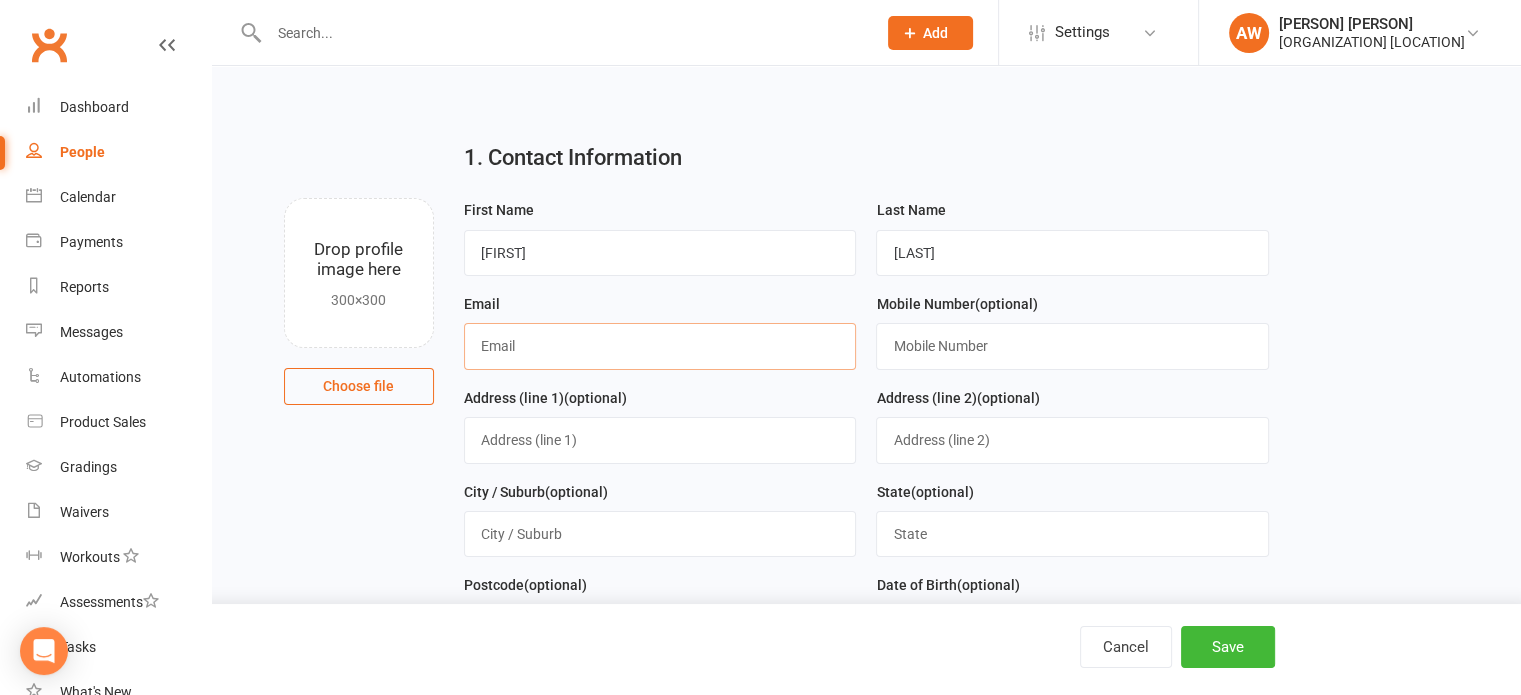 drag, startPoint x: 600, startPoint y: 358, endPoint x: 618, endPoint y: 360, distance: 18.110771 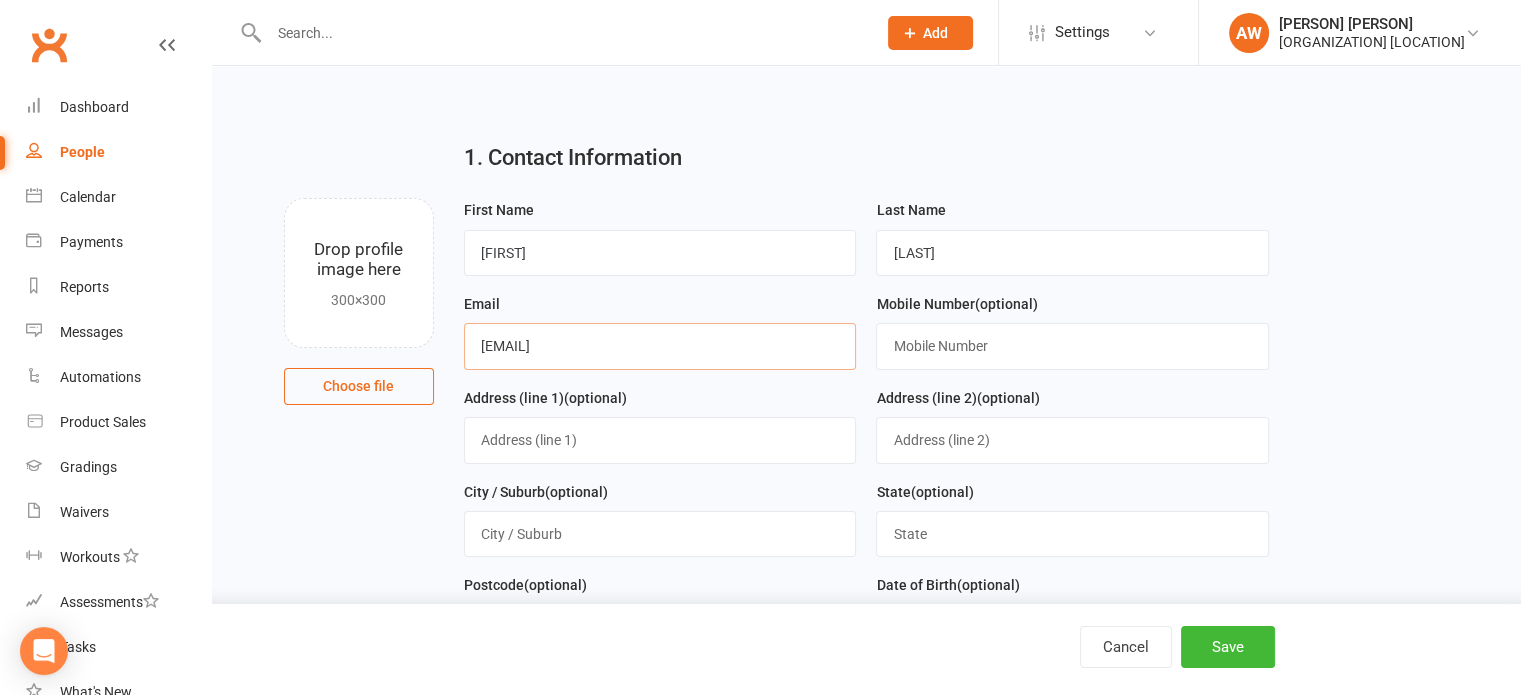 type on "[EMAIL]" 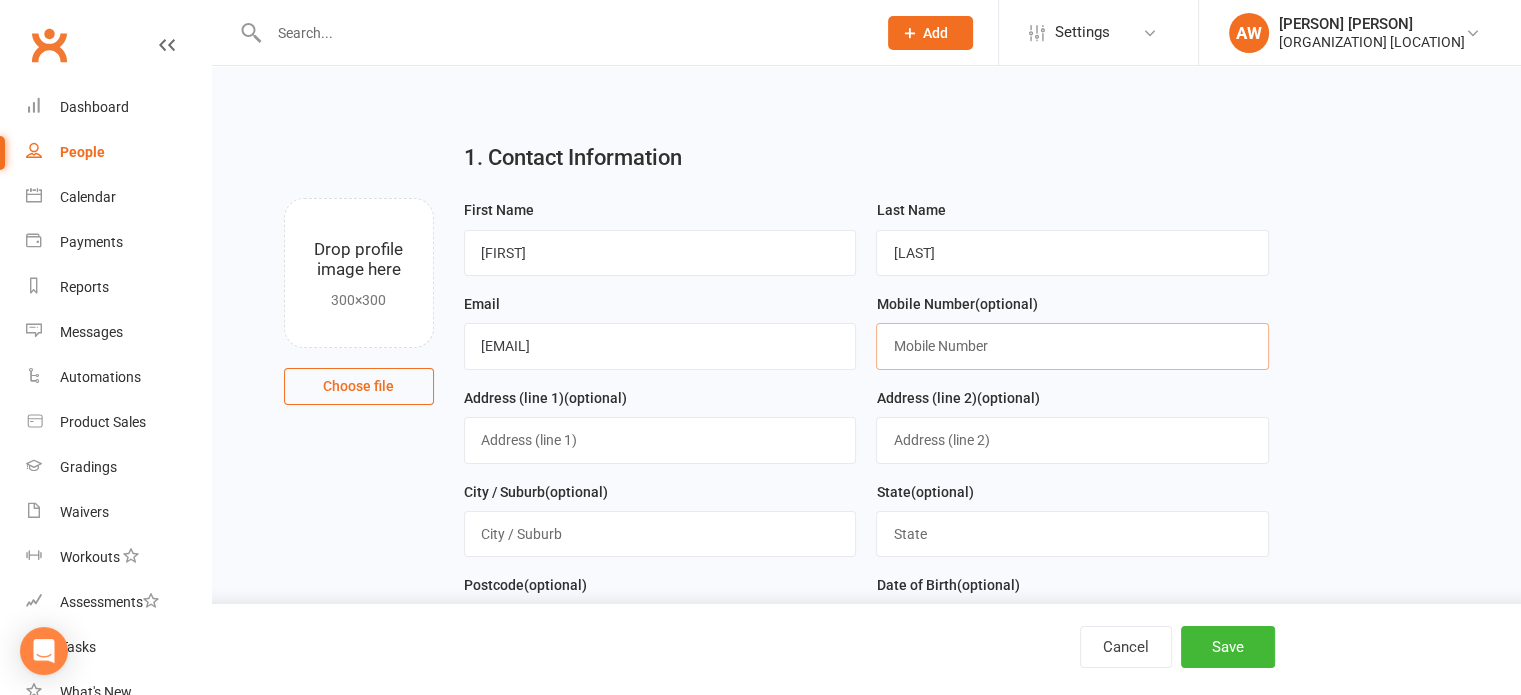 click at bounding box center (1072, 346) 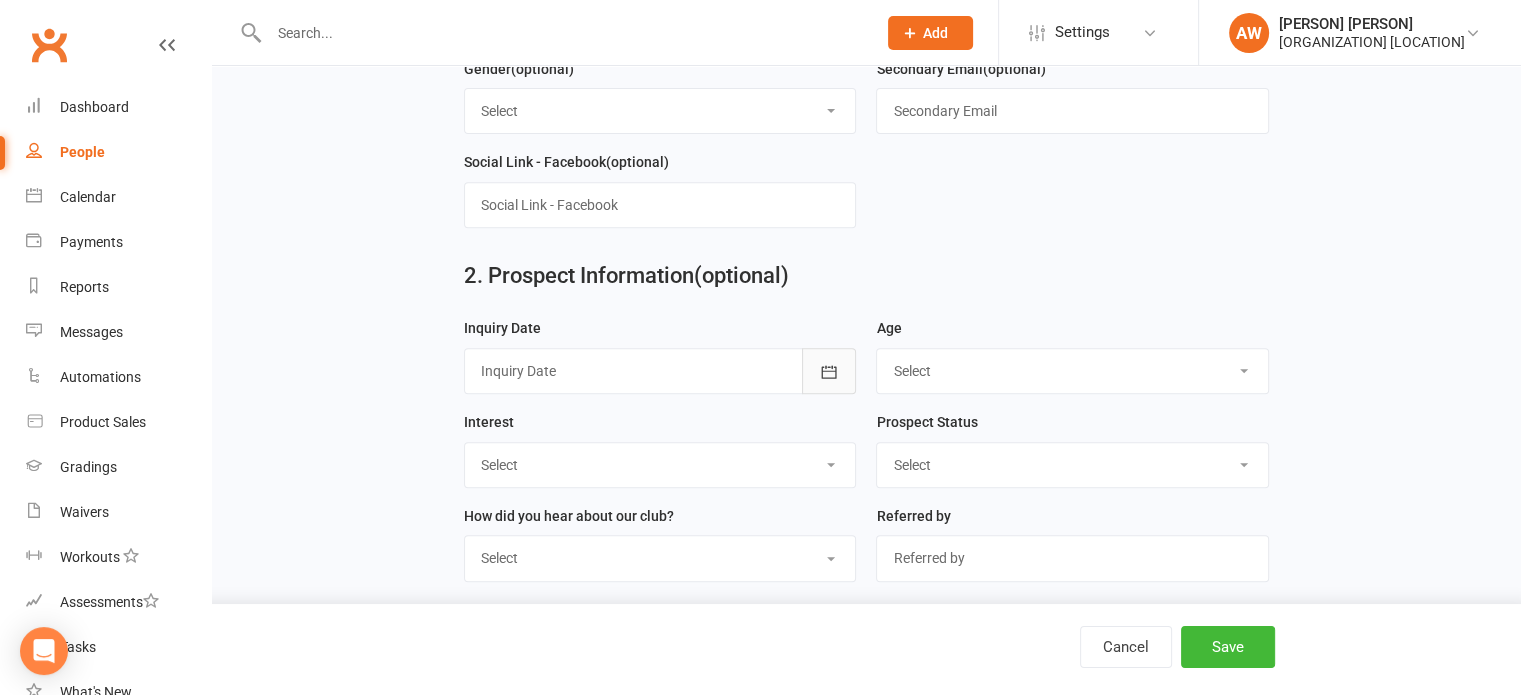 scroll, scrollTop: 800, scrollLeft: 0, axis: vertical 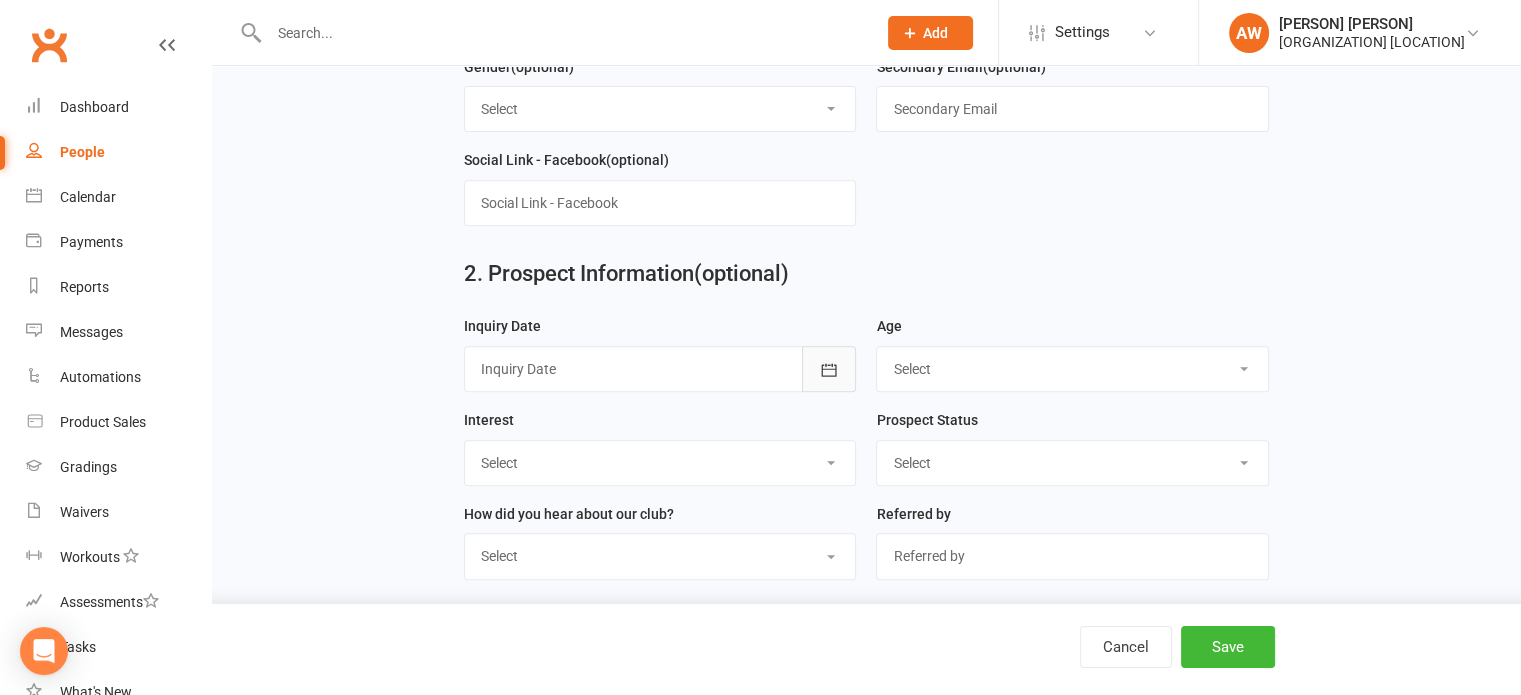 type on "[PHONE]" 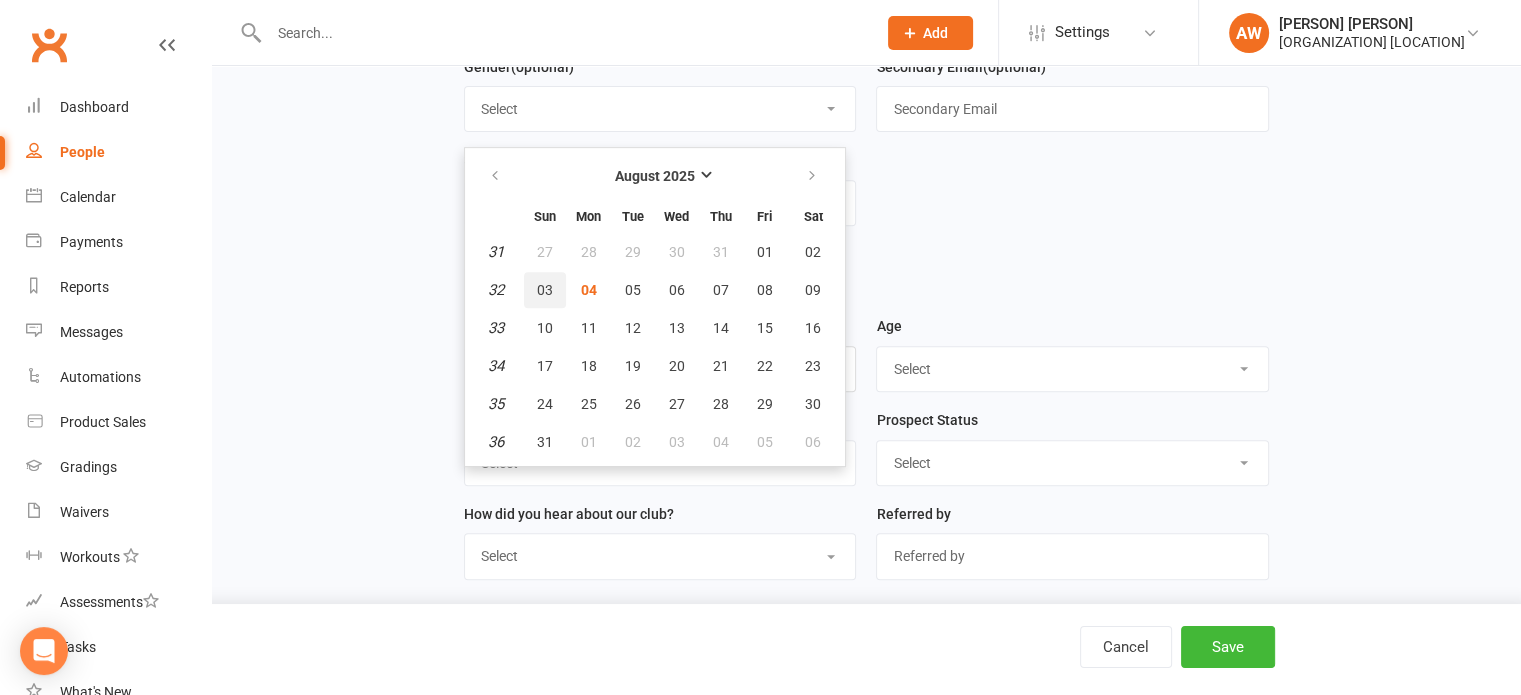 click on "03" at bounding box center (545, 290) 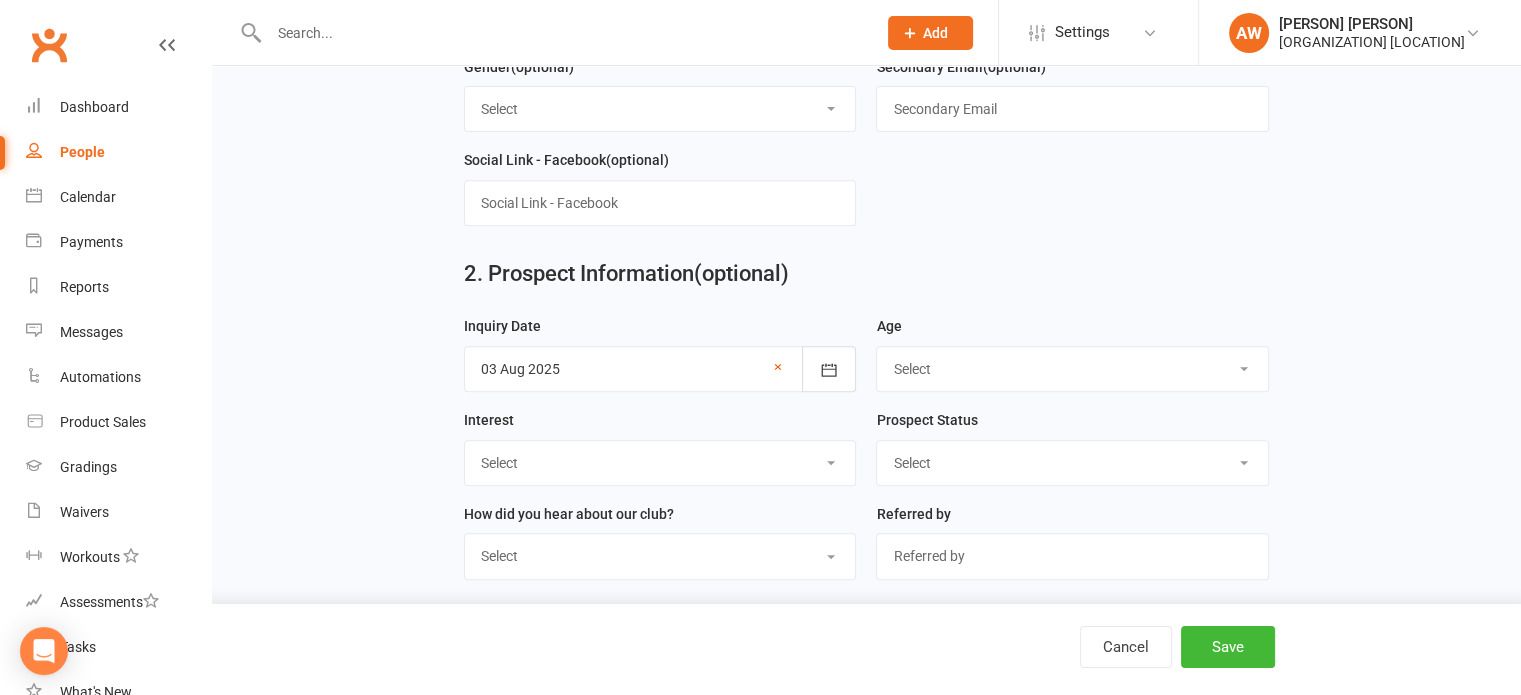 drag, startPoint x: 963, startPoint y: 363, endPoint x: 951, endPoint y: 379, distance: 20 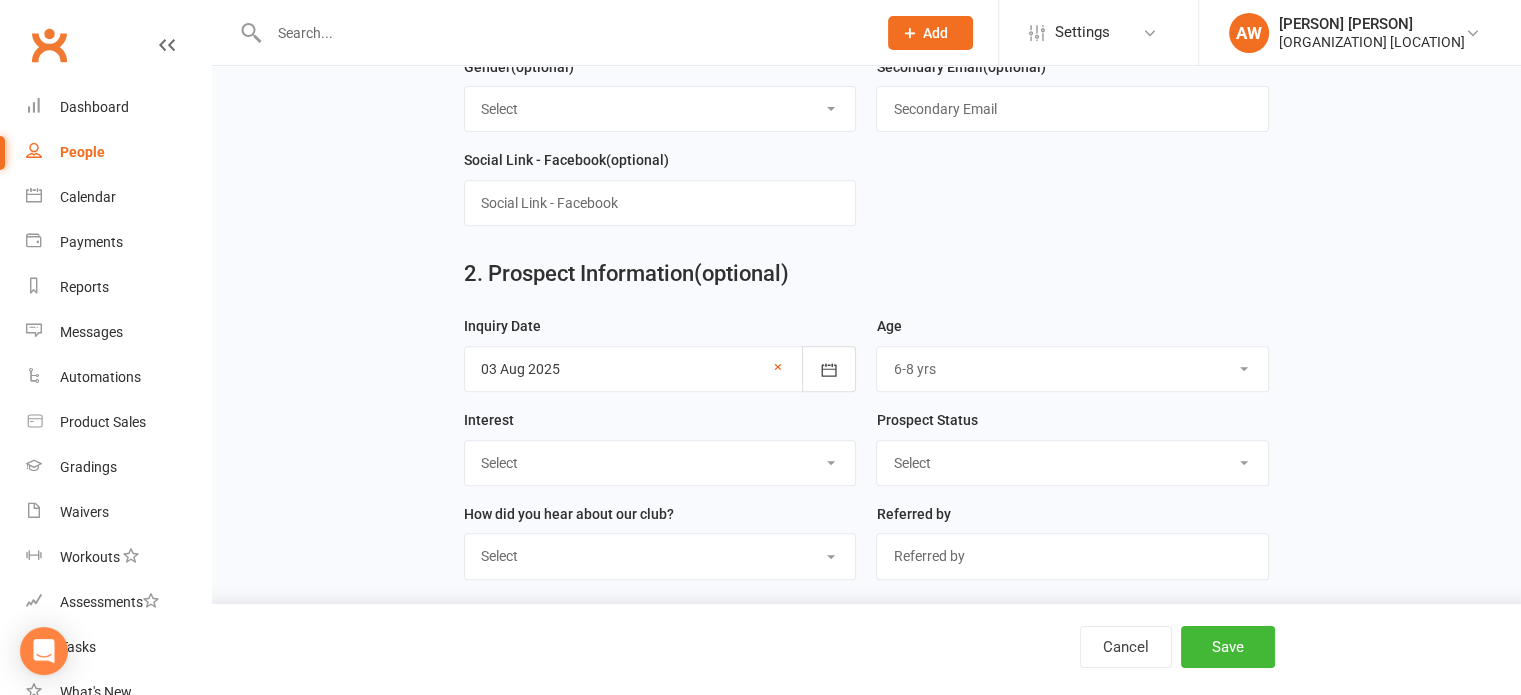 click on "Select 3-5 yrs 6-8 yrs 9-12 yrs 13-16 yrs 17-24 yrs 25-39 yrs 40 yrs +" at bounding box center [1072, 369] 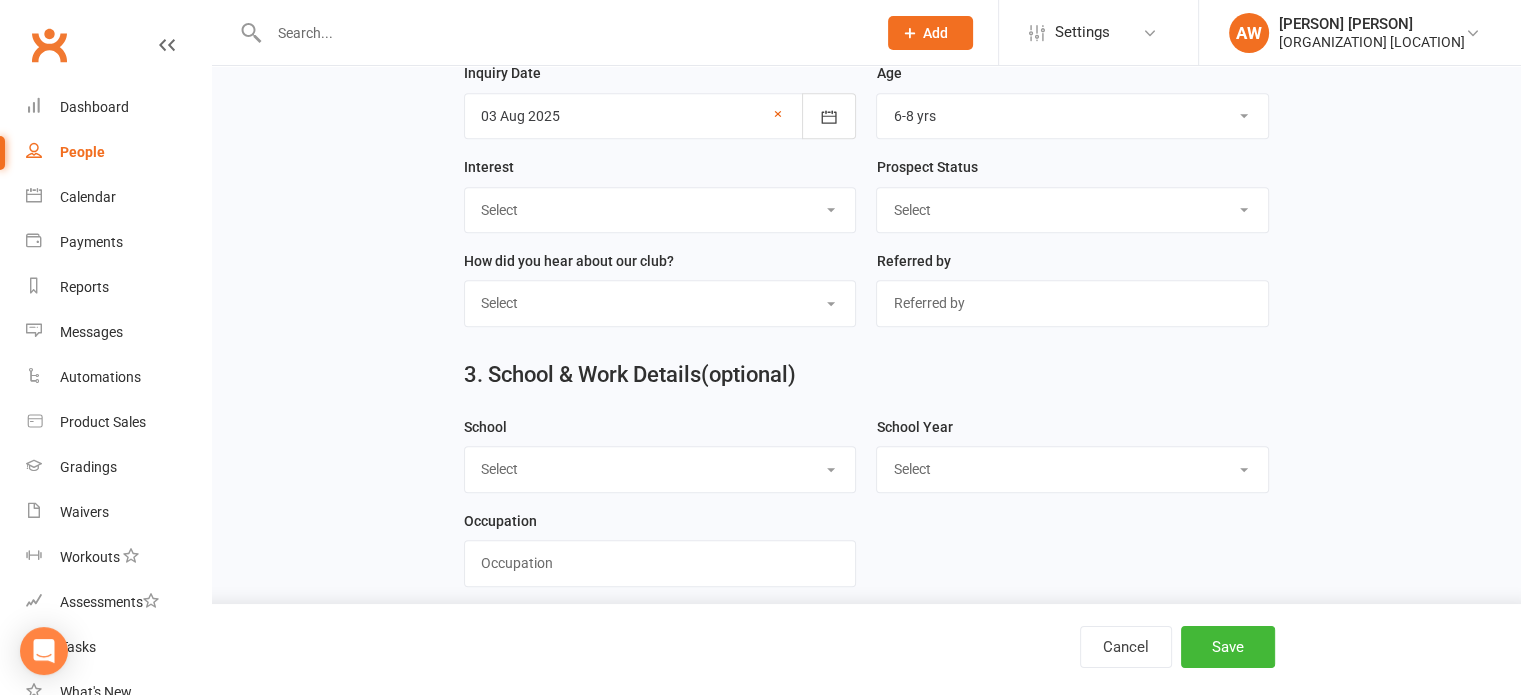 scroll, scrollTop: 1100, scrollLeft: 0, axis: vertical 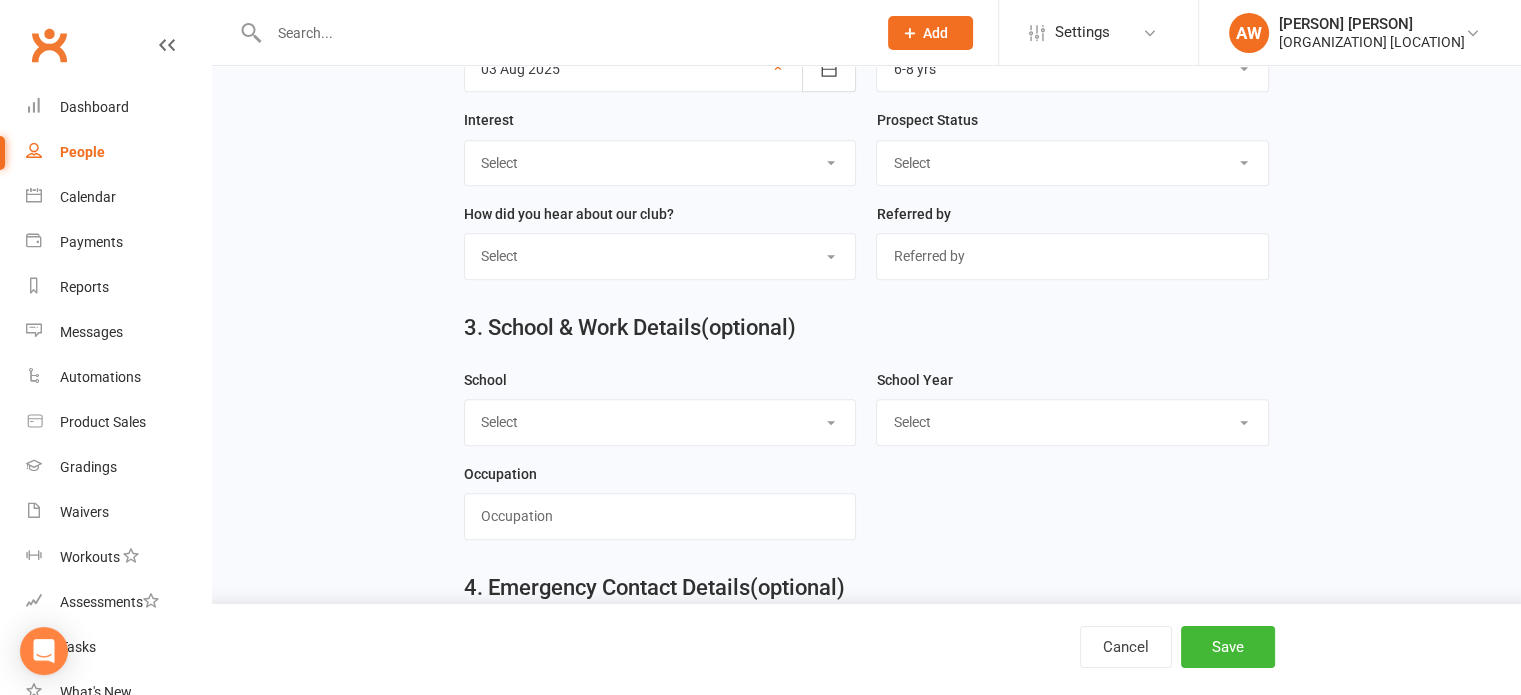 click on "Select New Prospect Cold Prospect Warm Prospect Hot Prospect No longer interested" at bounding box center (1072, 163) 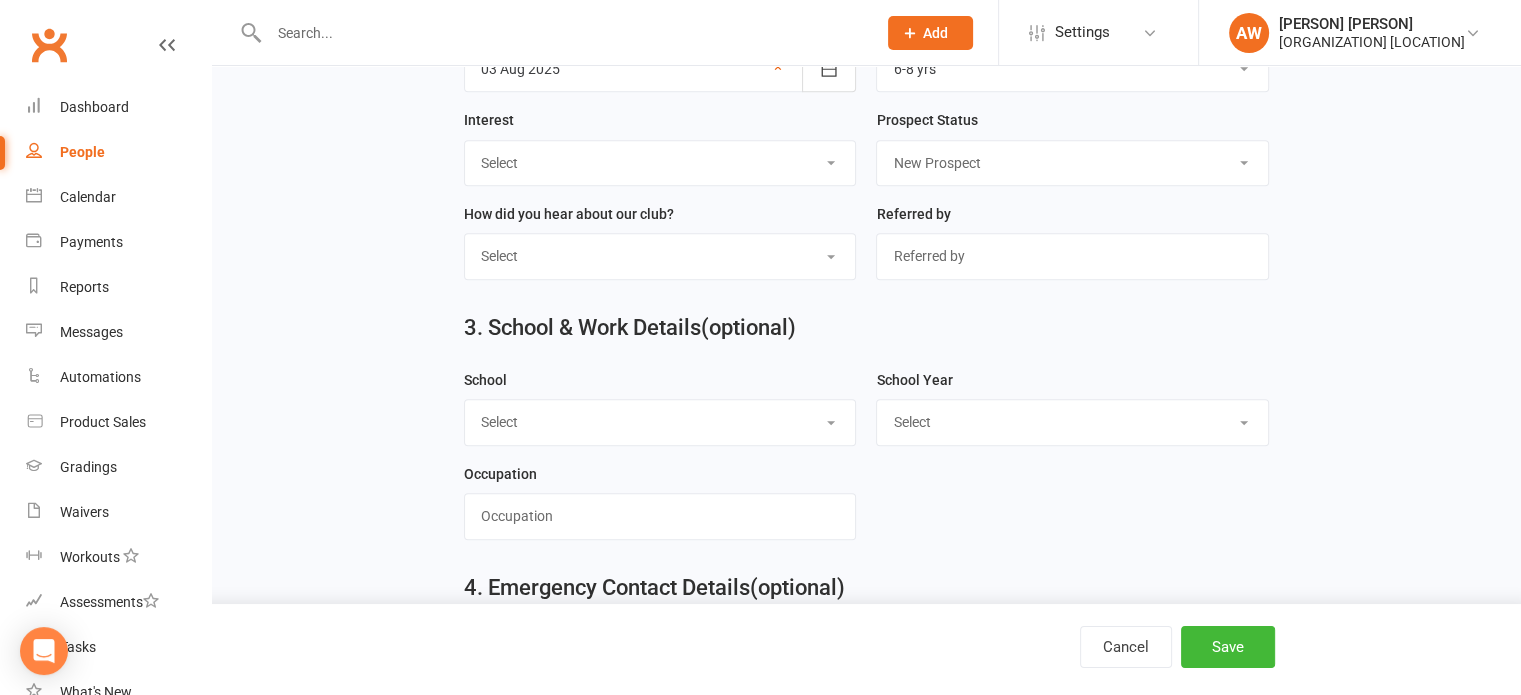 click on "Select New Prospect Cold Prospect Warm Prospect Hot Prospect No longer interested" at bounding box center [1072, 163] 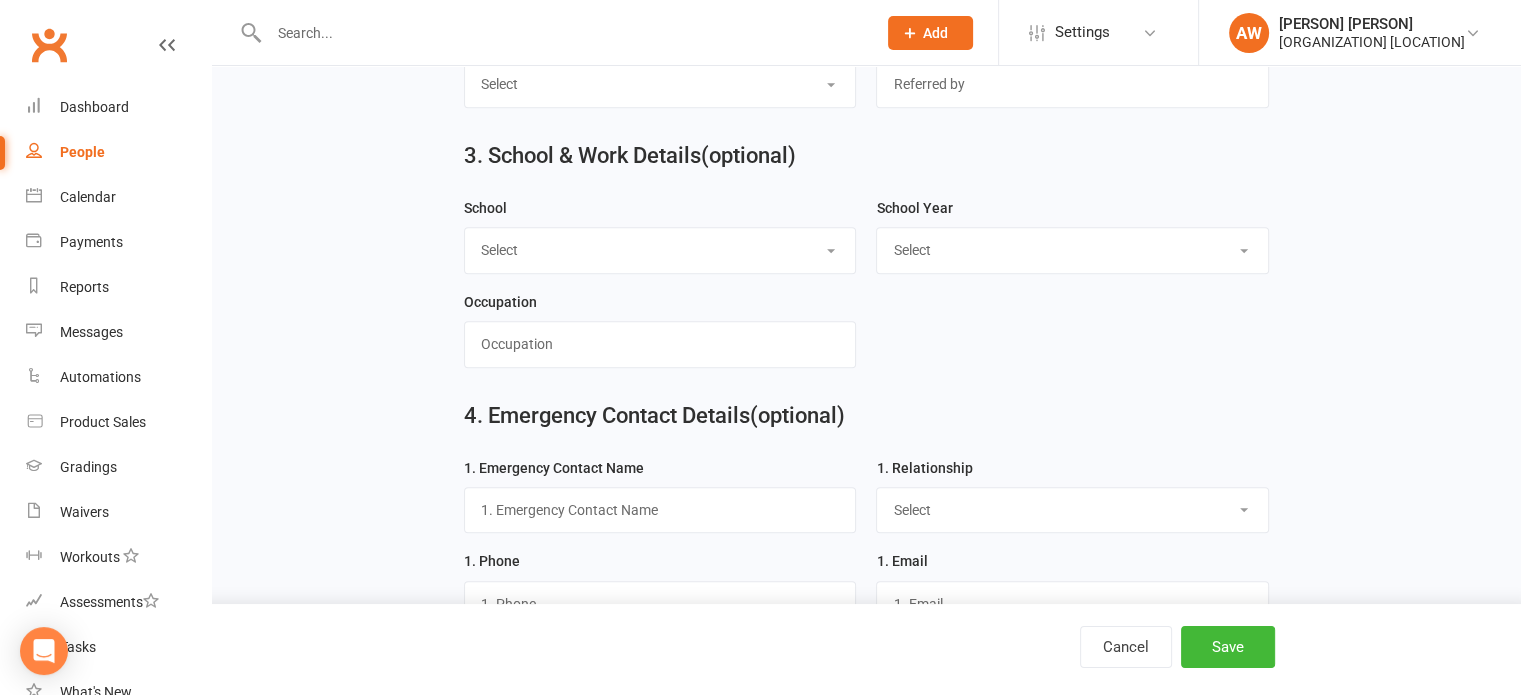 scroll, scrollTop: 1400, scrollLeft: 0, axis: vertical 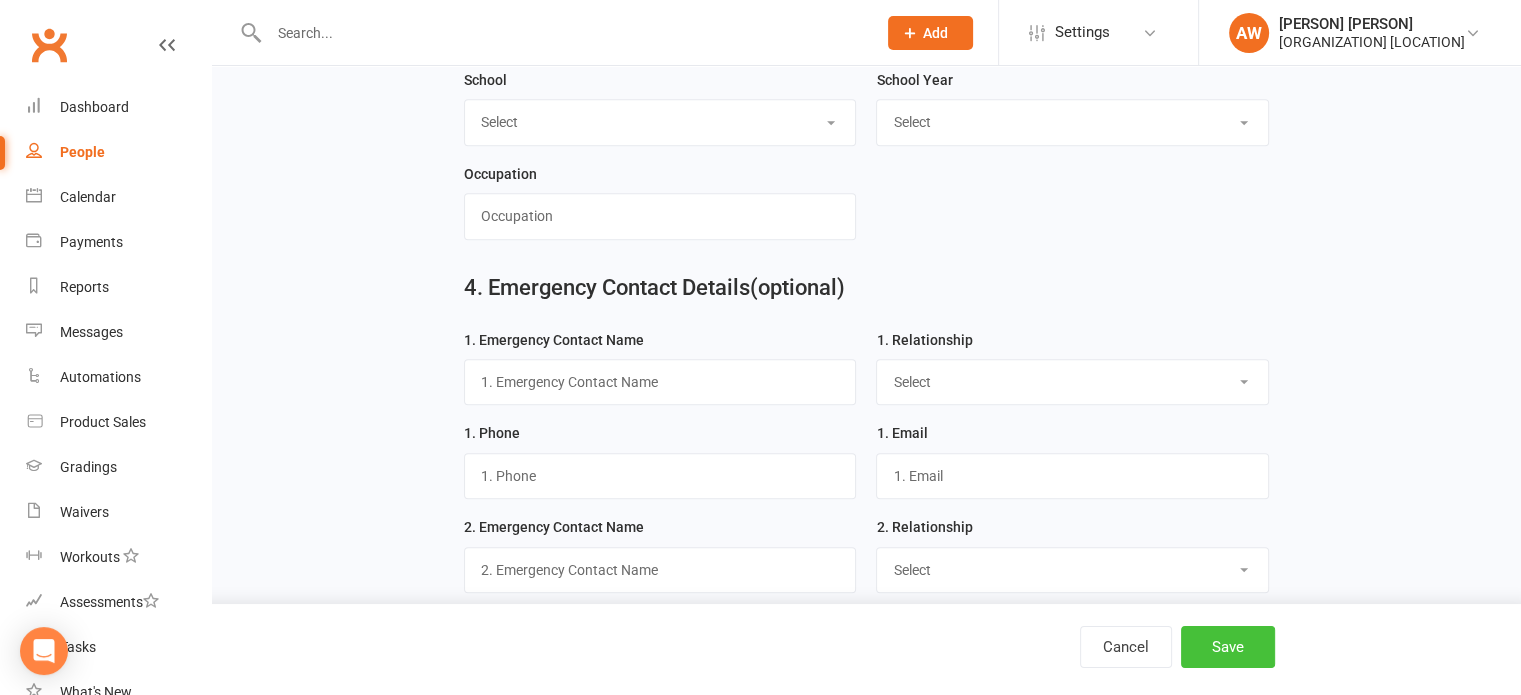 click on "Save" at bounding box center [1228, 647] 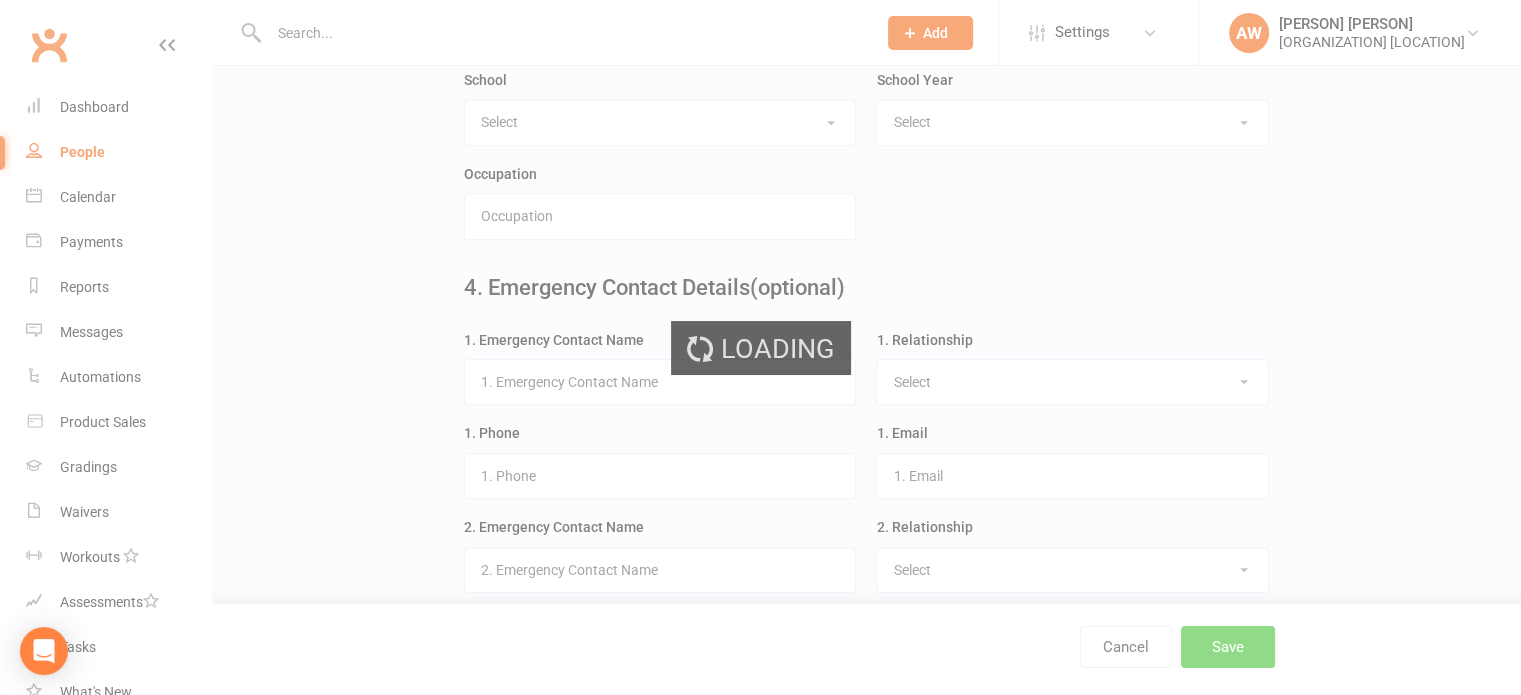 scroll, scrollTop: 0, scrollLeft: 0, axis: both 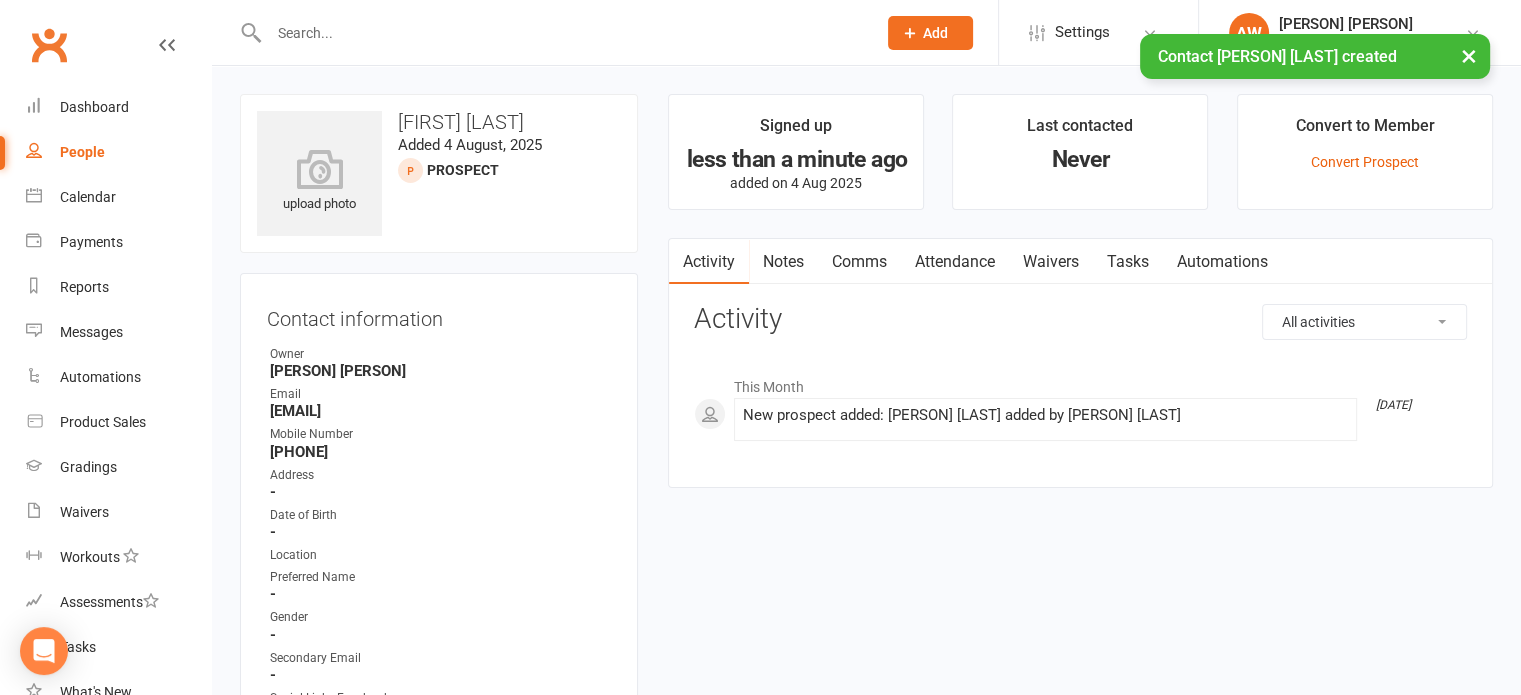 click on "Notes" at bounding box center [783, 262] 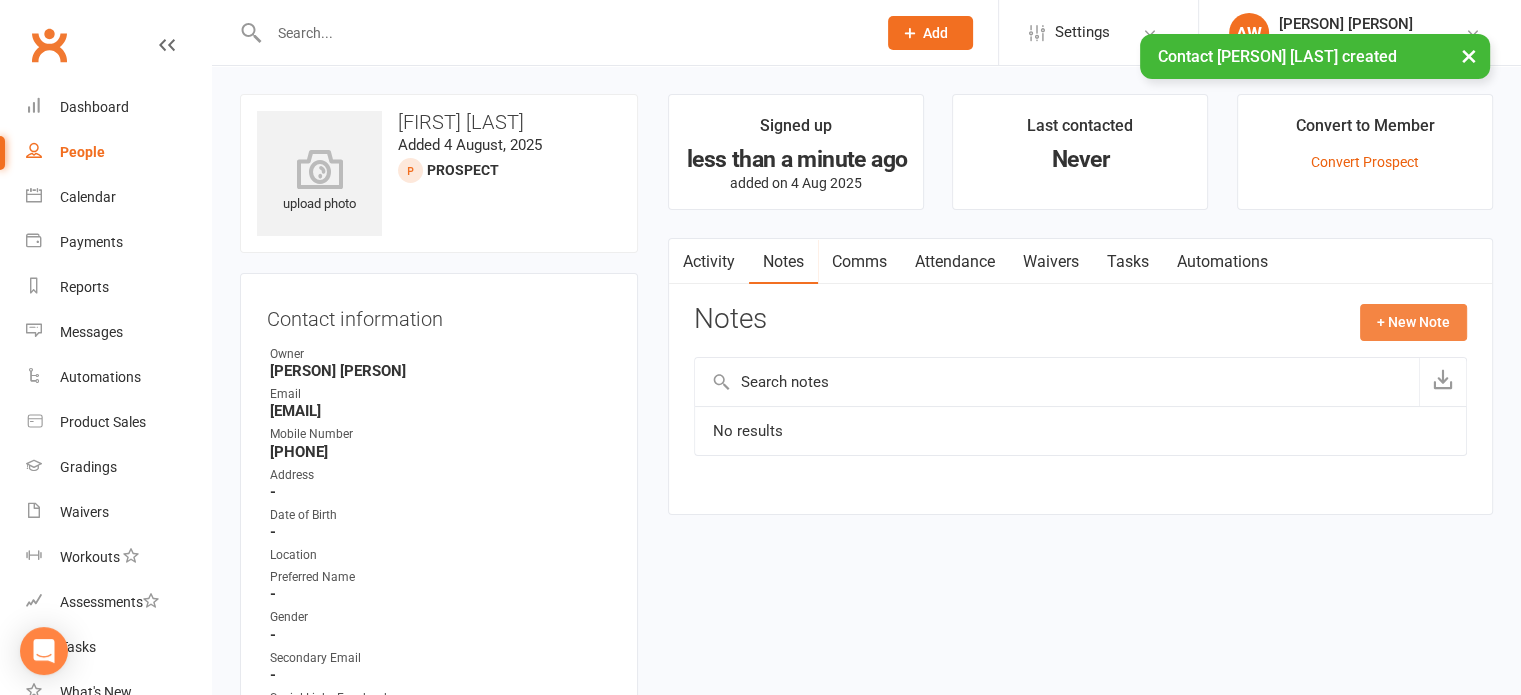 click on "+ New Note" at bounding box center [1413, 322] 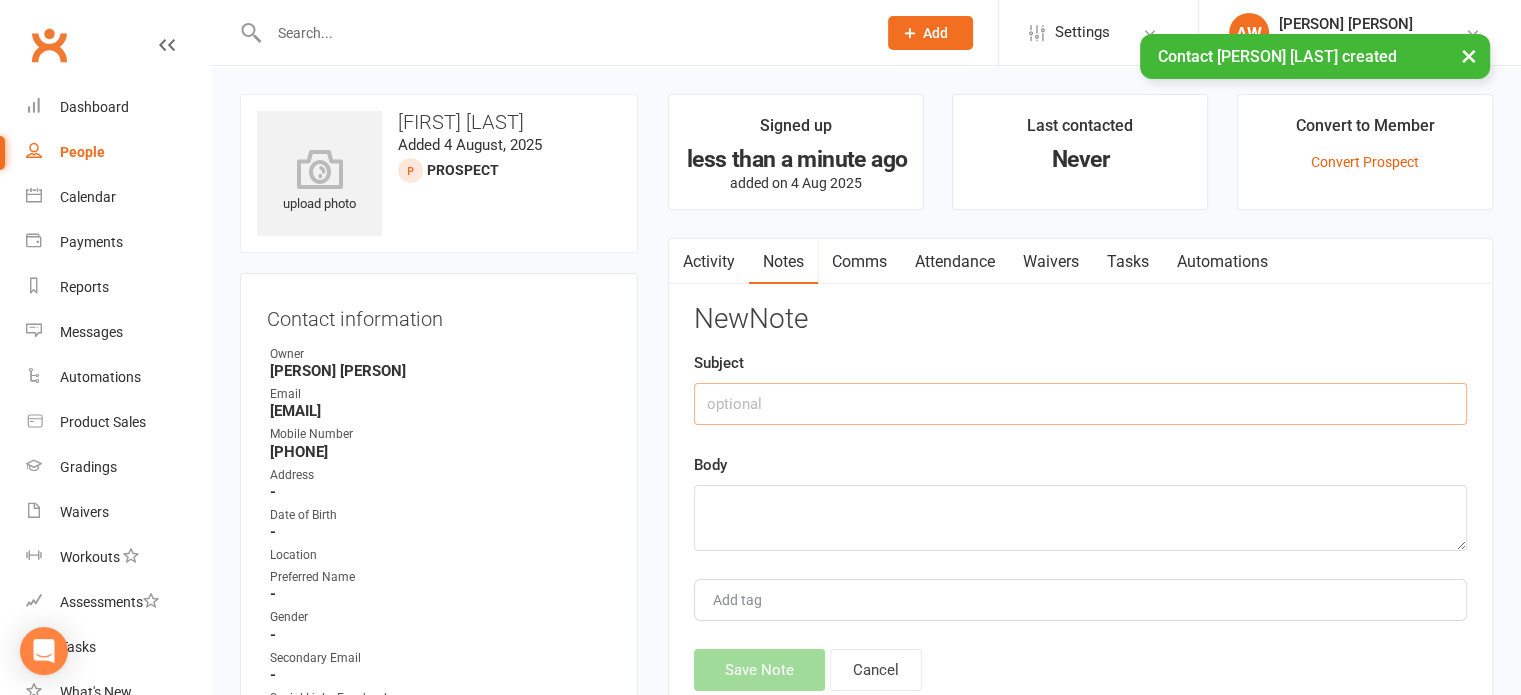 click at bounding box center [1080, 404] 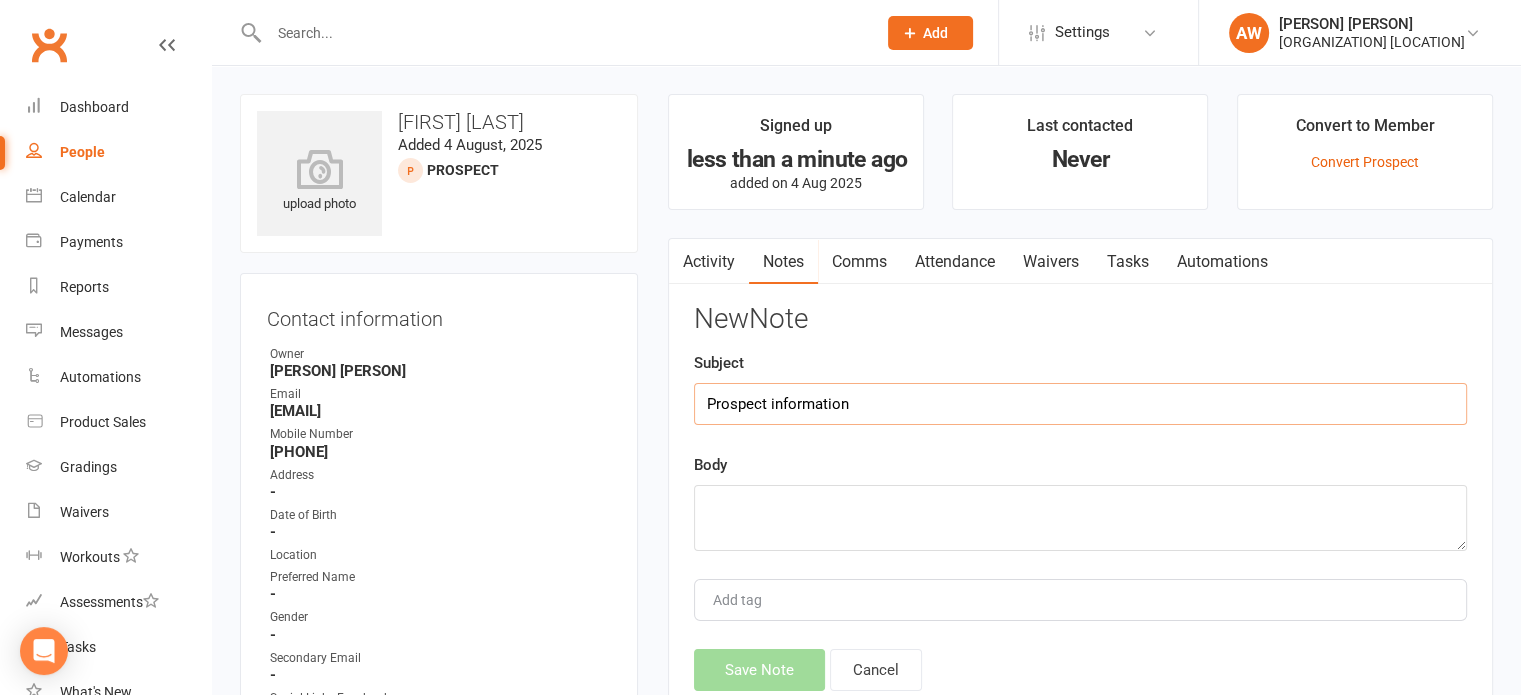 type on "Prospect information" 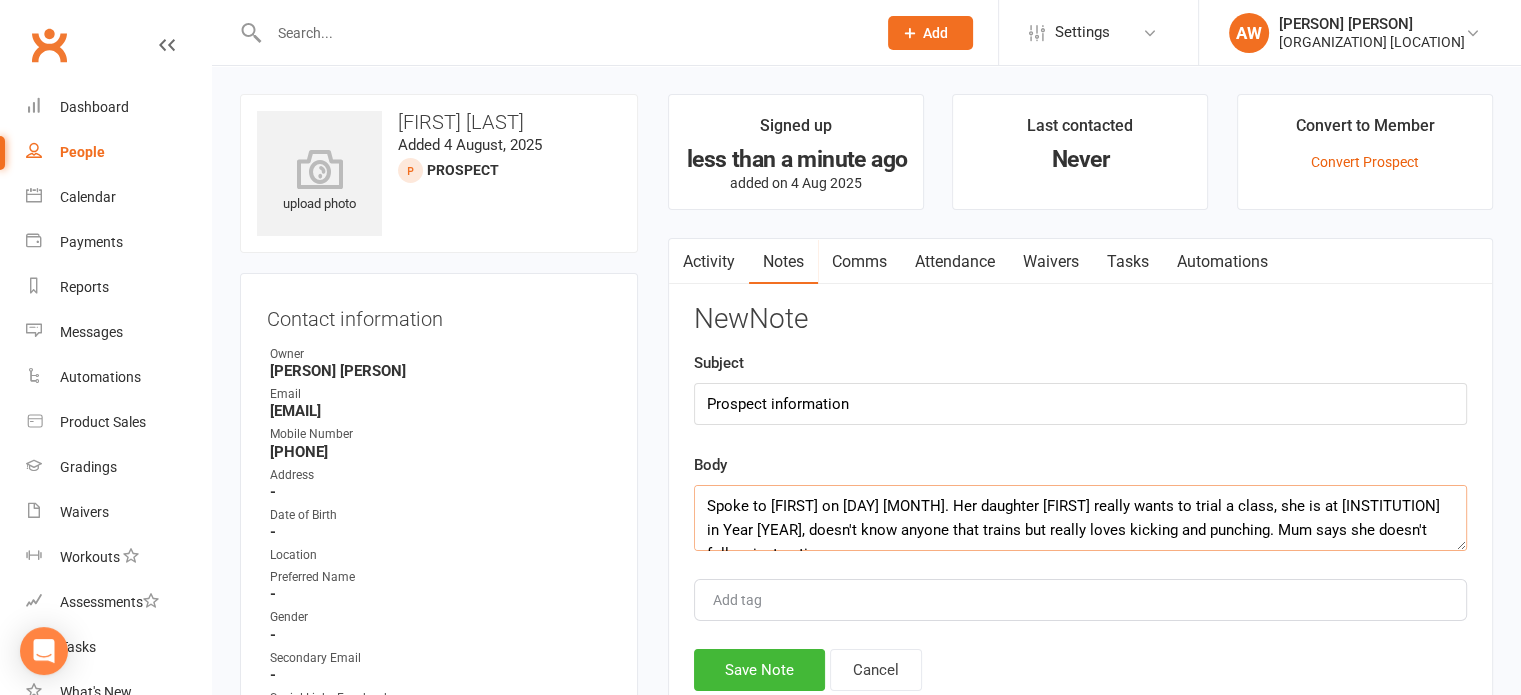 scroll, scrollTop: 12, scrollLeft: 0, axis: vertical 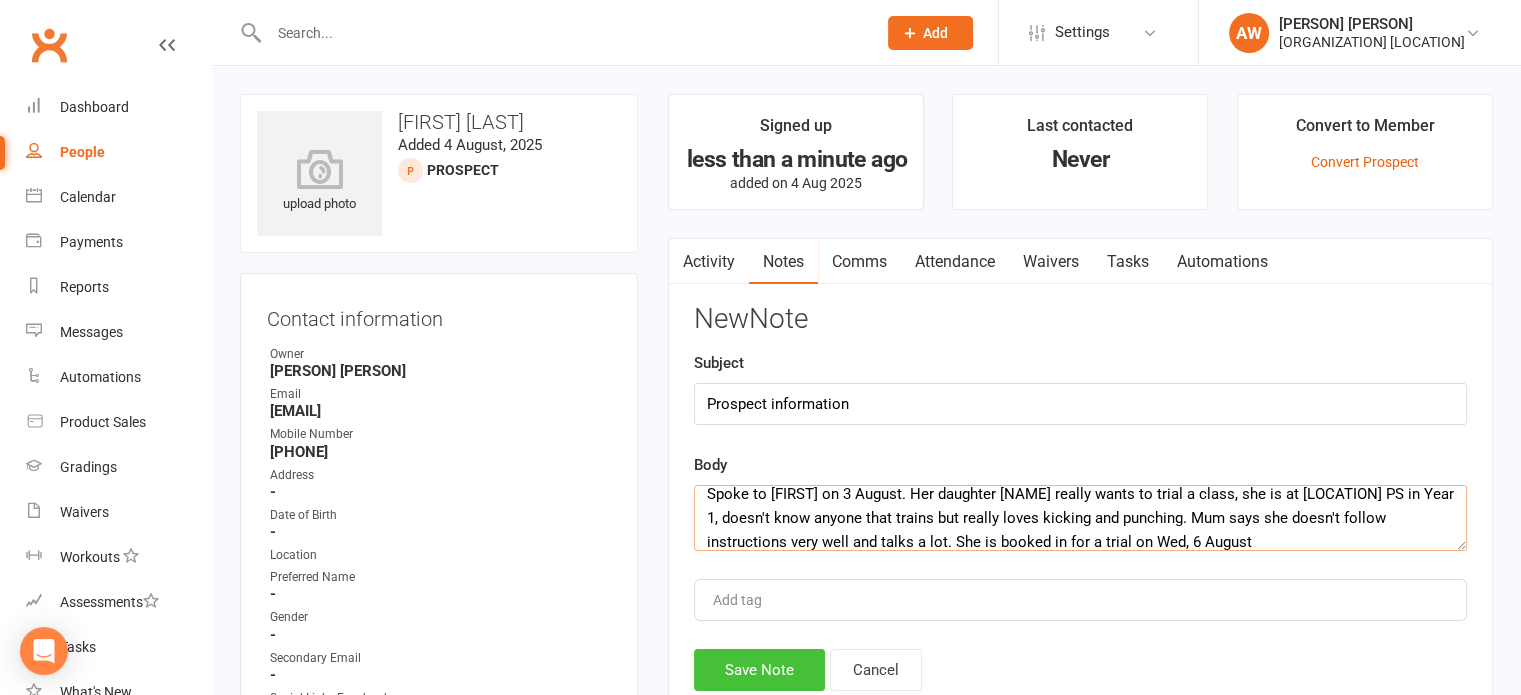 type on "Spoke to [FIRST] on 3 August. Her daughter [NAME] really wants to trial a class, she is at [LOCATION] PS in Year 1, doesn't know anyone that trains but really loves kicking and punching. Mum says she doesn't follow instructions very well and talks a lot. She is booked in for a trial on Wed, 6 August" 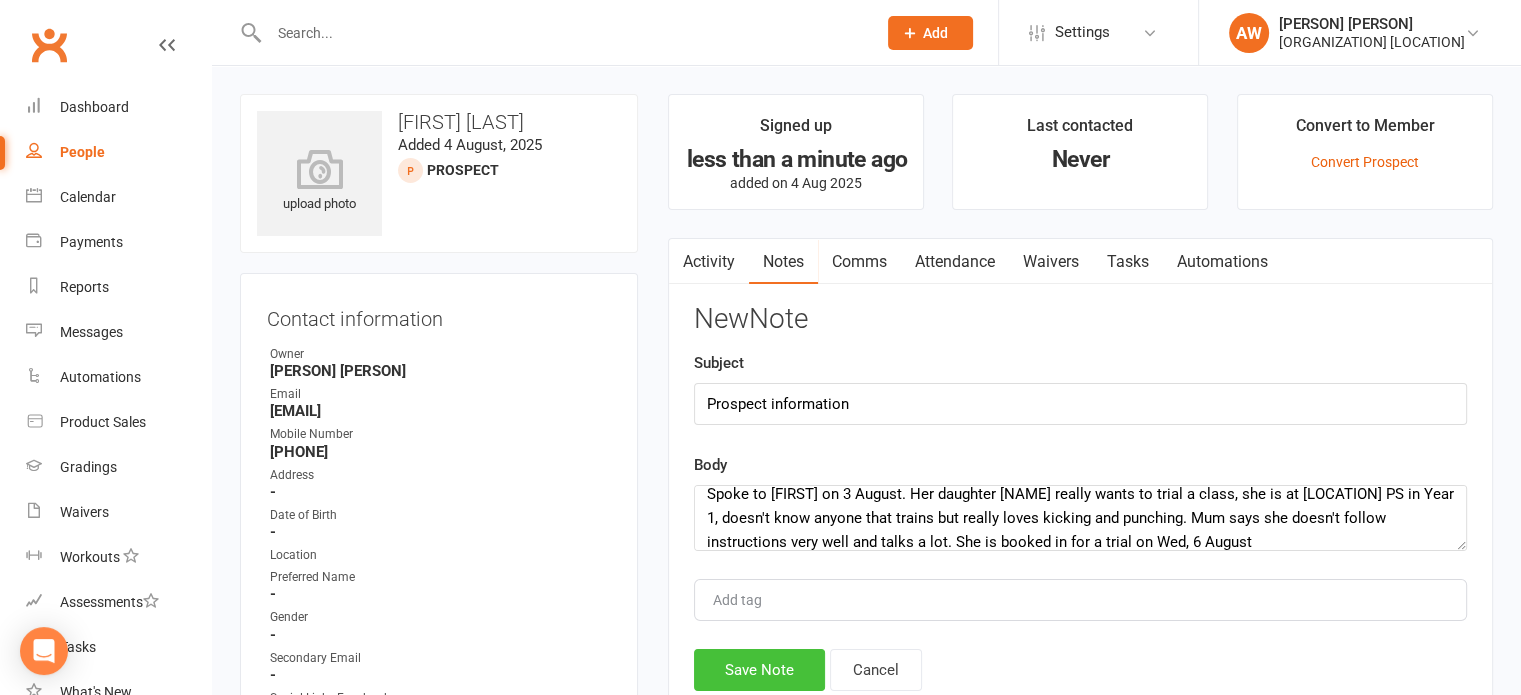 click on "Save Note" at bounding box center (759, 670) 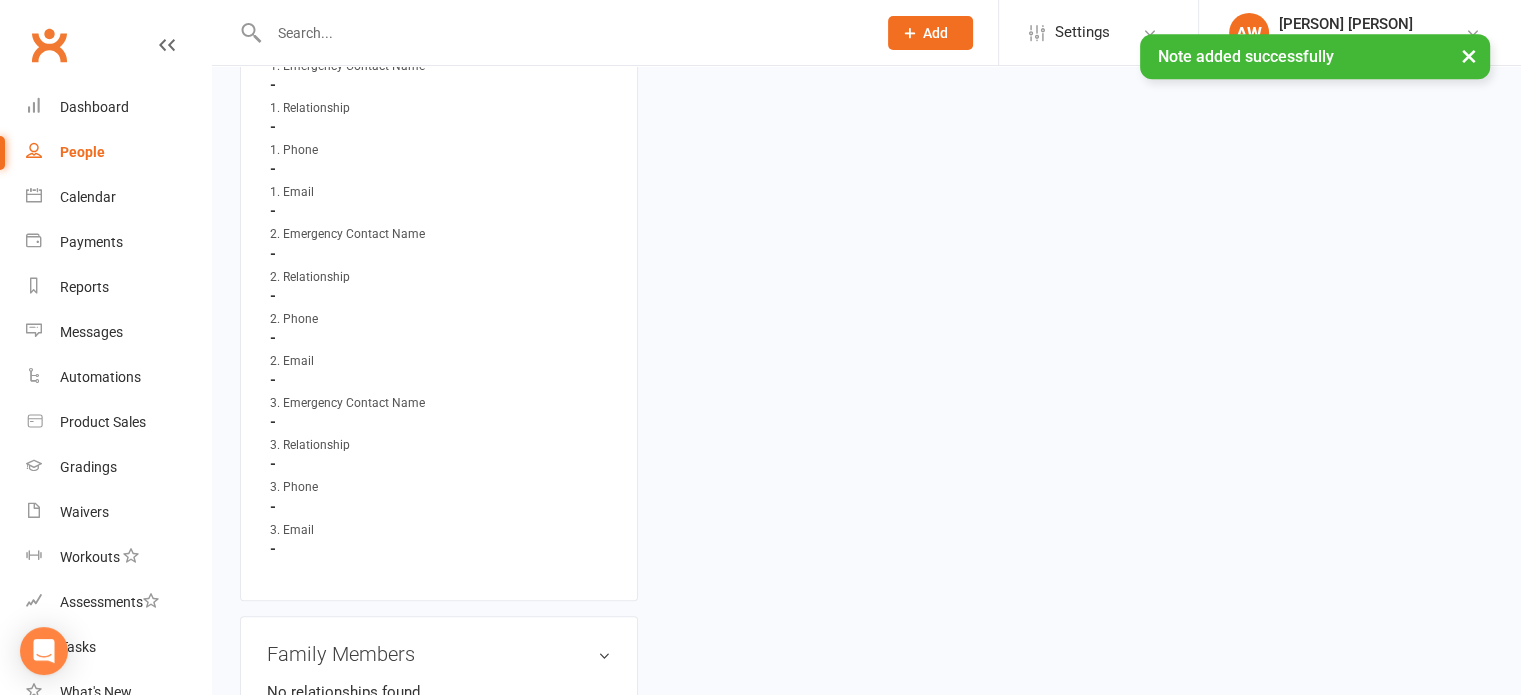 scroll, scrollTop: 1700, scrollLeft: 0, axis: vertical 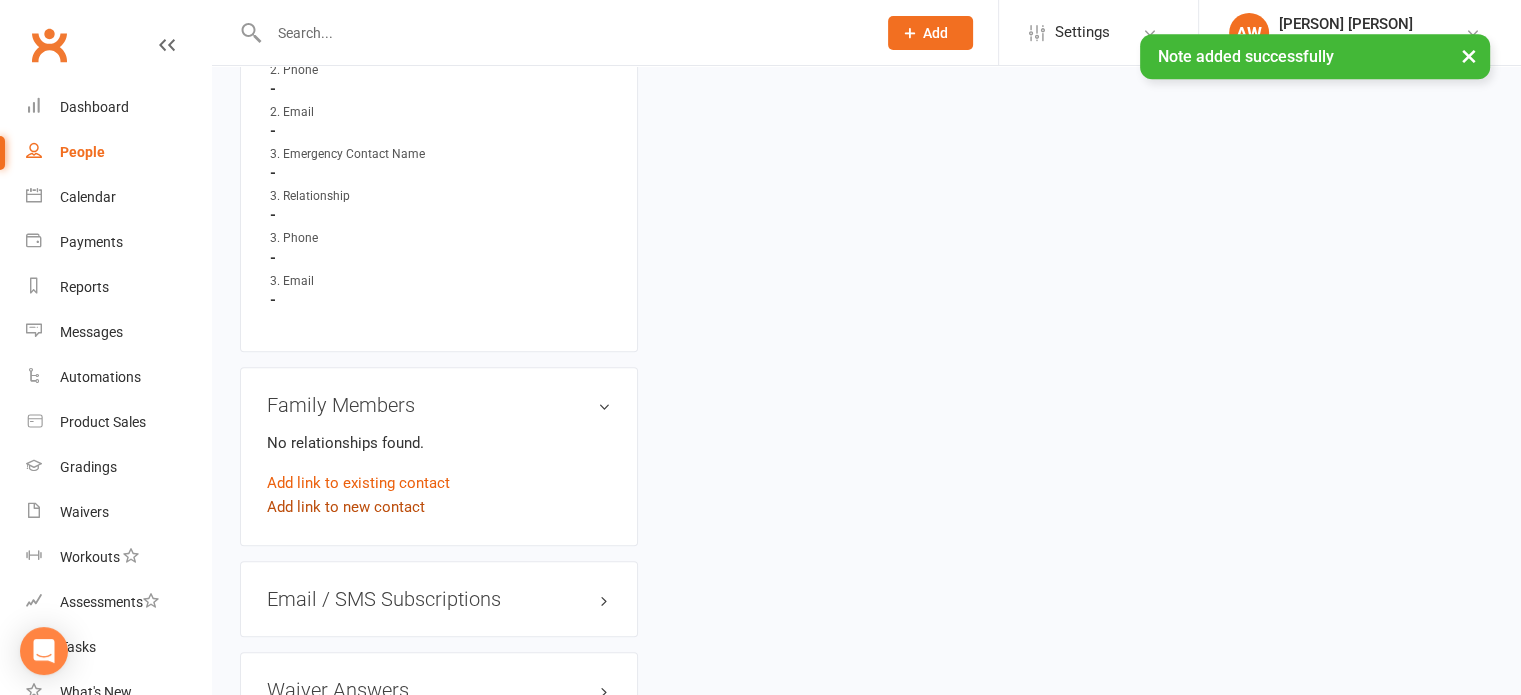 click on "Add link to new contact" at bounding box center (346, 507) 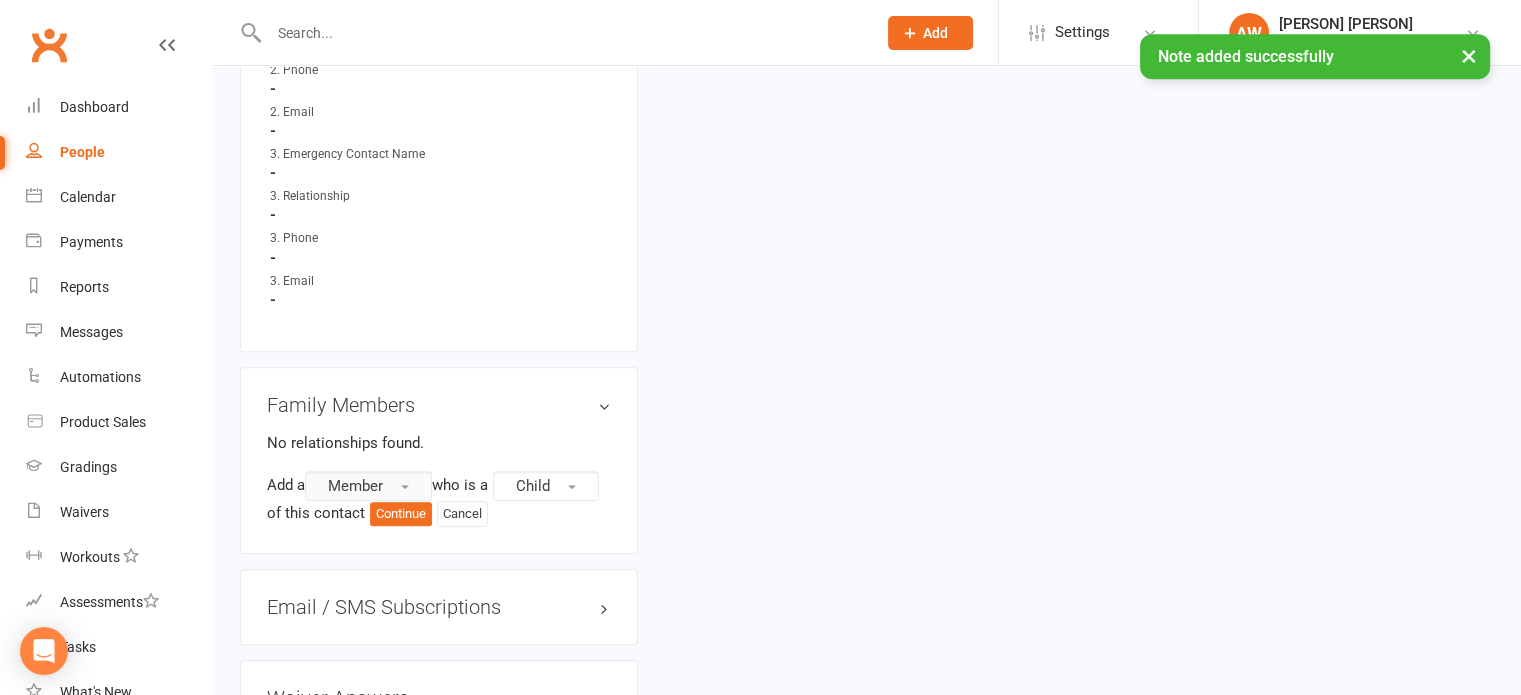 click on "Member" at bounding box center (355, 486) 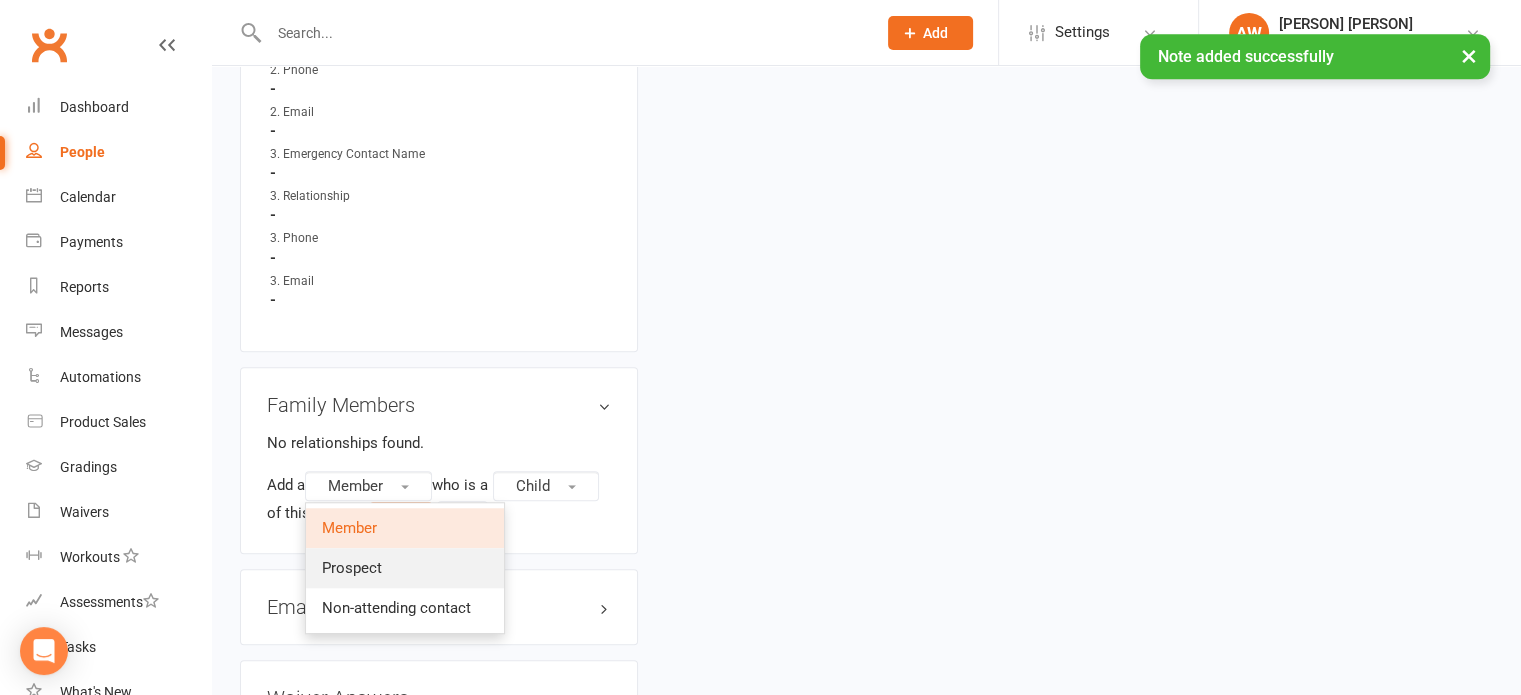 click on "Prospect" at bounding box center [352, 568] 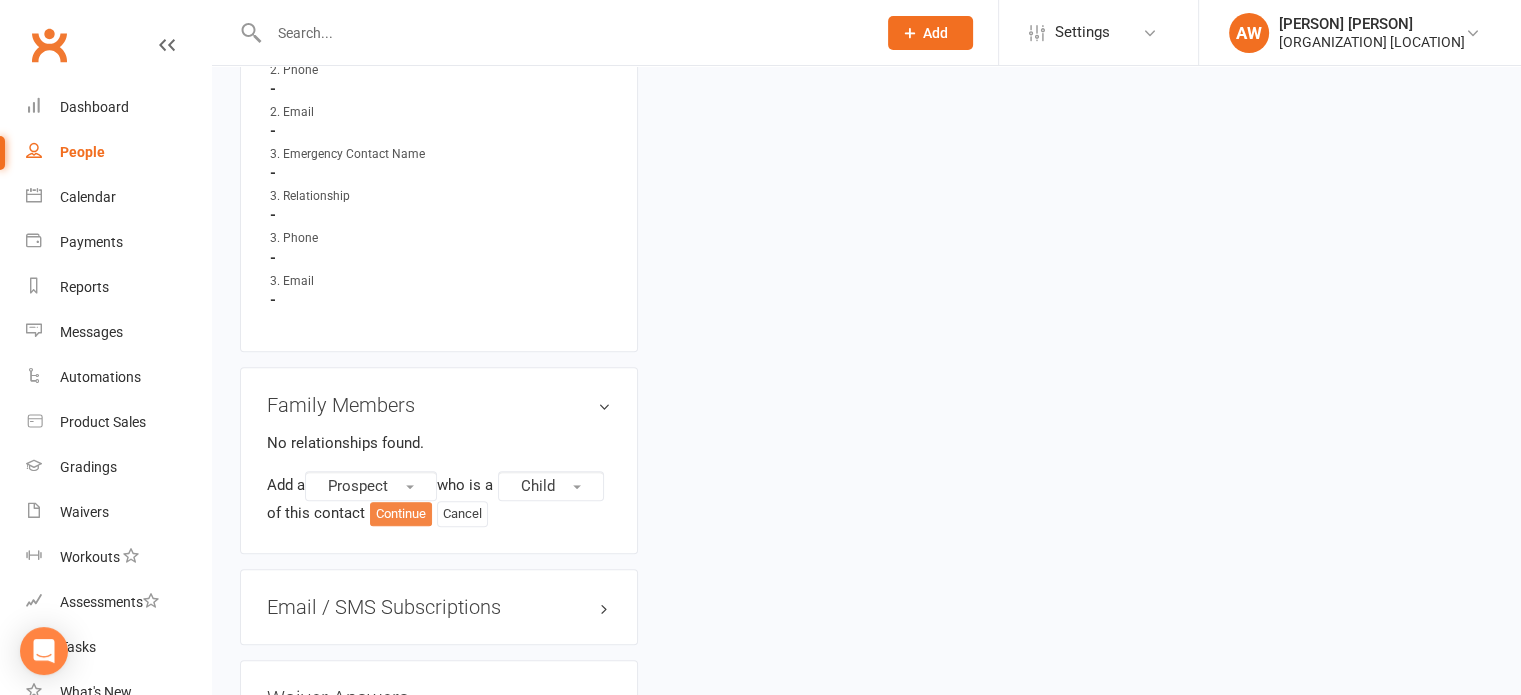click on "Continue" at bounding box center (401, 514) 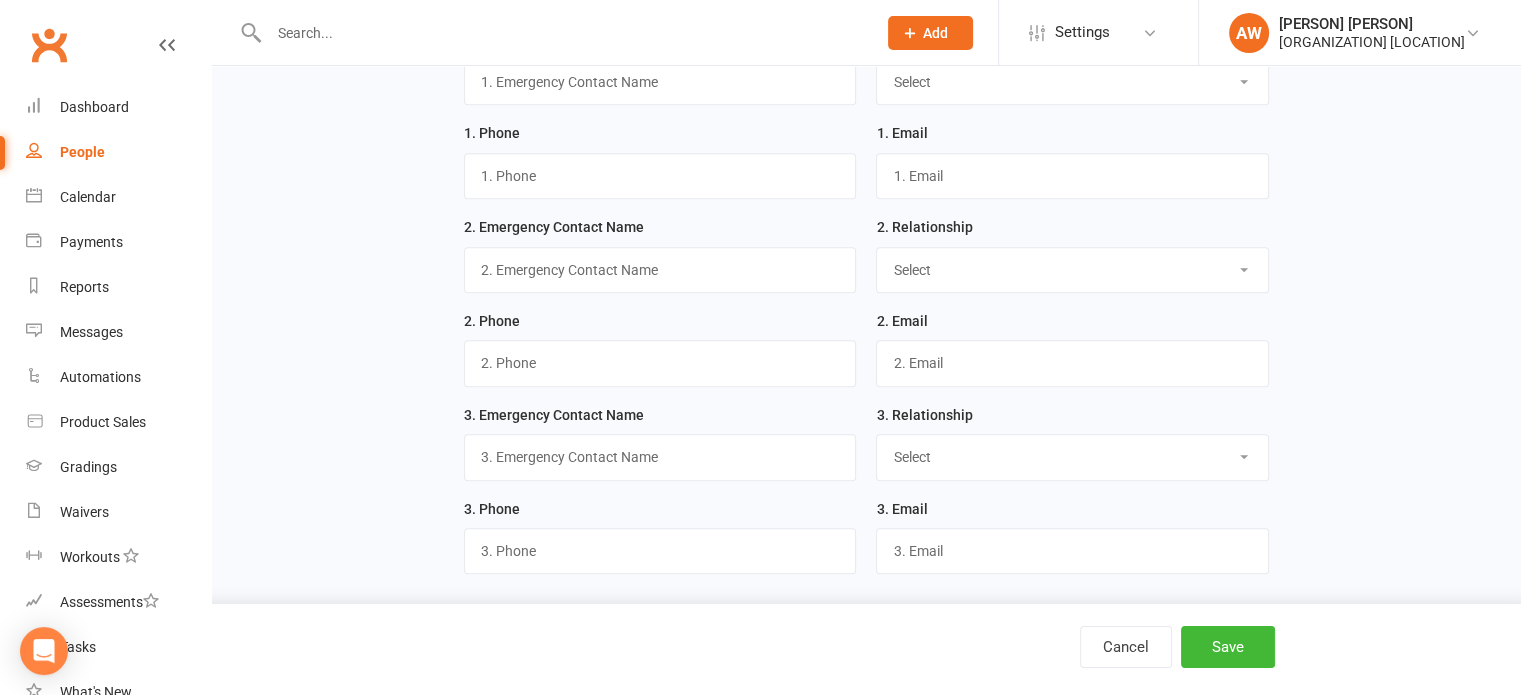 scroll, scrollTop: 0, scrollLeft: 0, axis: both 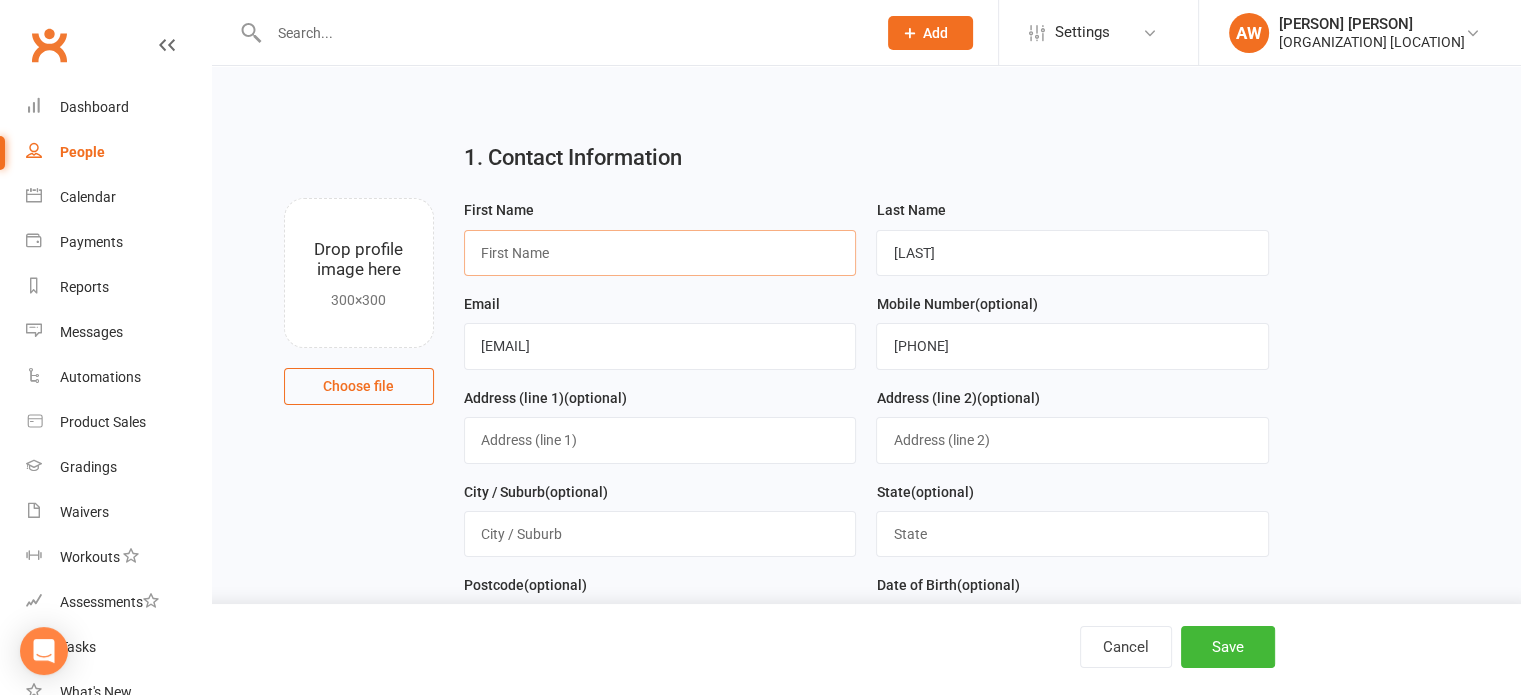 click at bounding box center (660, 253) 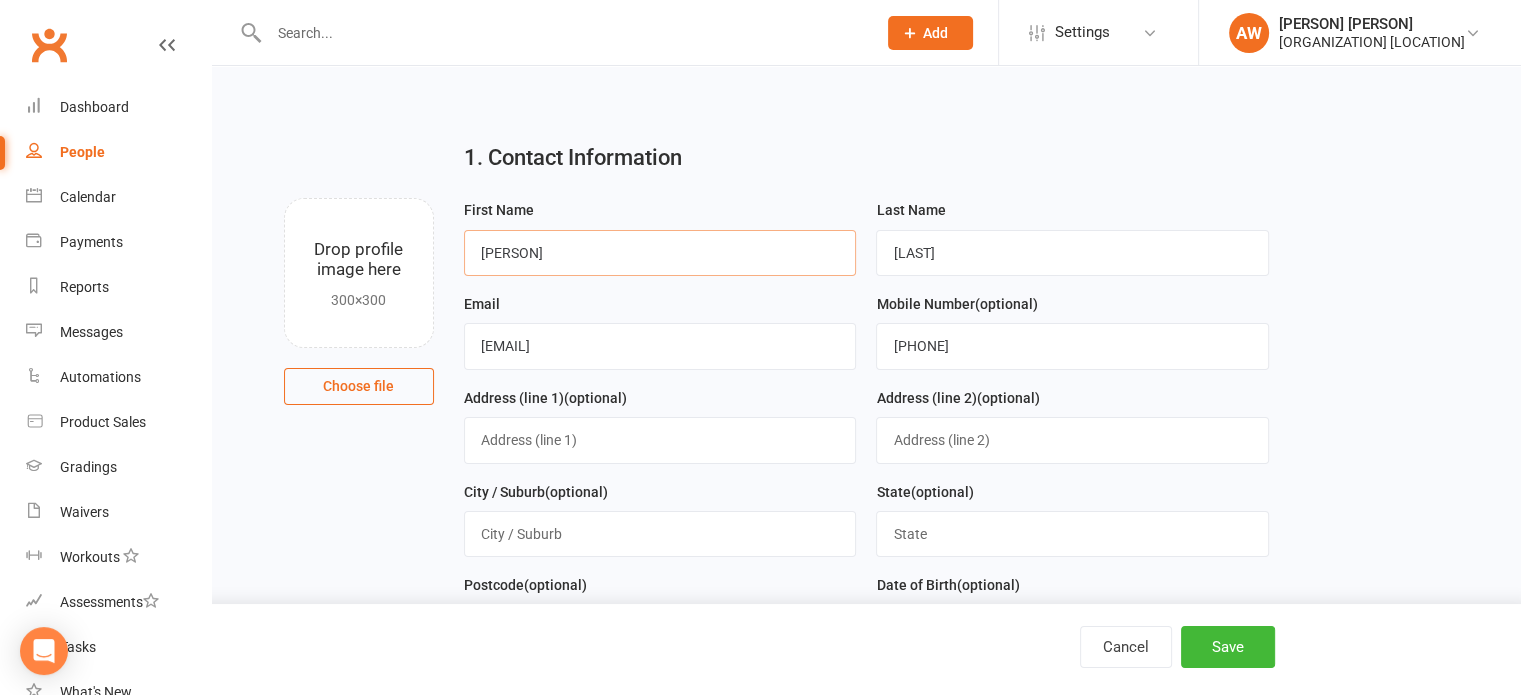 type on "[PERSON]" 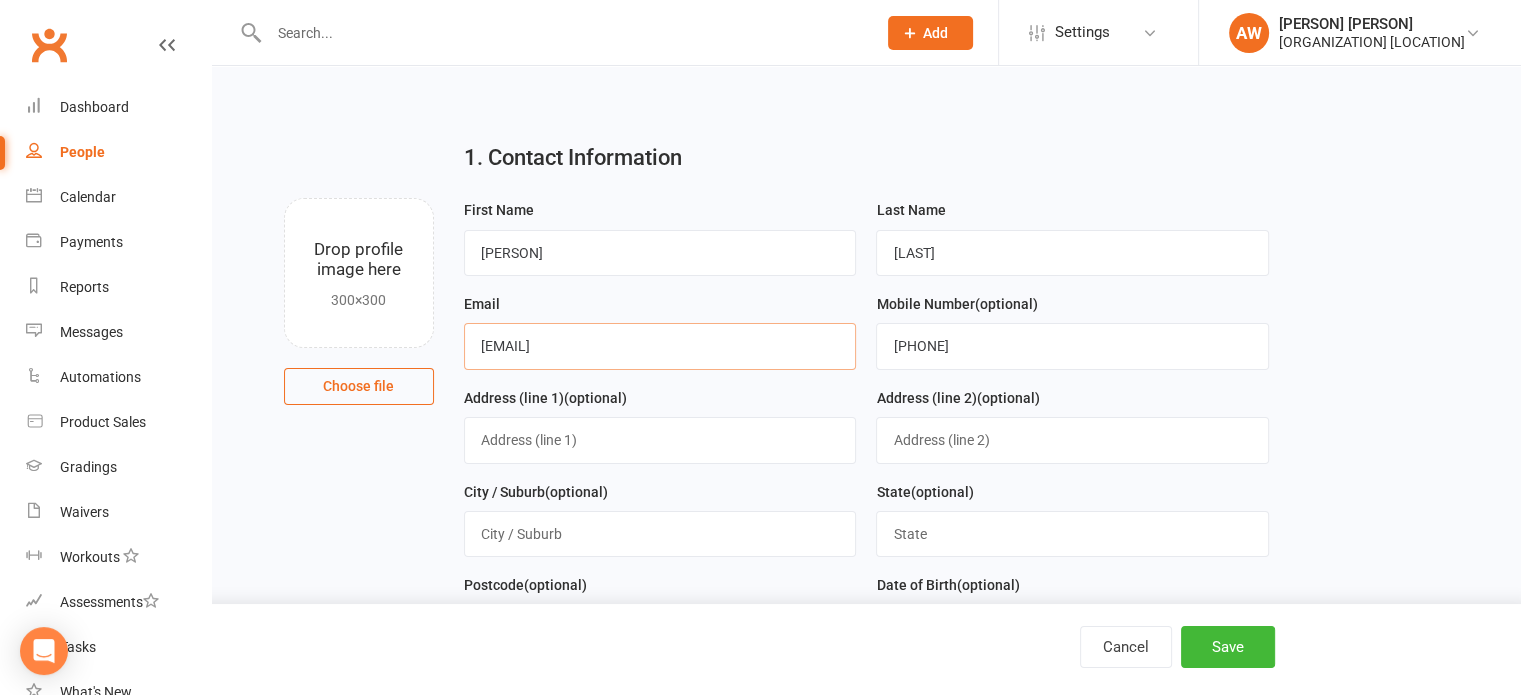 drag, startPoint x: 532, startPoint y: 336, endPoint x: 295, endPoint y: 313, distance: 238.11342 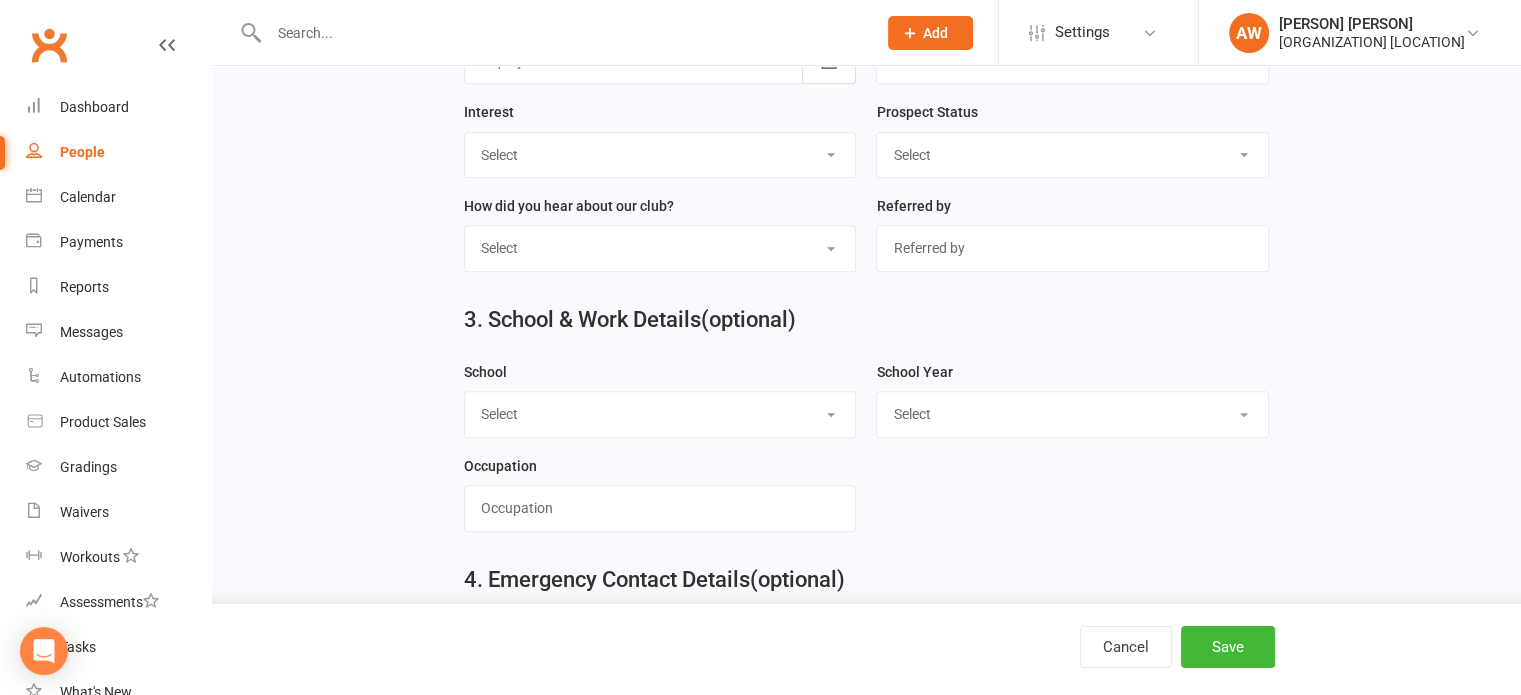 scroll, scrollTop: 1400, scrollLeft: 0, axis: vertical 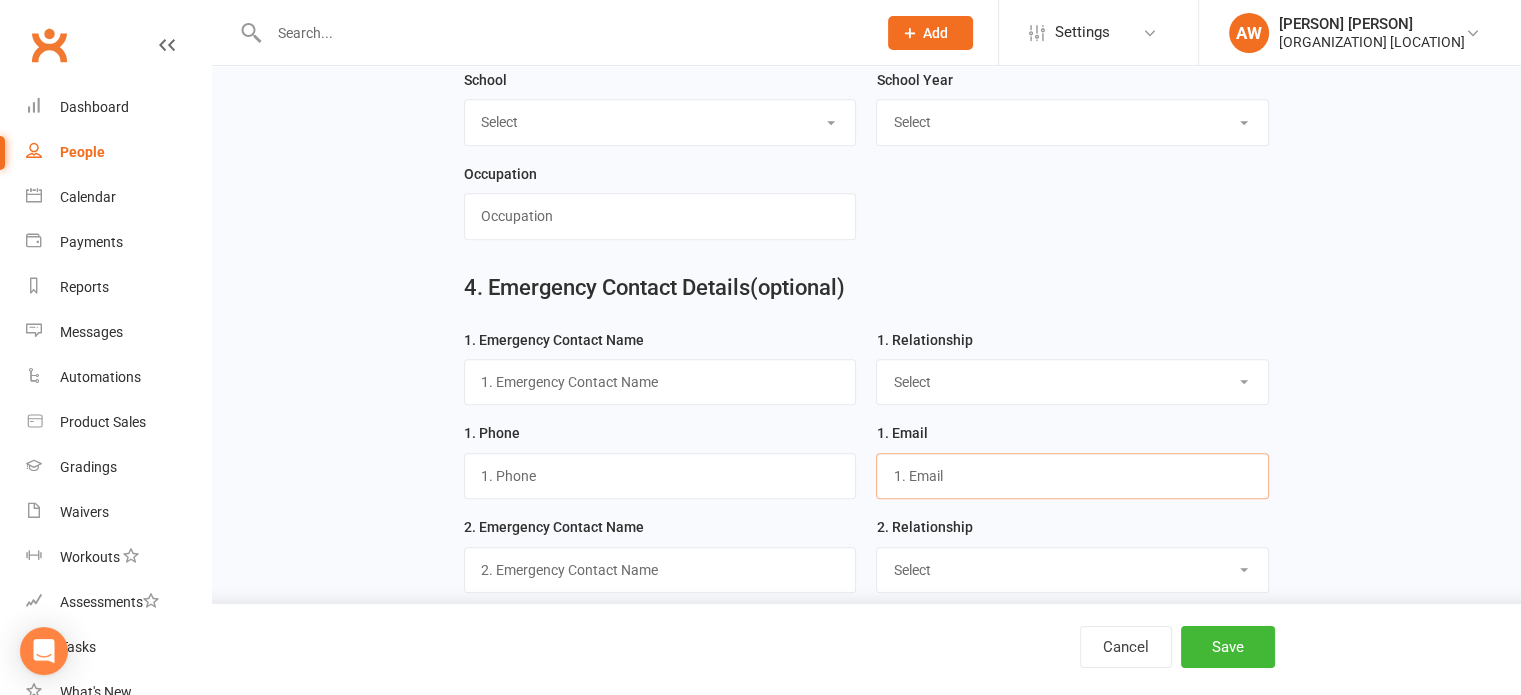 click at bounding box center (1072, 476) 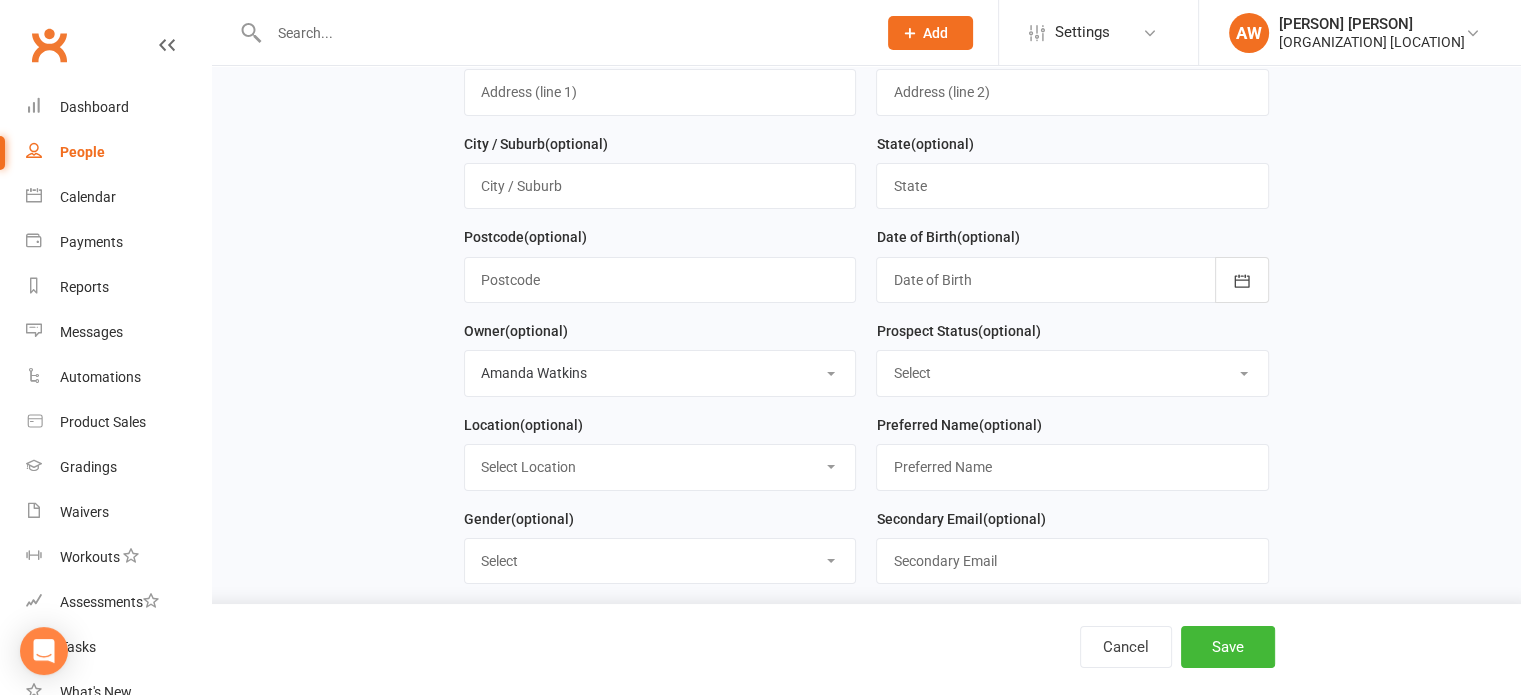scroll, scrollTop: 0, scrollLeft: 0, axis: both 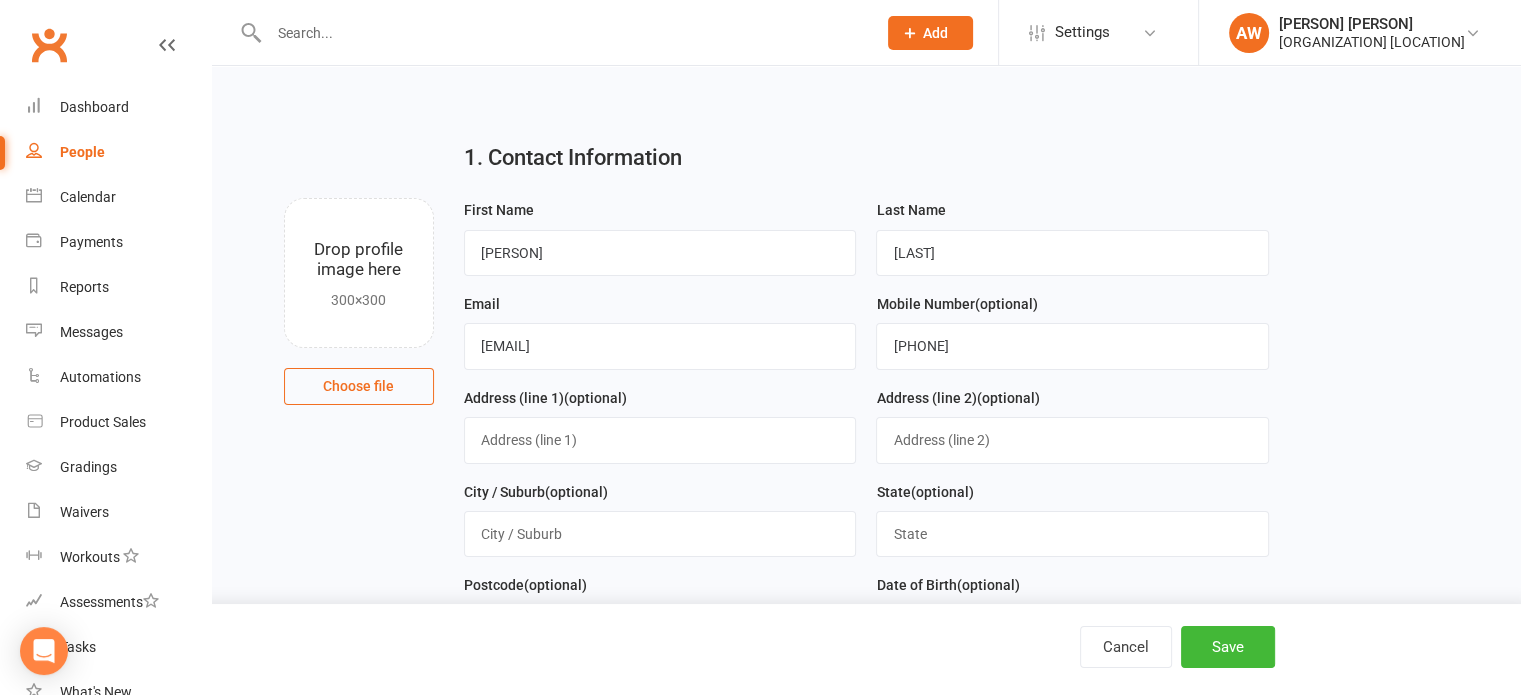 type on "[EMAIL]" 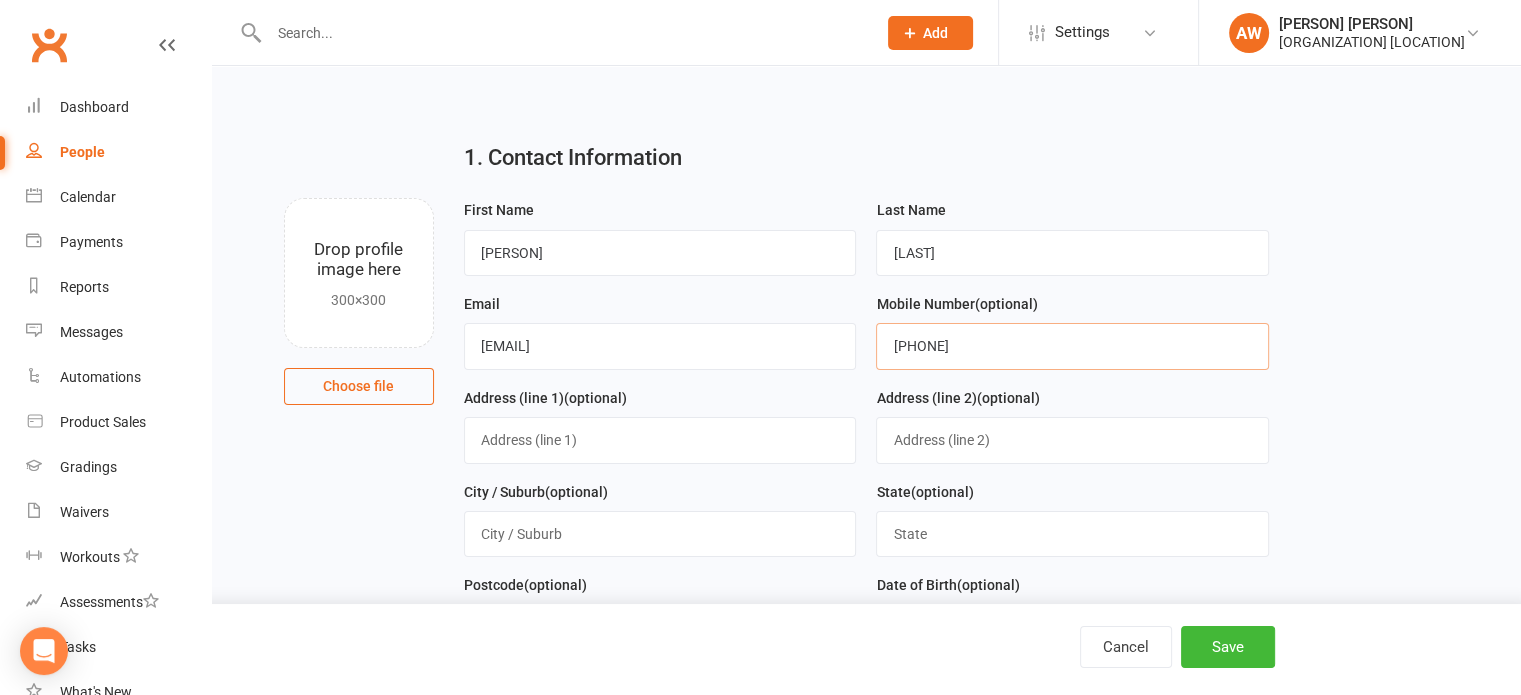 drag, startPoint x: 964, startPoint y: 347, endPoint x: 853, endPoint y: 344, distance: 111.040535 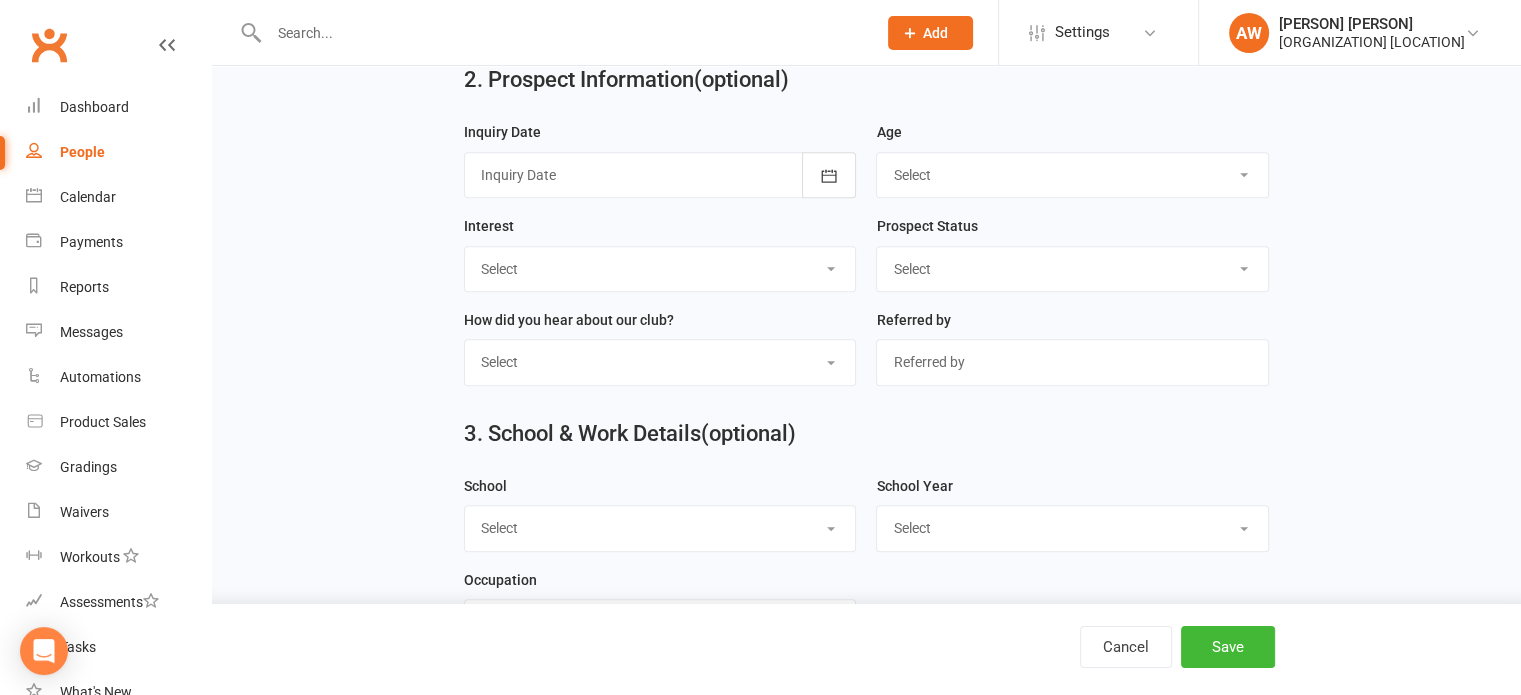 scroll, scrollTop: 1300, scrollLeft: 0, axis: vertical 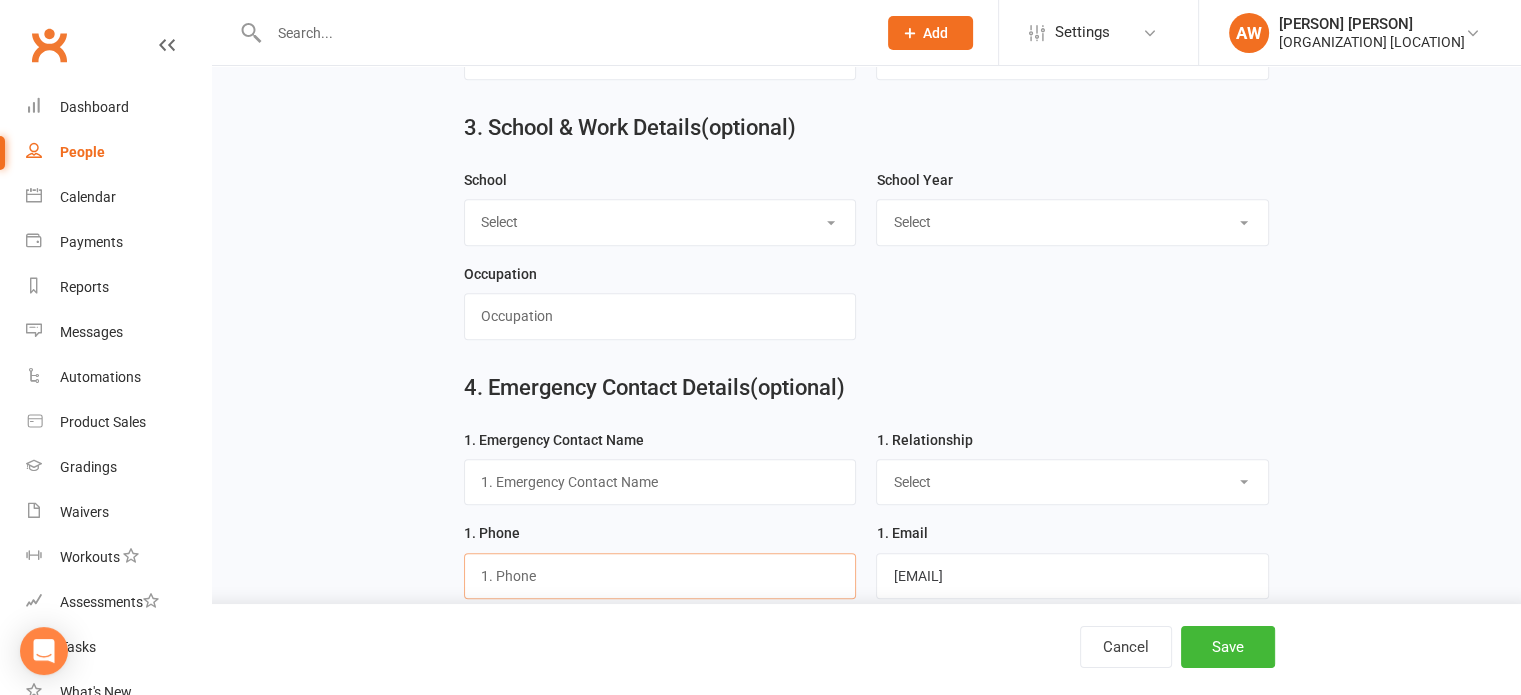 click at bounding box center [660, 576] 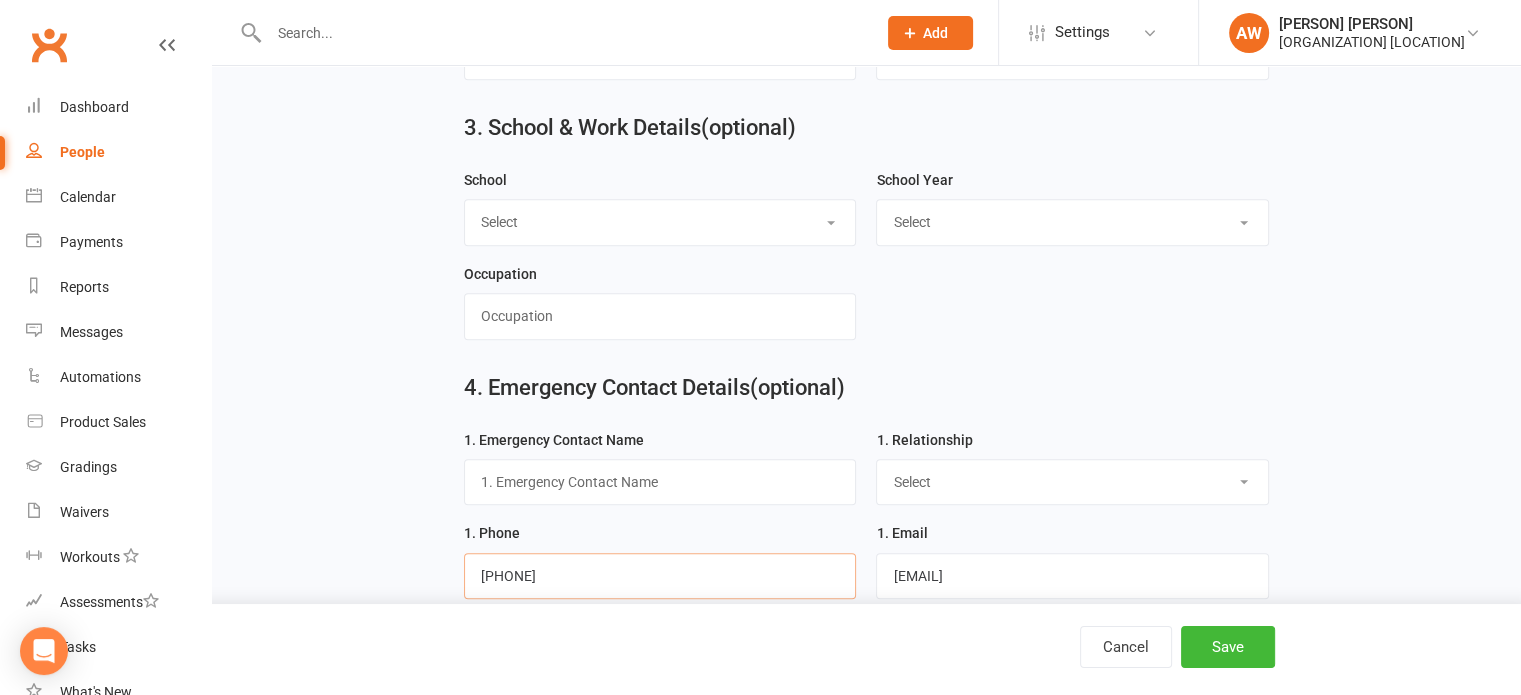 type on "[PHONE]" 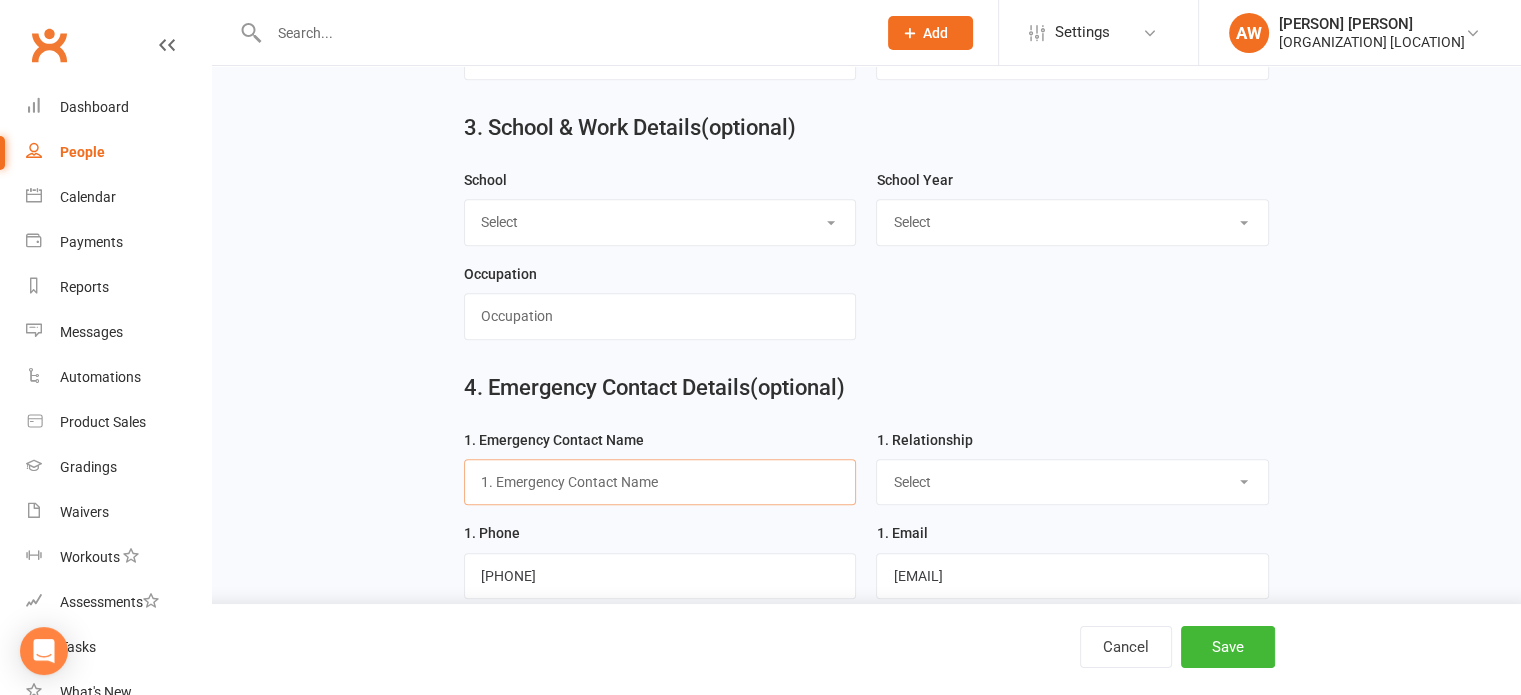 click at bounding box center [660, 482] 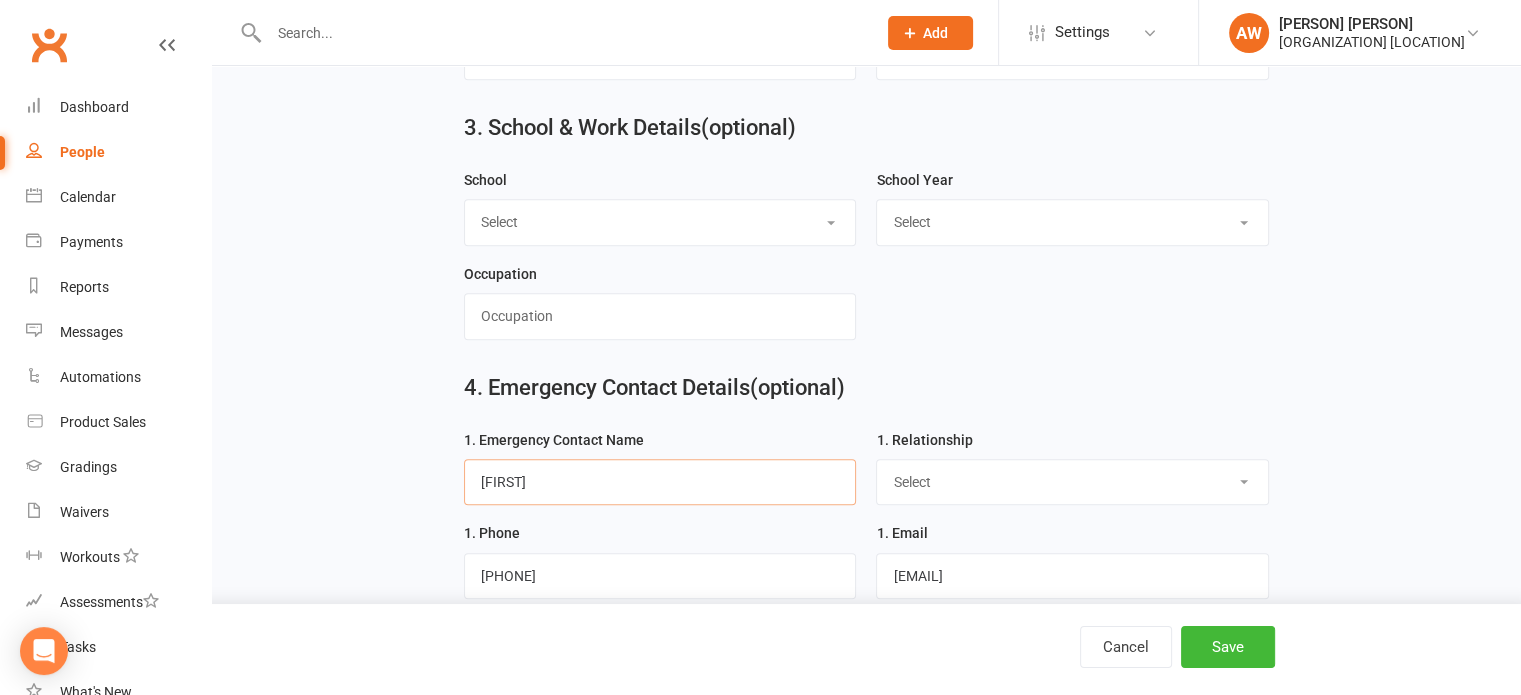 type on "[FIRST]" 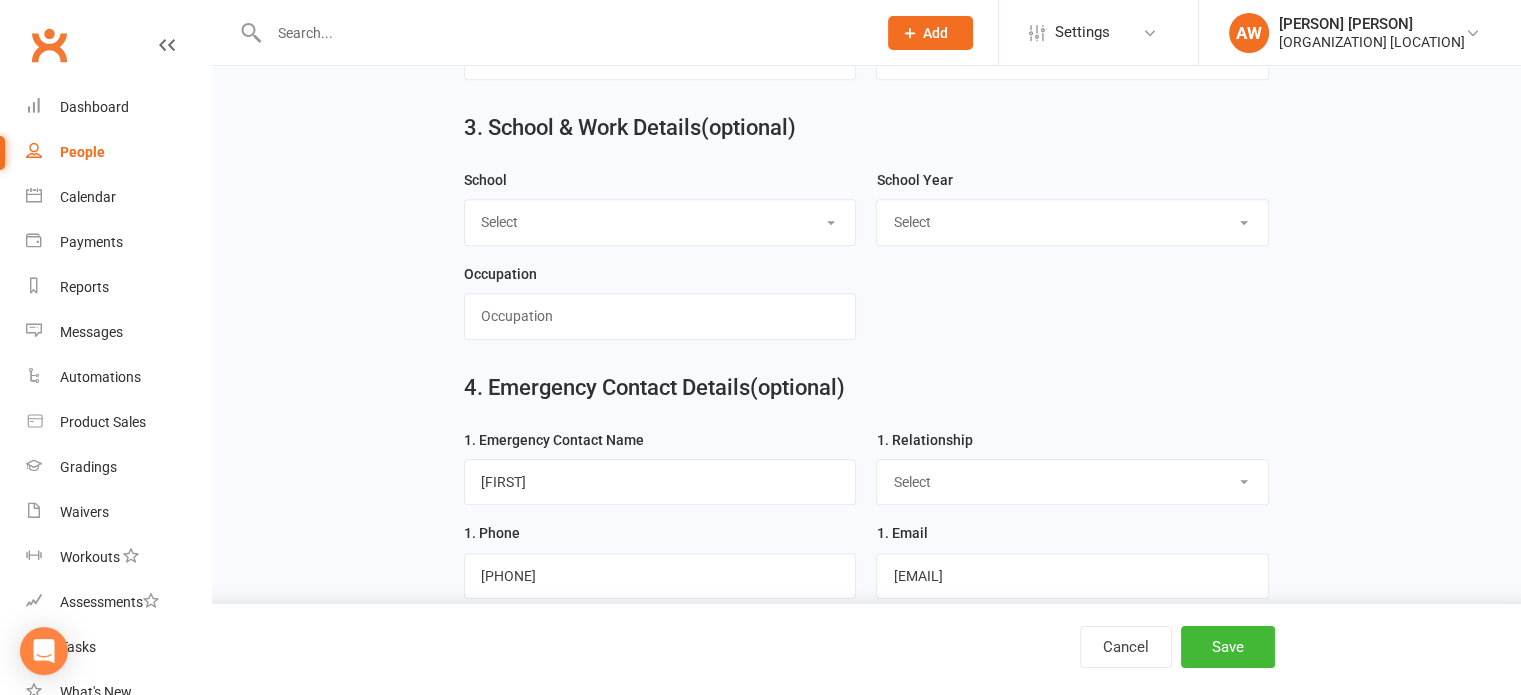 select on "Mother" 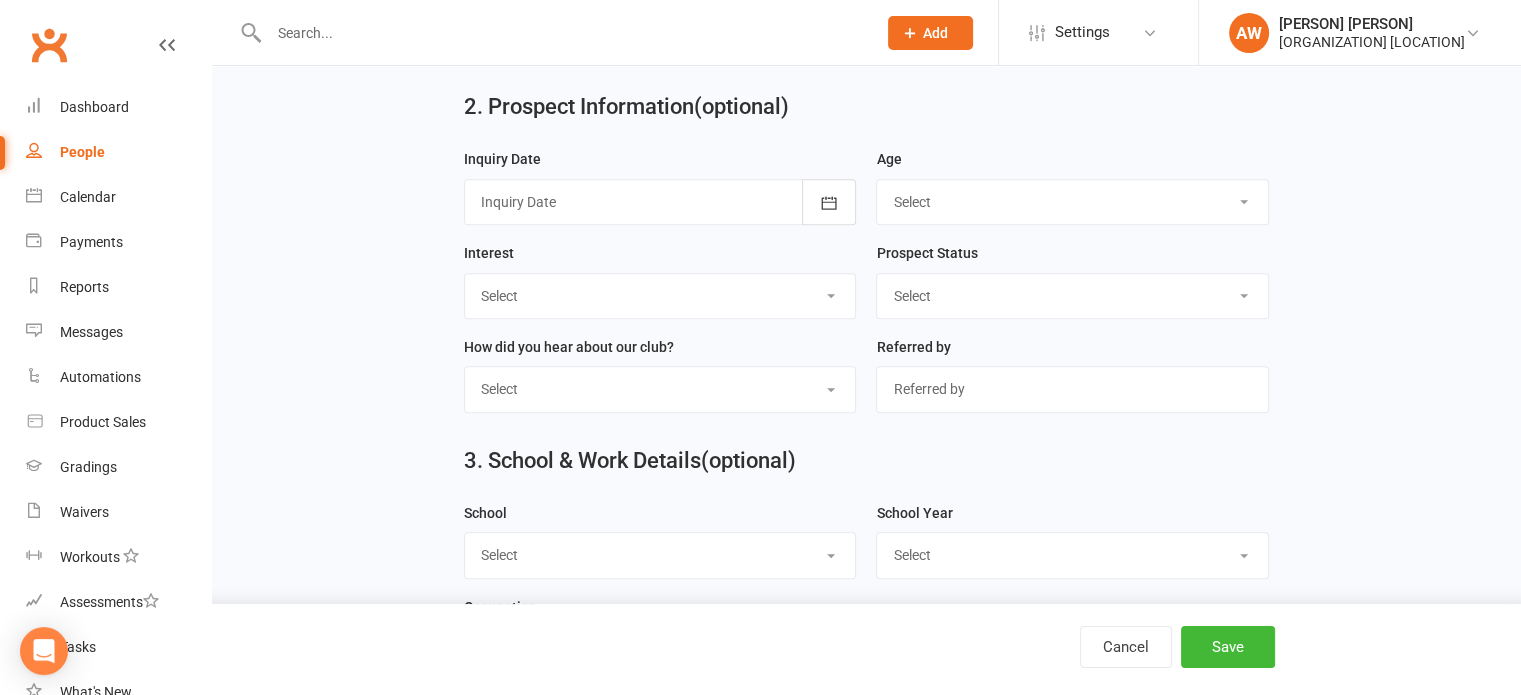 scroll, scrollTop: 900, scrollLeft: 0, axis: vertical 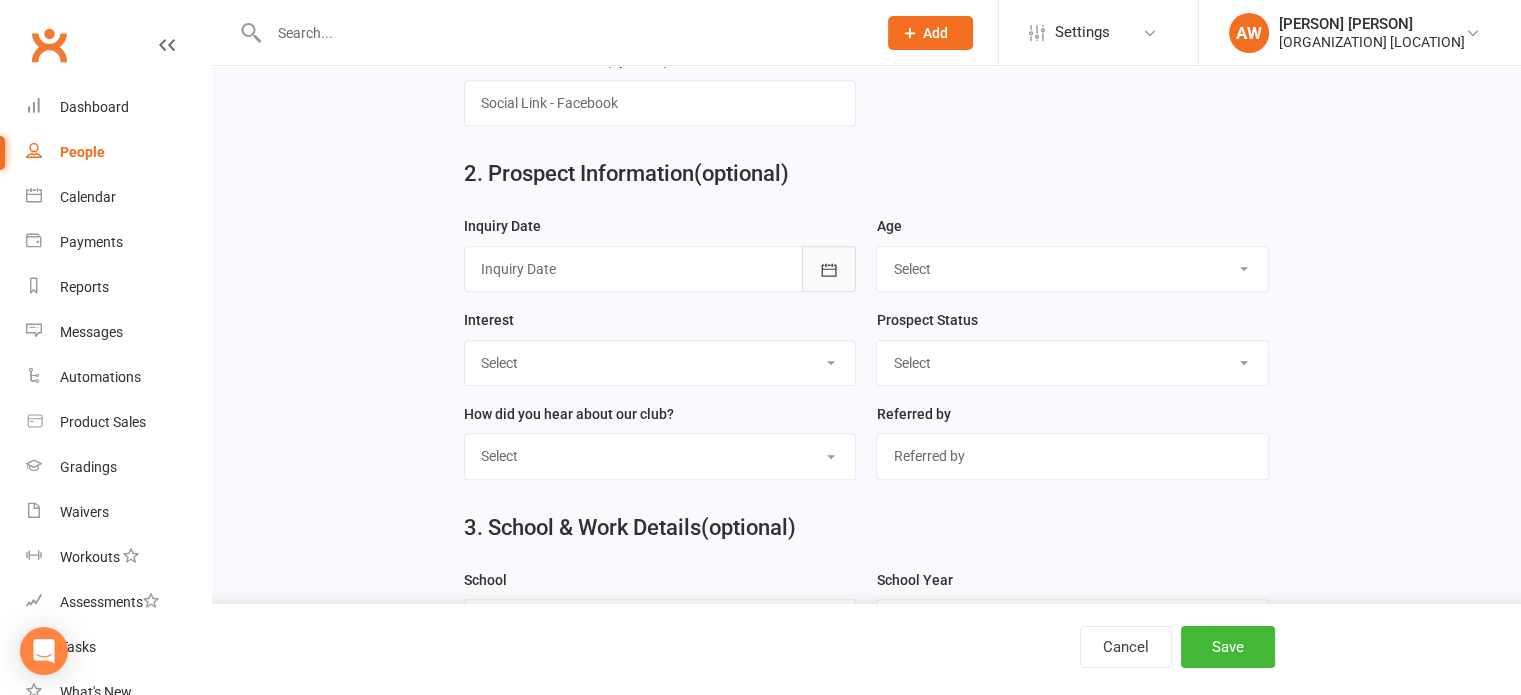 click 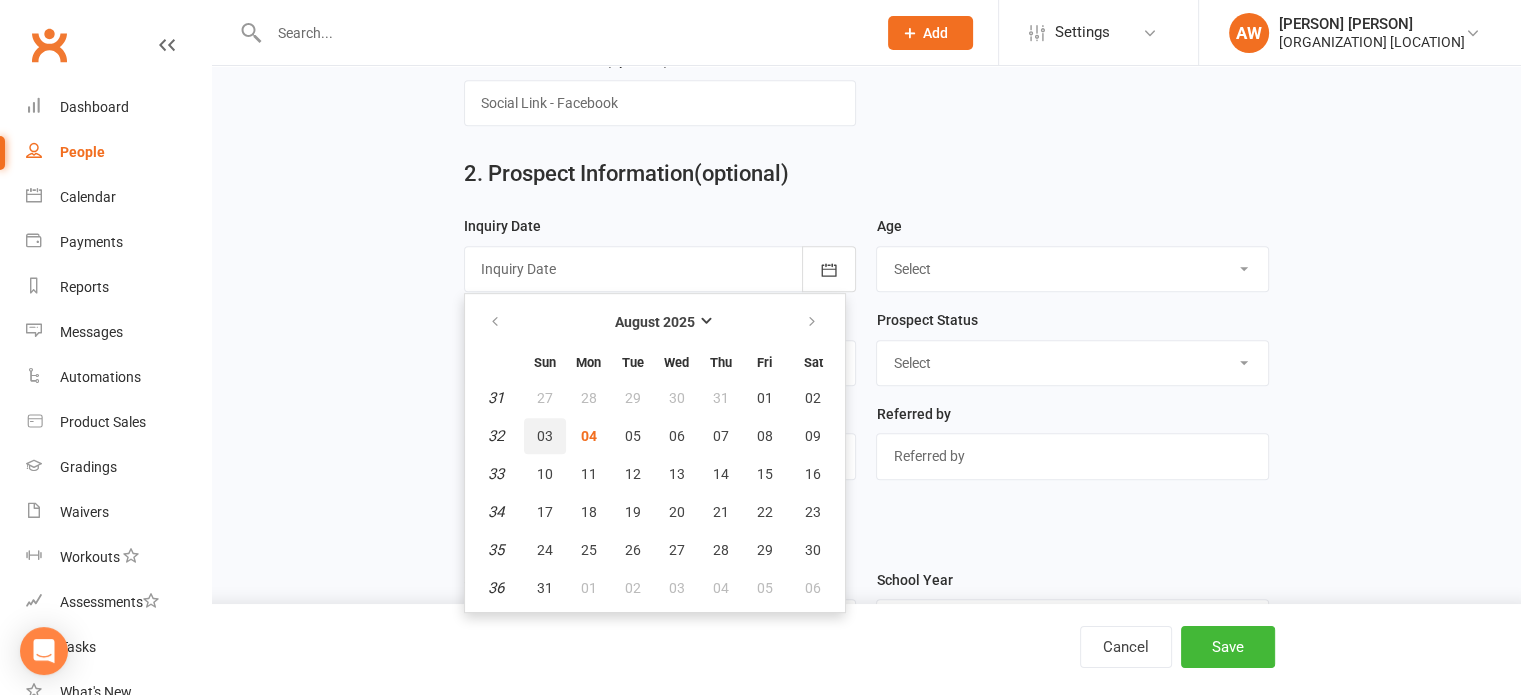 click on "03" at bounding box center [545, 436] 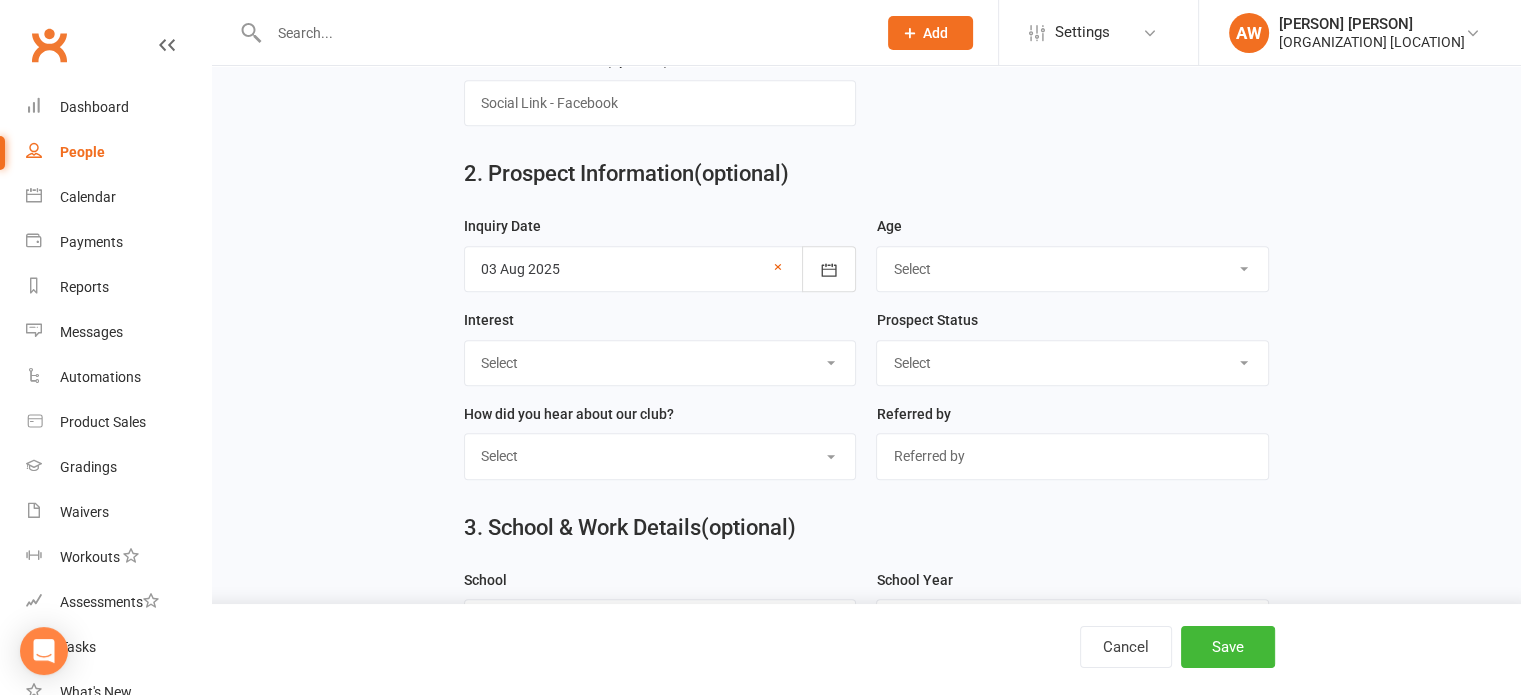 click on "Select 3-5 yrs 6-8 yrs 9-12 yrs 13-16 yrs 17-24 yrs 25-39 yrs 40 yrs +" at bounding box center (1072, 269) 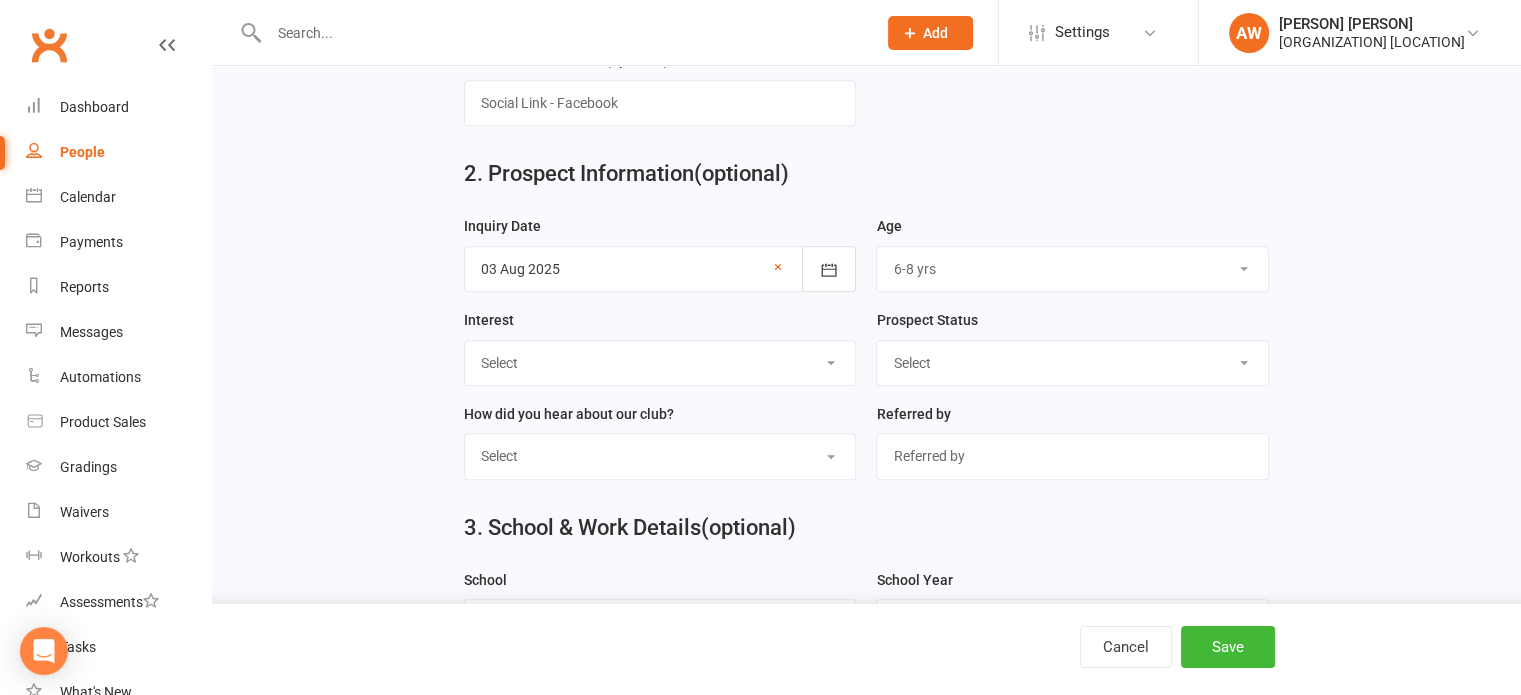 click on "Select 3-5 yrs 6-8 yrs 9-12 yrs 13-16 yrs 17-24 yrs 25-39 yrs 40 yrs +" at bounding box center [1072, 269] 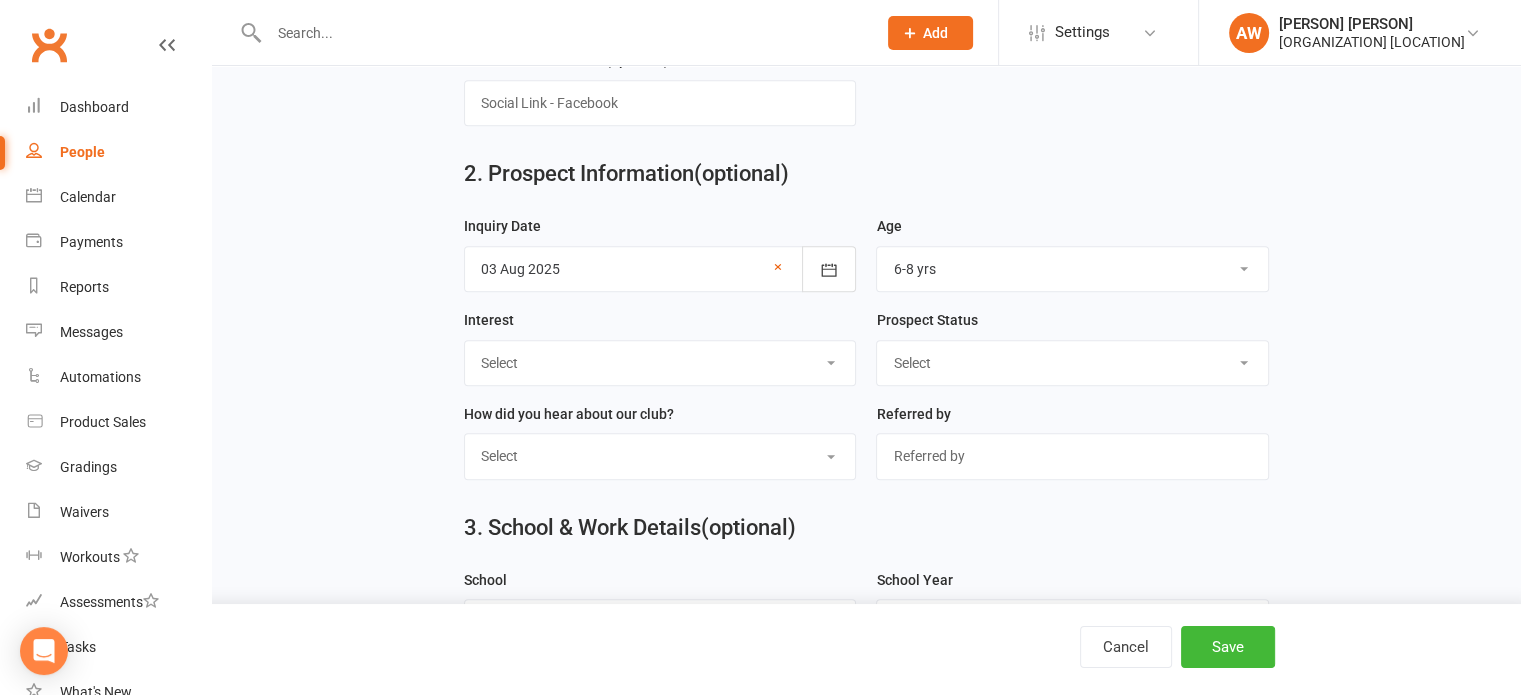 click on "Select New Prospect Cold Prospect Warm Prospect Hot Prospect No longer interested" at bounding box center [1072, 363] 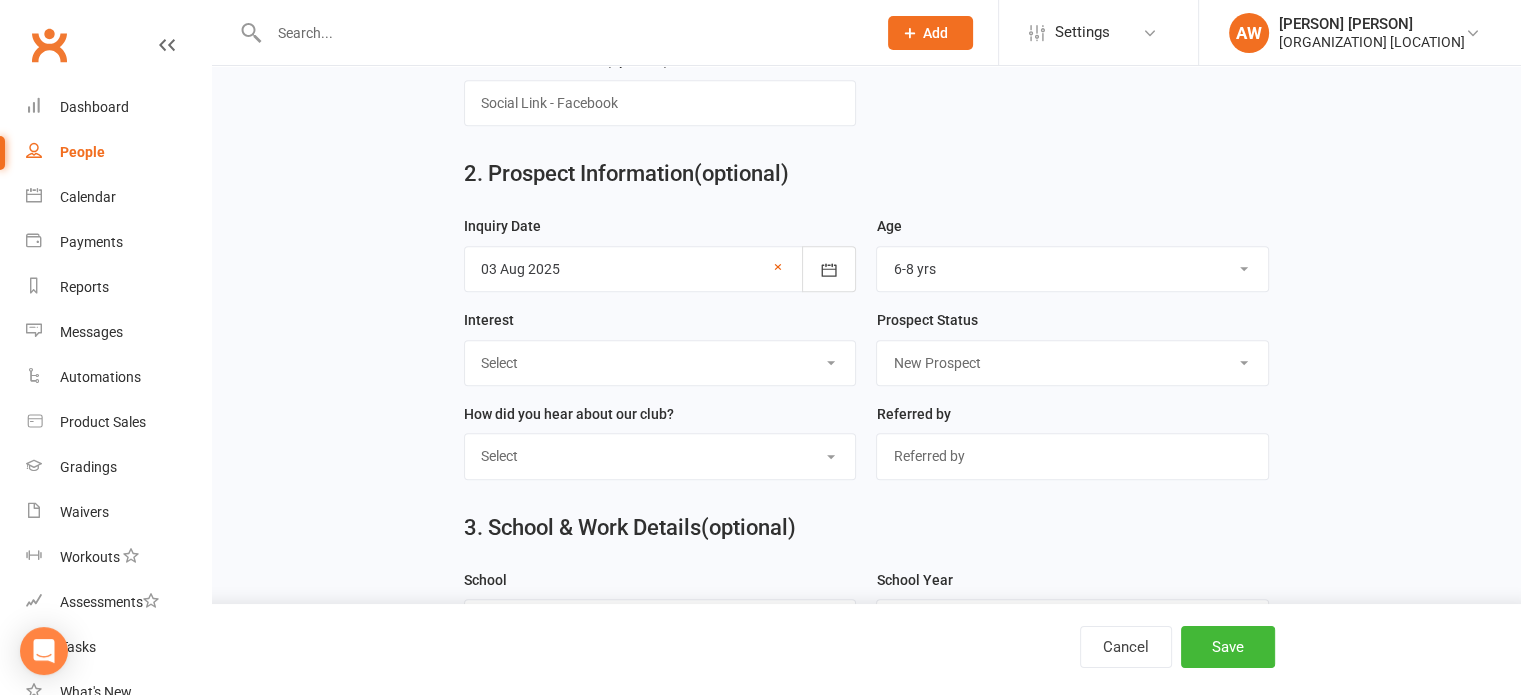 click on "Select New Prospect Cold Prospect Warm Prospect Hot Prospect No longer interested" at bounding box center (1072, 363) 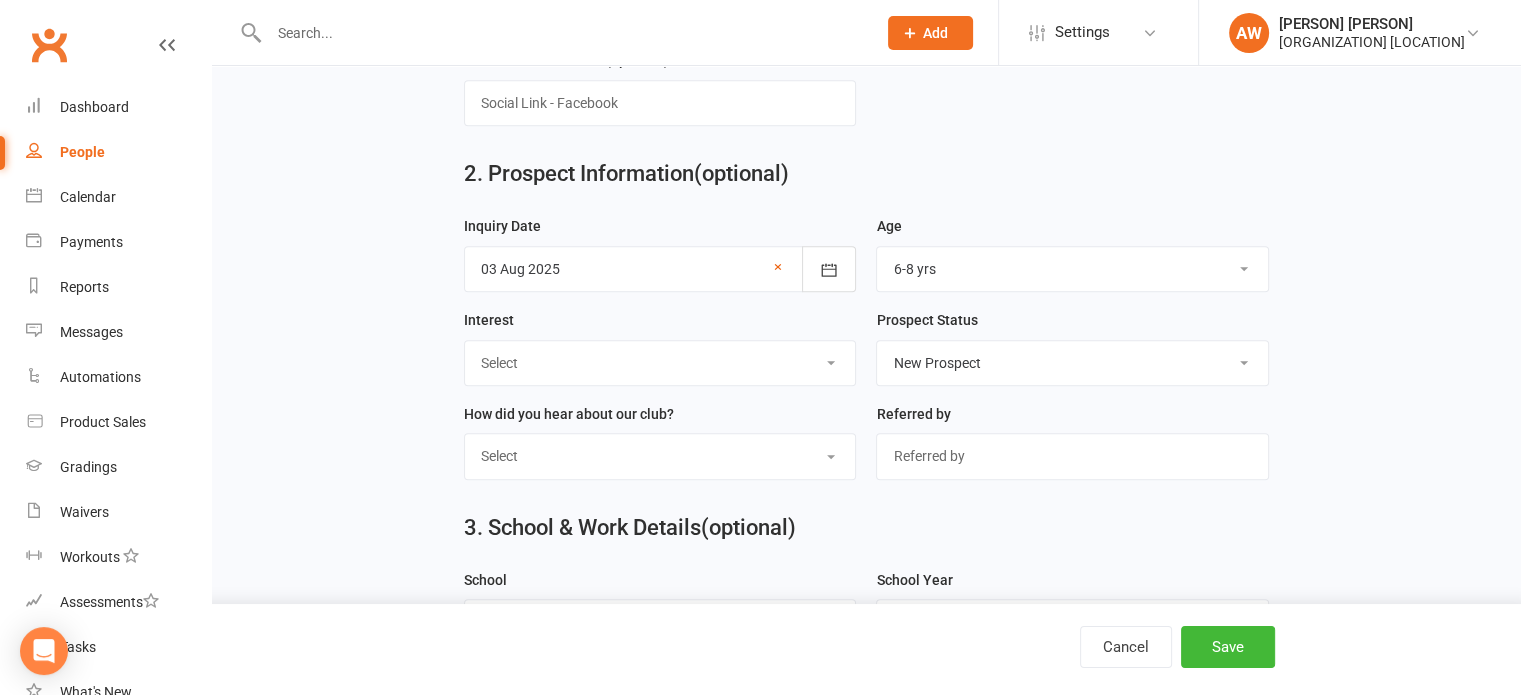 click on "Select Child's Performance in School / Grades Competition Physical Fitness Mental Discipline Self Defence Other" at bounding box center (660, 363) 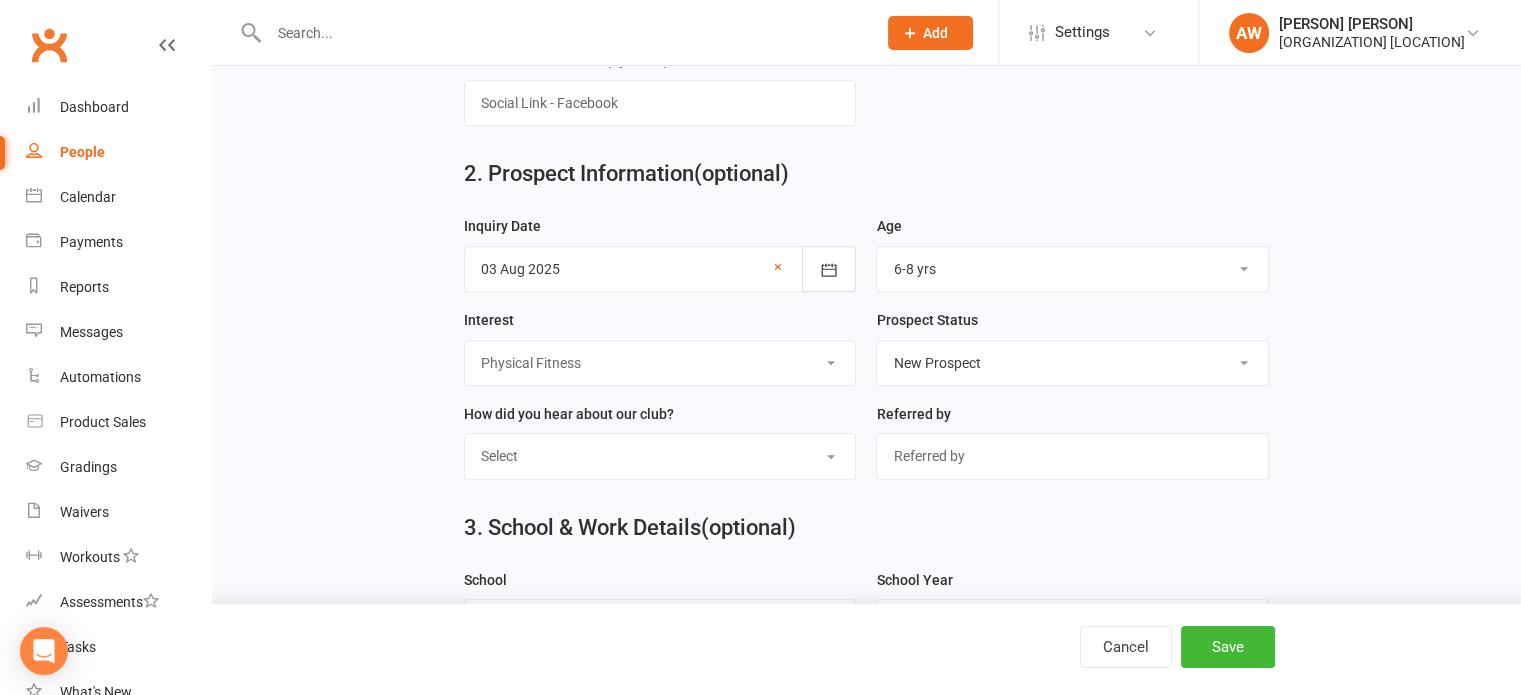 click on "Select Child's Performance in School / Grades Competition Physical Fitness Mental Discipline Self Defence Other" at bounding box center (660, 363) 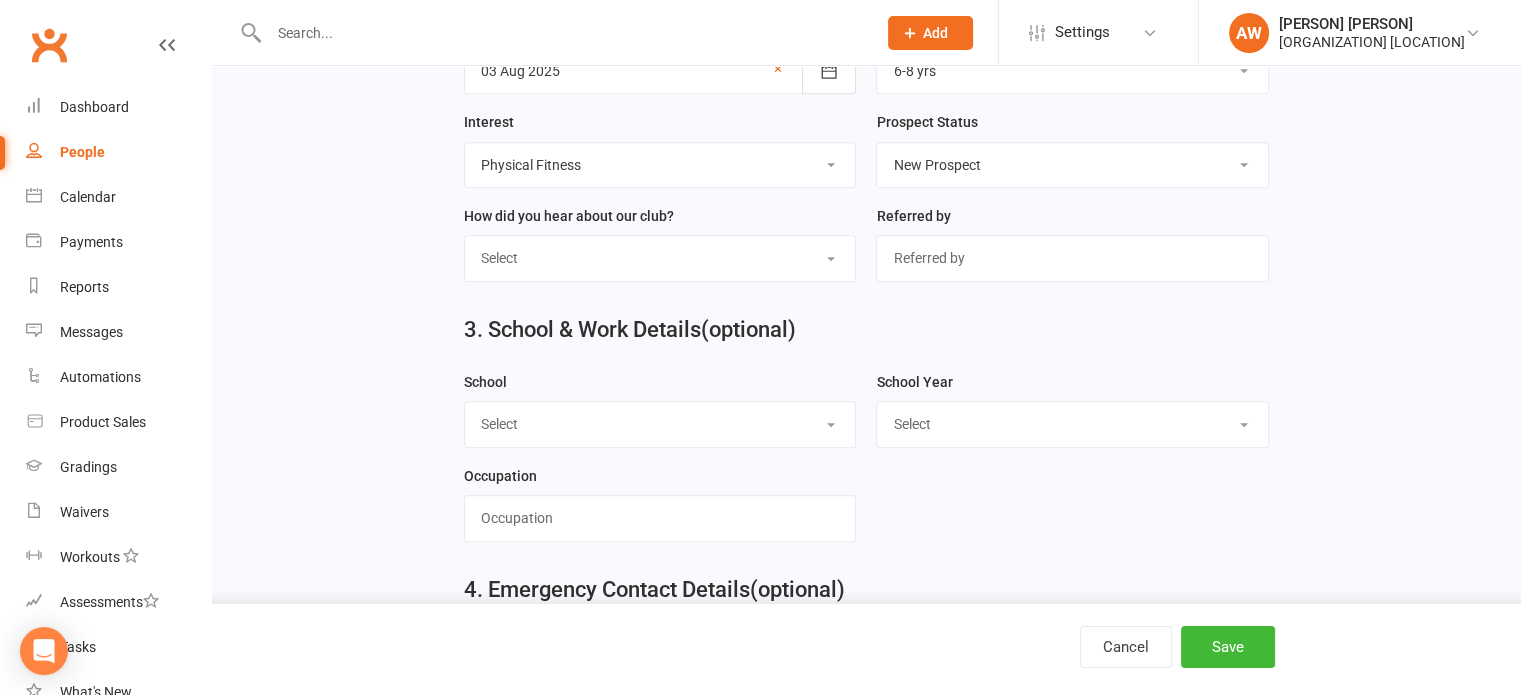scroll, scrollTop: 1100, scrollLeft: 0, axis: vertical 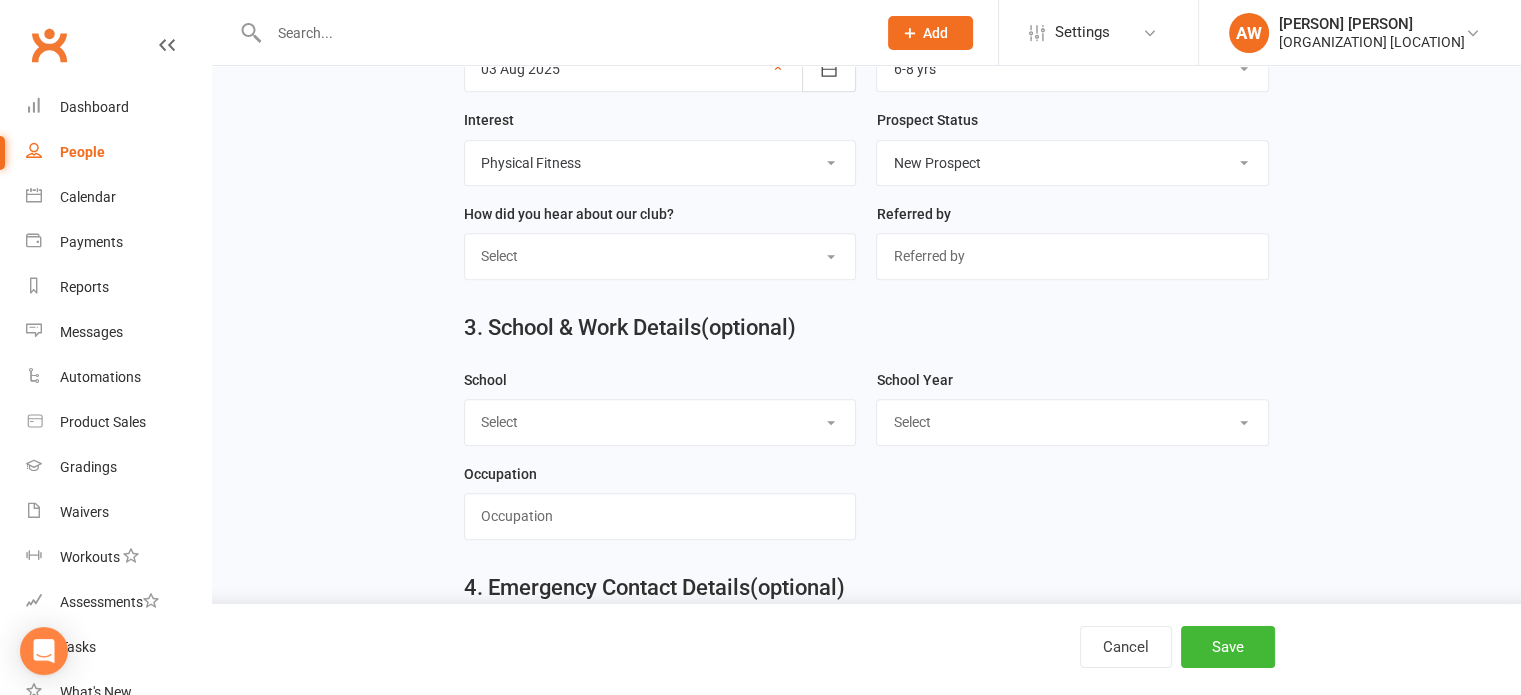 drag, startPoint x: 832, startPoint y: 411, endPoint x: 816, endPoint y: 422, distance: 19.416489 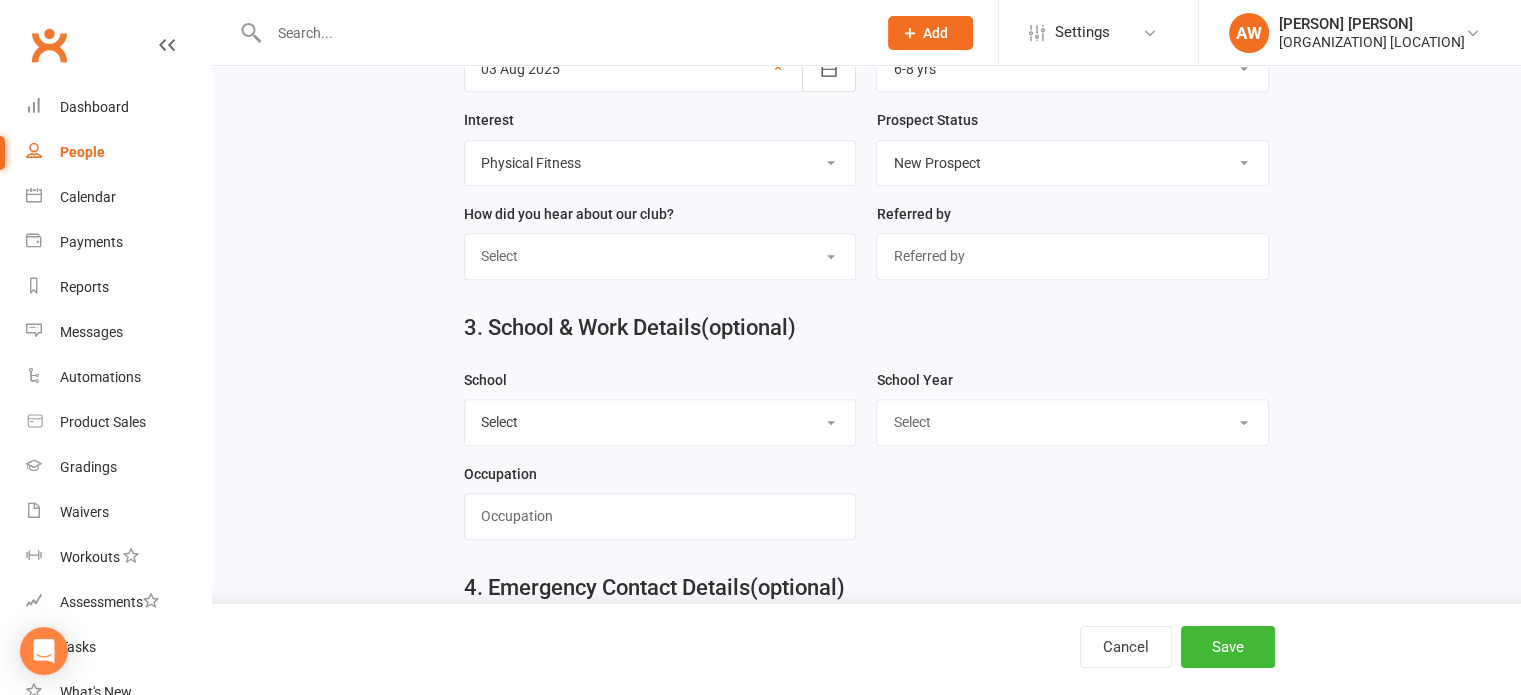 click on "Select Pre-school/Day care Kindergarten - two years before Kindergarten - one year before Kindergarten Year 1 Year 2 Year 3 Year 4 Year 5 Year 6 Year 7 Year 8 Year 9 Year 10 Year 11 Year 12 First year - Uni/Tafe Second year - Uni/Tafe Third year - Uni/Tafe Forth year - Uni/Tafe Fifth year - Uni/Tafe" at bounding box center (1072, 422) 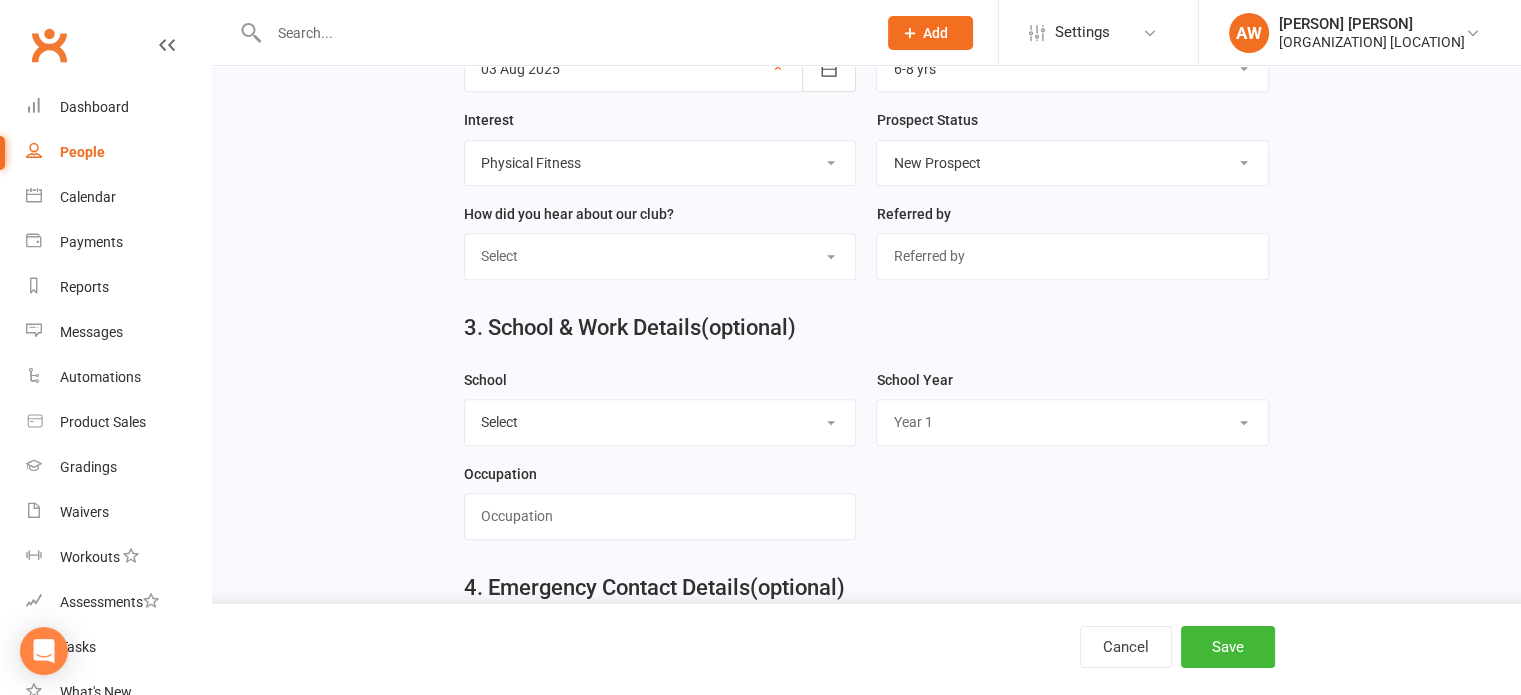 click on "Select Pre-school/Day care Kindergarten - two years before Kindergarten - one year before Kindergarten Year 1 Year 2 Year 3 Year 4 Year 5 Year 6 Year 7 Year 8 Year 9 Year 10 Year 11 Year 12 First year - Uni/Tafe Second year - Uni/Tafe Third year - Uni/Tafe Forth year - Uni/Tafe Fifth year - Uni/Tafe" at bounding box center [1072, 422] 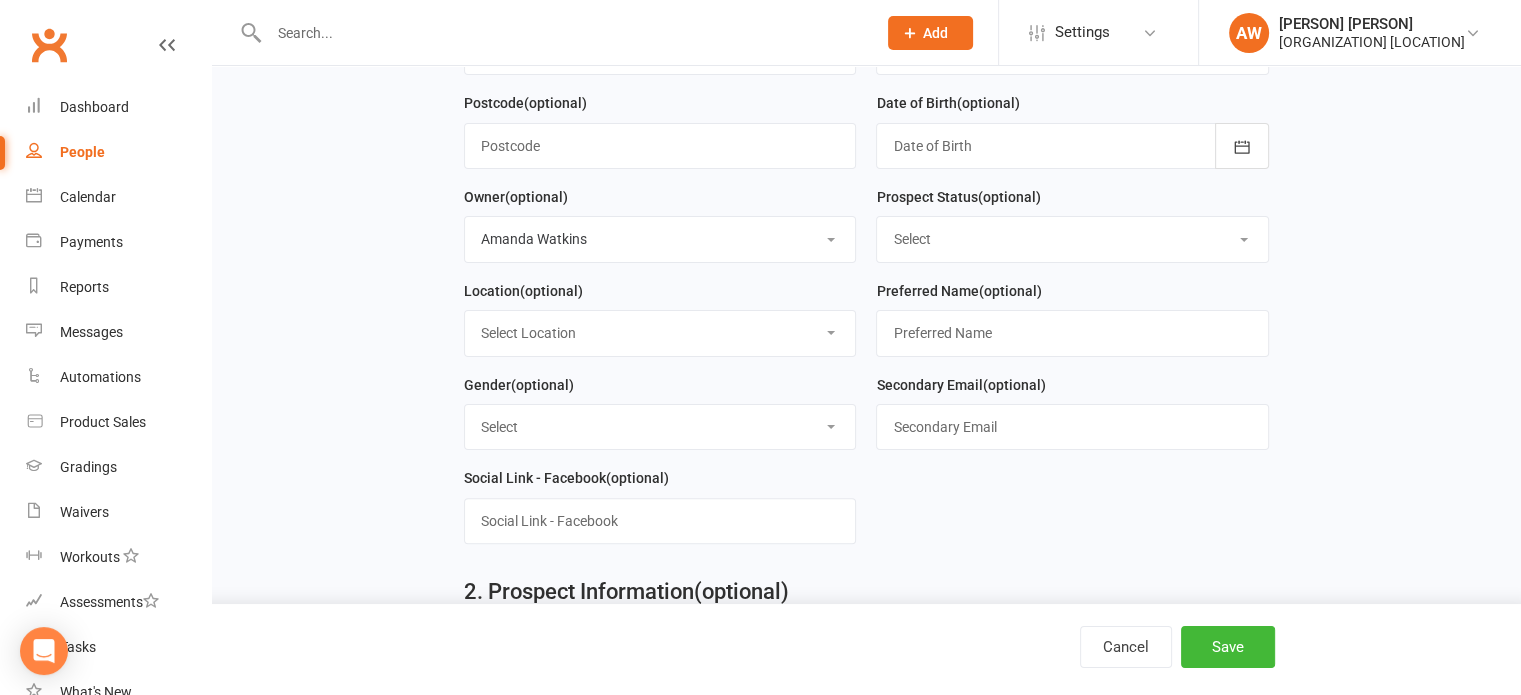 scroll, scrollTop: 100, scrollLeft: 0, axis: vertical 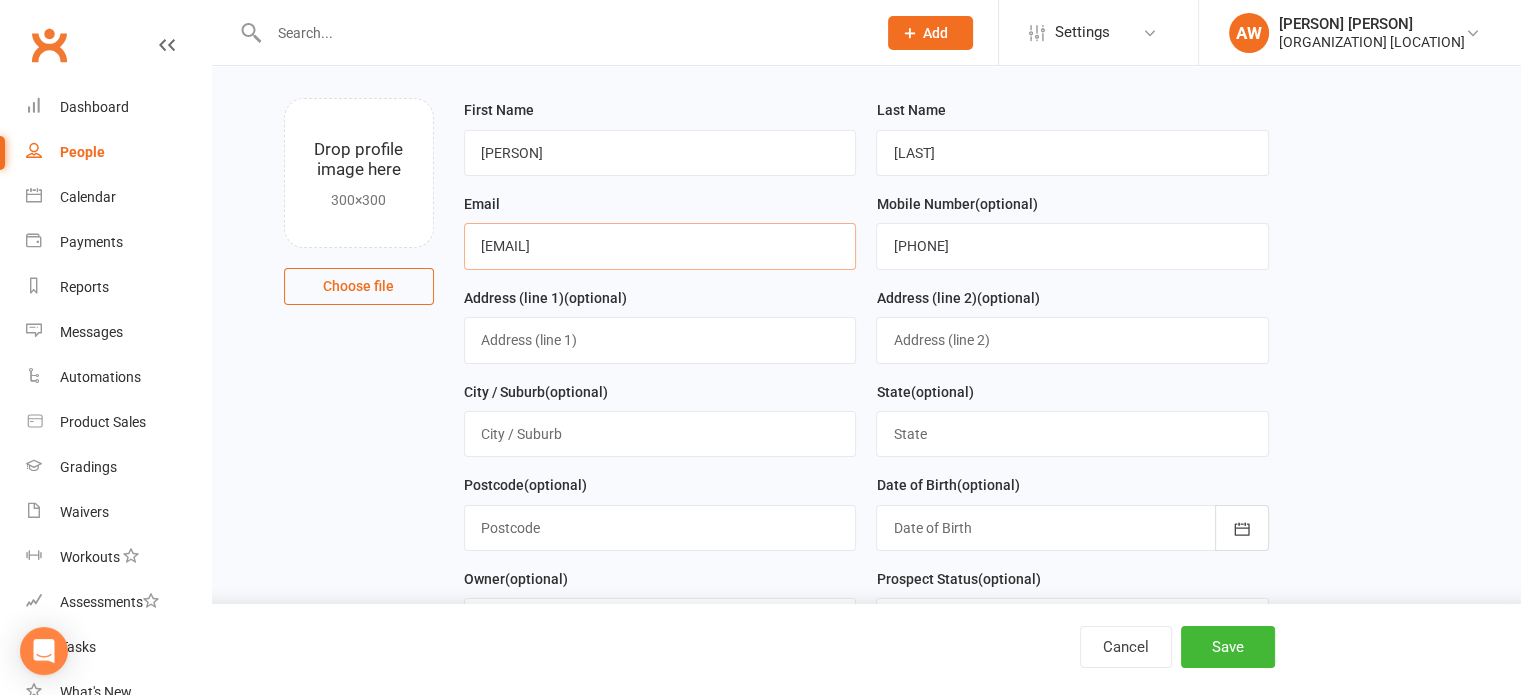 drag, startPoint x: 626, startPoint y: 231, endPoint x: 381, endPoint y: 218, distance: 245.34465 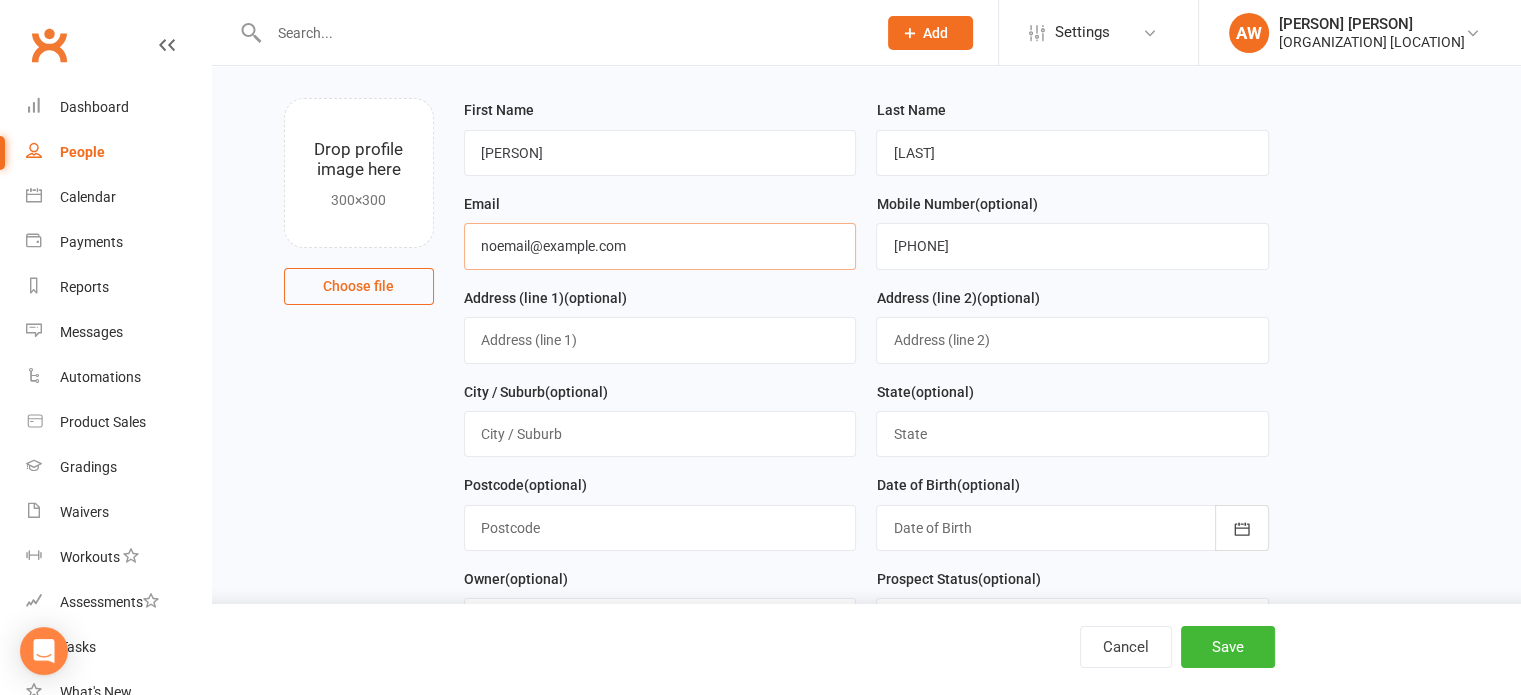 type on "noemail@example.com" 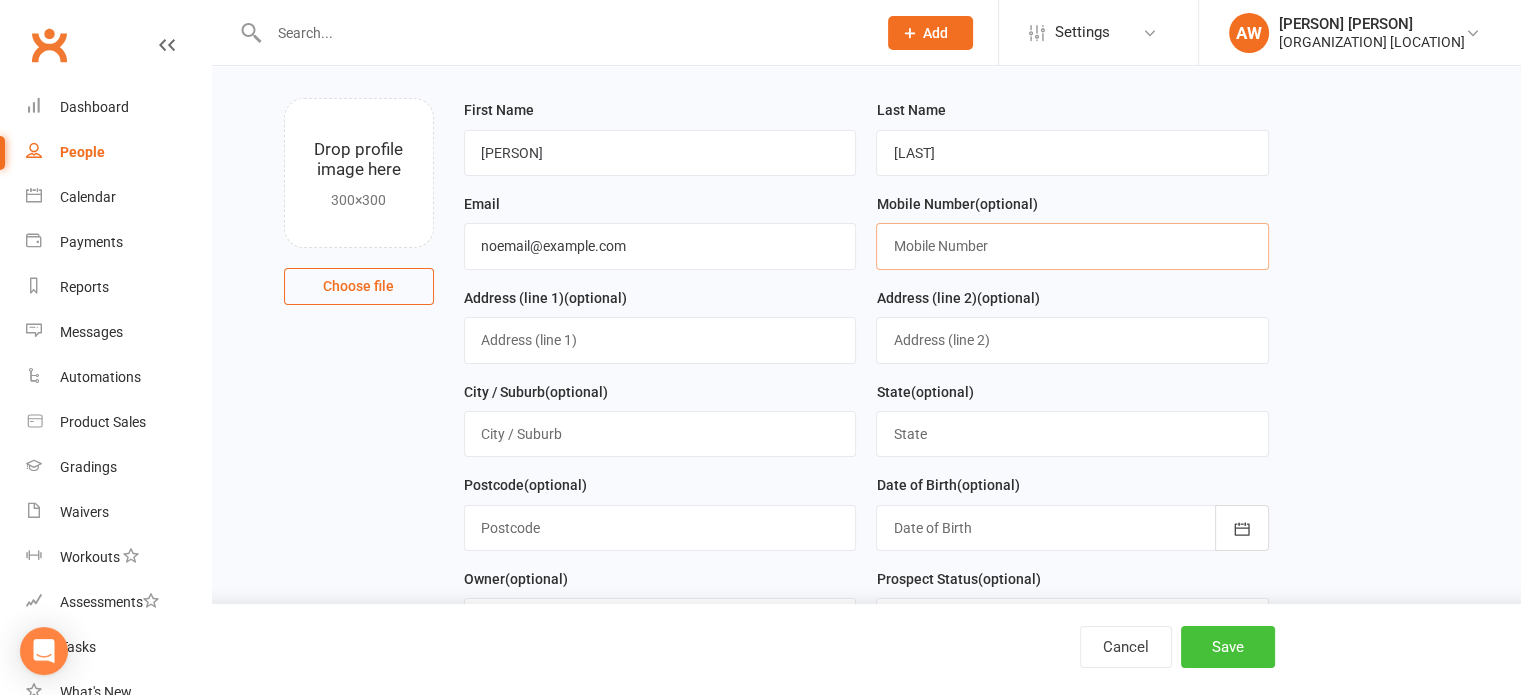 type 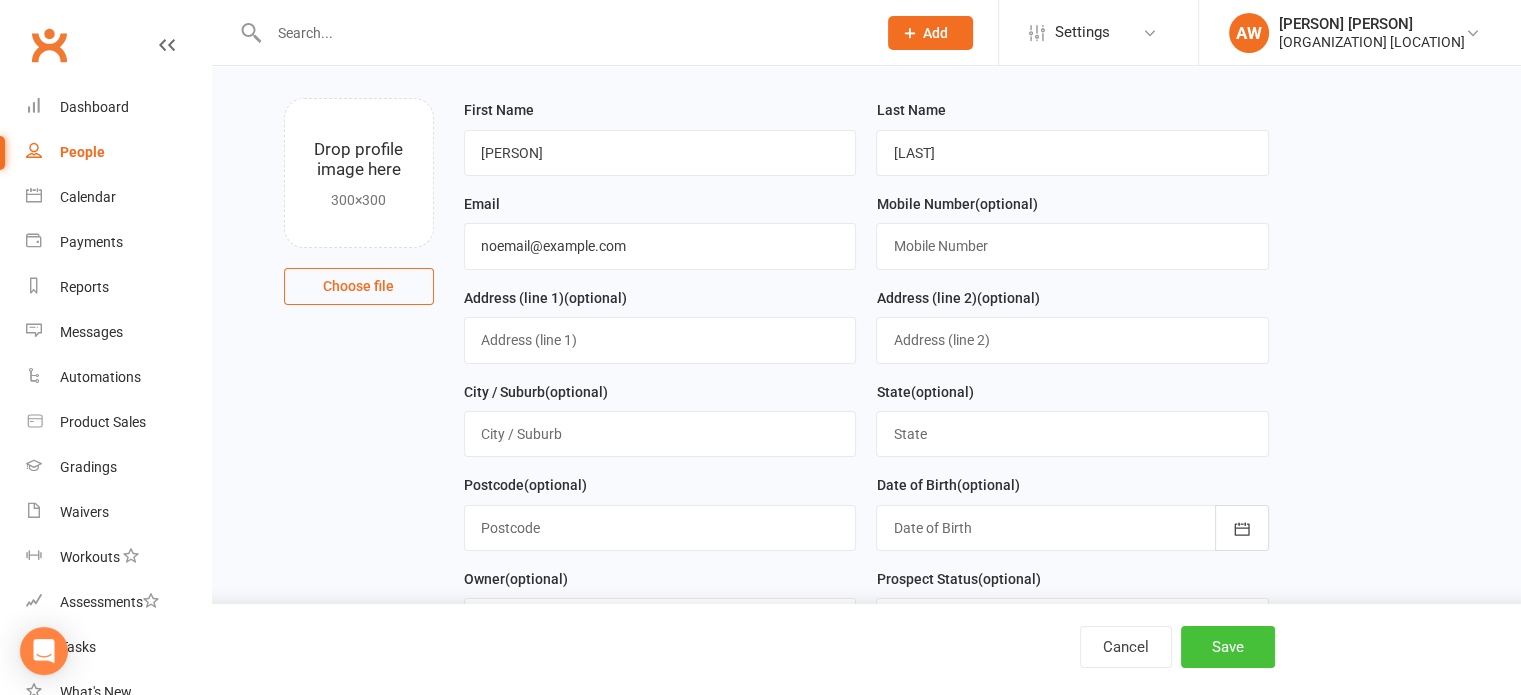 click on "Save" at bounding box center [1228, 647] 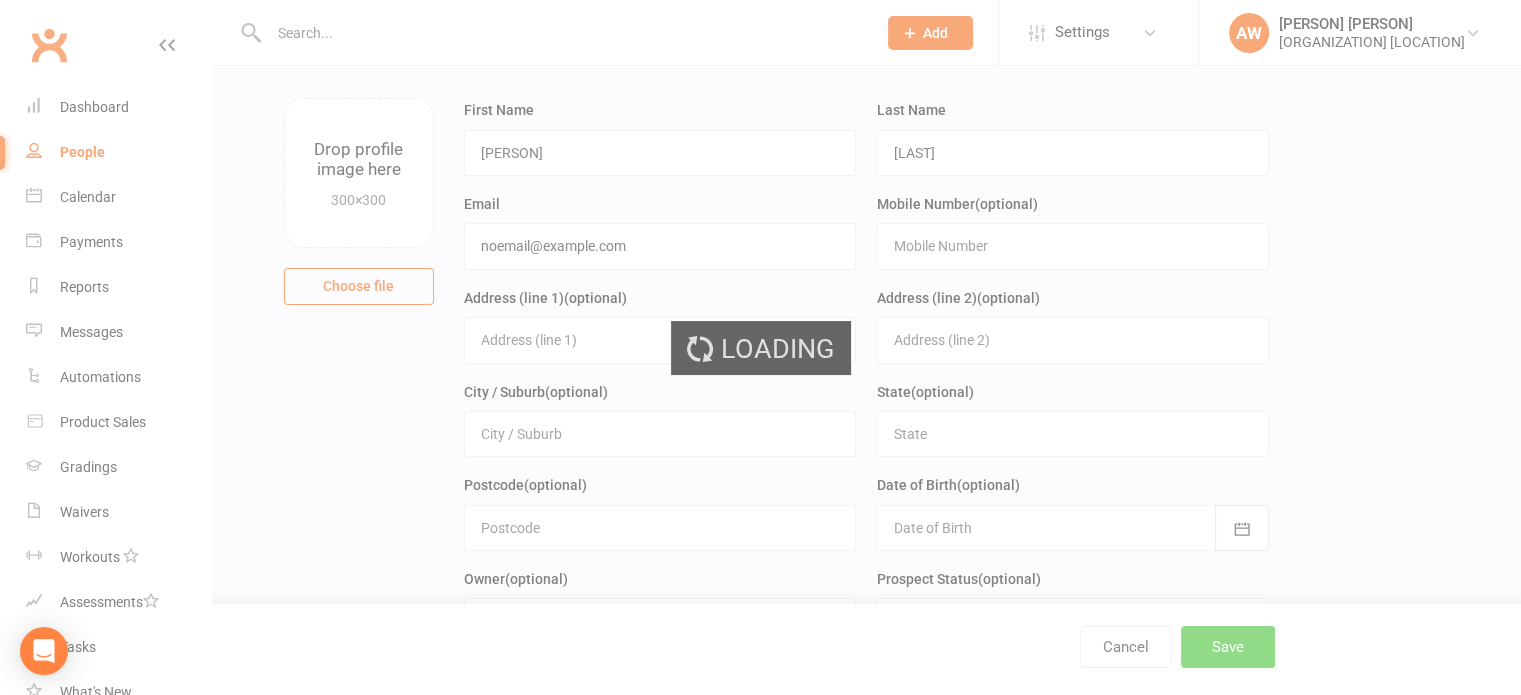 scroll, scrollTop: 0, scrollLeft: 0, axis: both 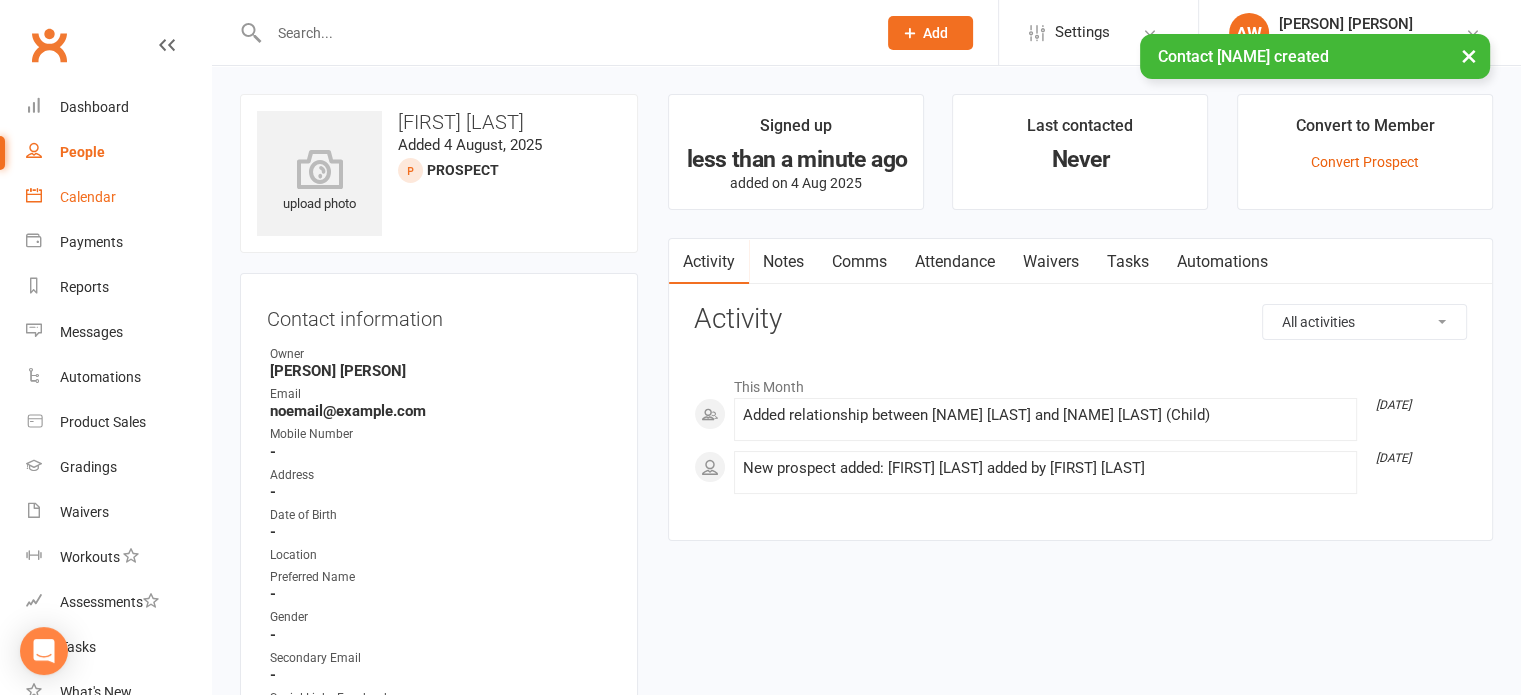 click on "Calendar" at bounding box center (88, 197) 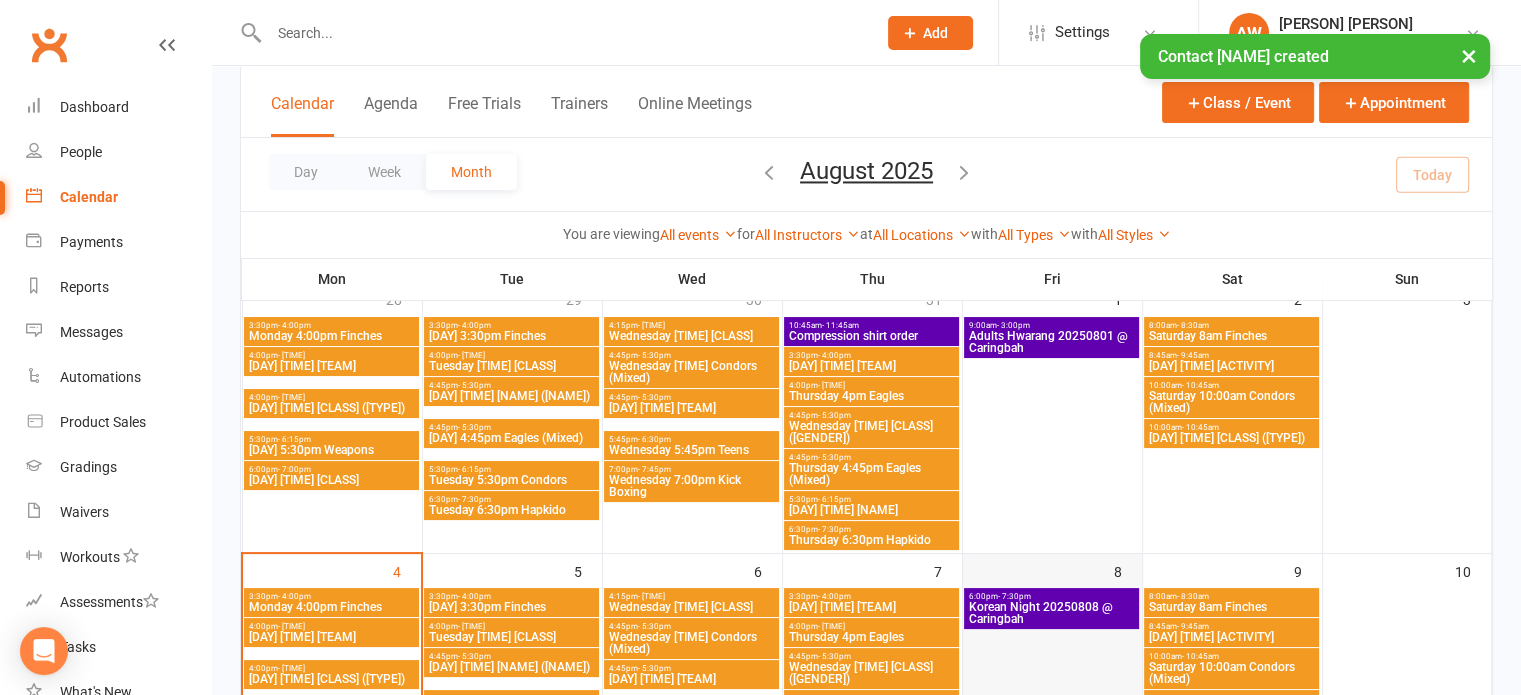 scroll, scrollTop: 400, scrollLeft: 0, axis: vertical 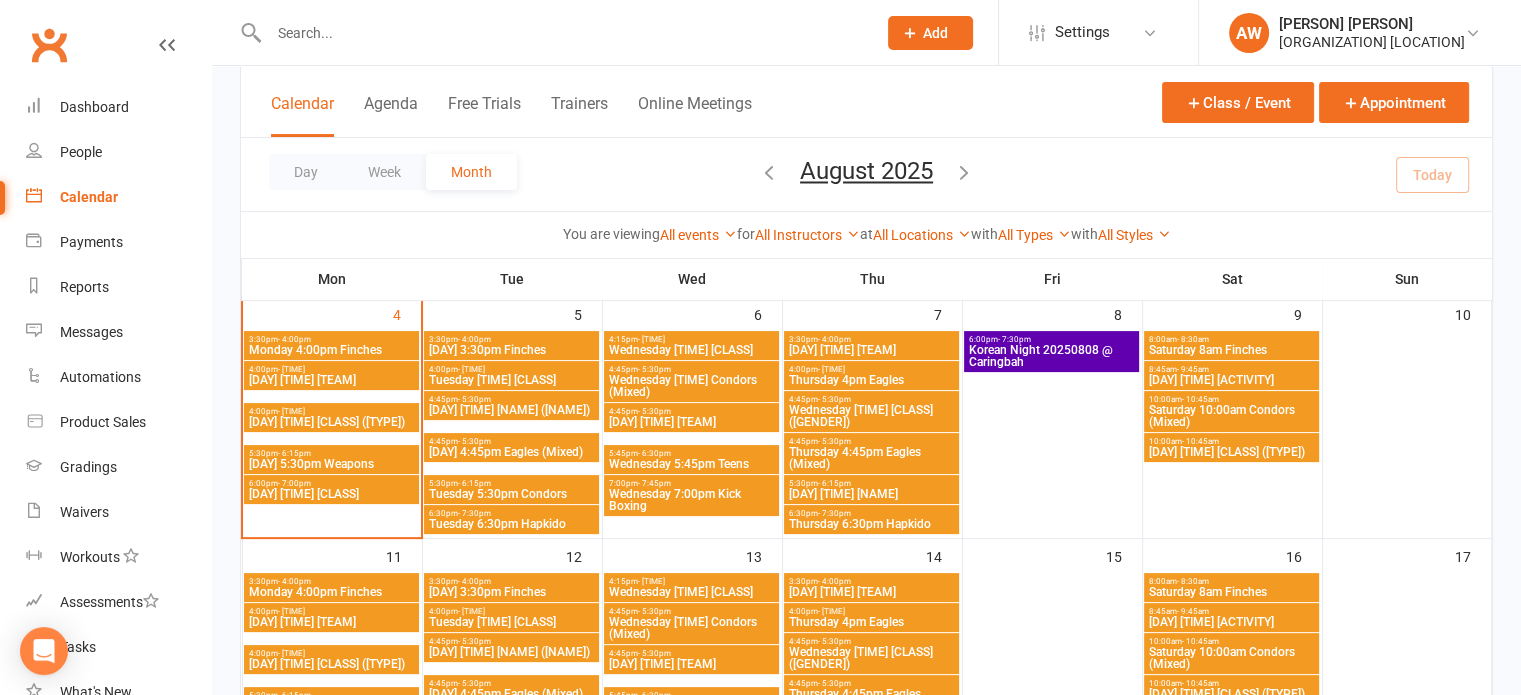 click on "[DAY] [TIME] [TEAM]" at bounding box center (691, 422) 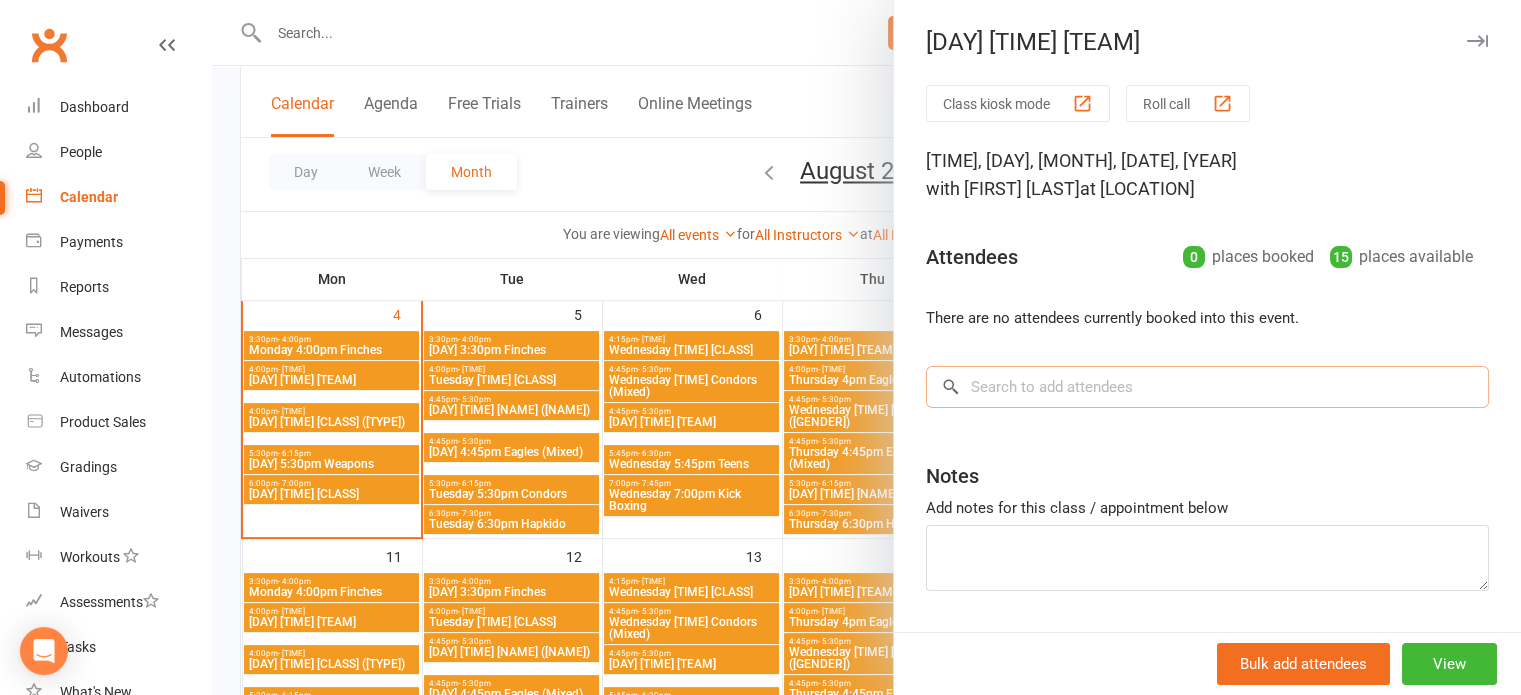 click at bounding box center (1207, 387) 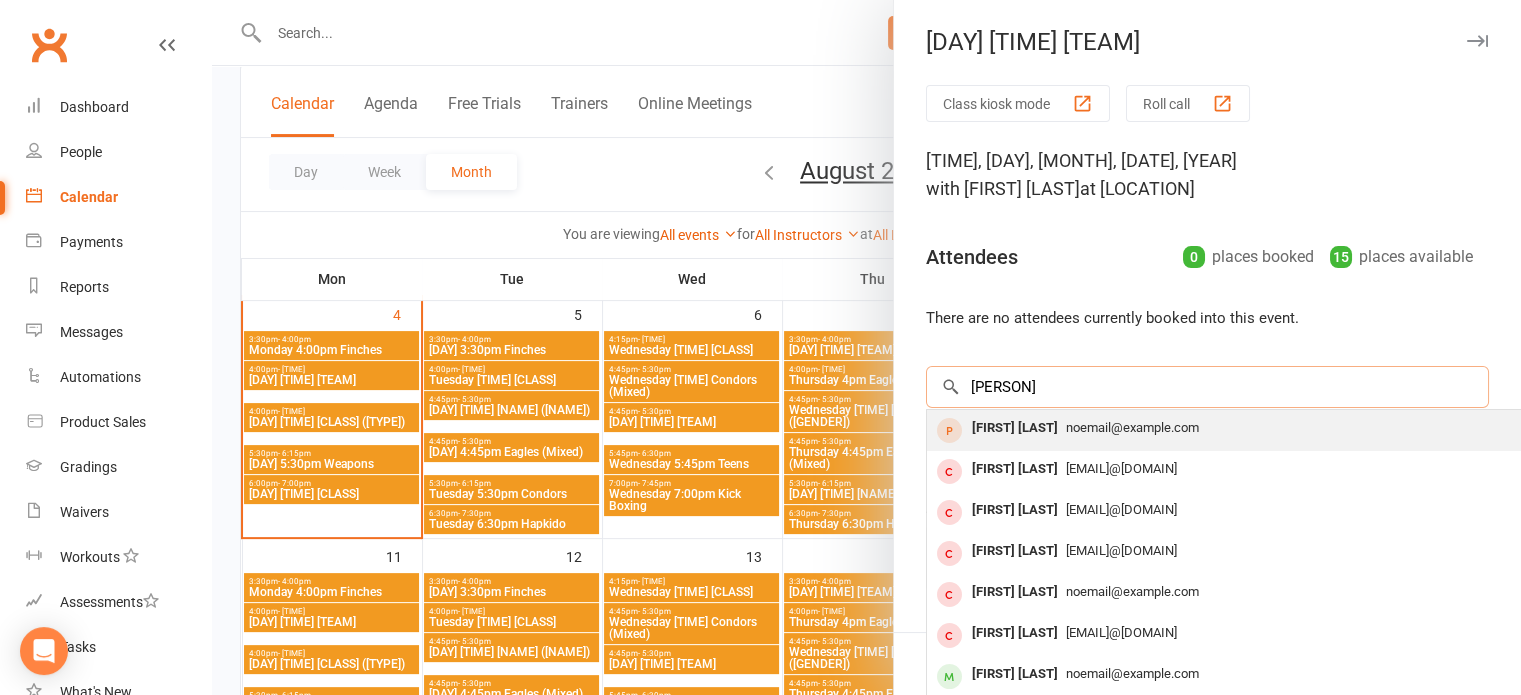 type on "[PERSON]" 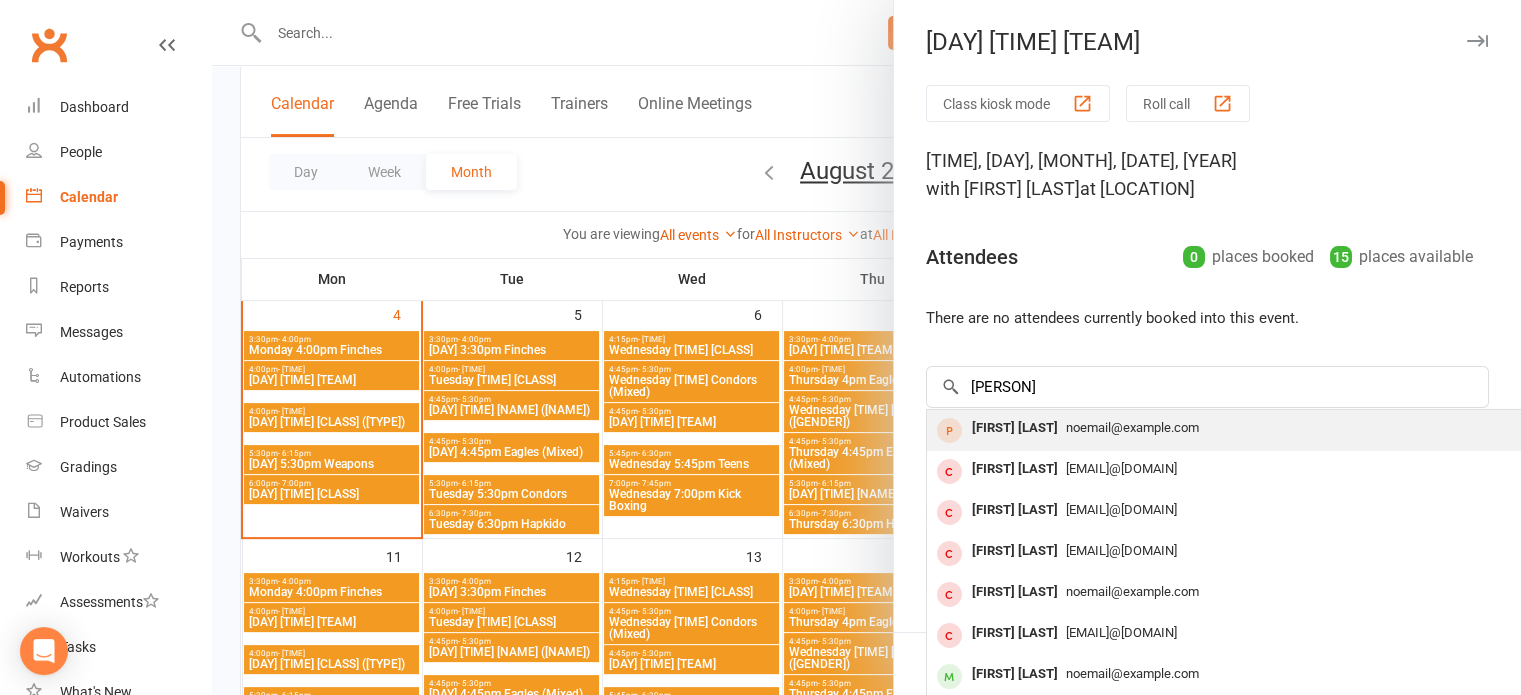 click on "[FIRST] [LAST]" at bounding box center (1015, 428) 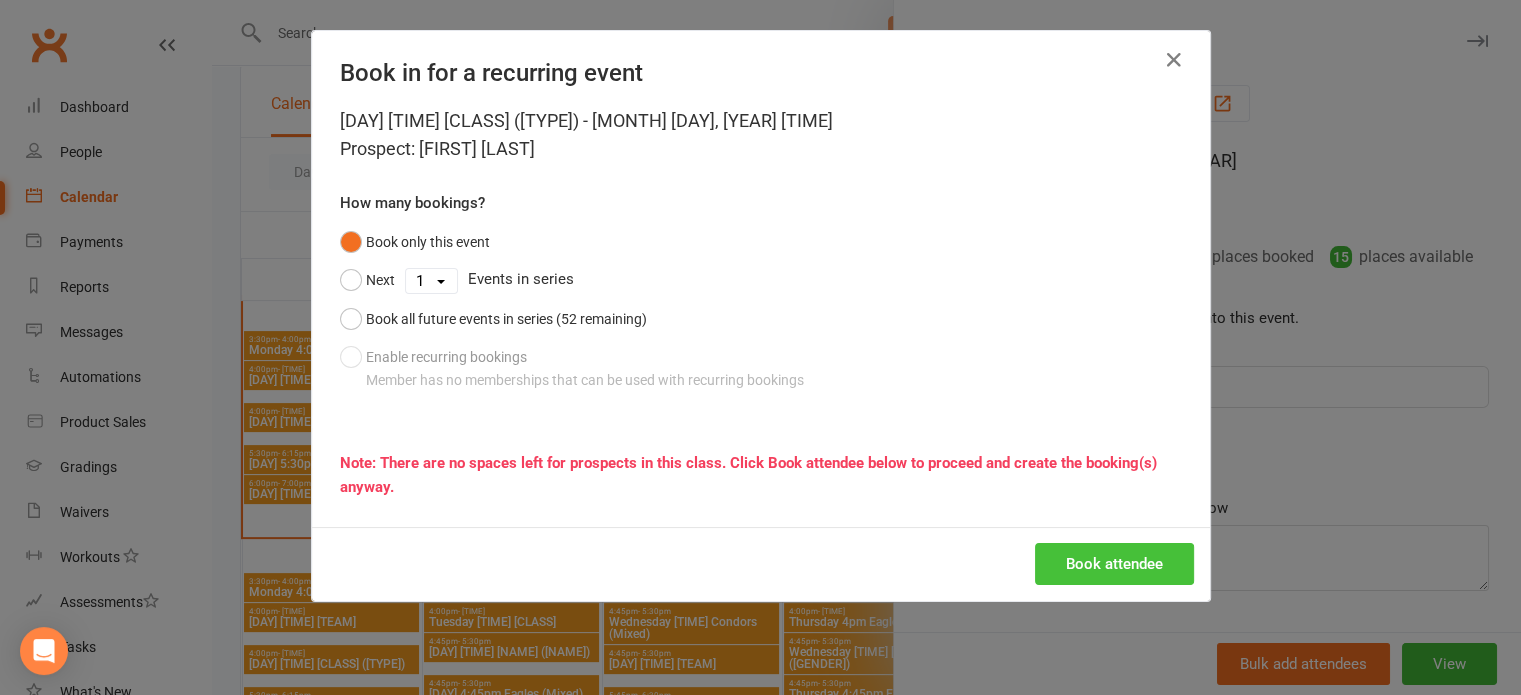 click on "Book attendee" at bounding box center (1114, 564) 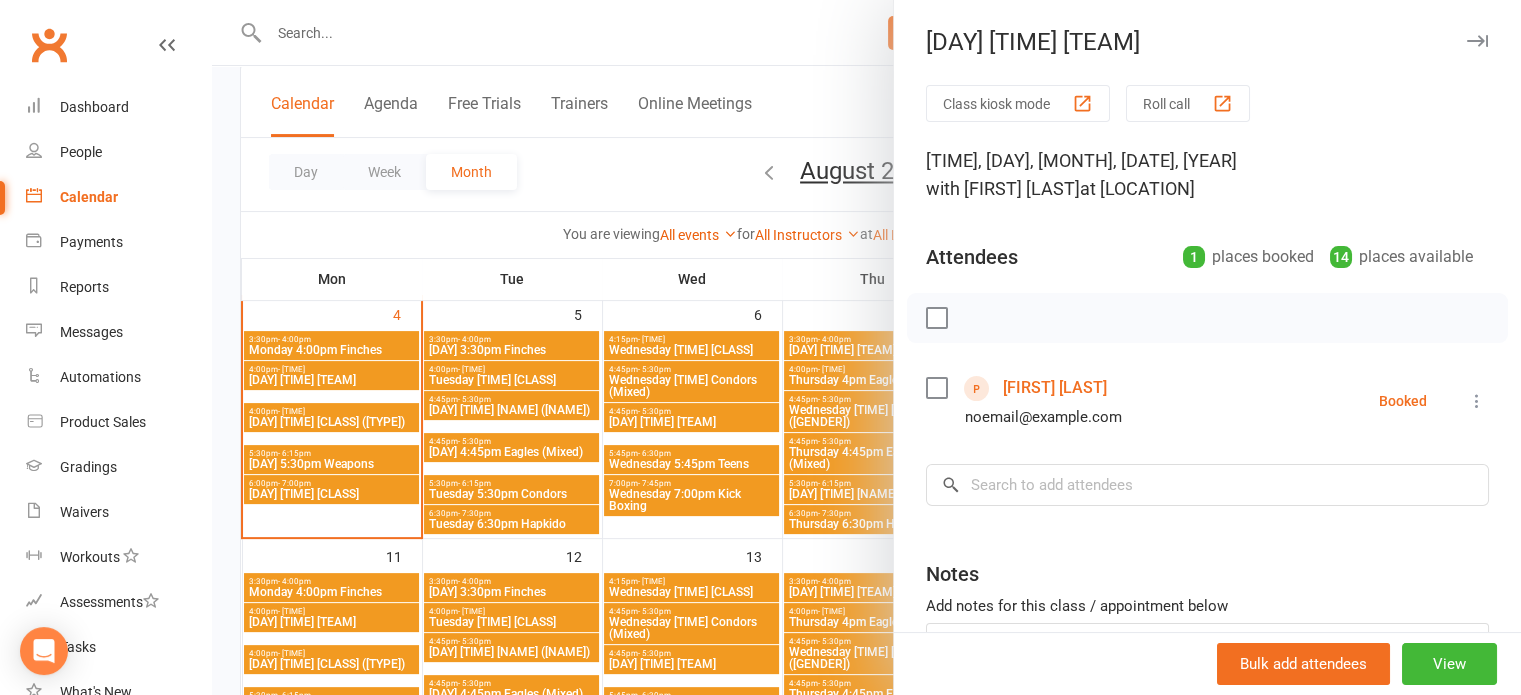 click on "[DAY] [TIME] [TEAM]" at bounding box center [1207, 42] 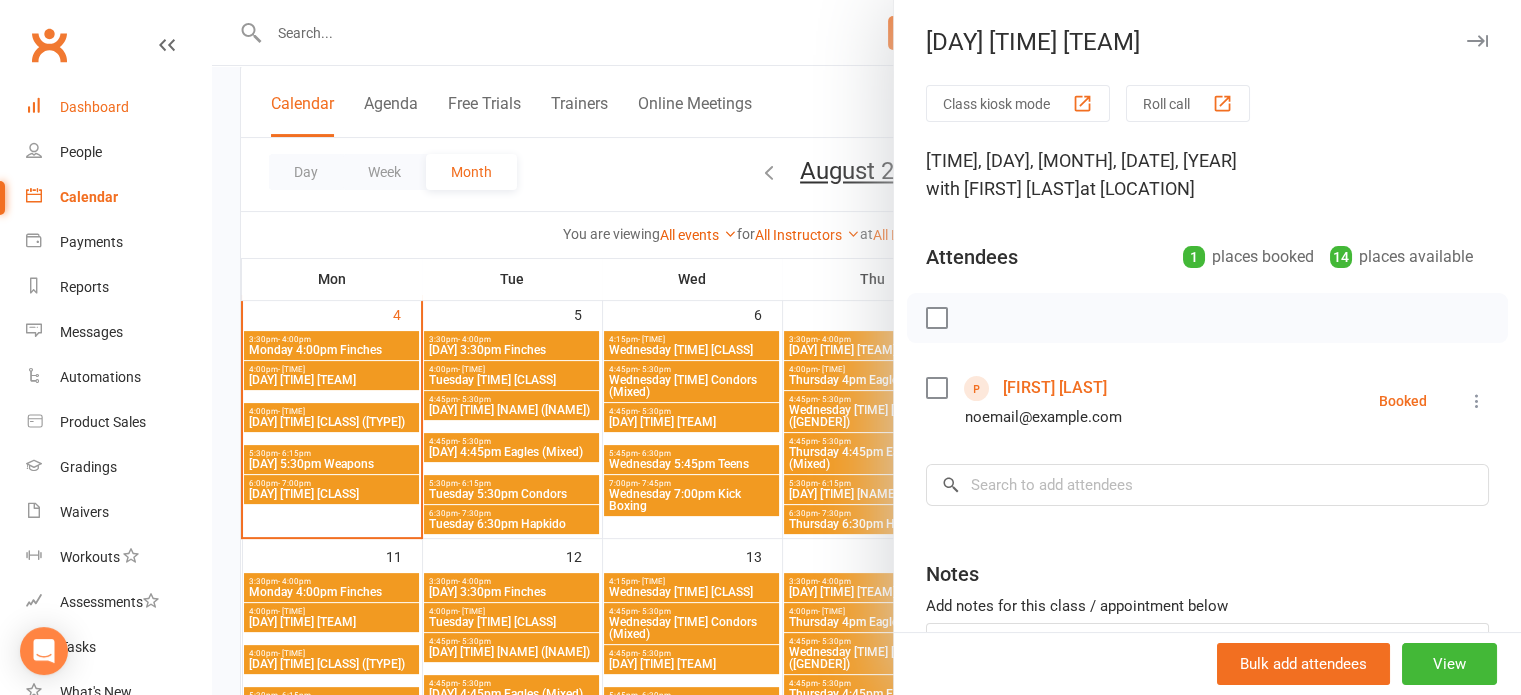 click on "Dashboard" at bounding box center (94, 107) 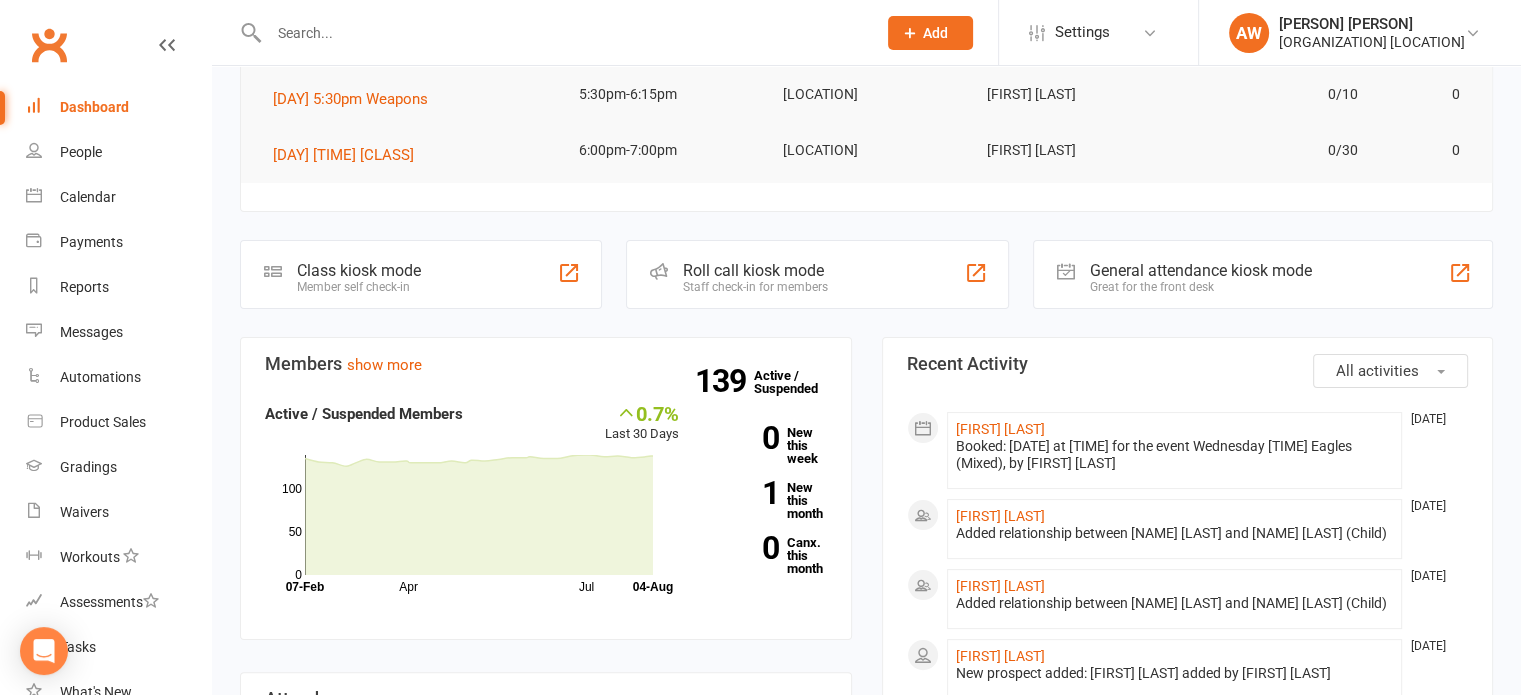 scroll, scrollTop: 300, scrollLeft: 0, axis: vertical 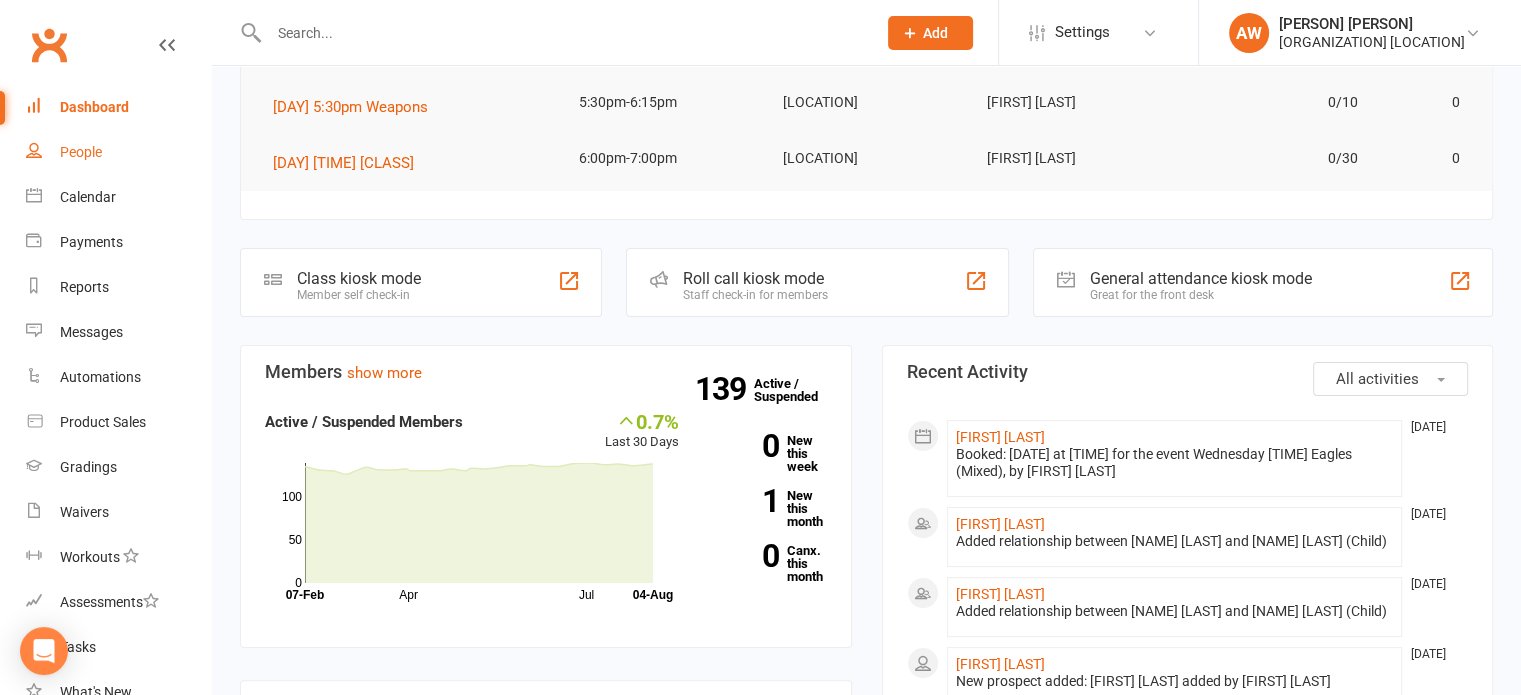 click on "People" at bounding box center (118, 152) 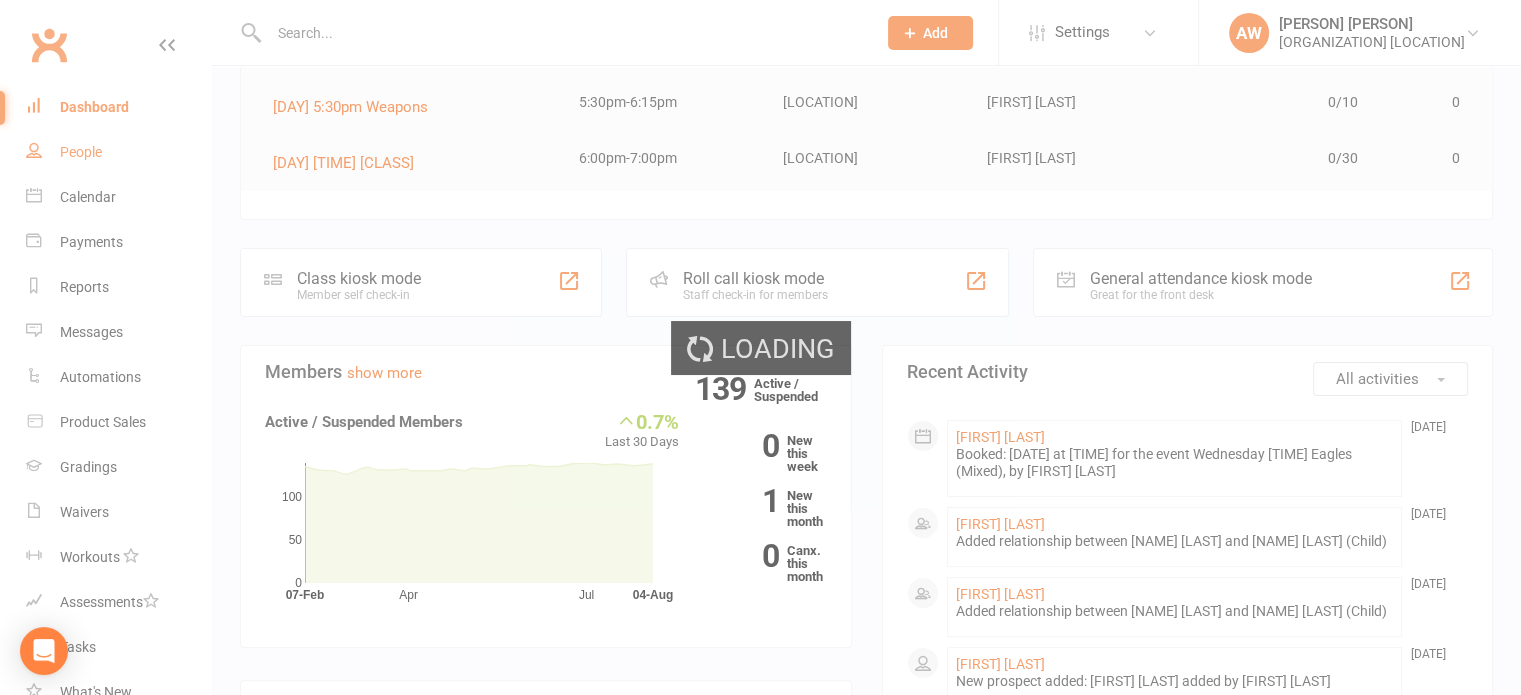 scroll, scrollTop: 0, scrollLeft: 0, axis: both 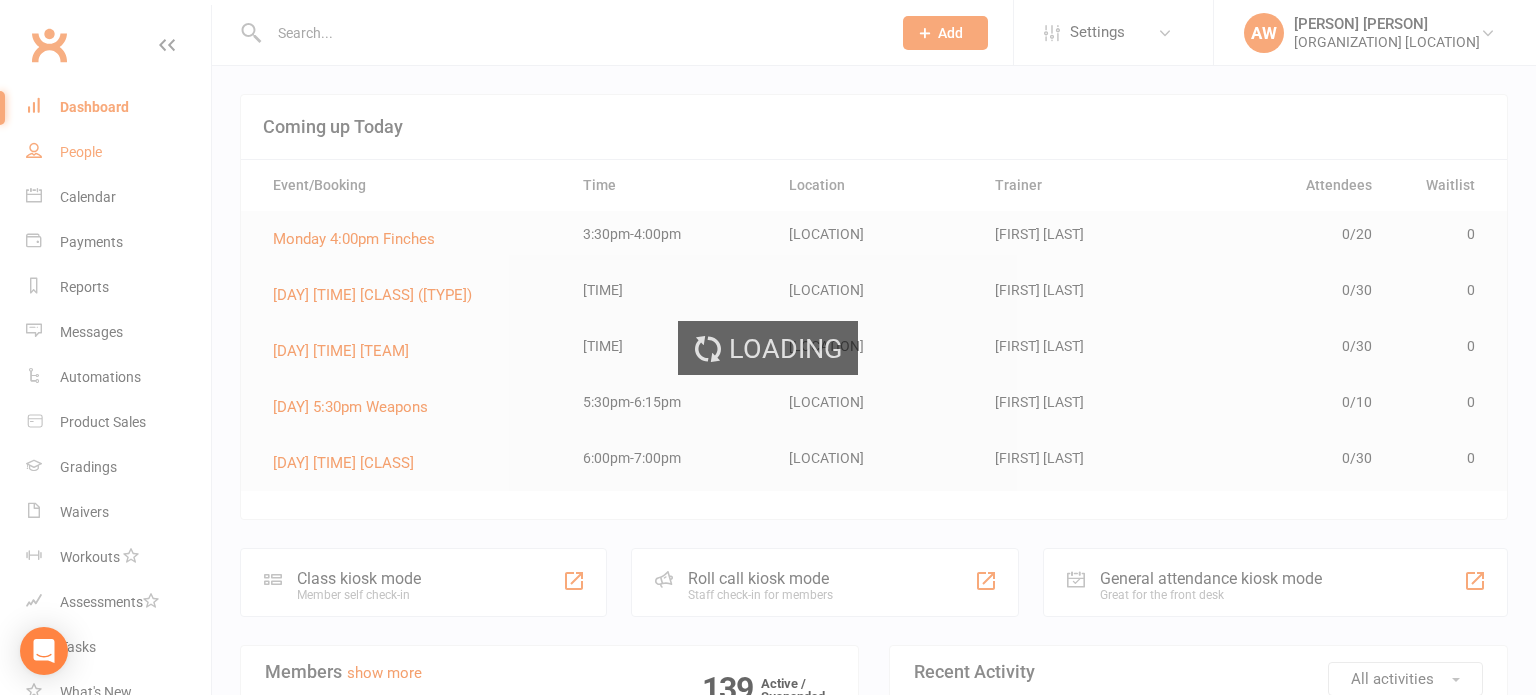 select on "100" 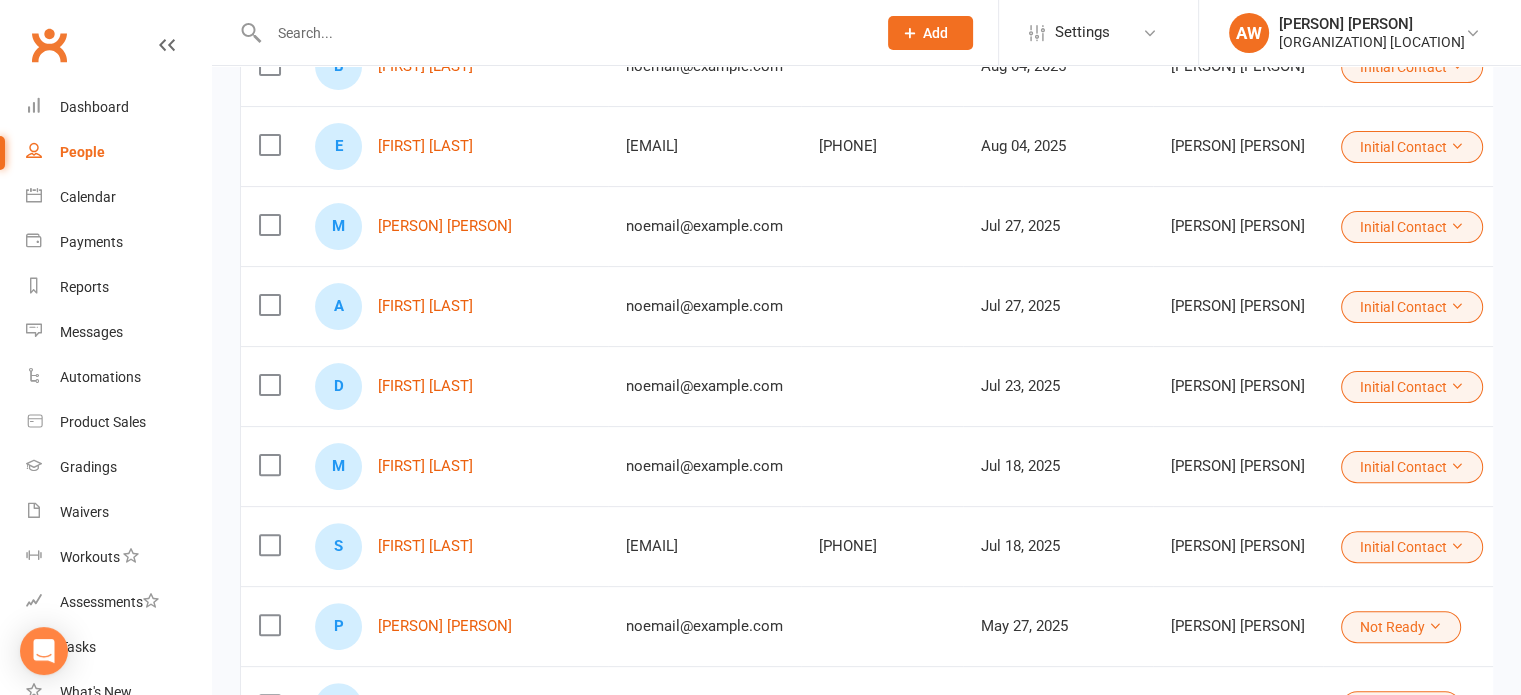 scroll, scrollTop: 500, scrollLeft: 0, axis: vertical 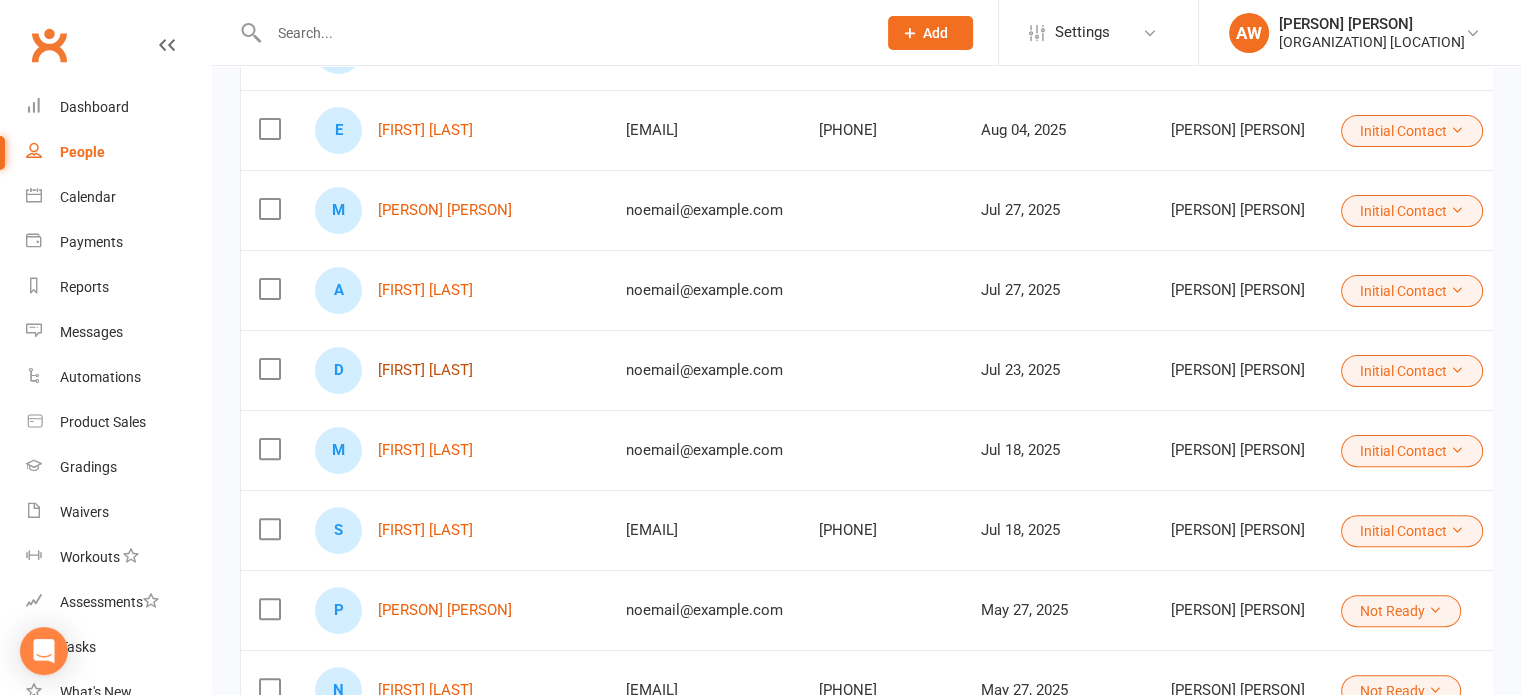 click on "[FIRST] [LAST]" at bounding box center [425, 370] 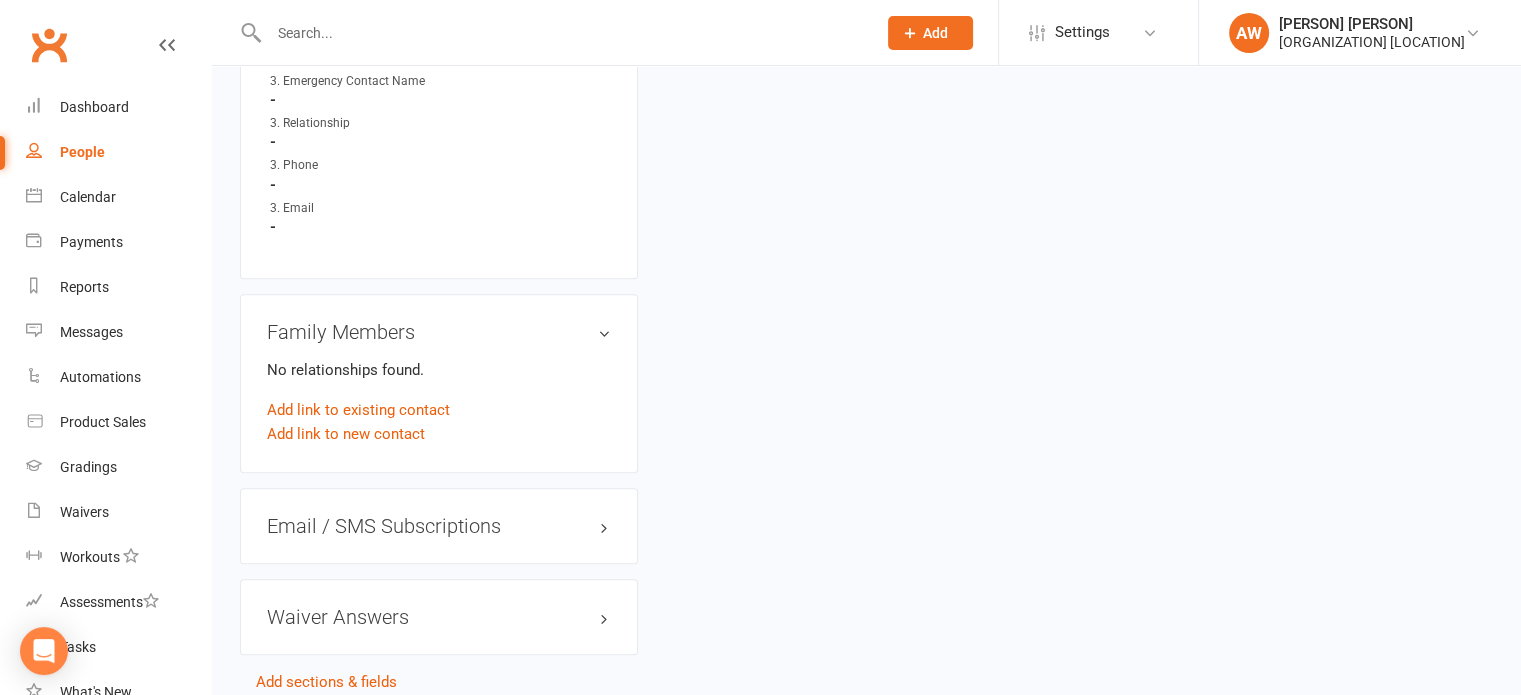 scroll, scrollTop: 1784, scrollLeft: 0, axis: vertical 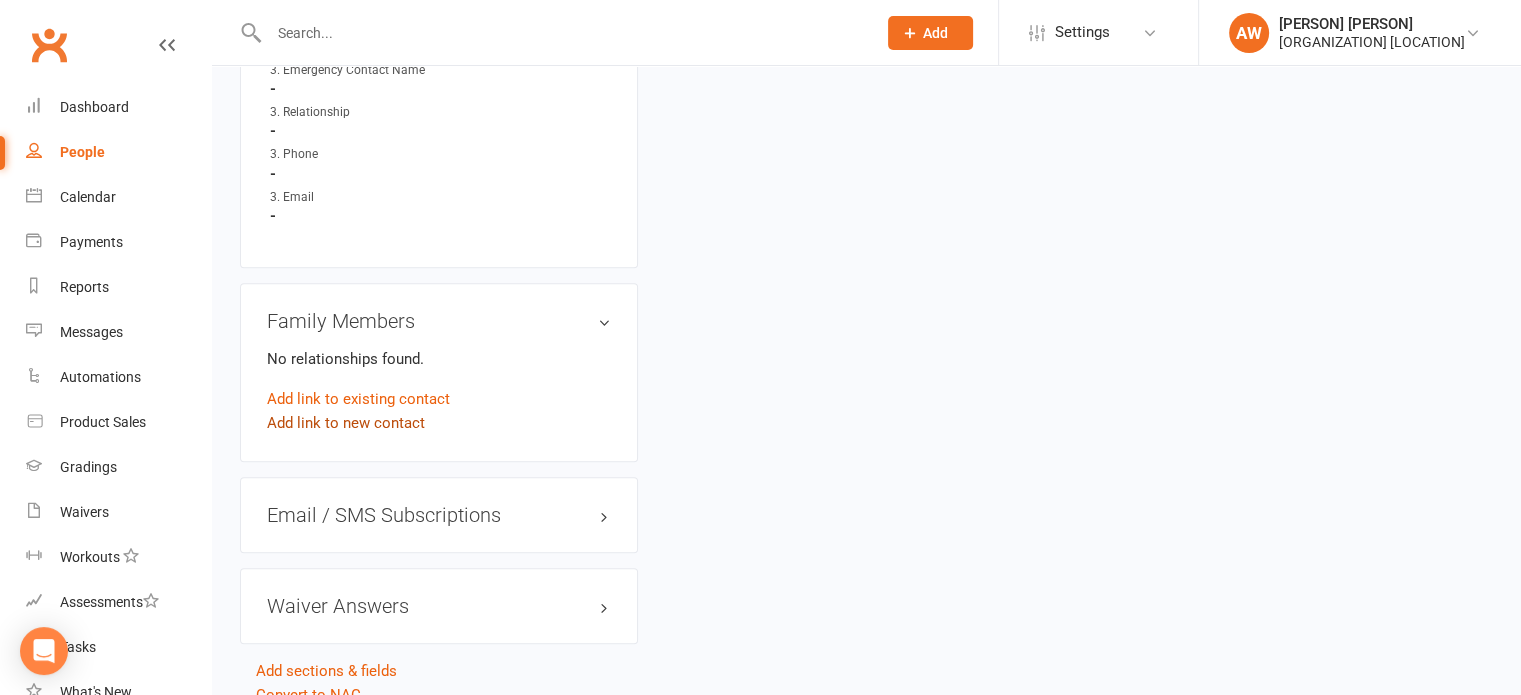 click on "Add link to new contact" at bounding box center [346, 423] 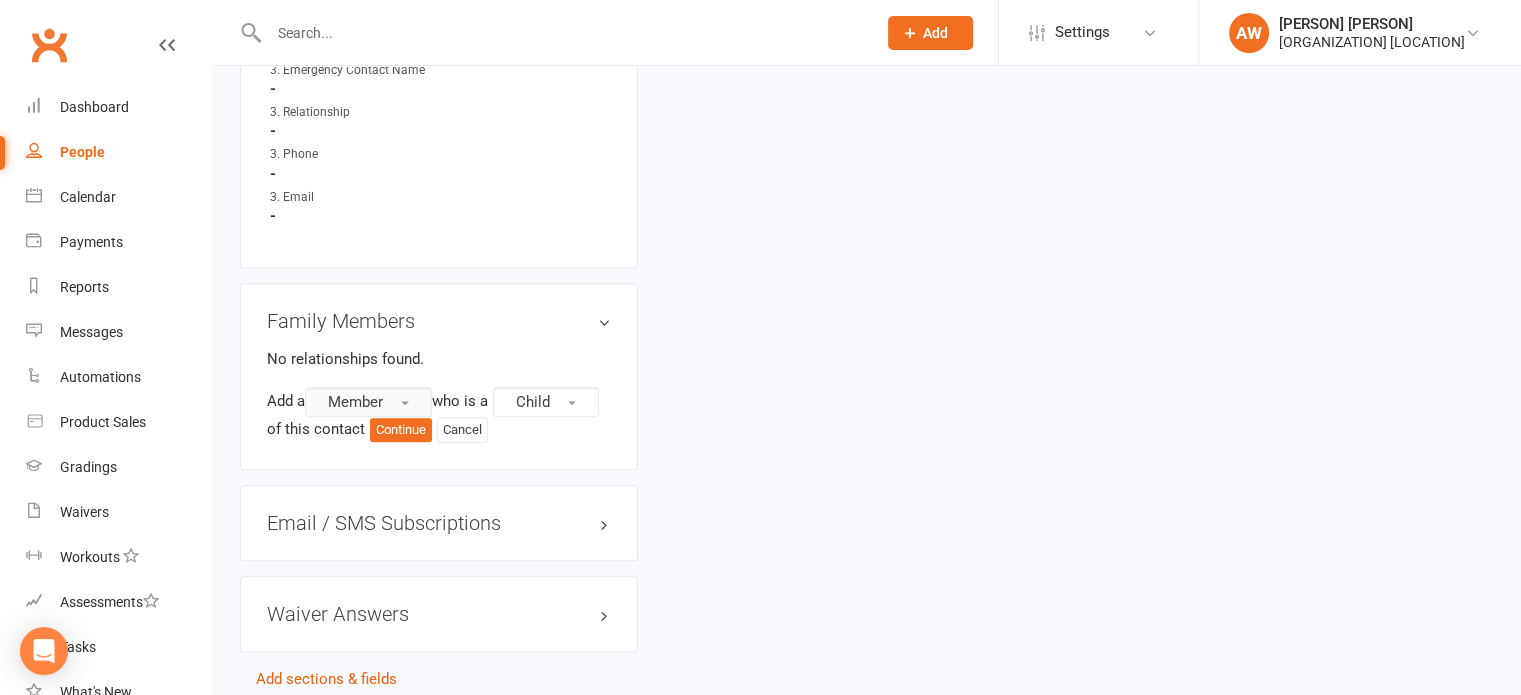 click on "Member" at bounding box center [368, 402] 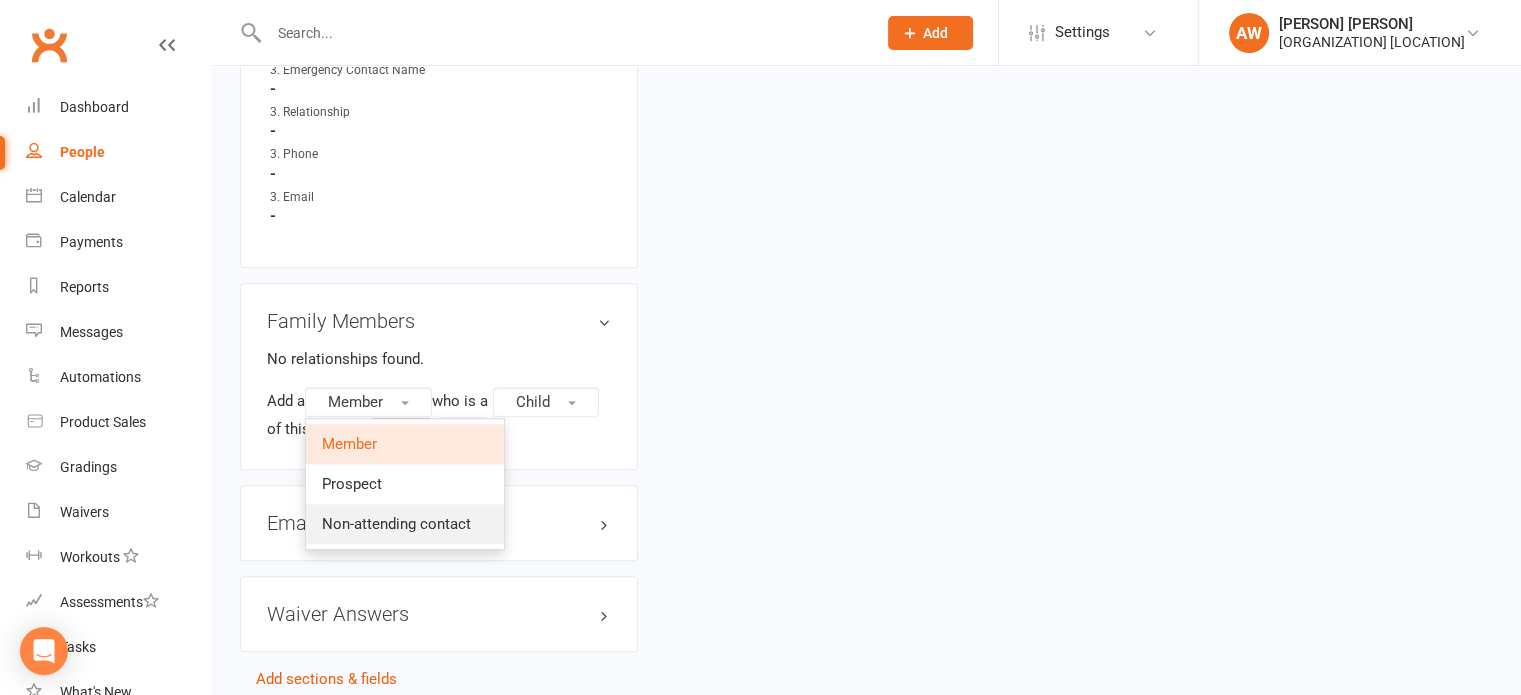 click on "Non-attending contact" at bounding box center (405, 524) 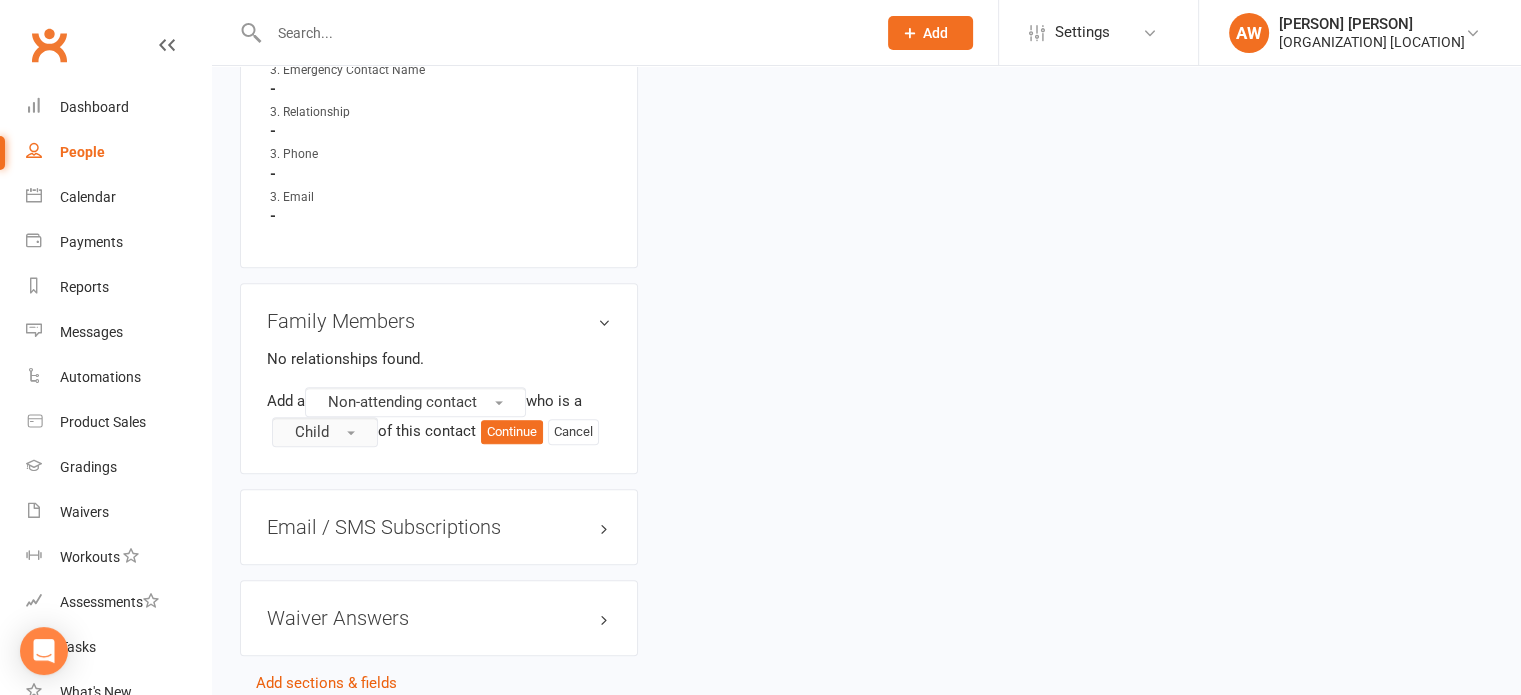 click on "Child" at bounding box center [325, 432] 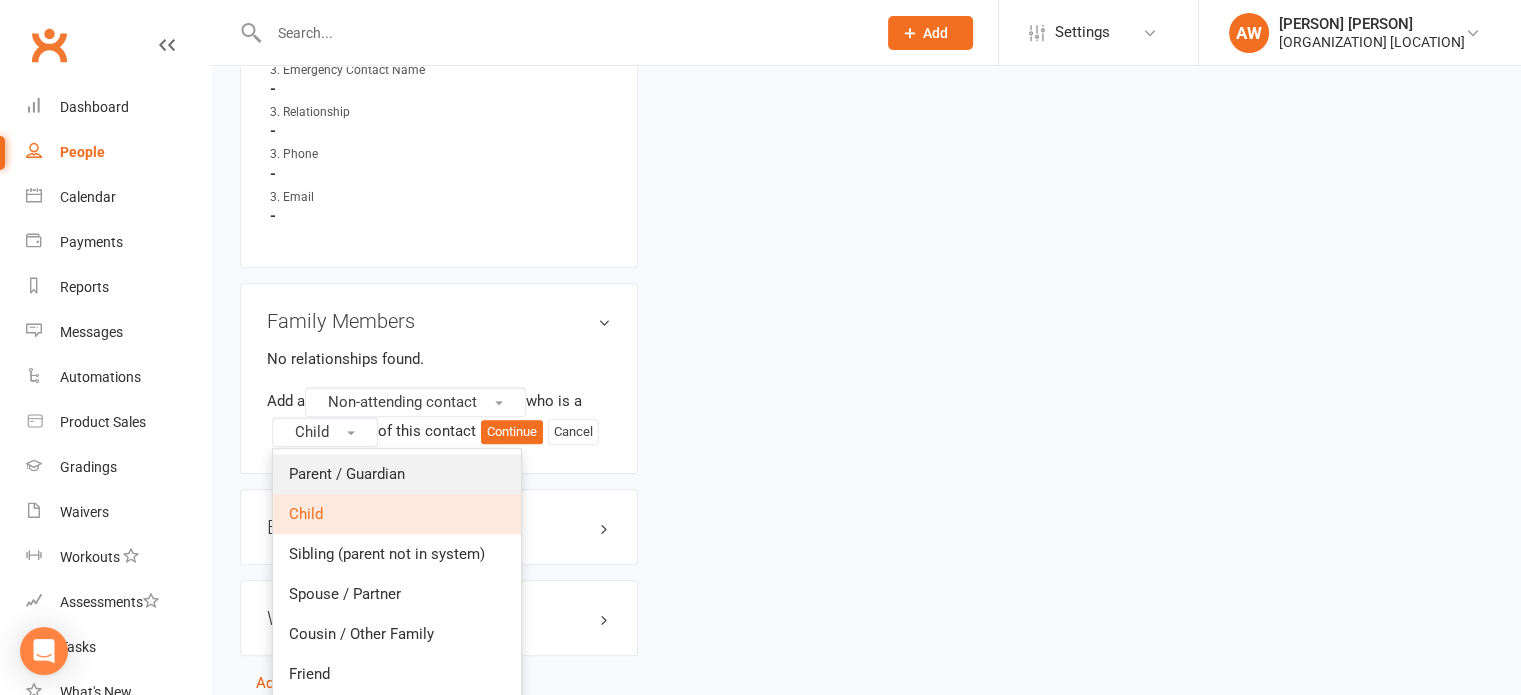 click on "Parent / Guardian" at bounding box center (347, 474) 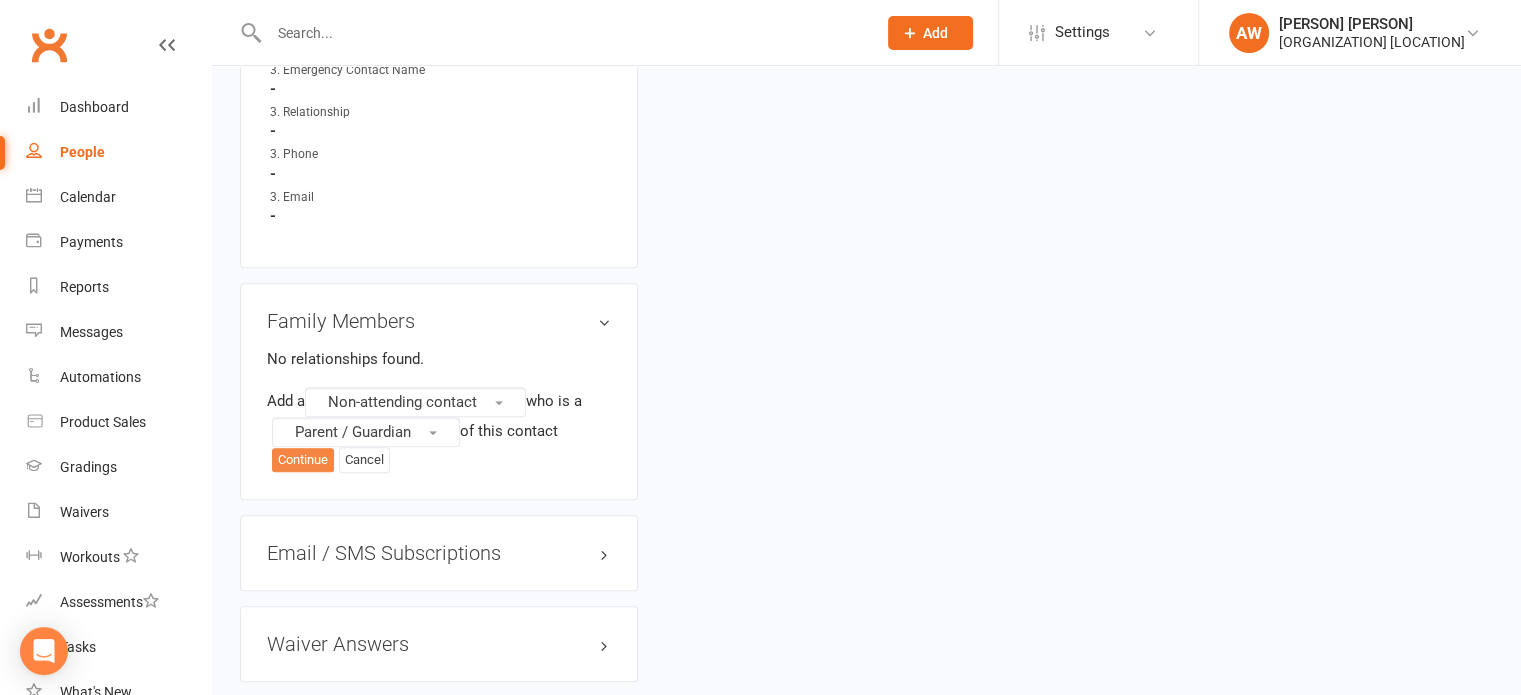 click on "Continue" at bounding box center [303, 460] 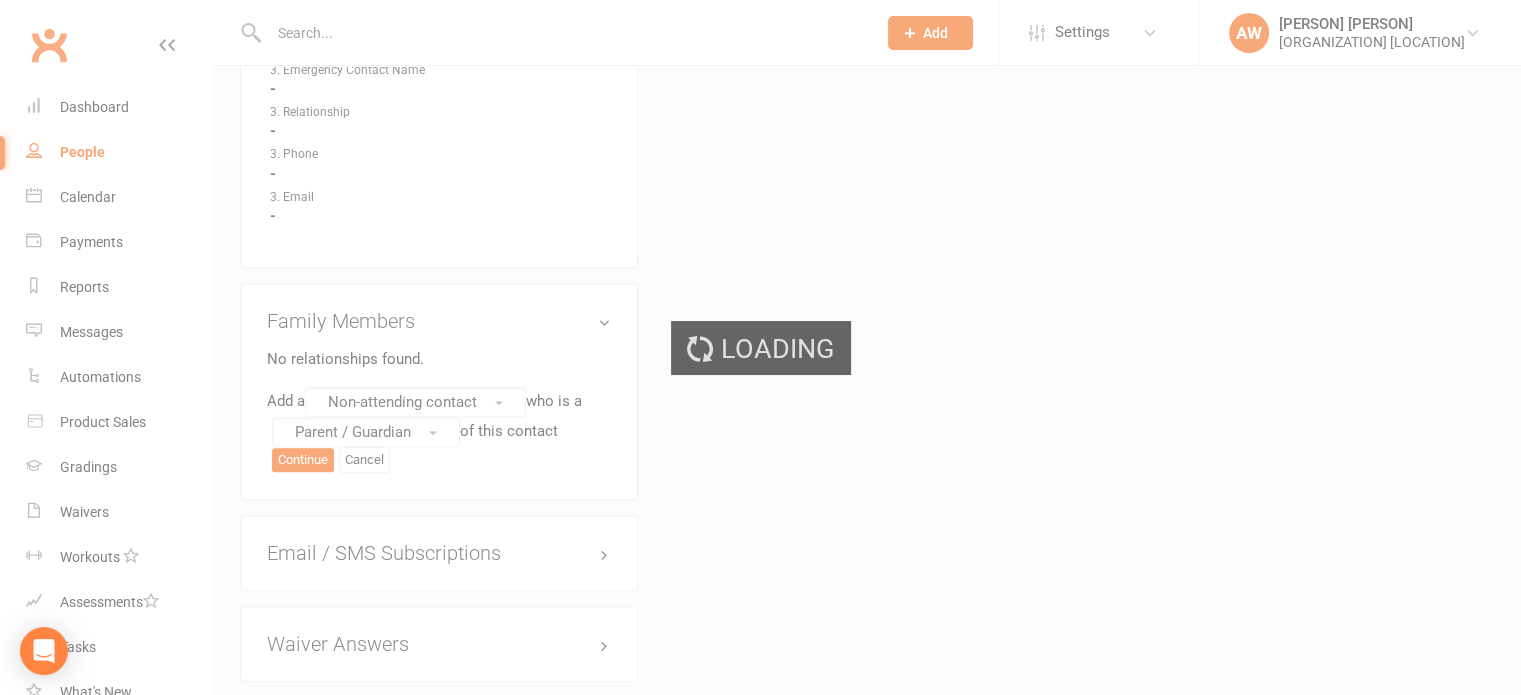 scroll, scrollTop: 0, scrollLeft: 0, axis: both 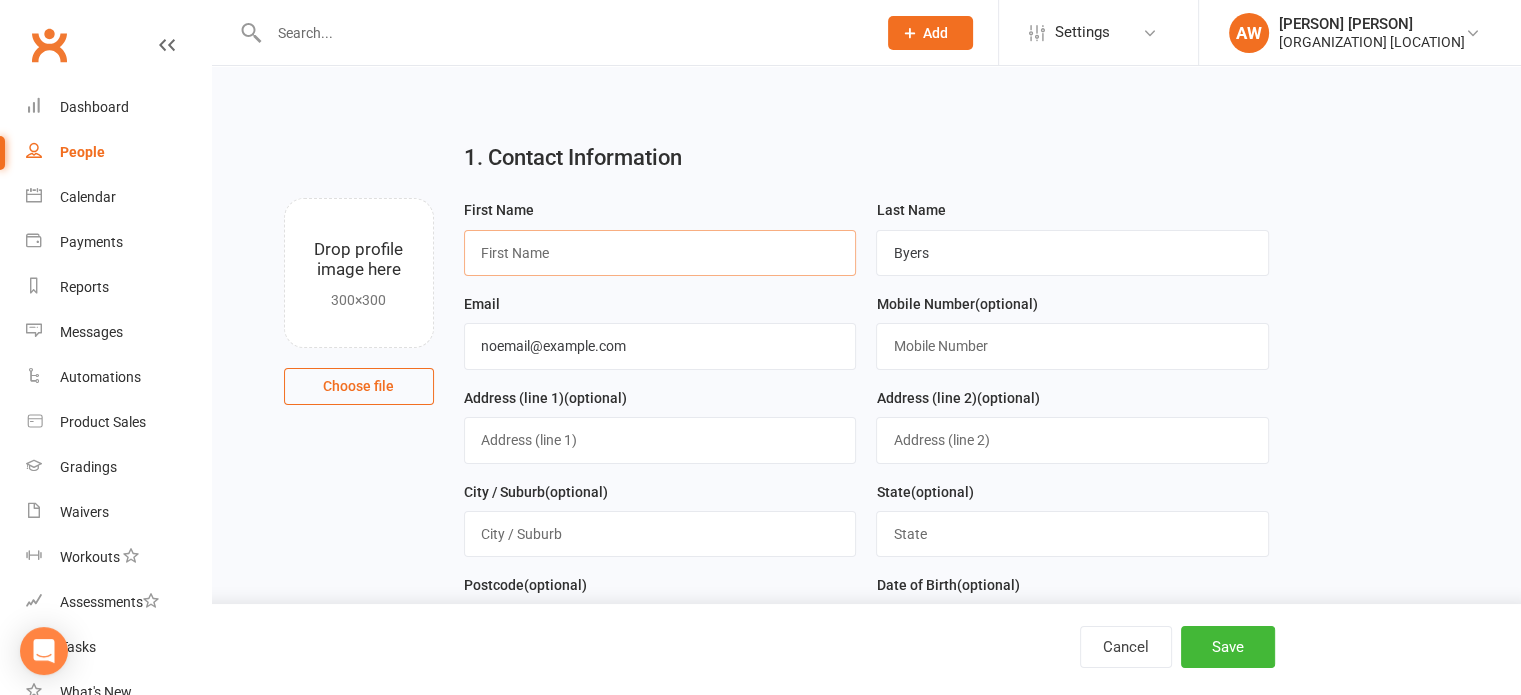click at bounding box center (660, 253) 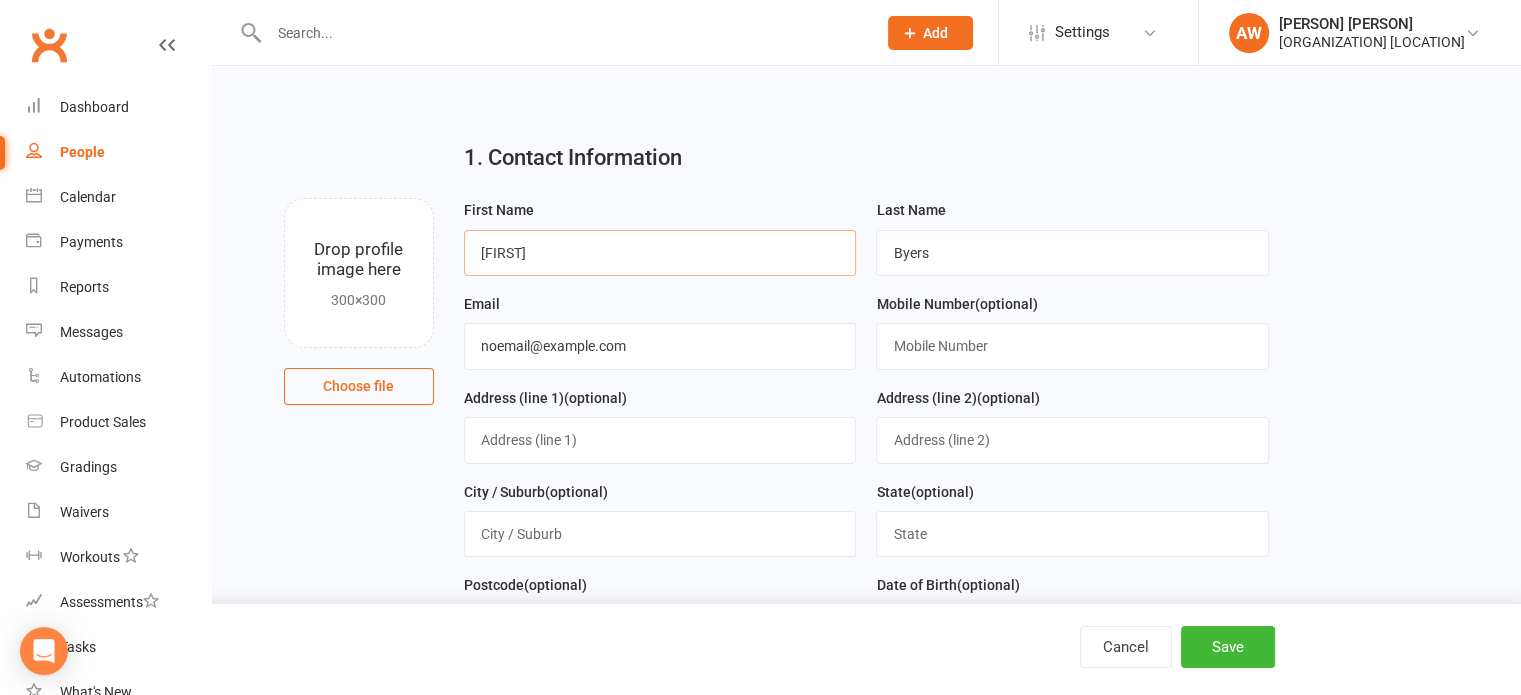type on "[FIRST]" 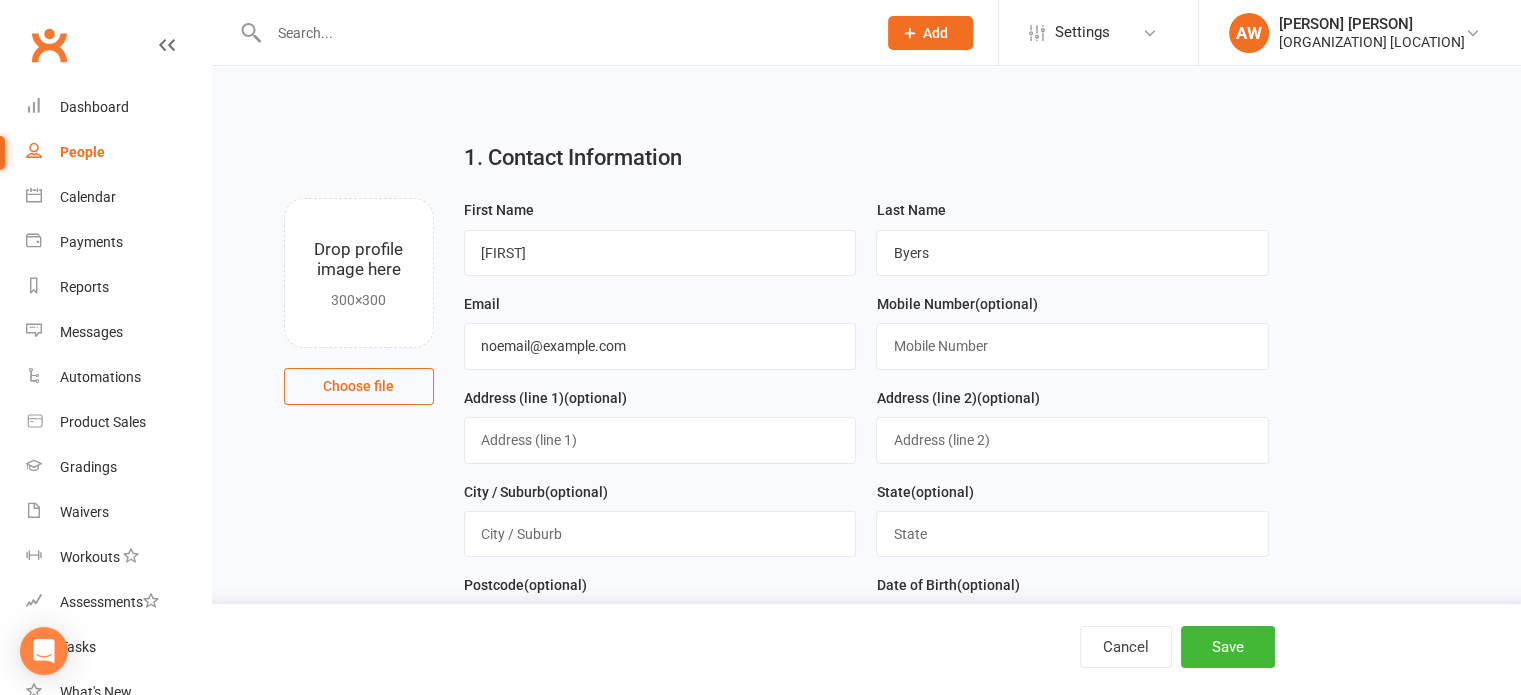 drag, startPoint x: 632, startPoint y: 370, endPoint x: 652, endPoint y: 353, distance: 26.24881 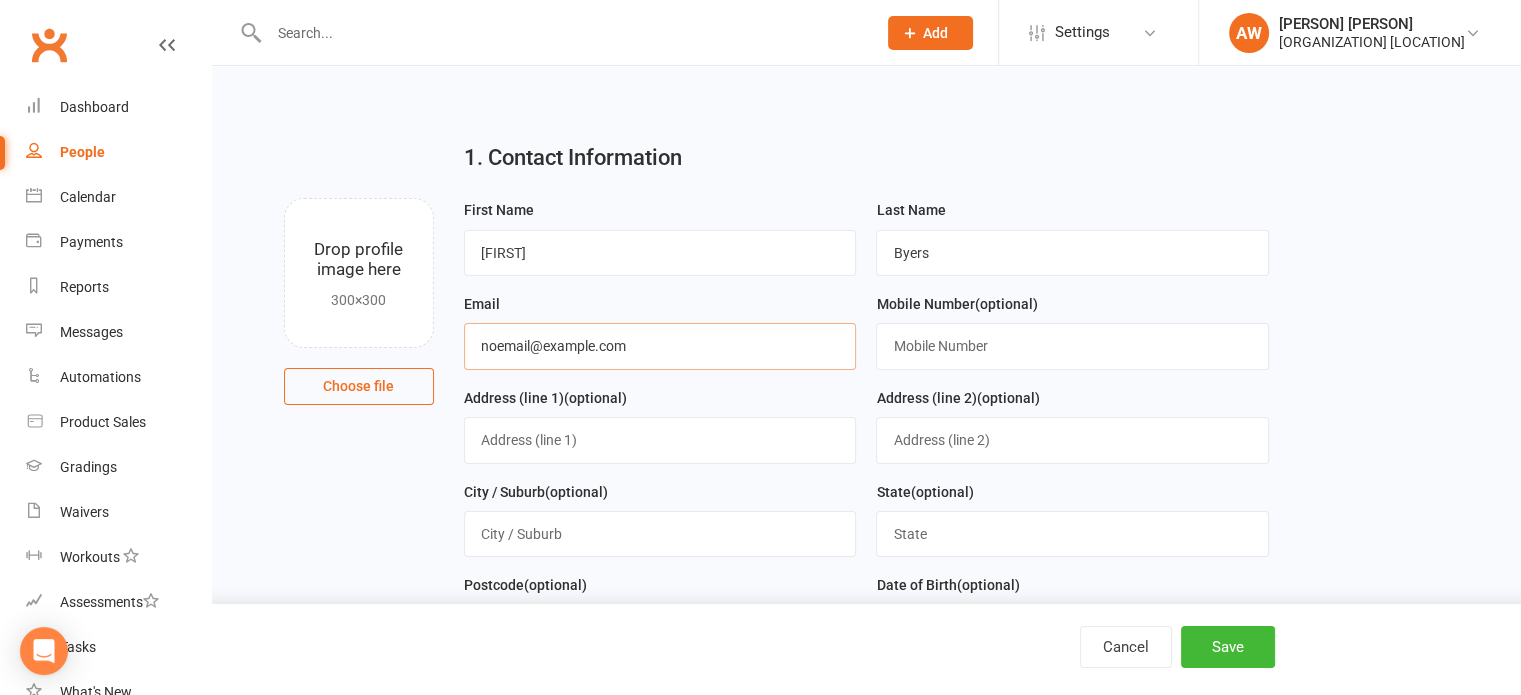 click on "noemail@example.com" at bounding box center [660, 346] 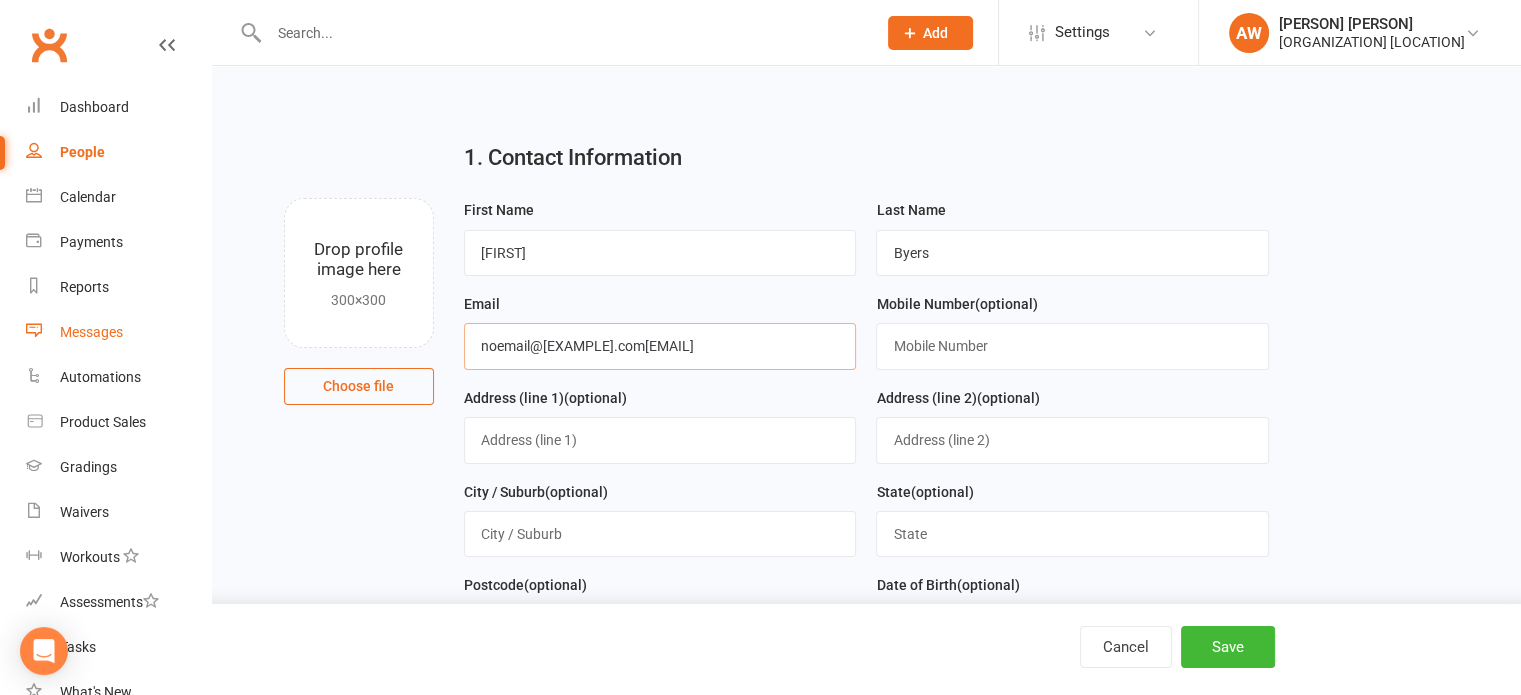 drag, startPoint x: 576, startPoint y: 343, endPoint x: 126, endPoint y: 332, distance: 450.13443 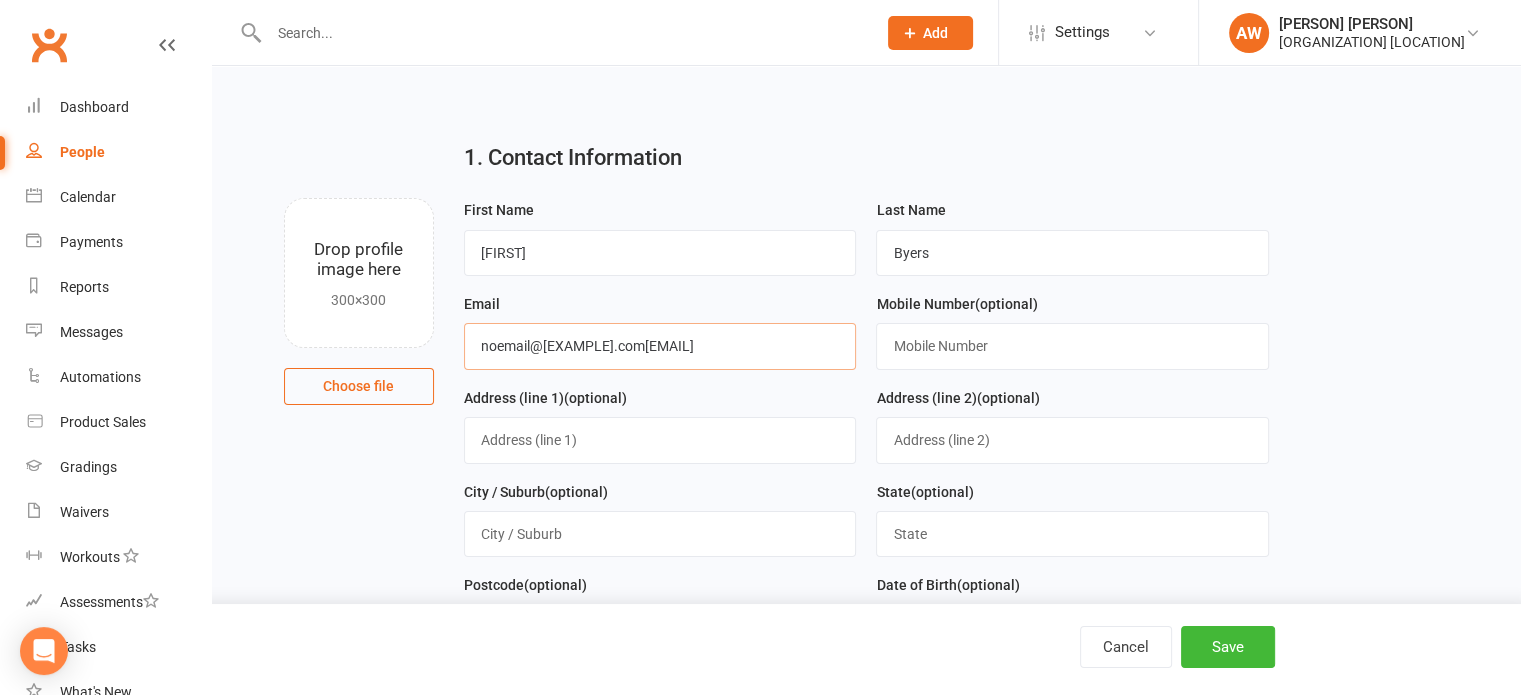 paste 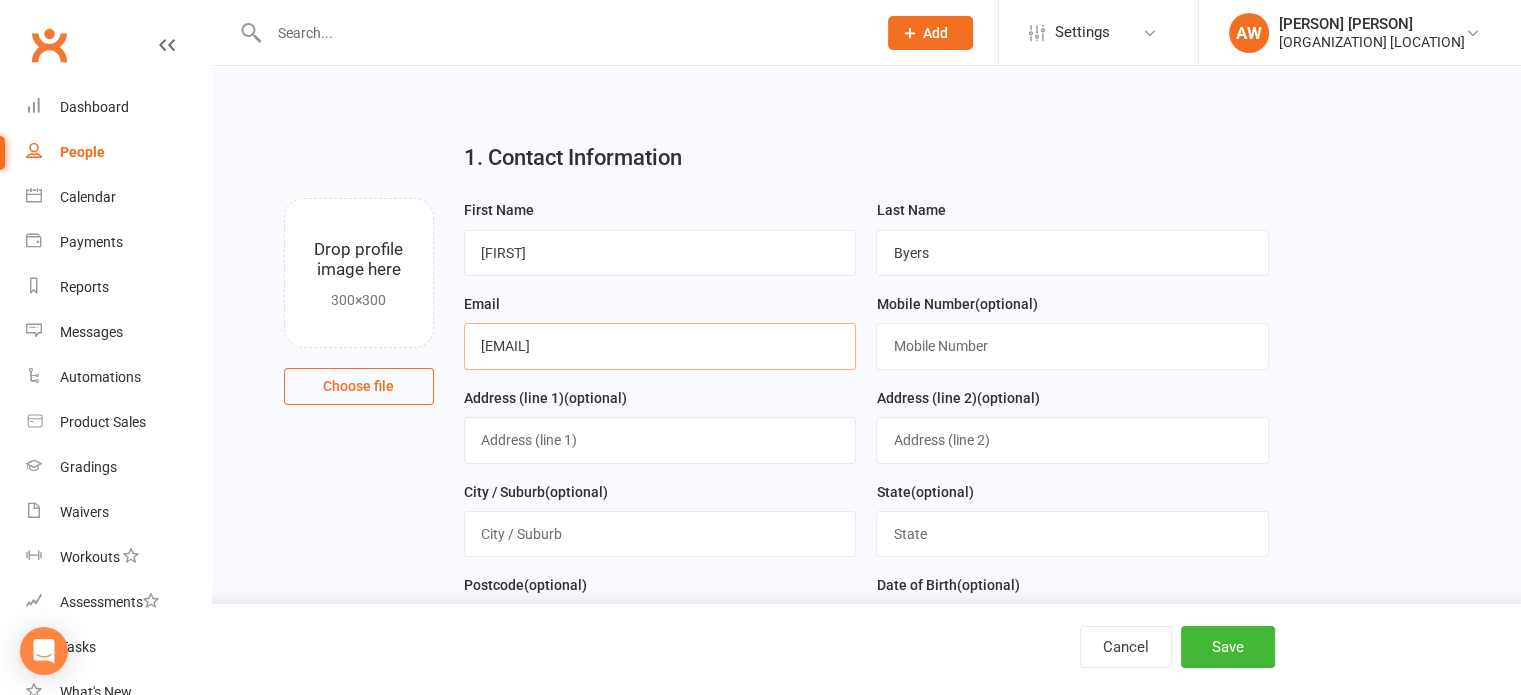 type on "[EMAIL]" 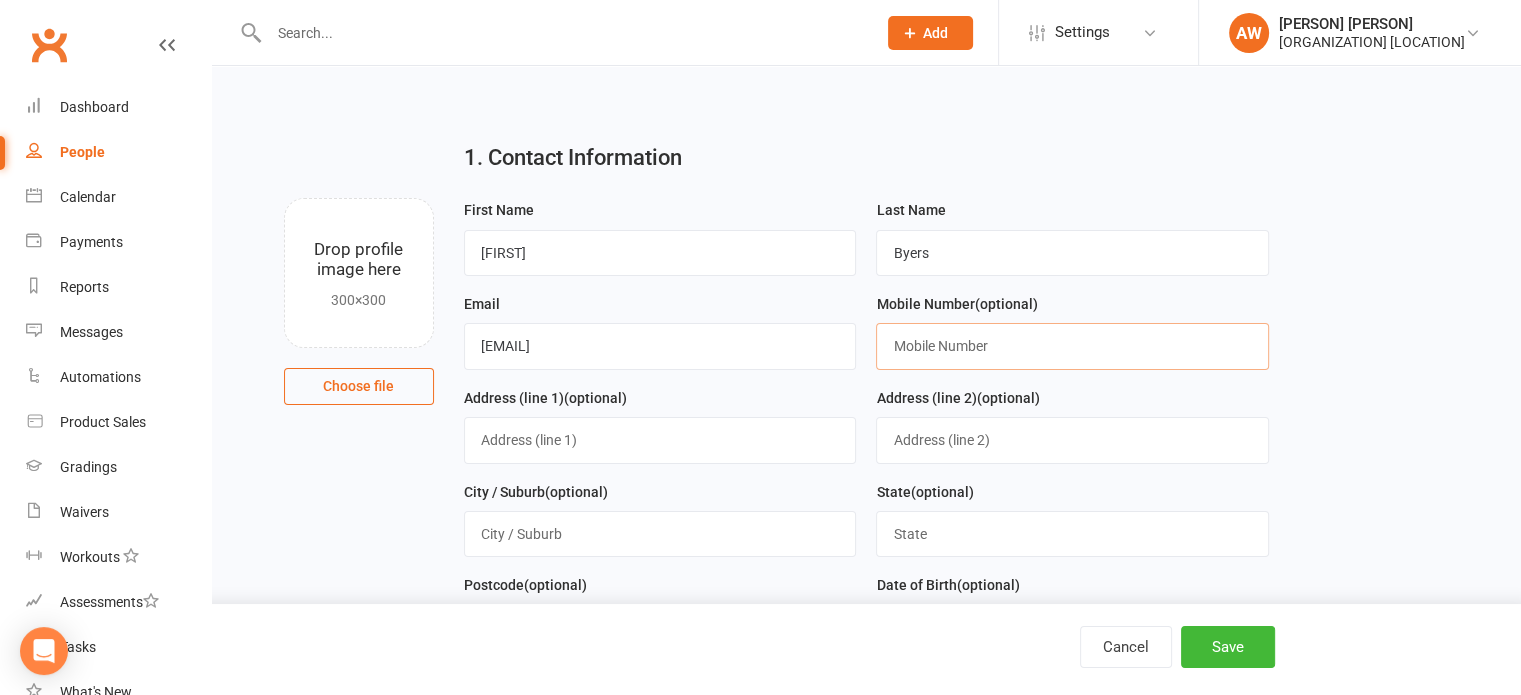 click at bounding box center (1072, 346) 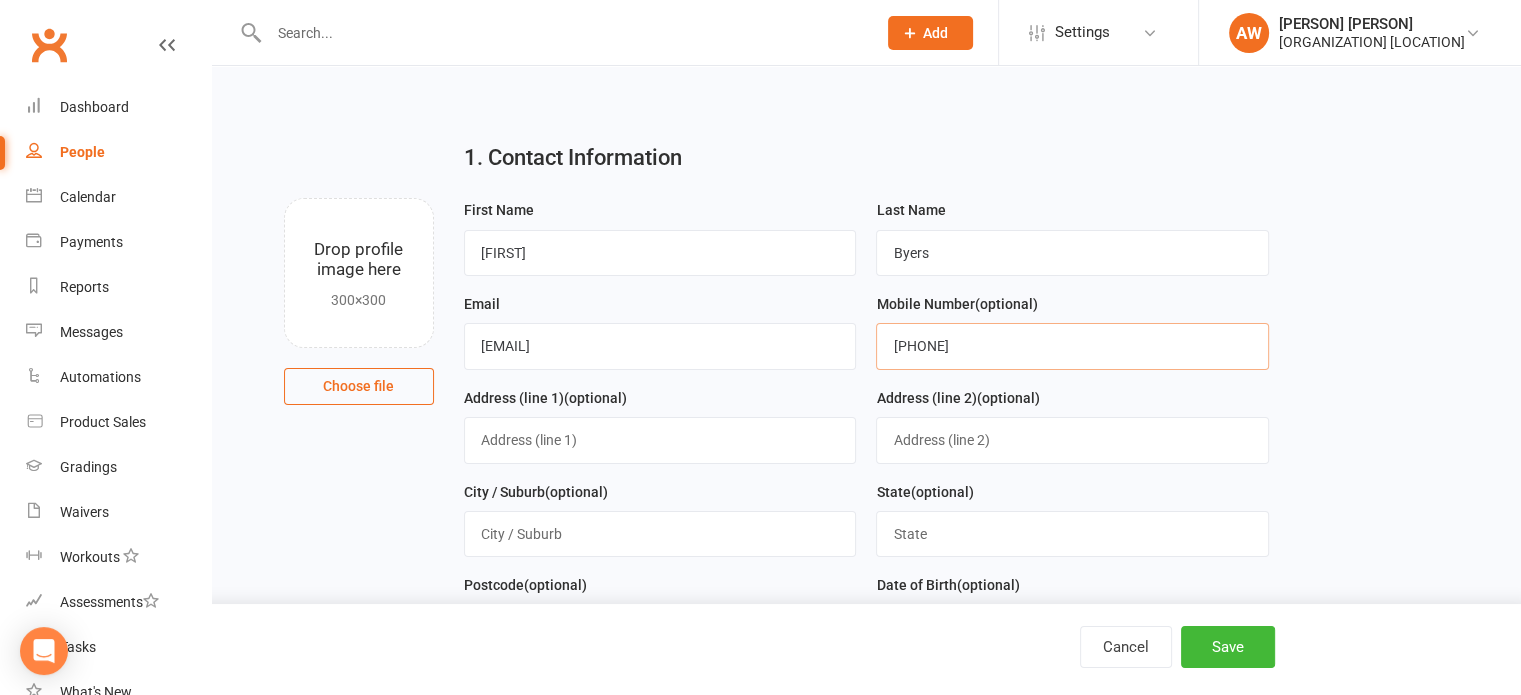 drag, startPoint x: 916, startPoint y: 348, endPoint x: 927, endPoint y: 362, distance: 17.804493 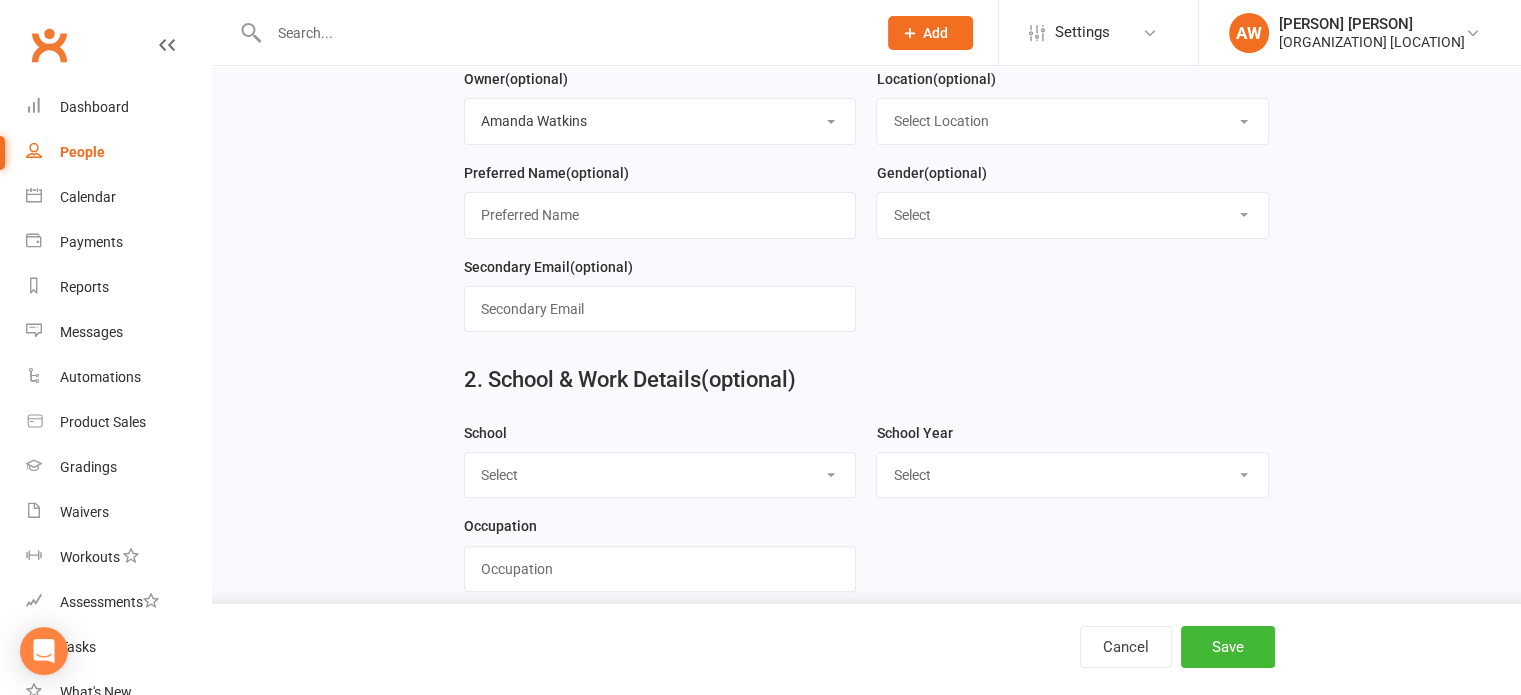 scroll, scrollTop: 900, scrollLeft: 0, axis: vertical 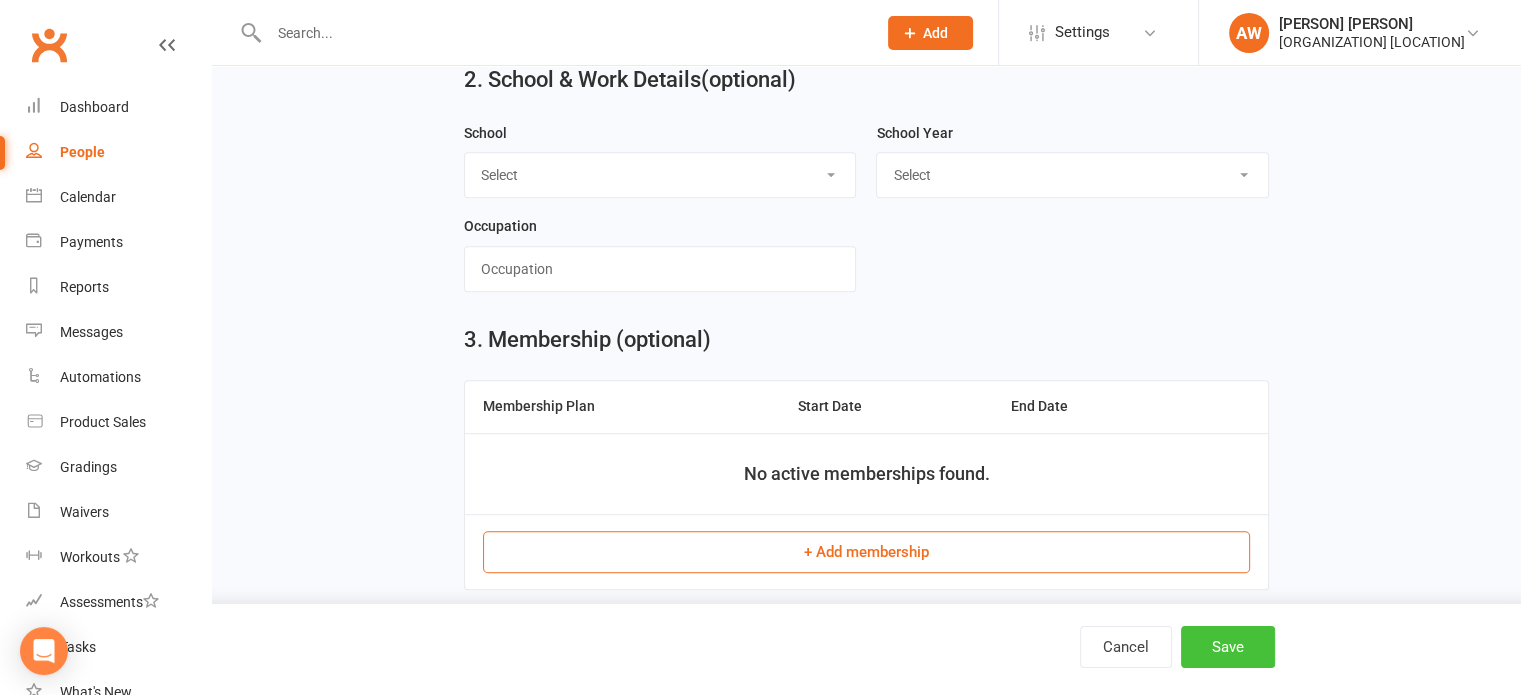 type on "[PHONE]" 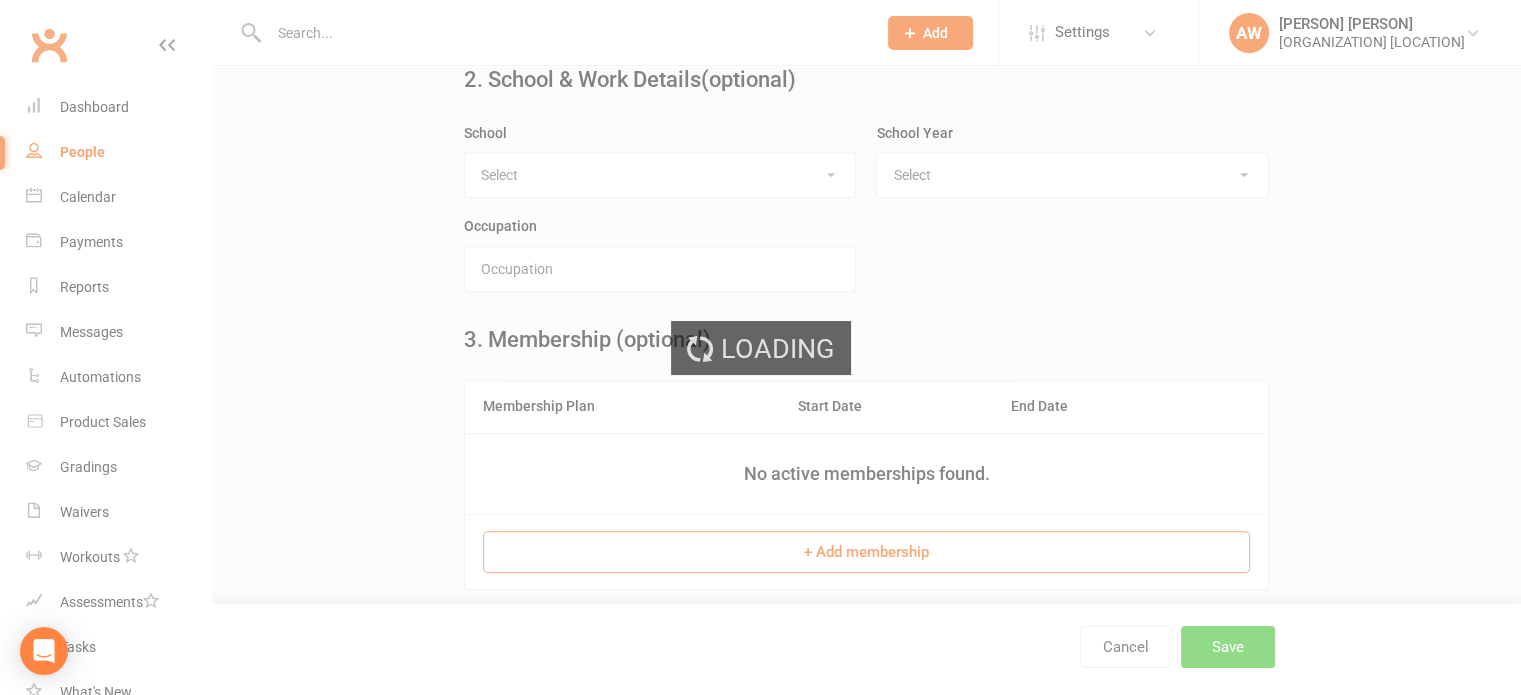 scroll, scrollTop: 0, scrollLeft: 0, axis: both 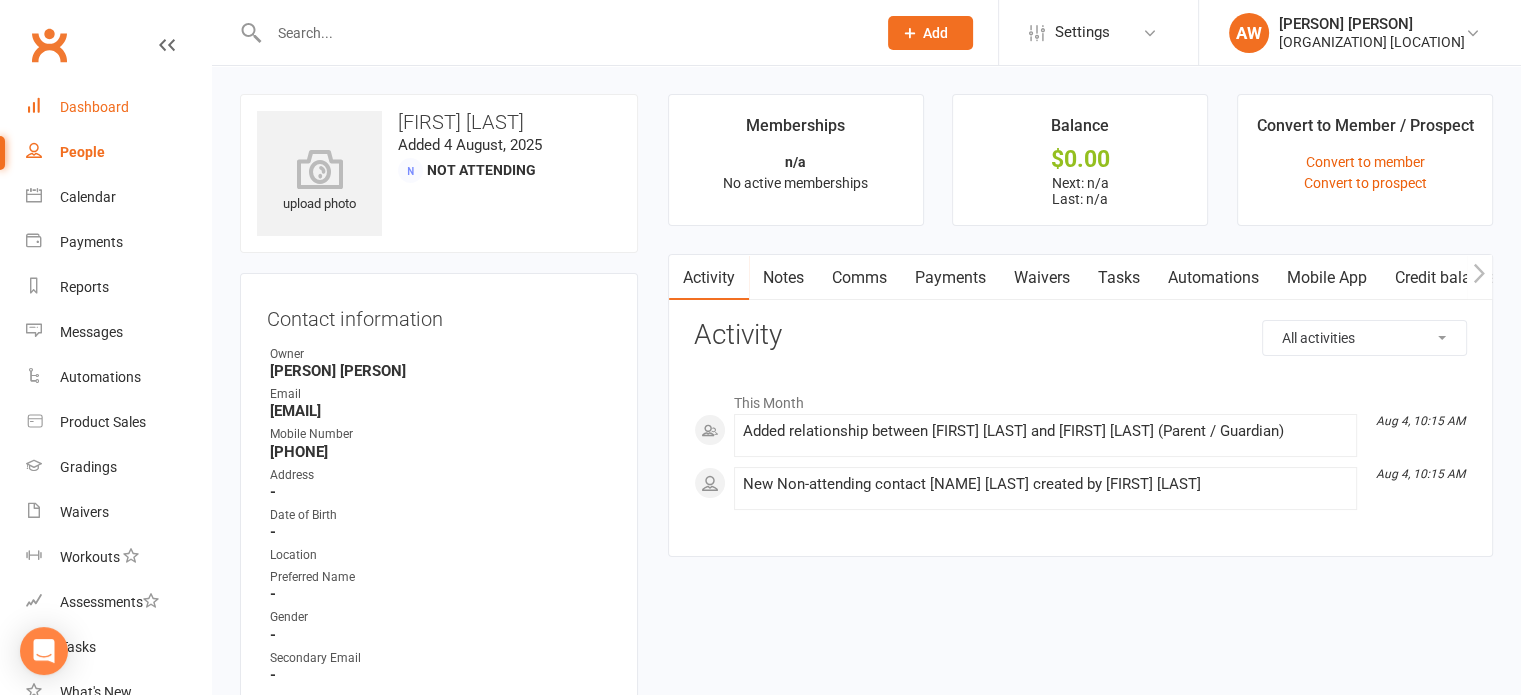 click on "Dashboard" at bounding box center (118, 107) 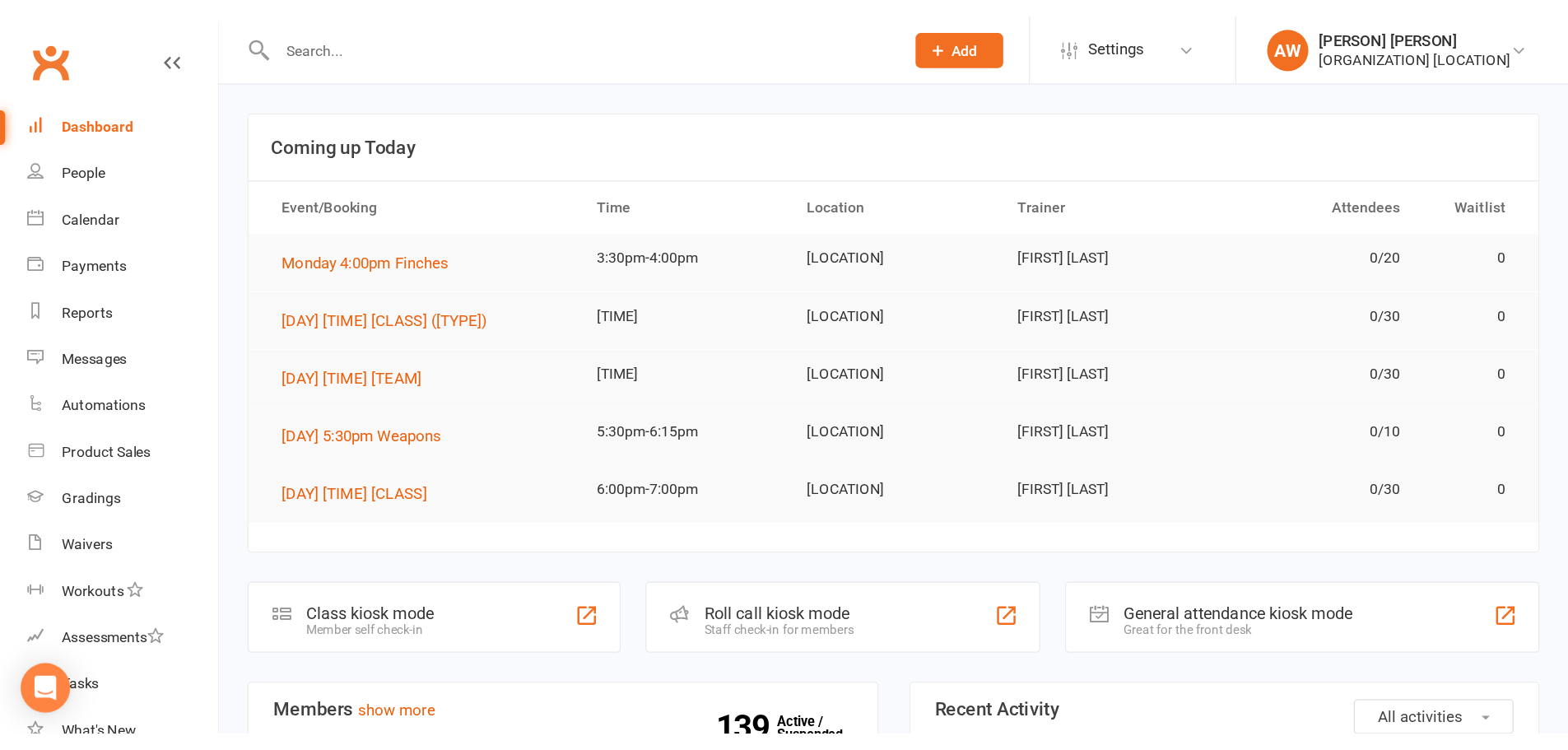 scroll, scrollTop: 0, scrollLeft: 0, axis: both 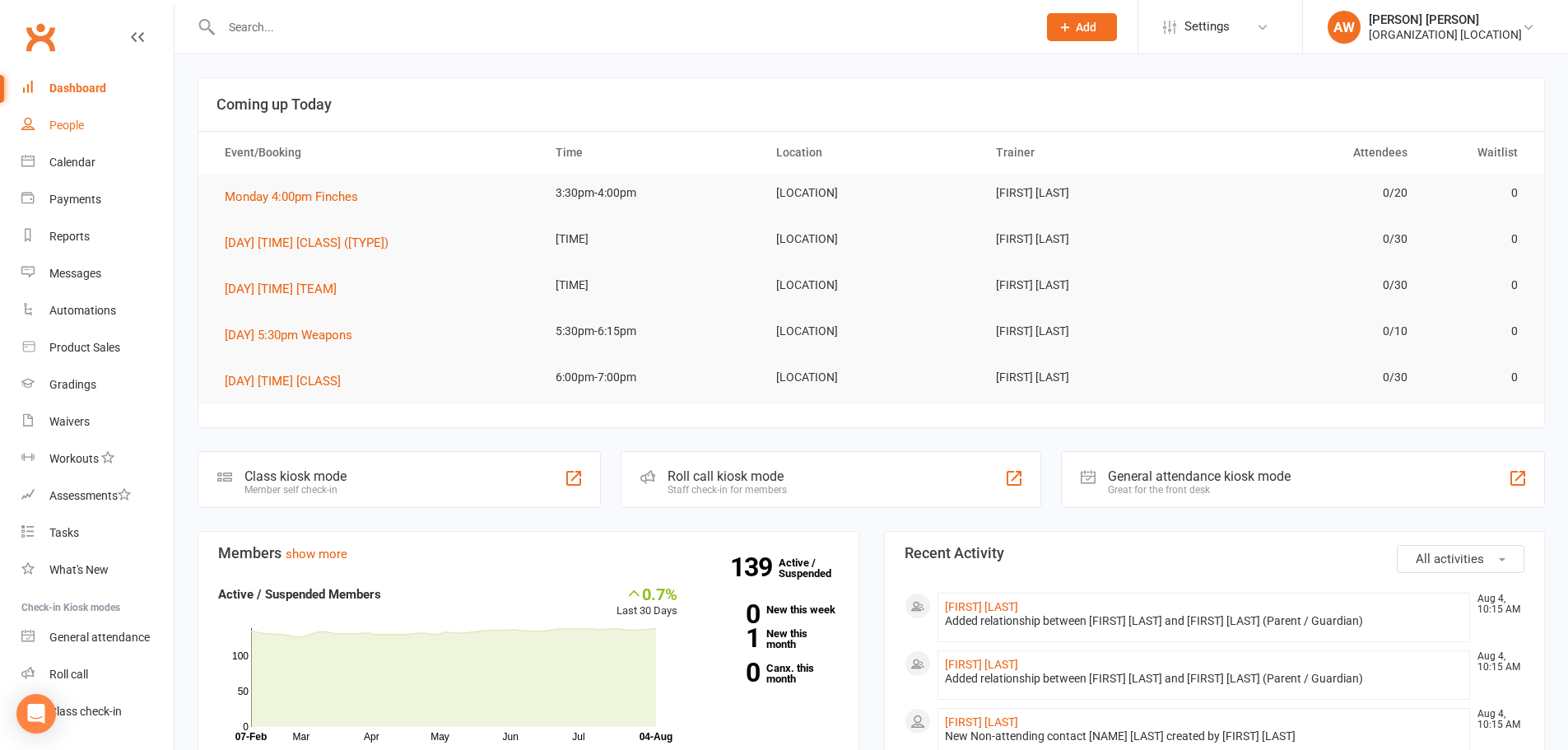 click on "People" at bounding box center [67, 125] 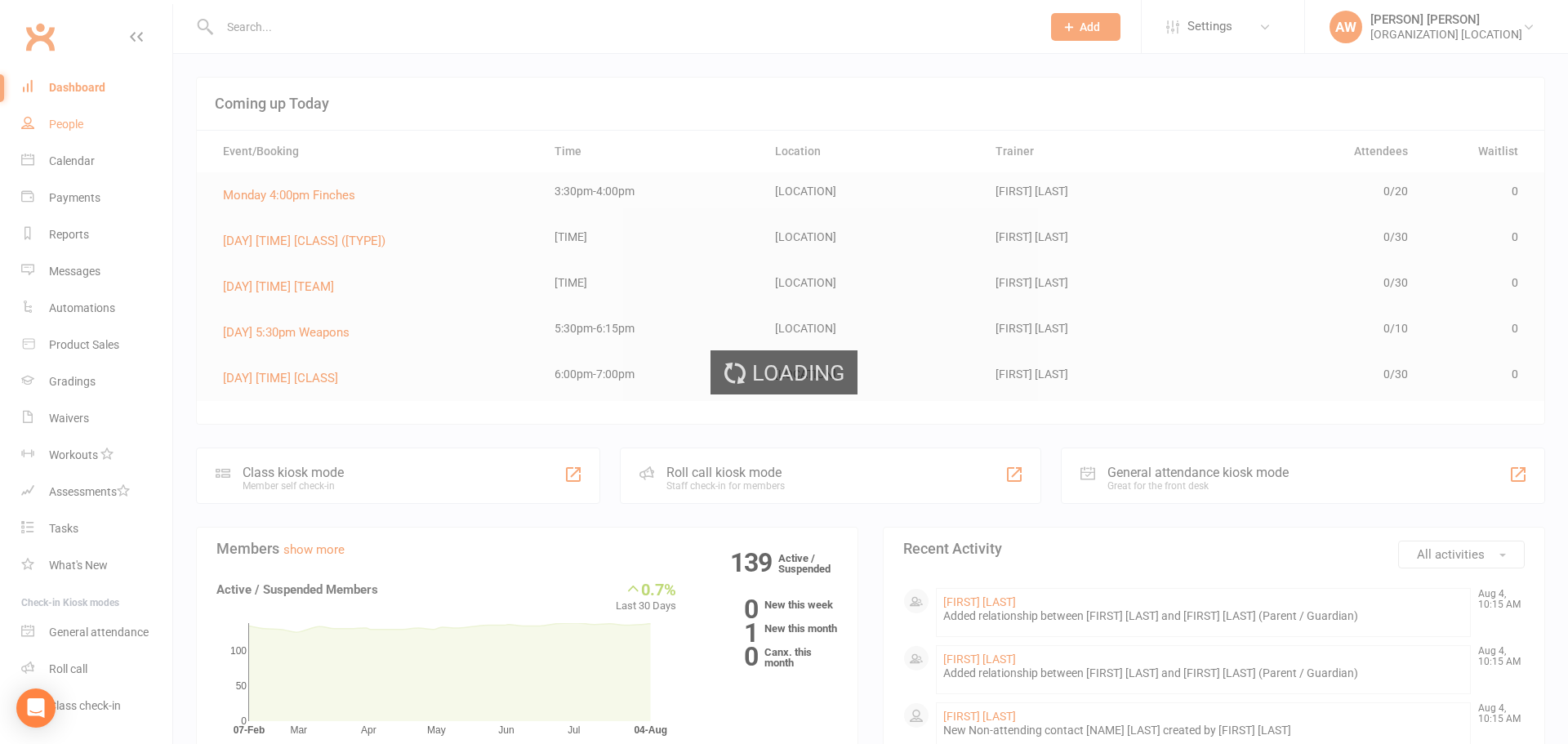 select on "100" 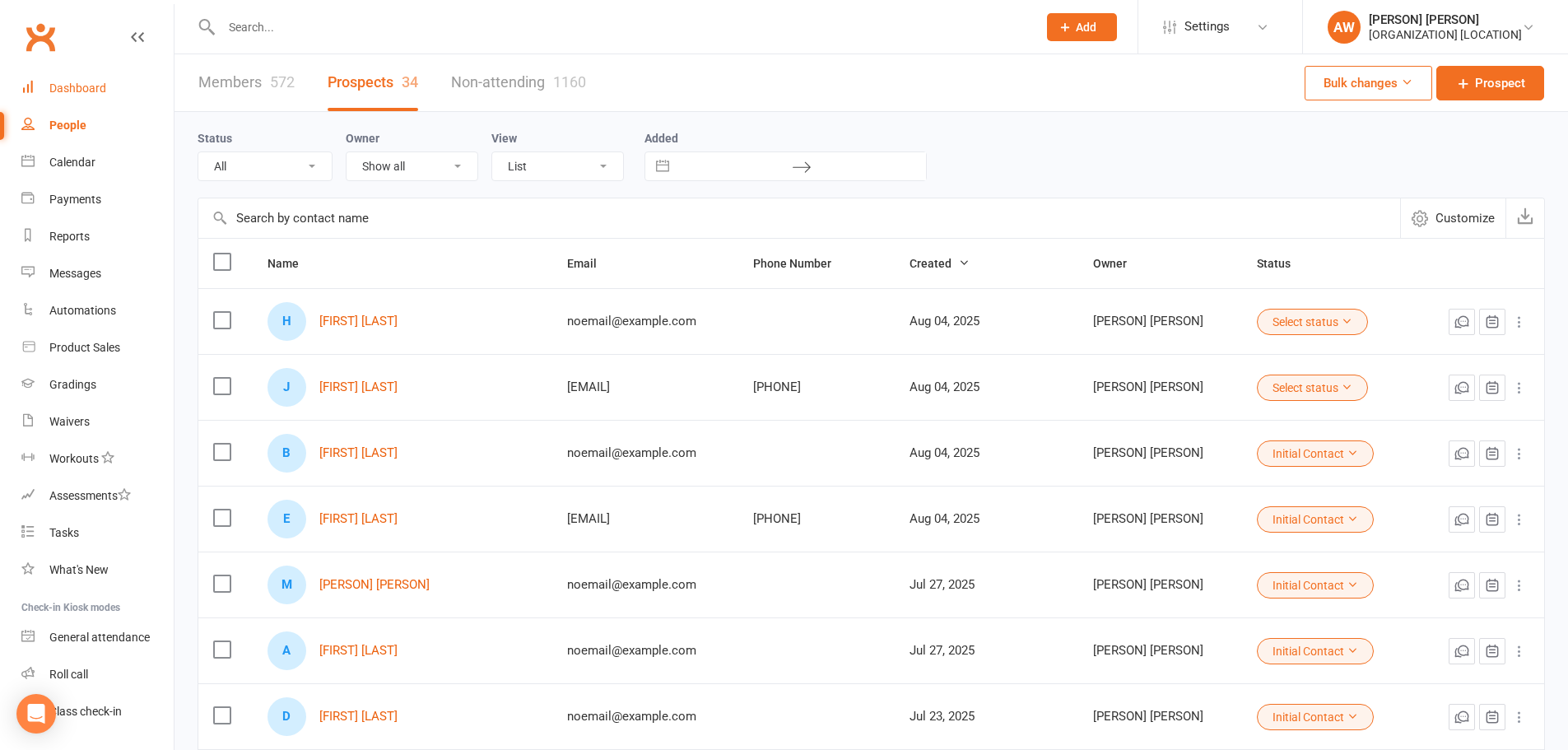 click on "Dashboard" at bounding box center (77, 88) 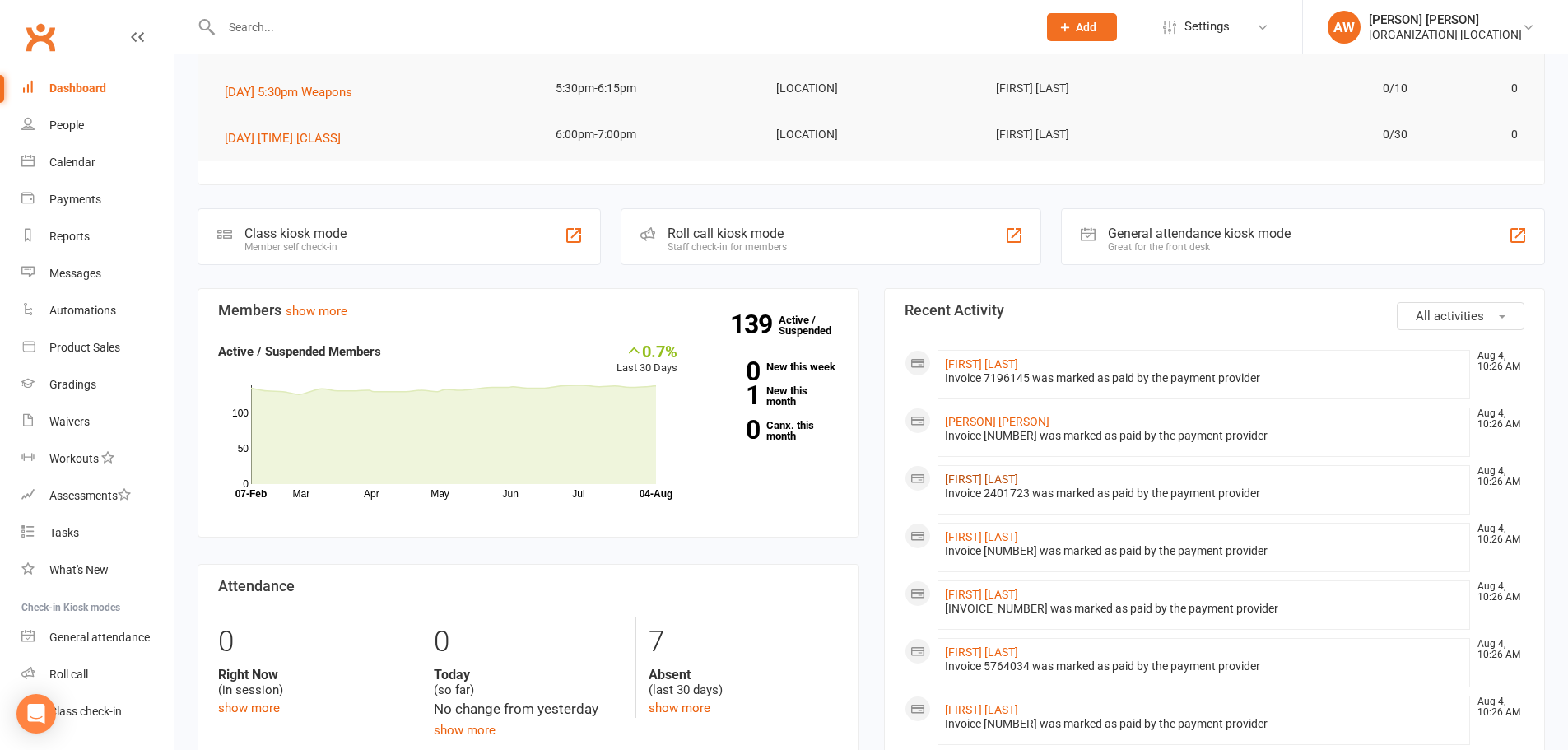 scroll, scrollTop: 329, scrollLeft: 0, axis: vertical 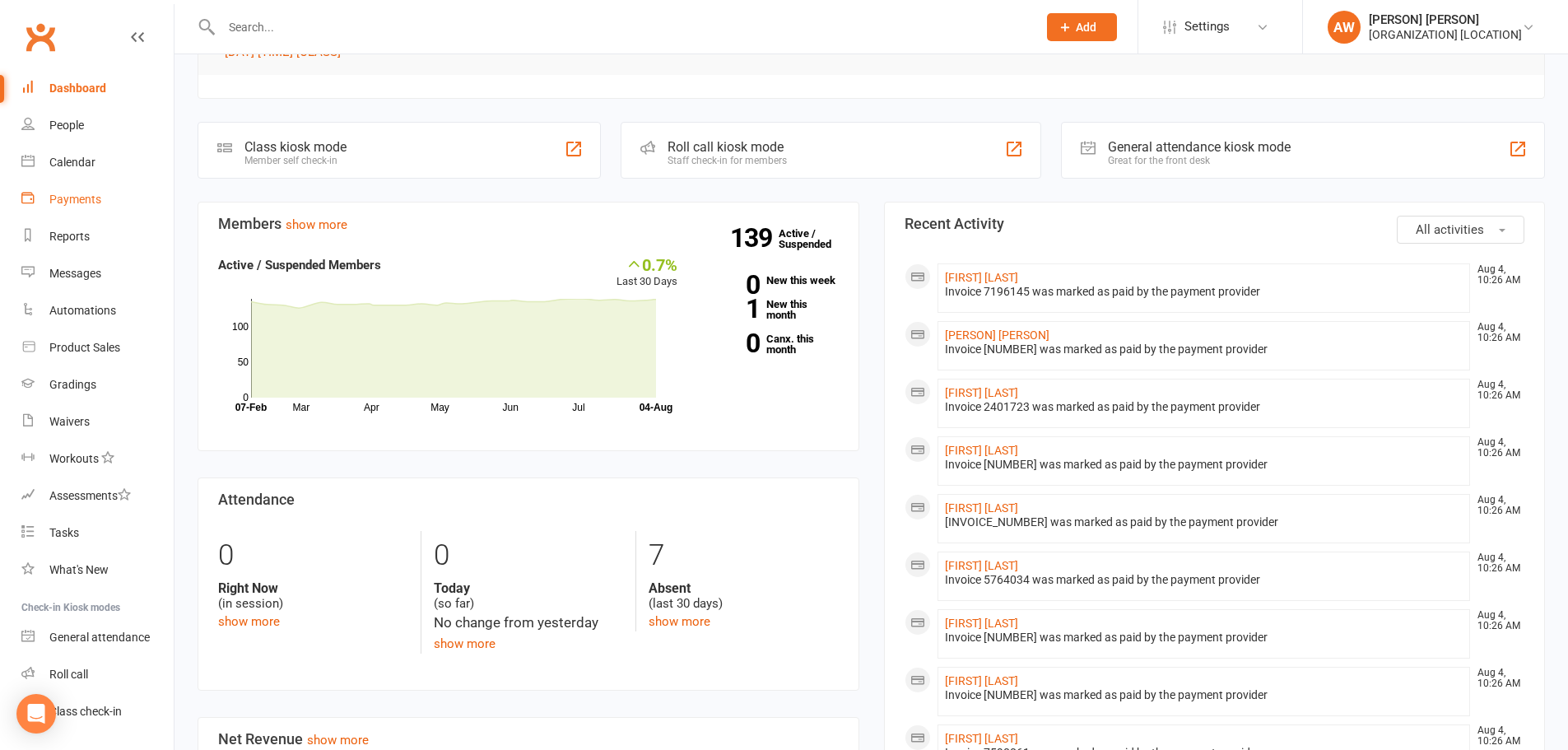 click on "Payments" at bounding box center [97, 199] 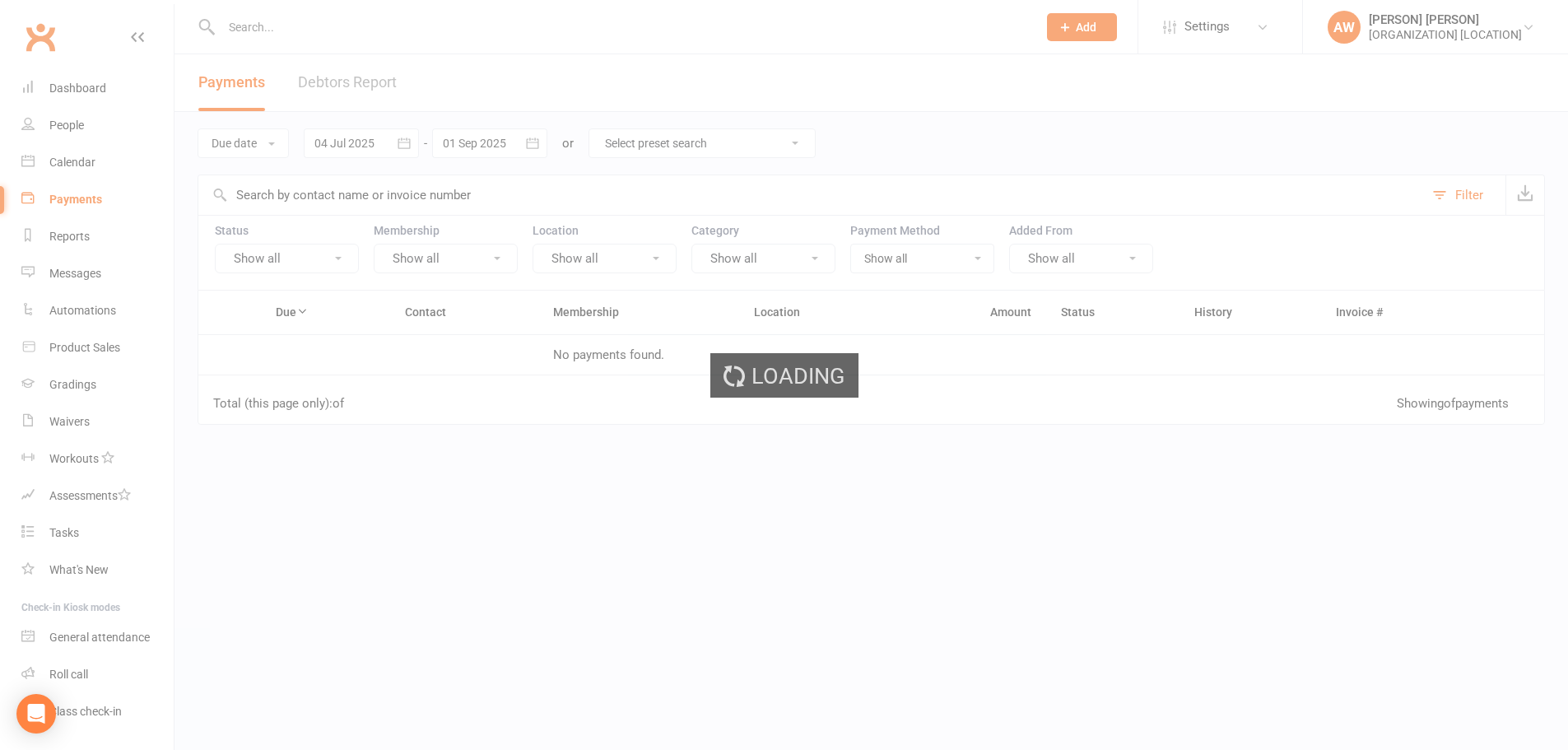 scroll, scrollTop: 0, scrollLeft: 0, axis: both 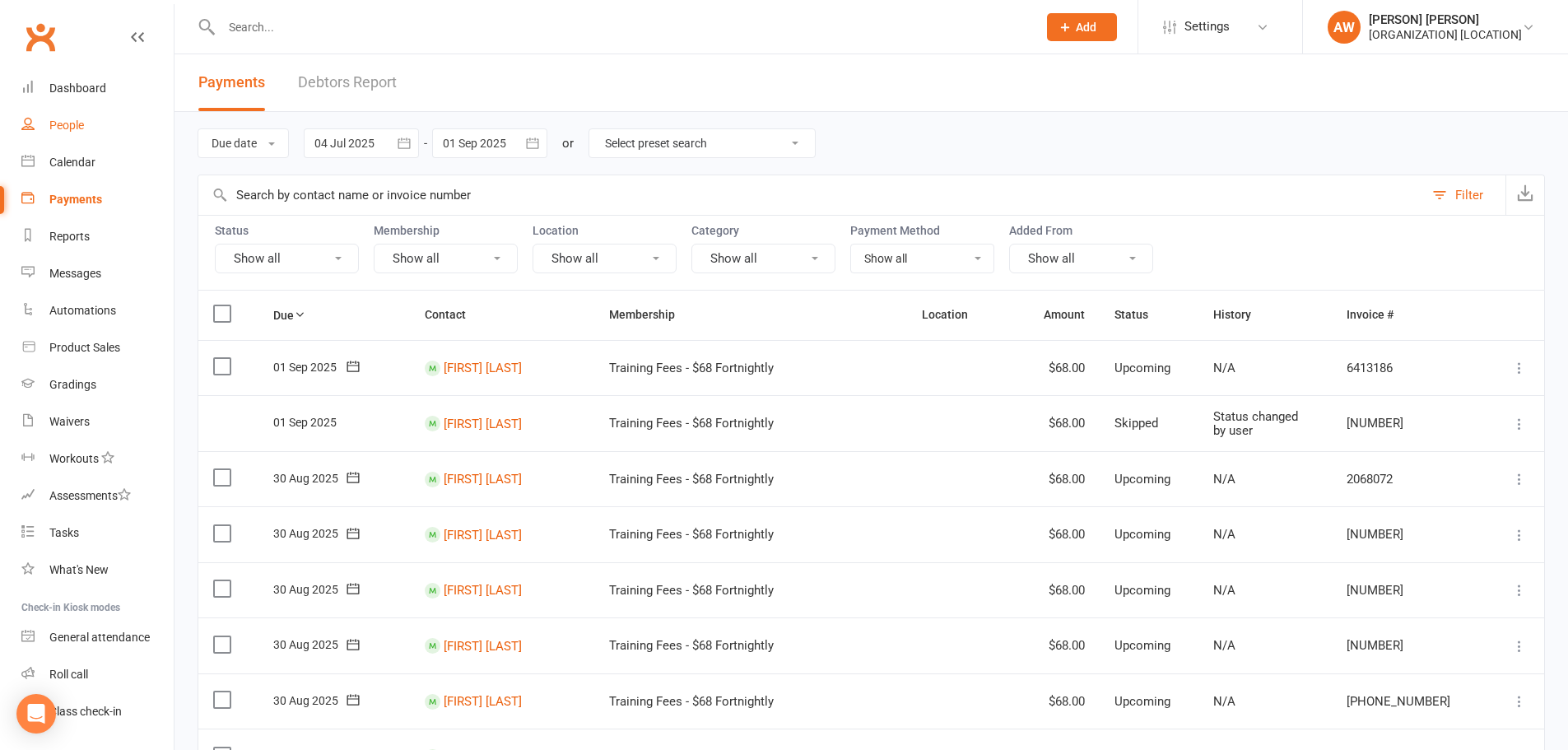 click on "People" at bounding box center (67, 125) 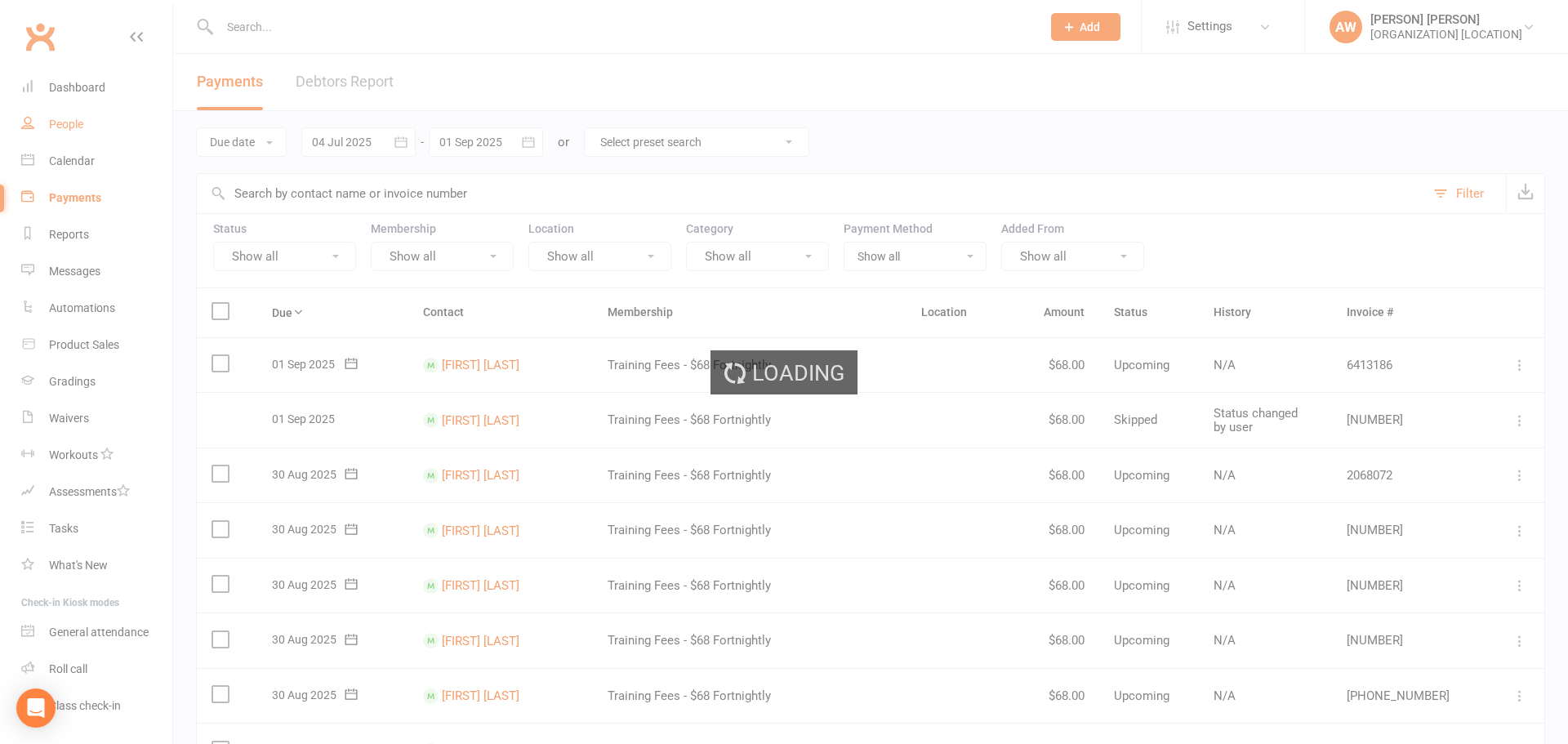 select on "100" 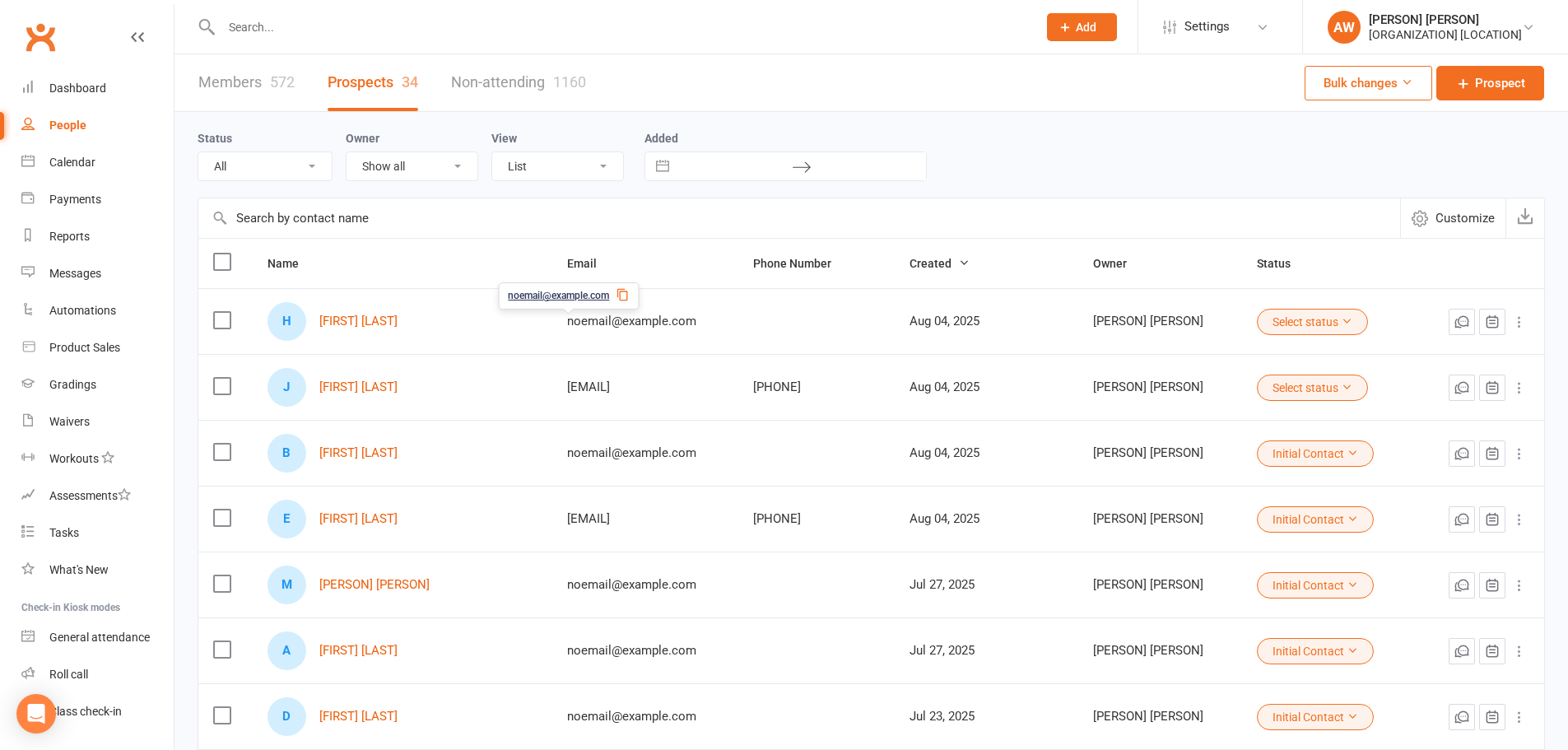 click on "Members 572" at bounding box center [246, 82] 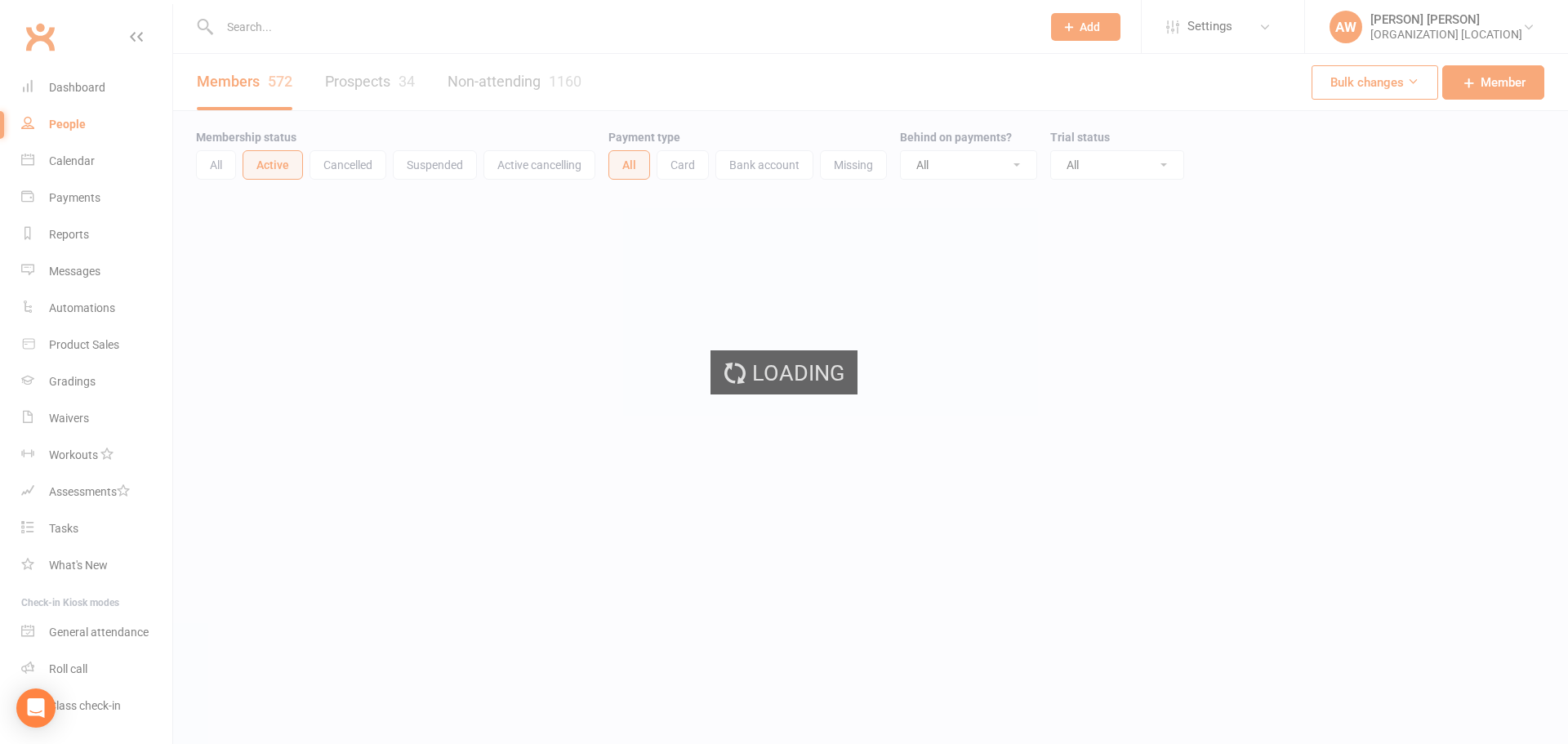 select on "100" 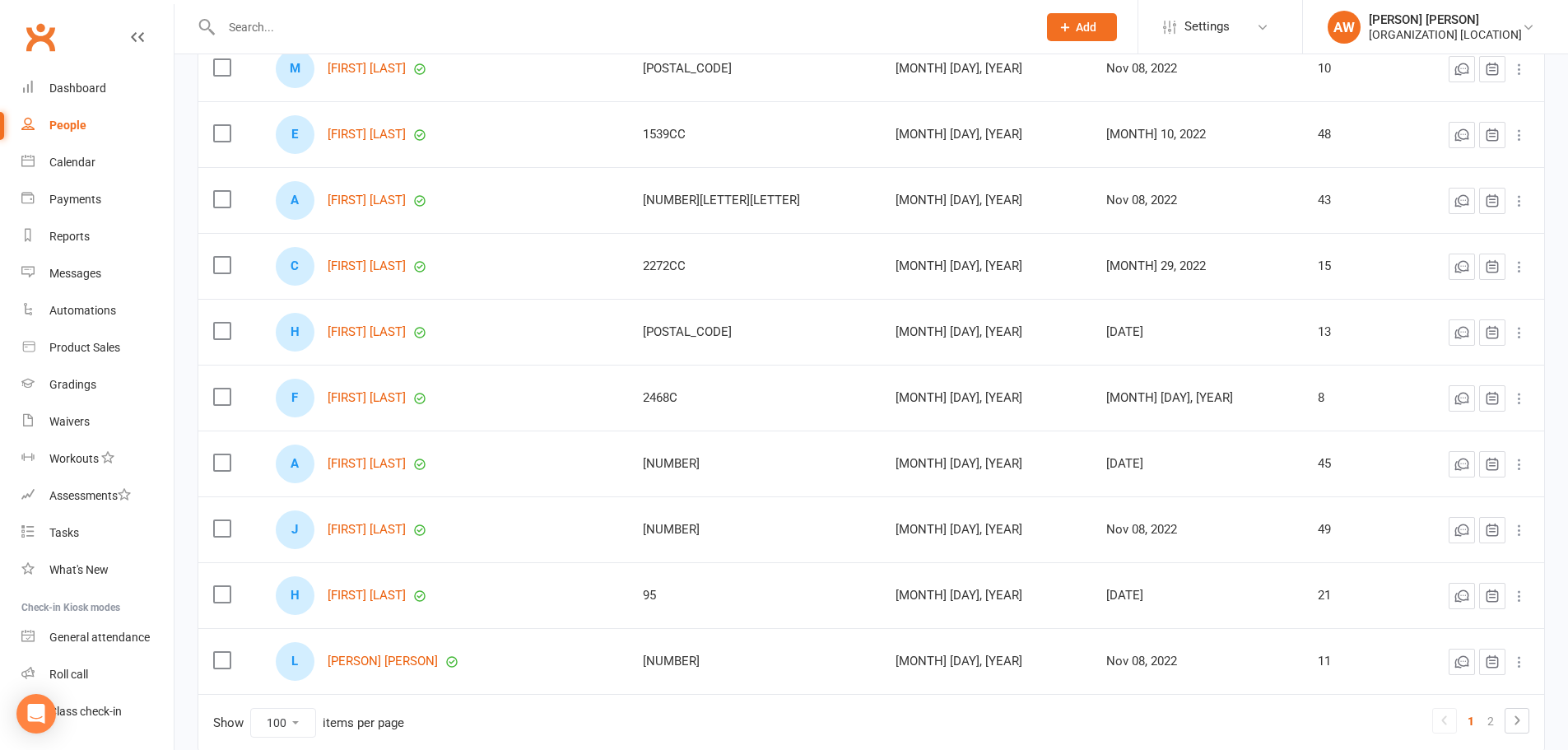 scroll, scrollTop: 6271, scrollLeft: 0, axis: vertical 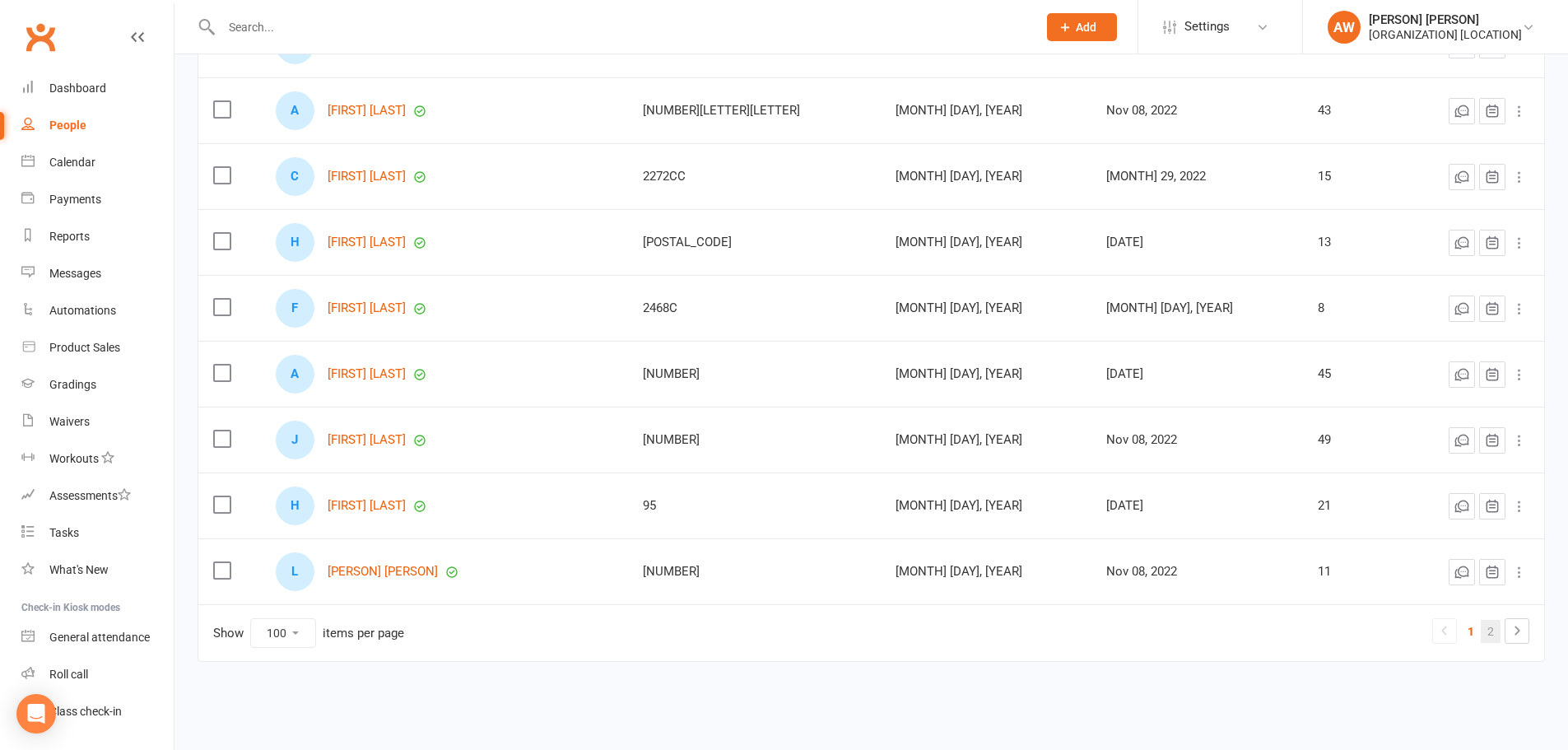 click on "2" at bounding box center (1491, 631) 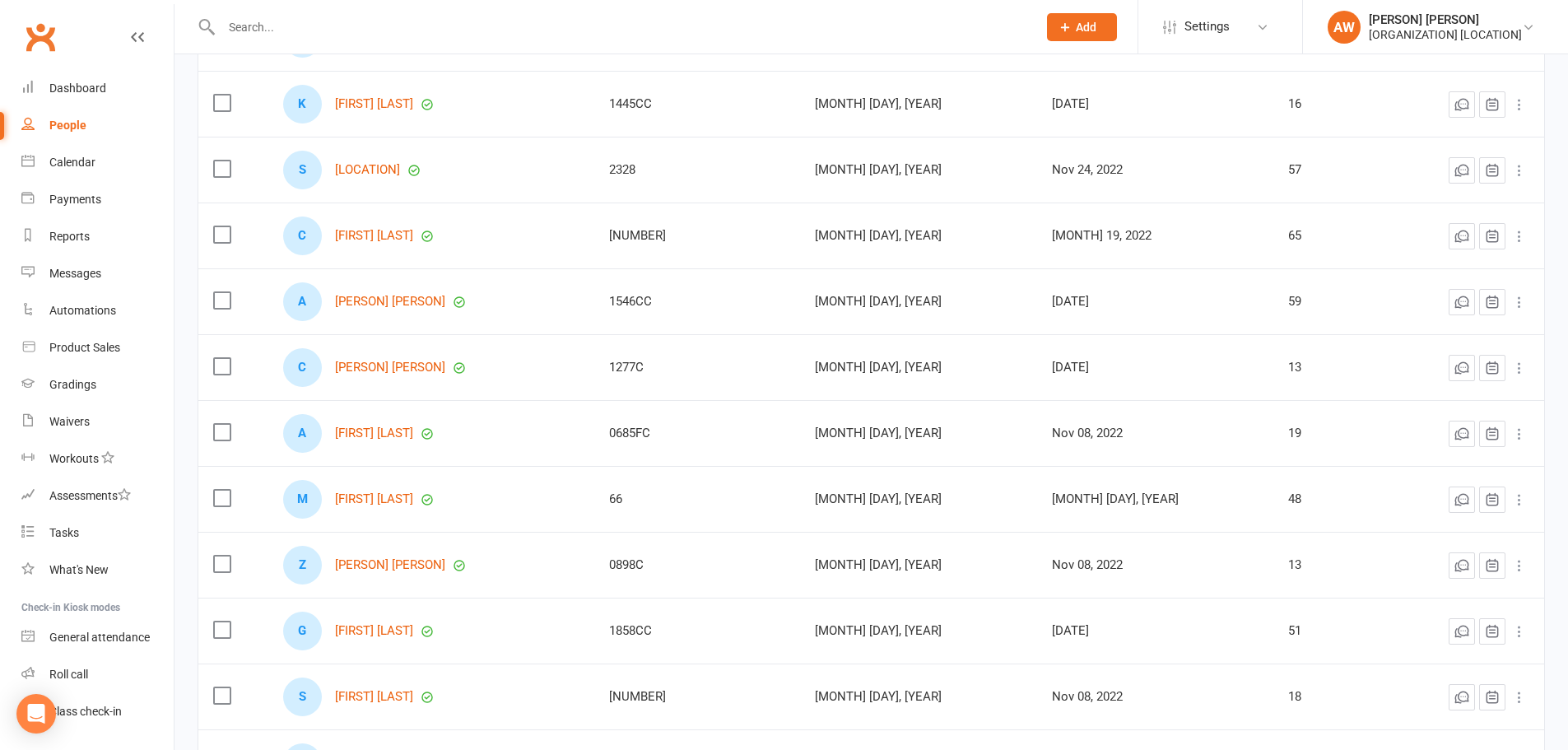 scroll, scrollTop: 0, scrollLeft: 0, axis: both 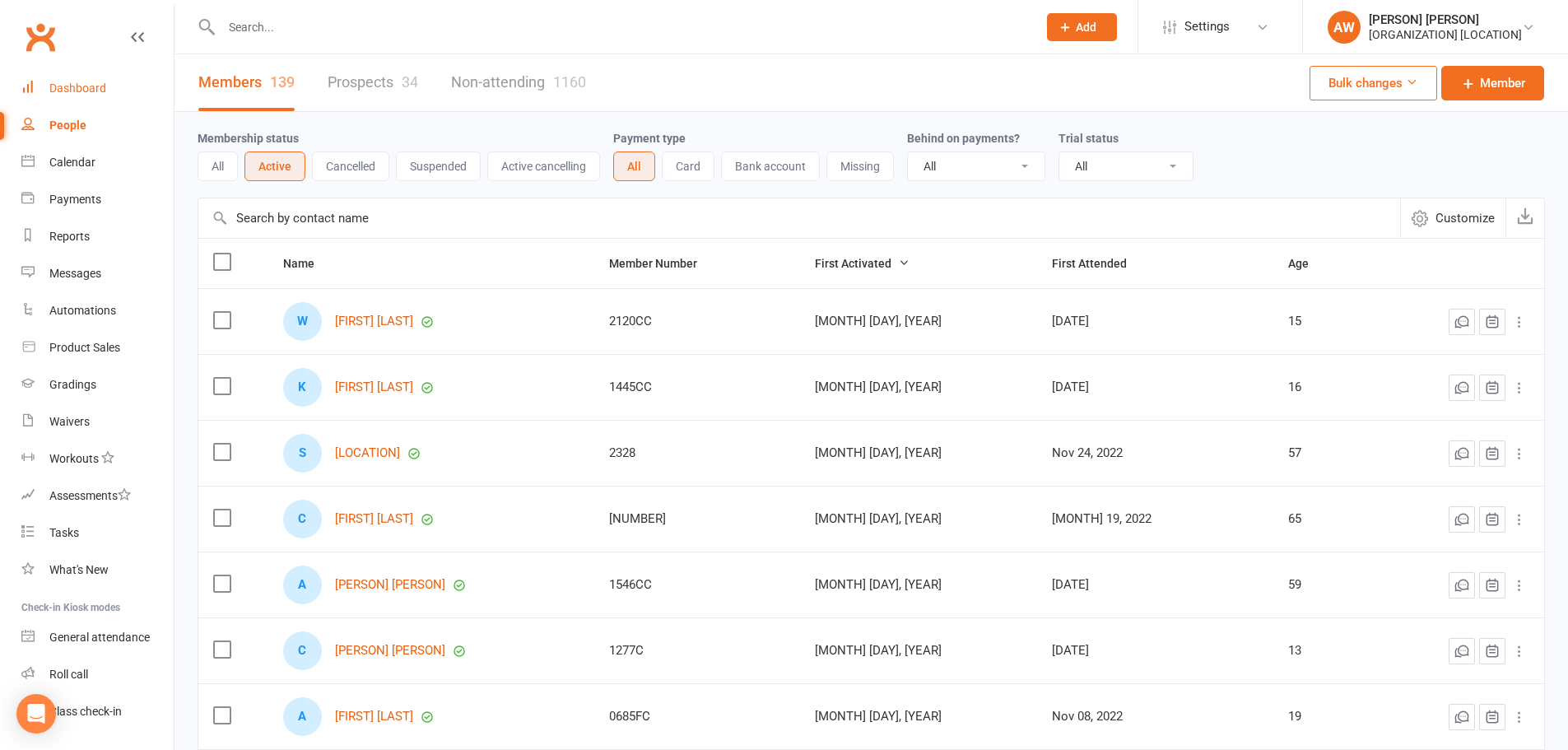 click on "Dashboard" at bounding box center (77, 88) 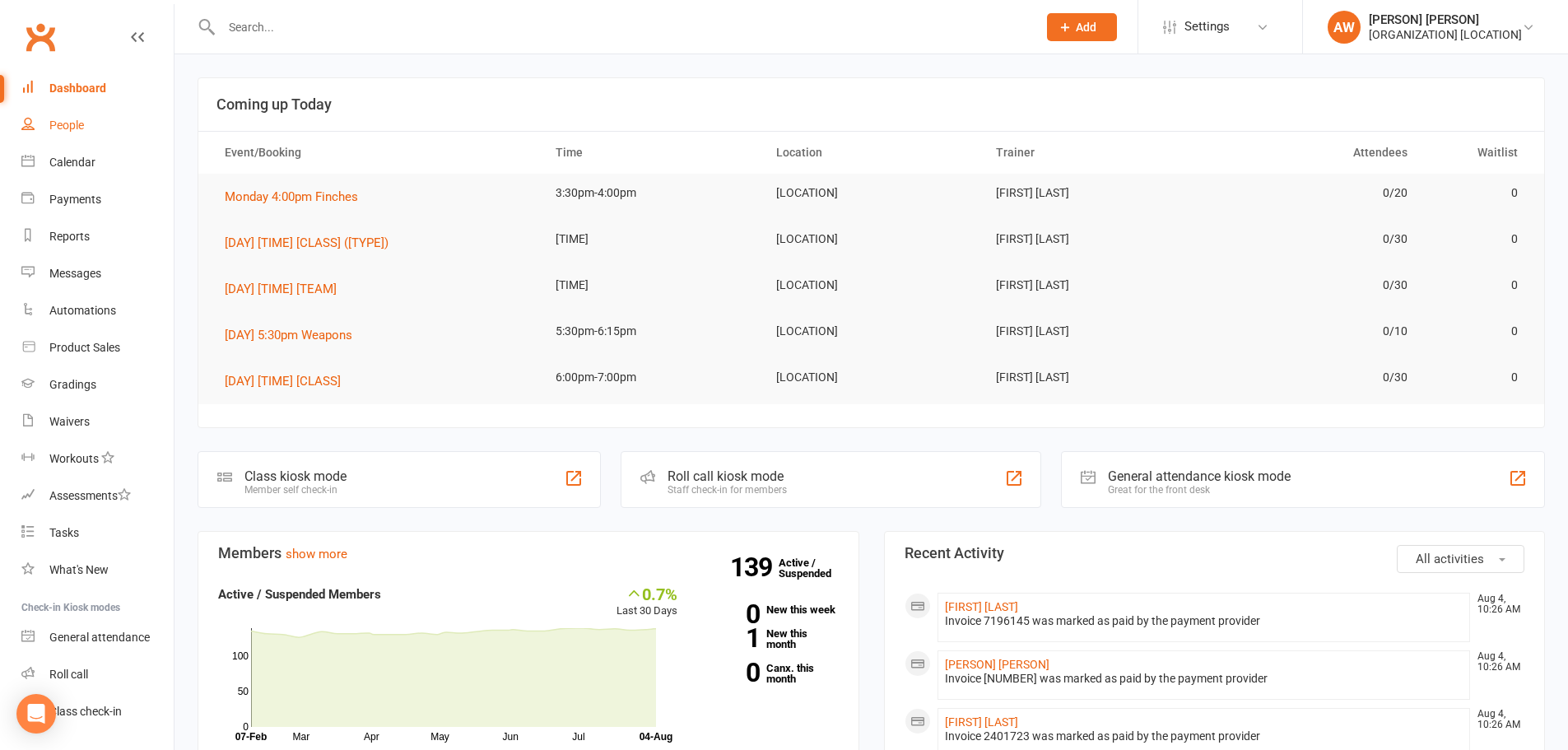 click on "People" at bounding box center (97, 125) 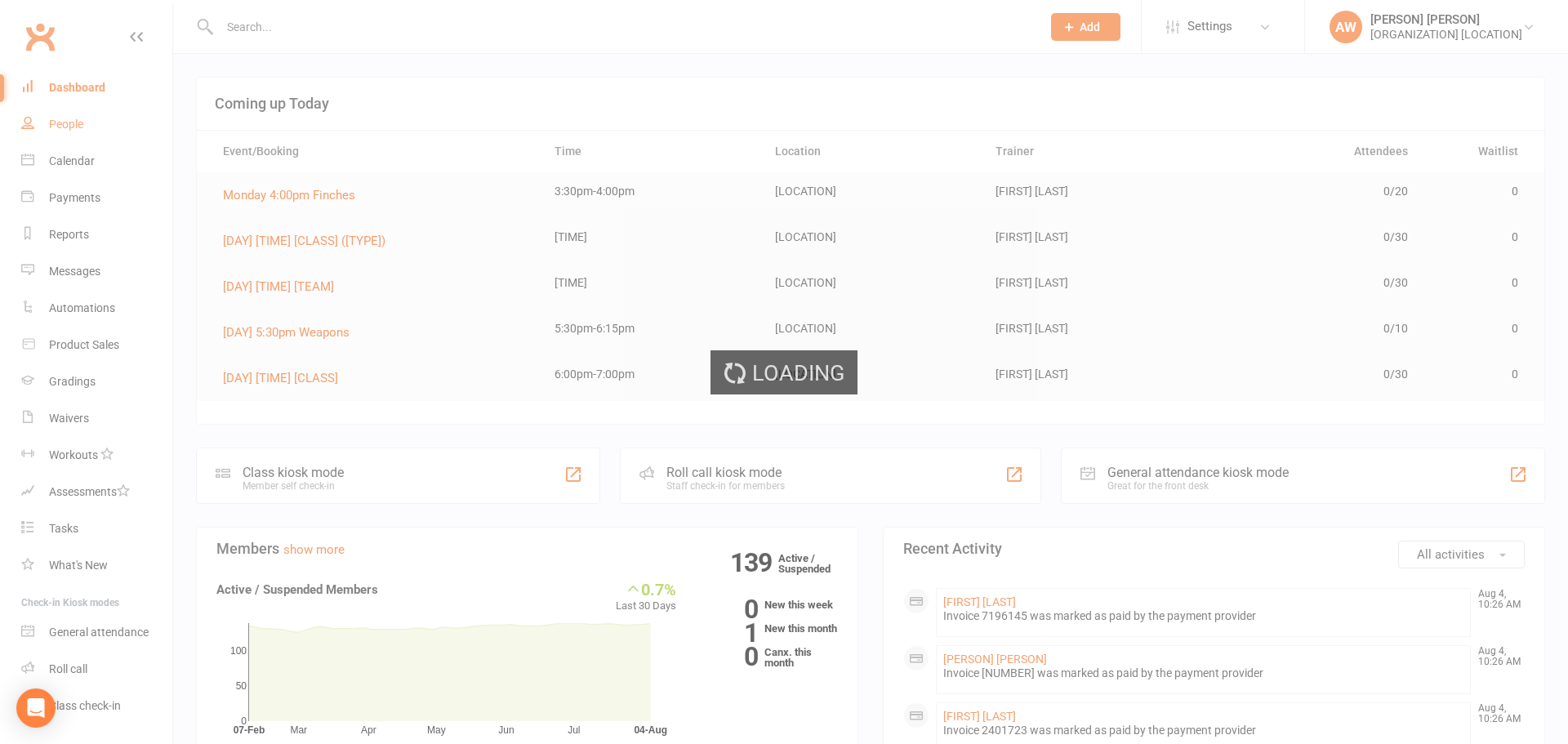 select on "100" 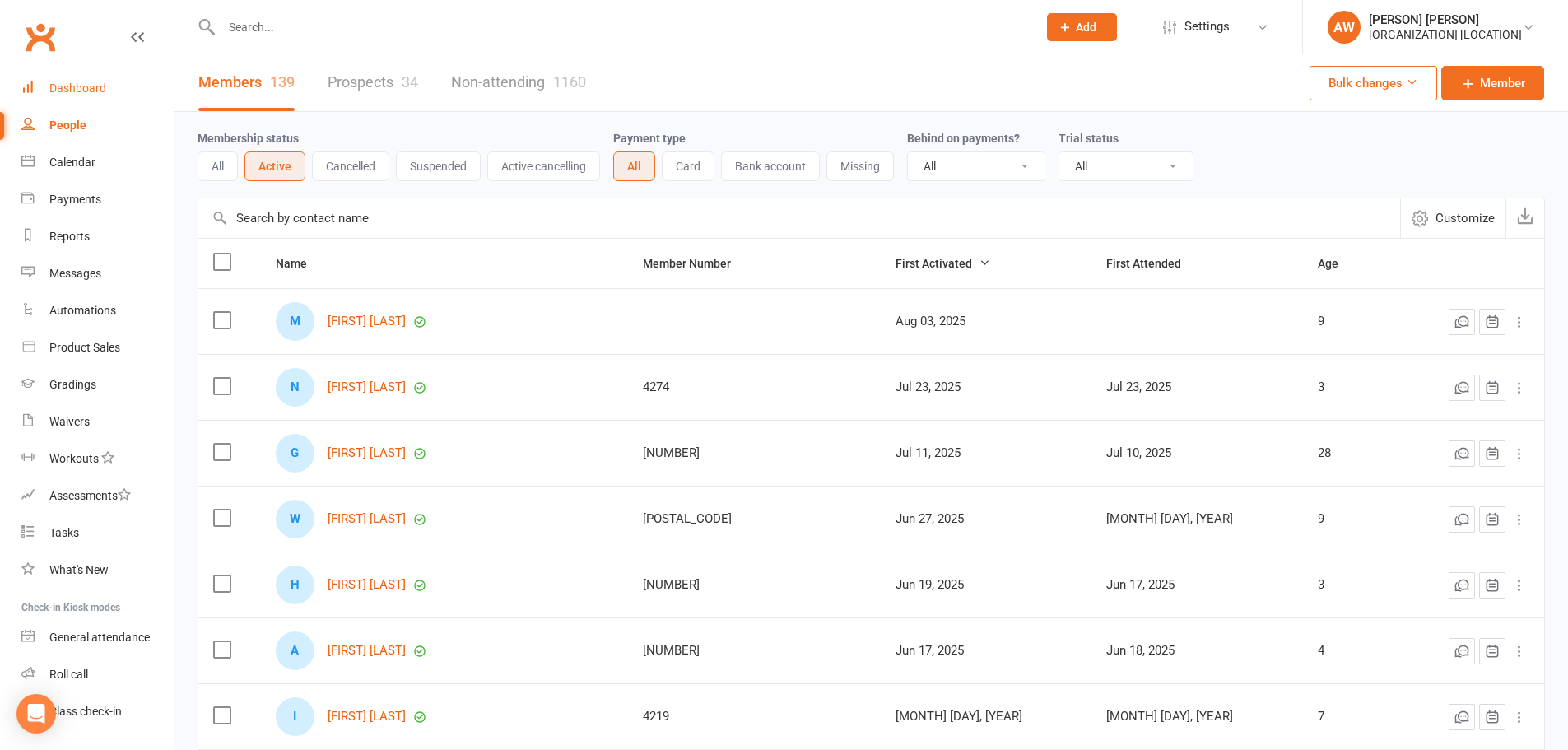 click on "Dashboard" at bounding box center (97, 88) 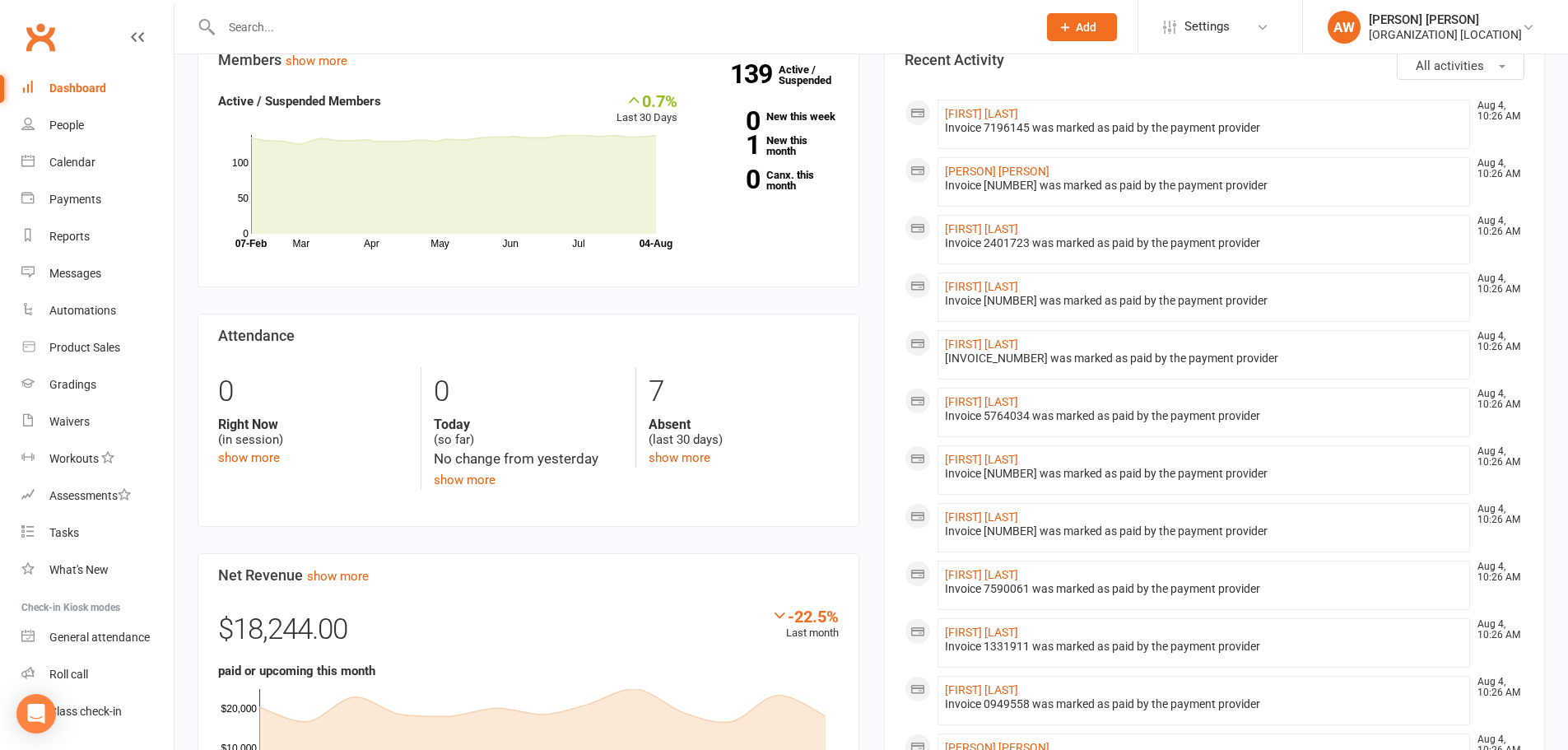 scroll, scrollTop: 494, scrollLeft: 0, axis: vertical 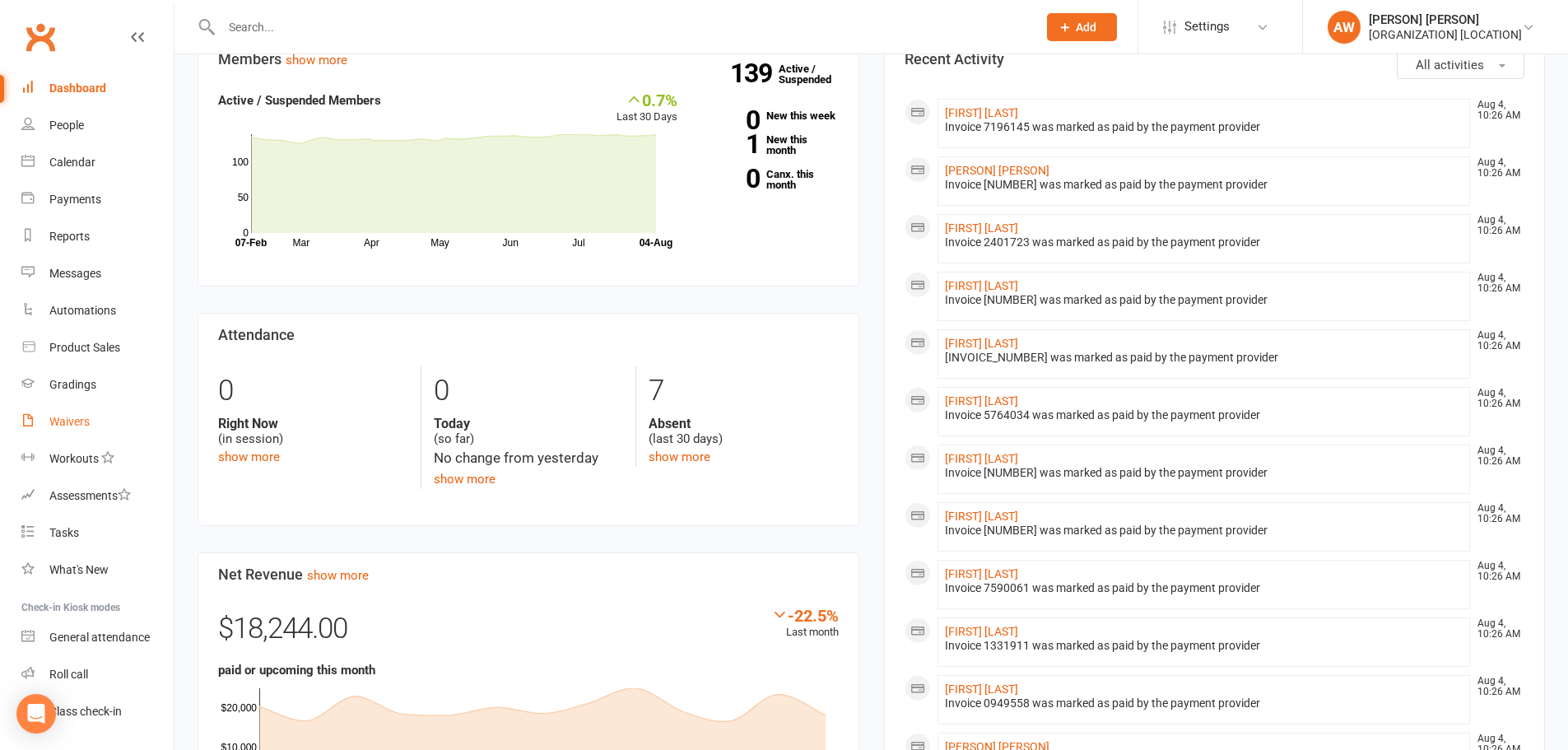 click on "Waivers" at bounding box center (97, 422) 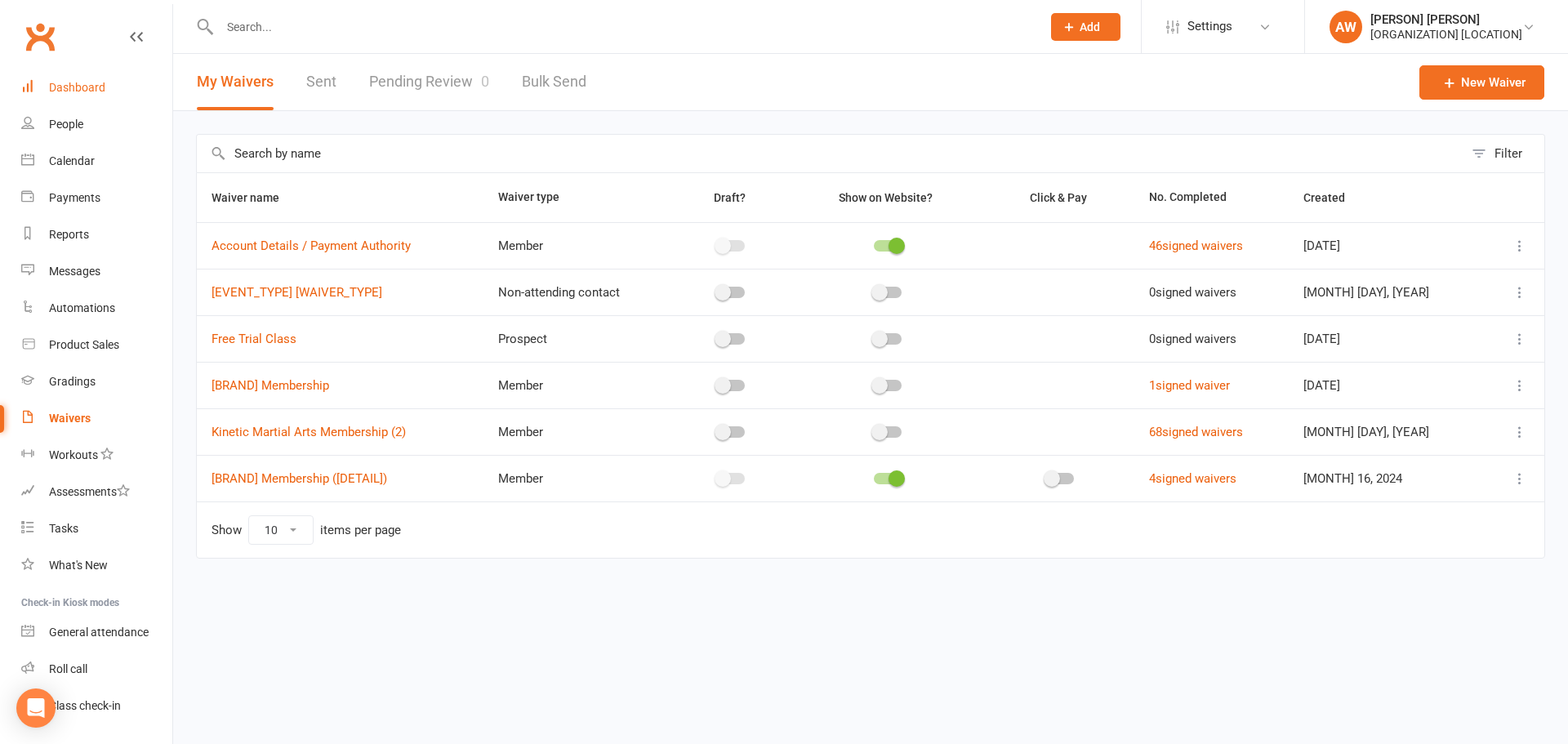 click on "Dashboard" at bounding box center (96, 87) 